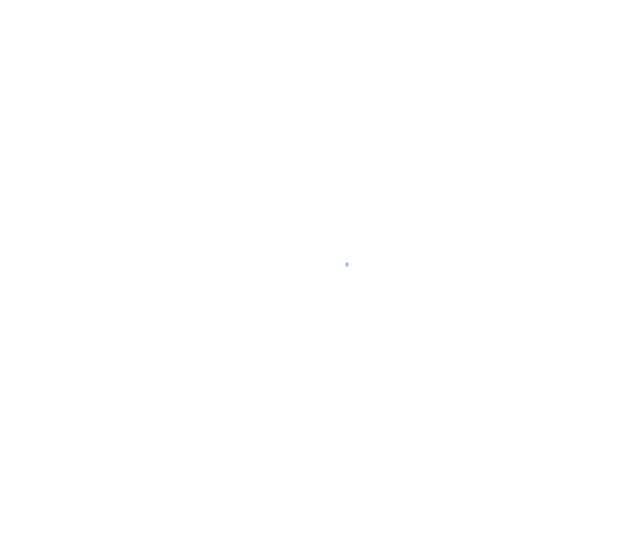 scroll, scrollTop: 0, scrollLeft: 0, axis: both 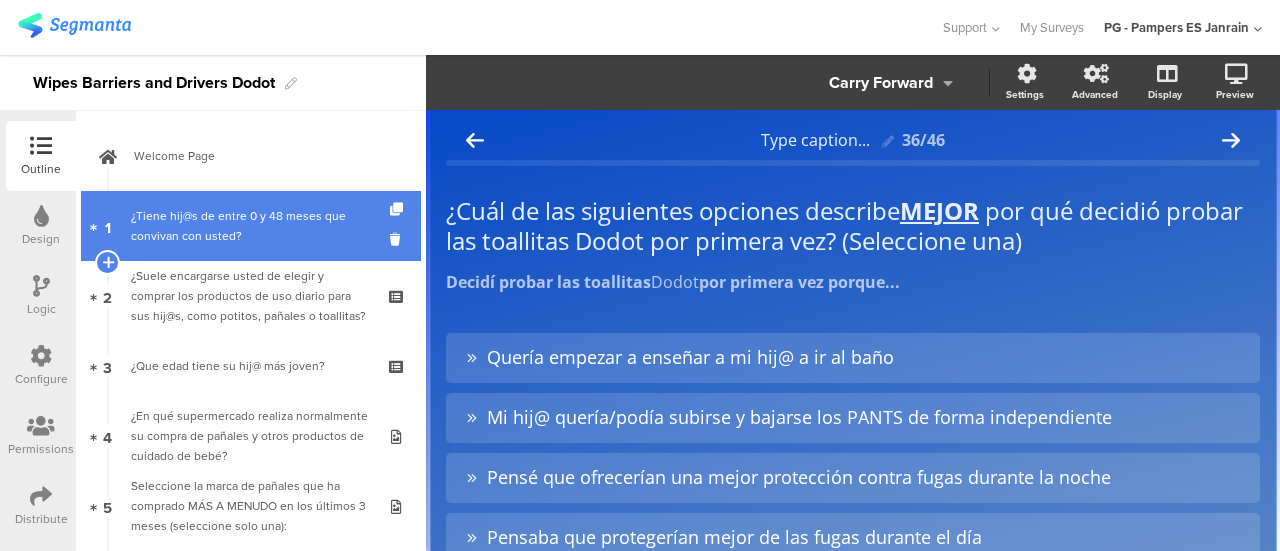 click on "¿Tiene hij@s de entre 0 y 48 meses que convivan con usted?" at bounding box center [250, 226] 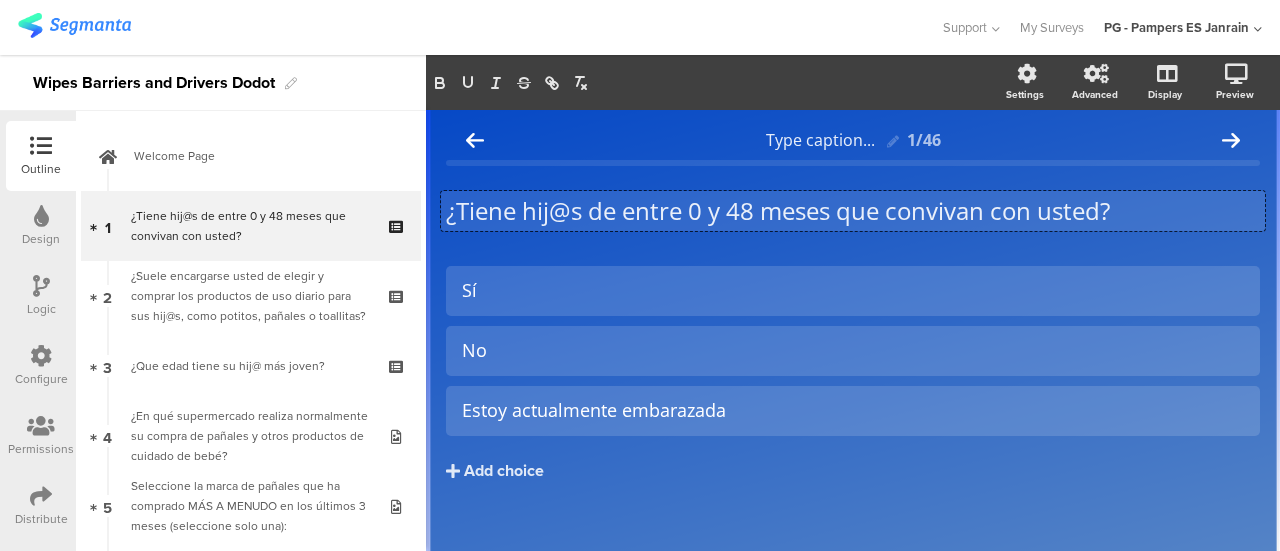 click on "¿Tiene hij@s de entre 0 y 48 meses que convivan con usted?
¿Tiene hij@s de entre 0 y 48 meses que convivan con usted?
¿Tiene hij@s de entre 0 y 48 meses que convivan con usted?" 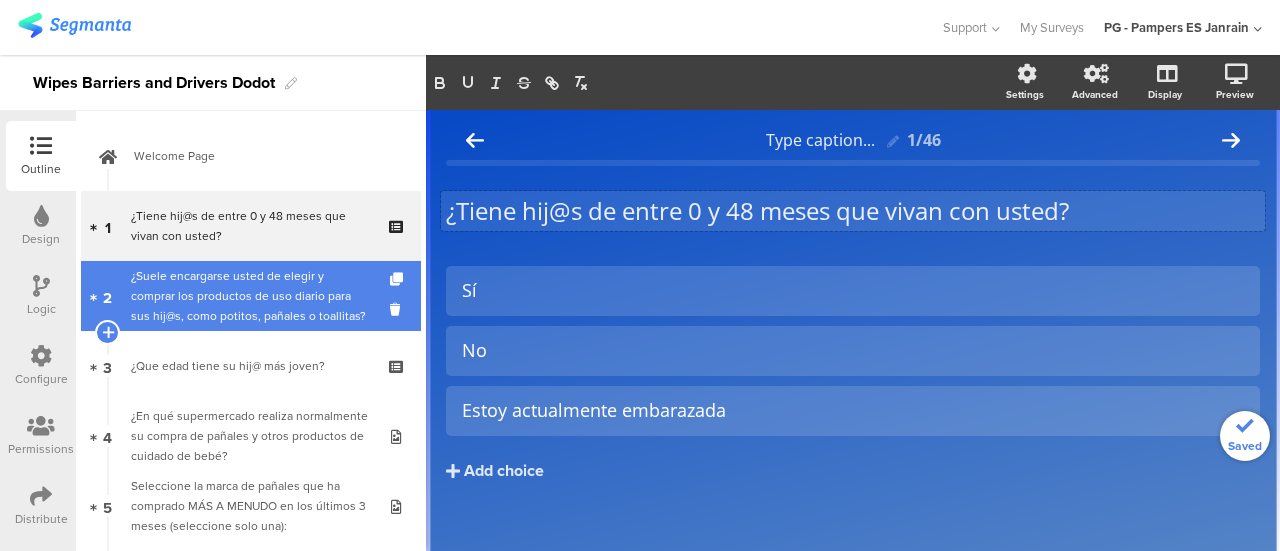 click on "¿Suele encargarse usted de elegir y comprar los productos de uso diario para sus hij@s, como potitos, pañales o toallitas?" at bounding box center (250, 296) 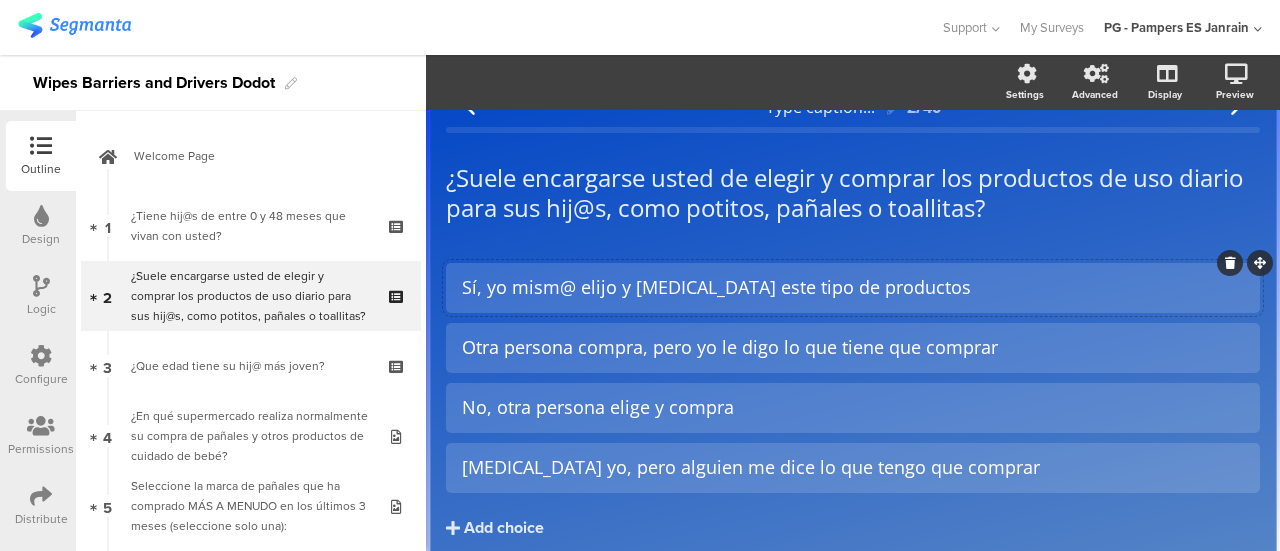 scroll, scrollTop: 34, scrollLeft: 0, axis: vertical 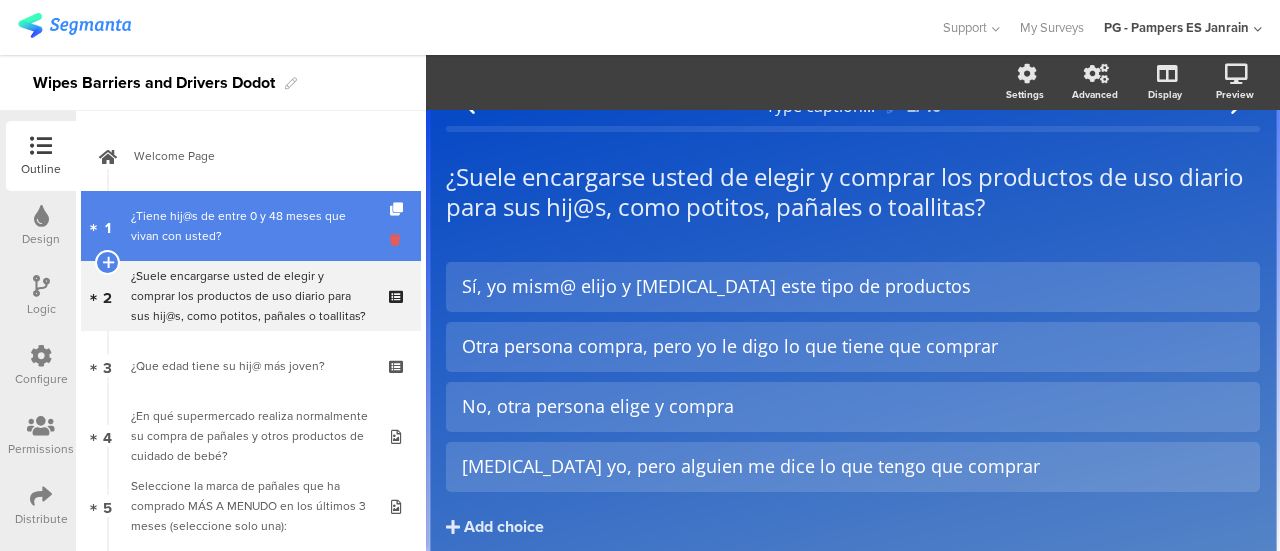 click at bounding box center [398, 239] 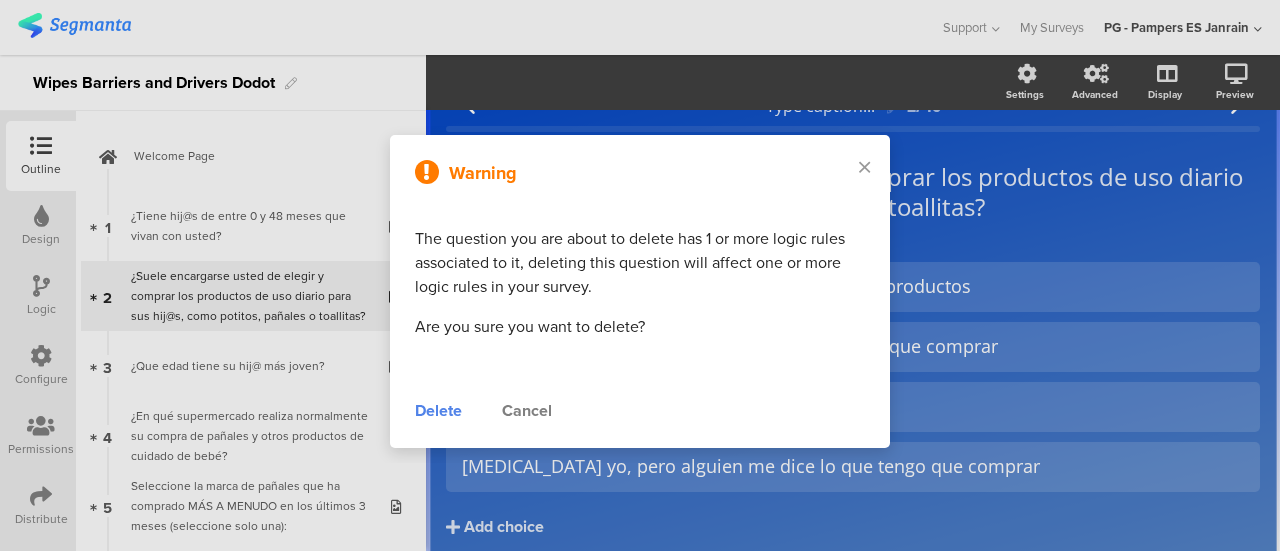 click on "Delete" at bounding box center [438, 411] 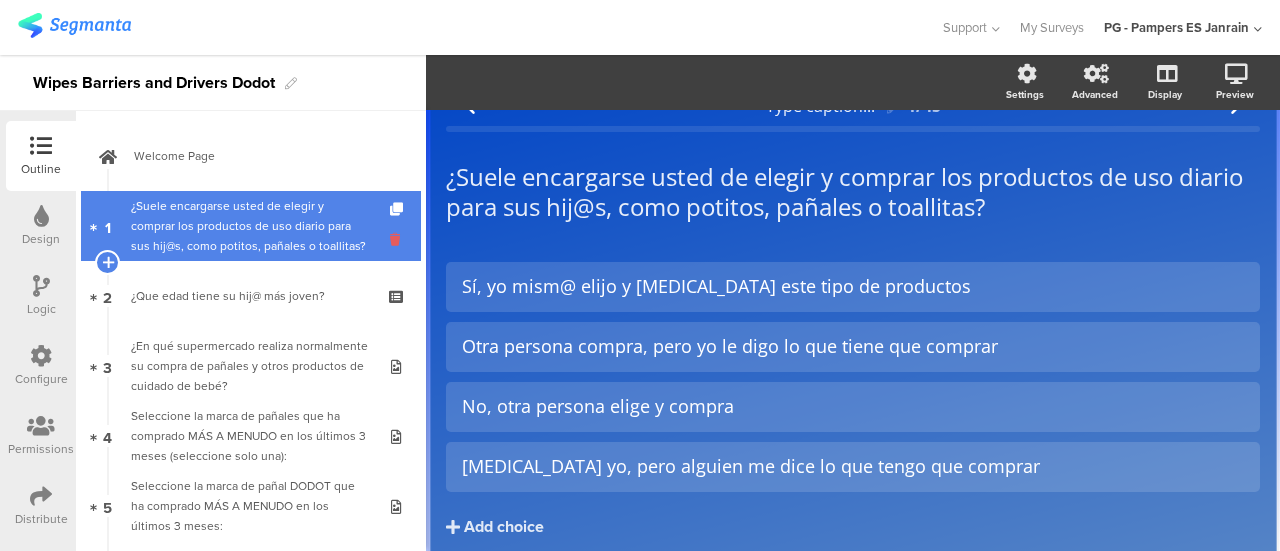 click at bounding box center [398, 239] 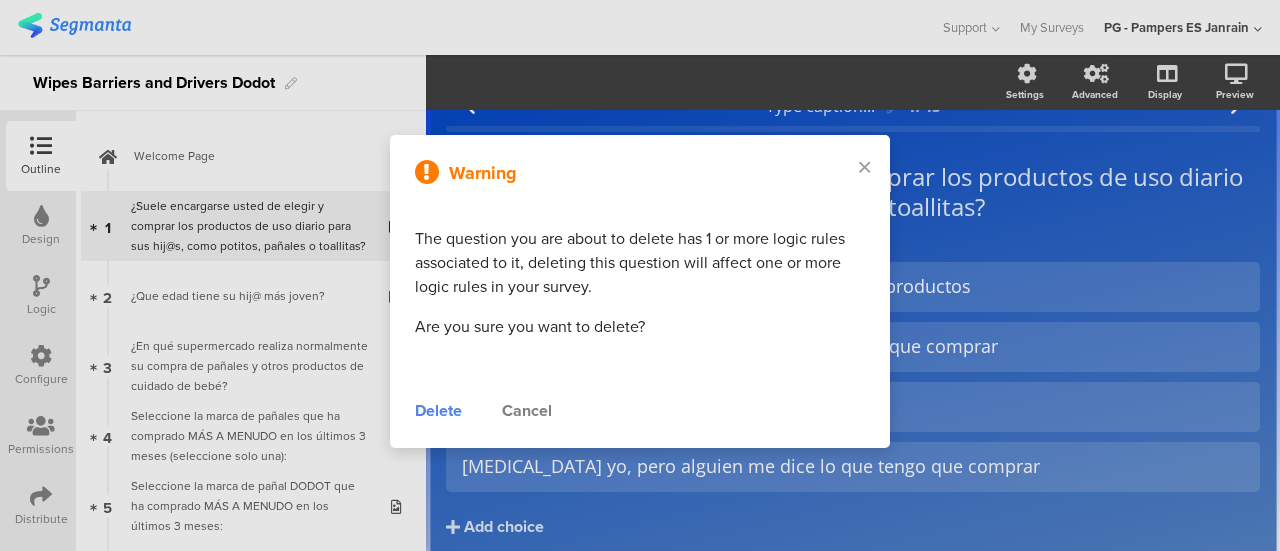 click on "Delete" at bounding box center (438, 411) 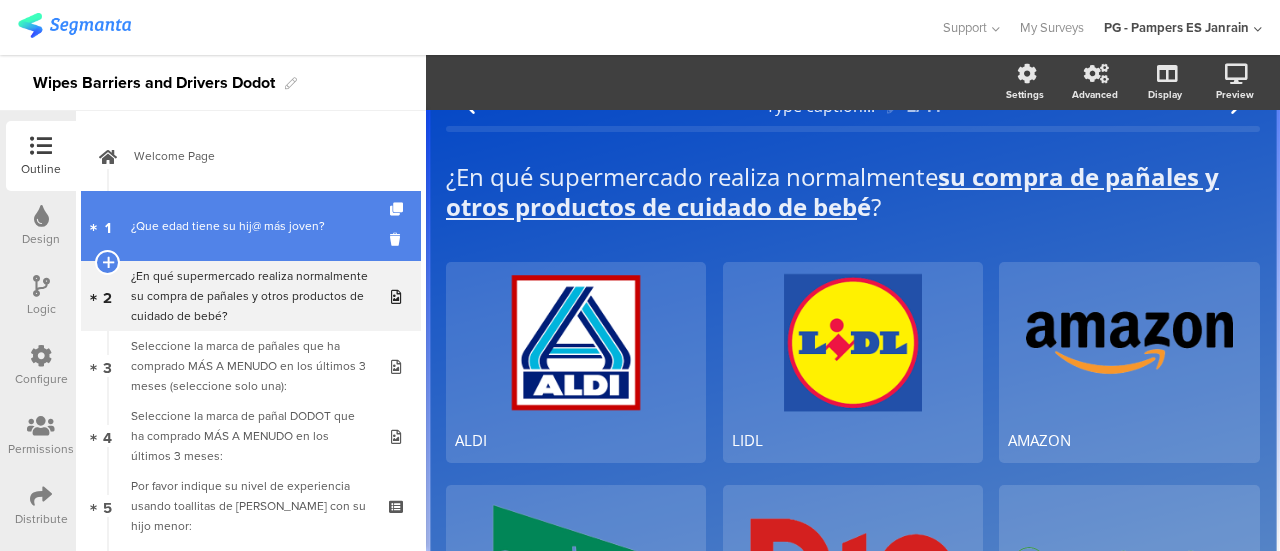 click on "1
¿Que edad tiene su hij@ más joven?" at bounding box center [251, 226] 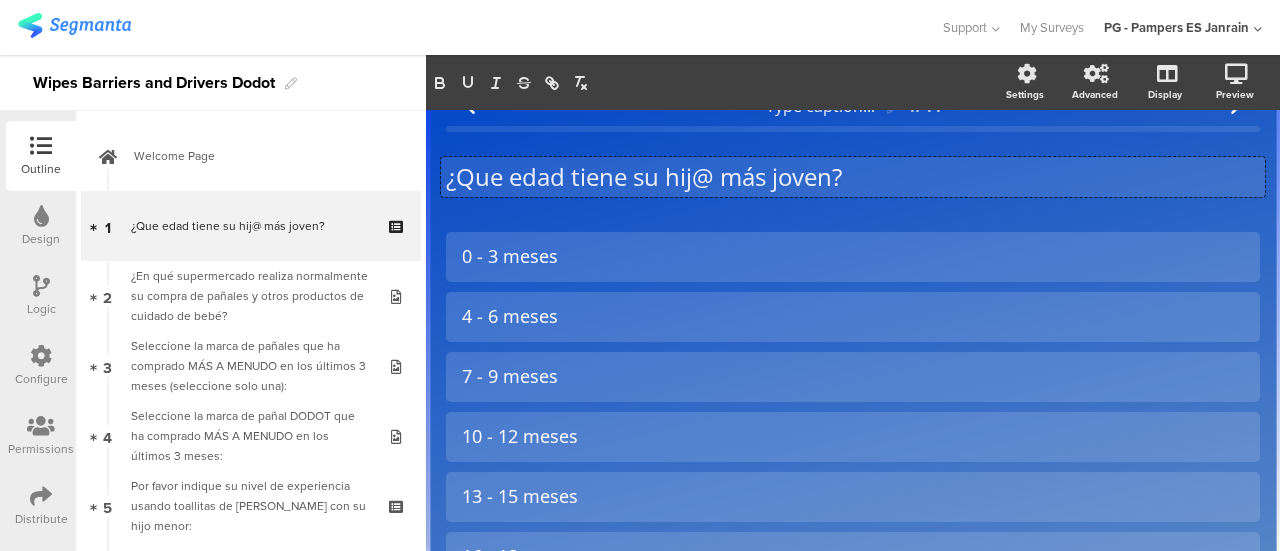 scroll, scrollTop: 4, scrollLeft: 0, axis: vertical 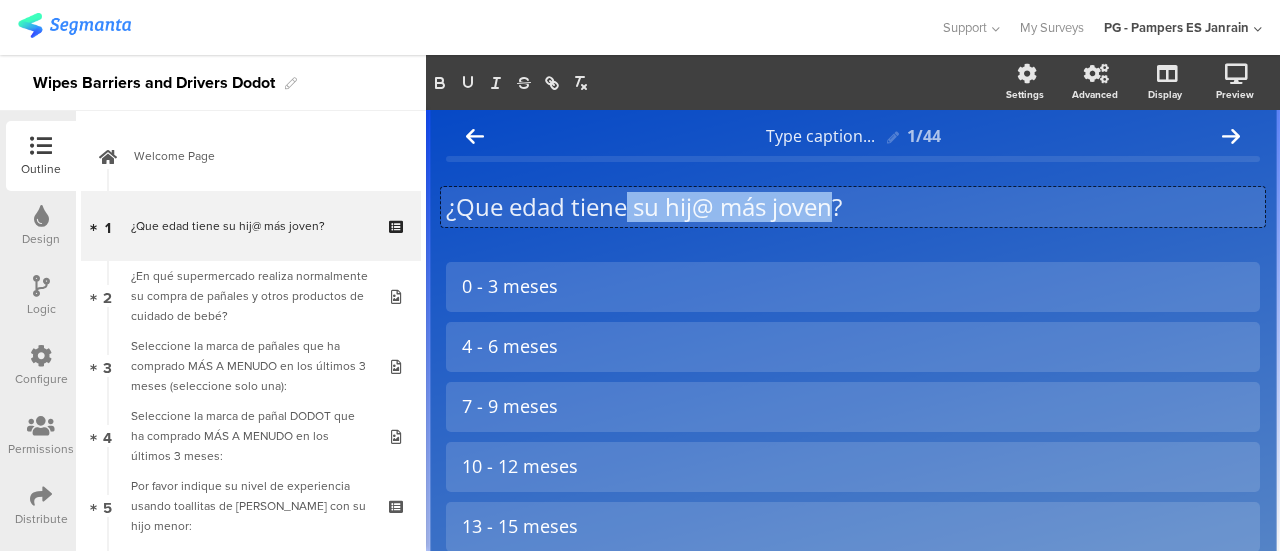 drag, startPoint x: 834, startPoint y: 177, endPoint x: 630, endPoint y: 213, distance: 207.15211 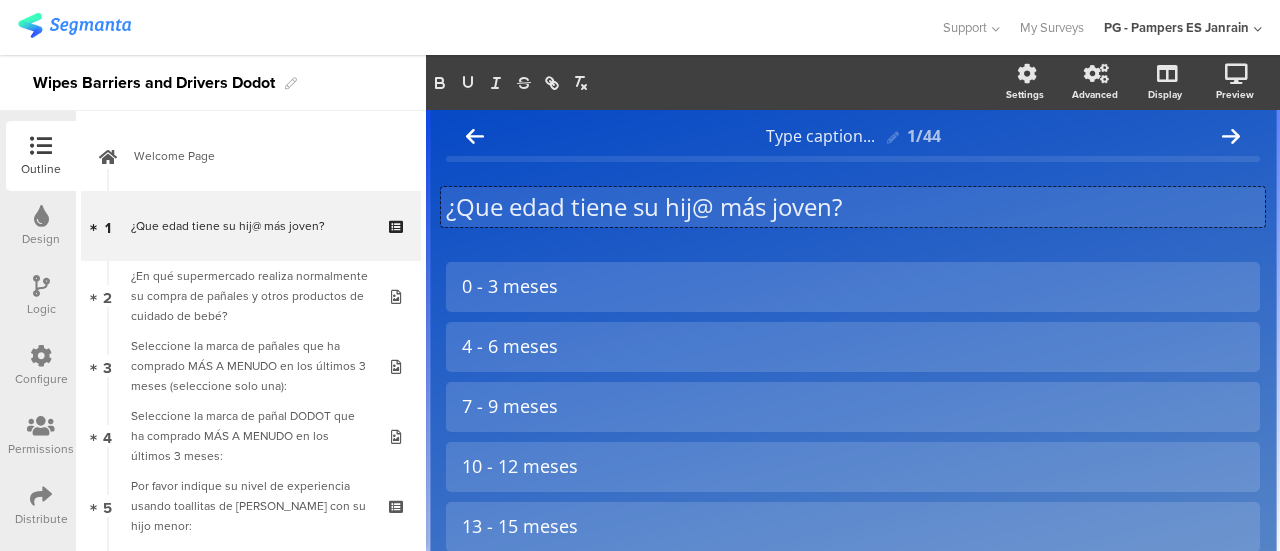 type 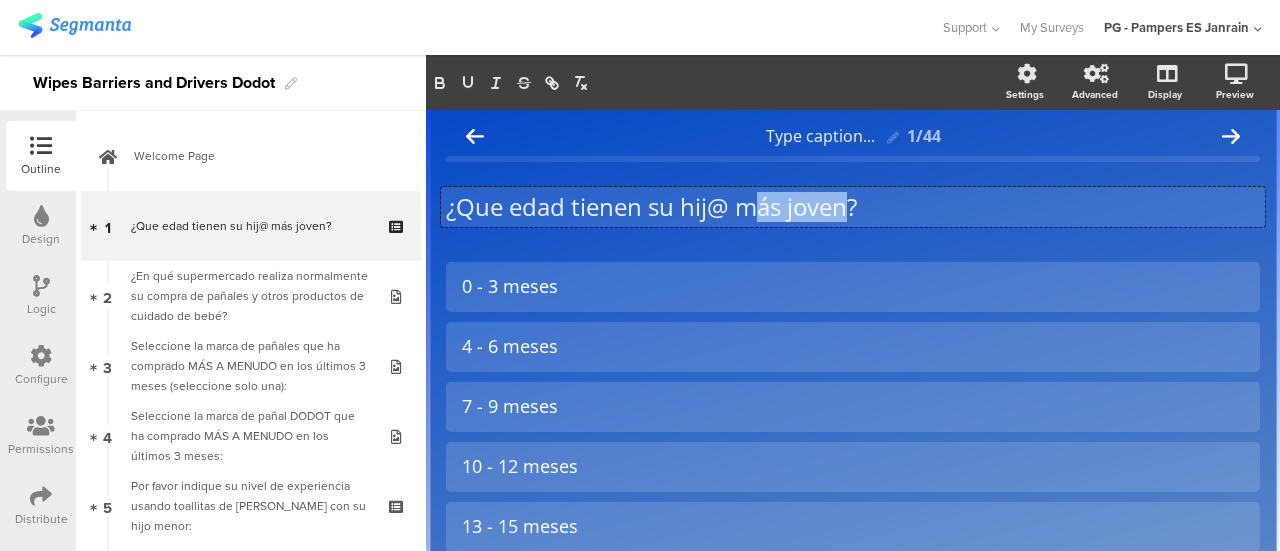 drag, startPoint x: 850, startPoint y: 210, endPoint x: 746, endPoint y: 213, distance: 104.04326 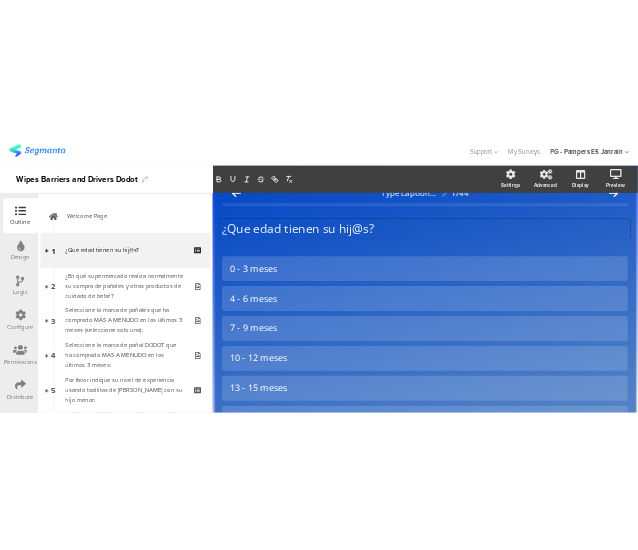 scroll, scrollTop: 24, scrollLeft: 0, axis: vertical 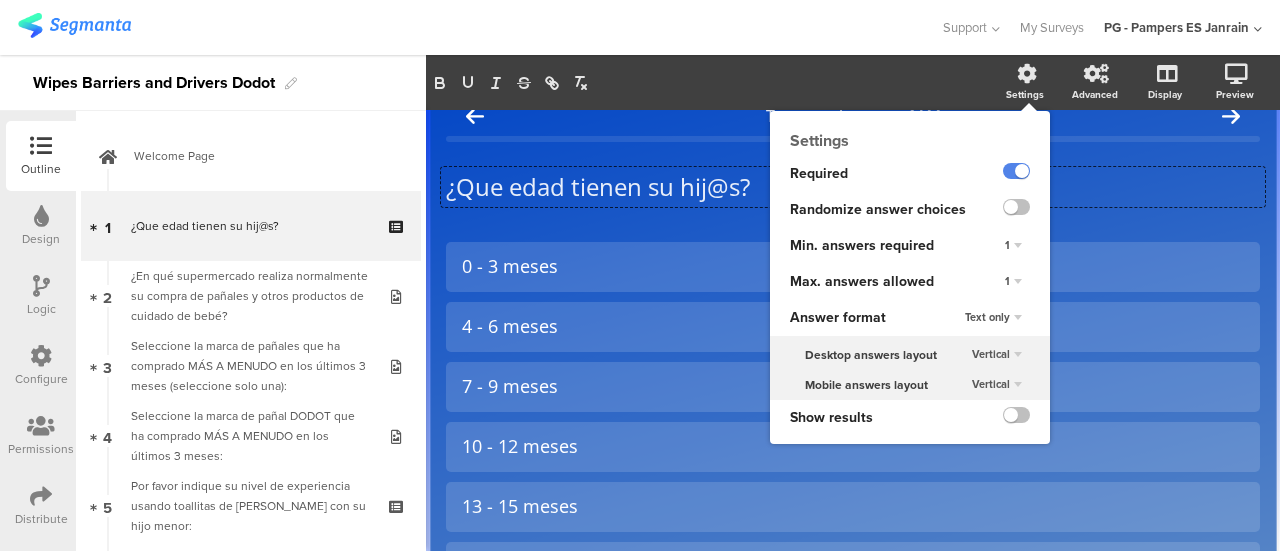 click on "1" 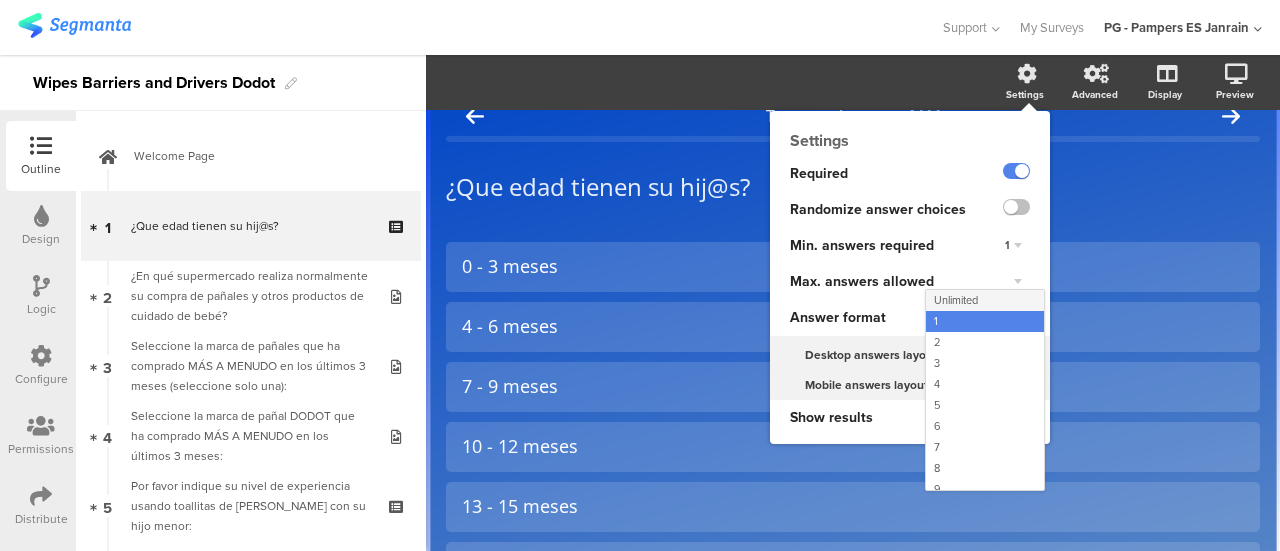 click on "Unlimited" 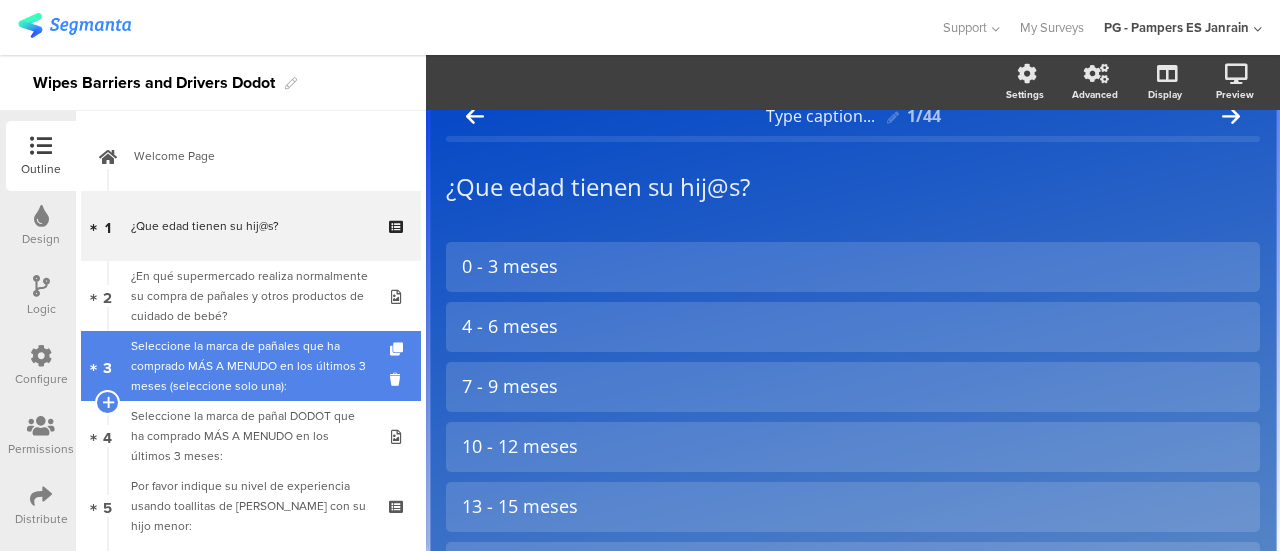 click on "Seleccione la marca de pañales que ha comprado MÁS A MENUDO en los últimos 3 meses (seleccione solo una):" at bounding box center [250, 366] 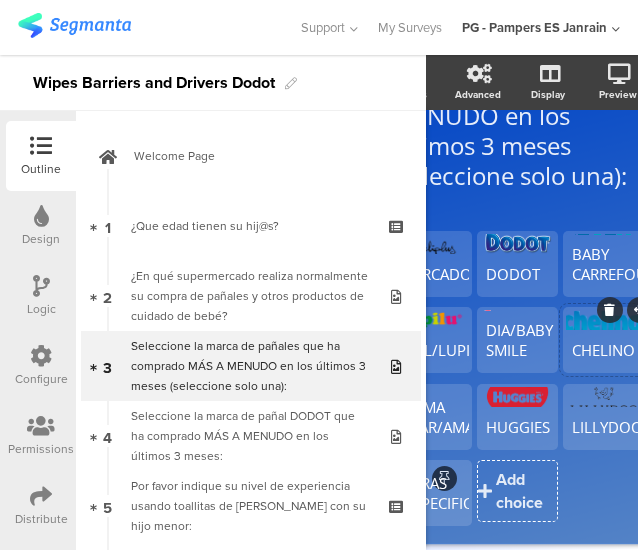 scroll, scrollTop: 256, scrollLeft: 54, axis: both 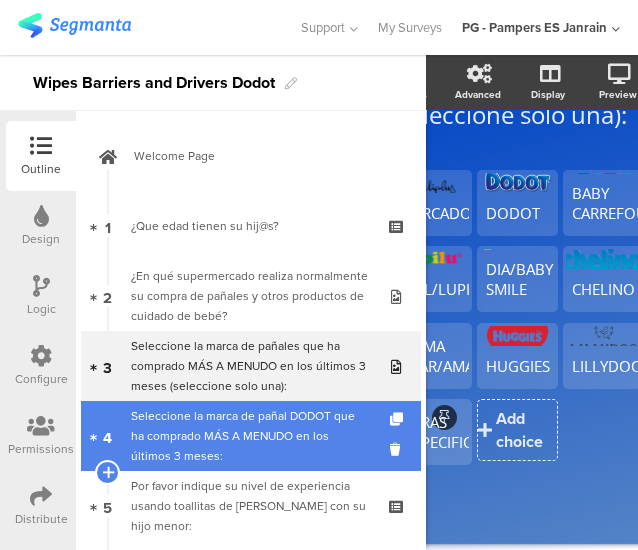 click on "Seleccione la marca de pañal DOD﻿OT que ha comprado MÁS A MENUDO﻿ en los últimos 3 meses:" at bounding box center [250, 436] 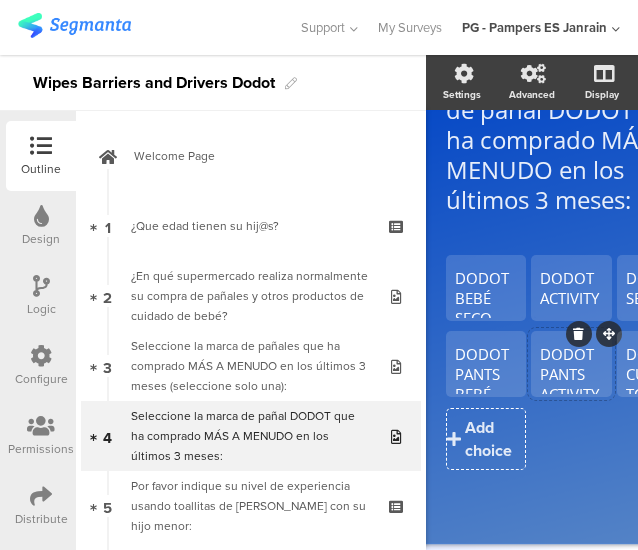 scroll, scrollTop: 142, scrollLeft: 3, axis: both 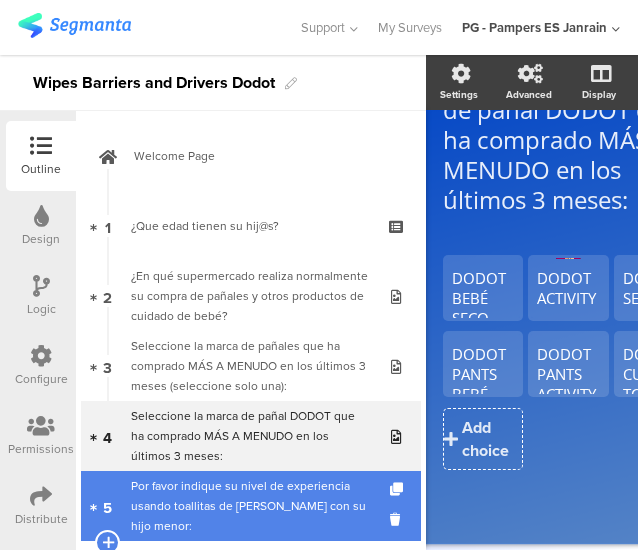click on "Por favor indique su nivel de experiencia usando toallitas de [PERSON_NAME] con su hijo menor:" at bounding box center (250, 506) 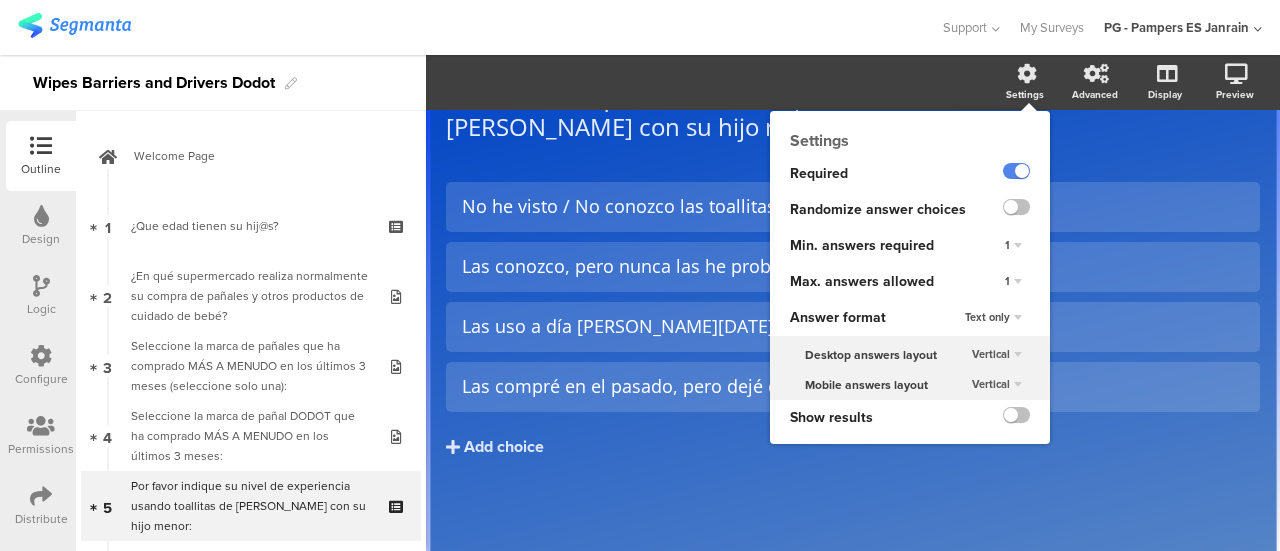 scroll, scrollTop: 0, scrollLeft: 0, axis: both 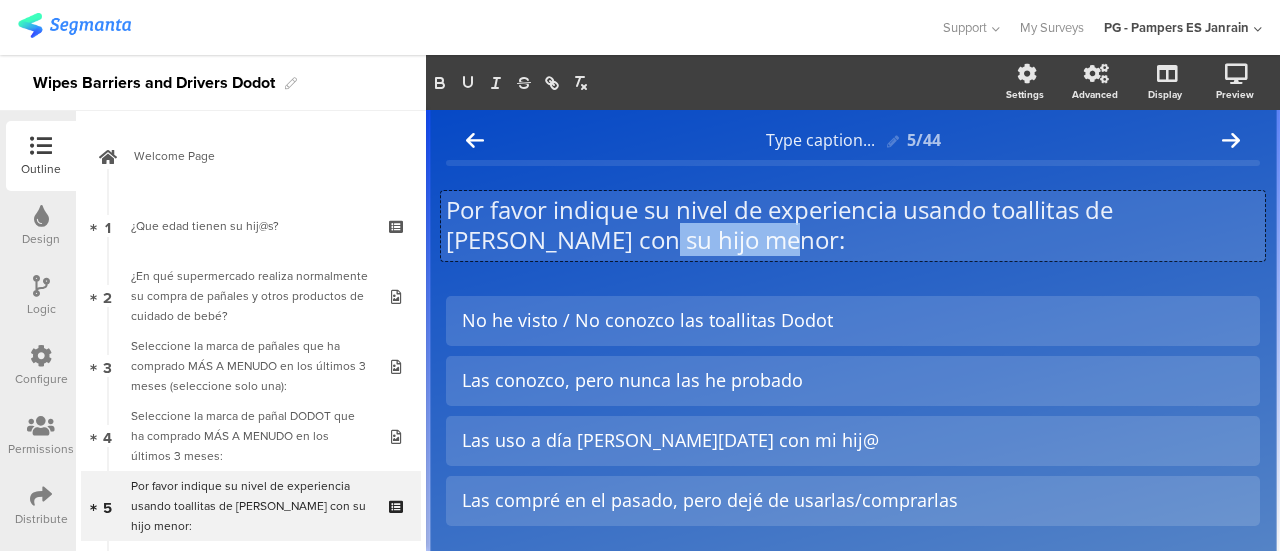 drag, startPoint x: 724, startPoint y: 240, endPoint x: 596, endPoint y: 246, distance: 128.14055 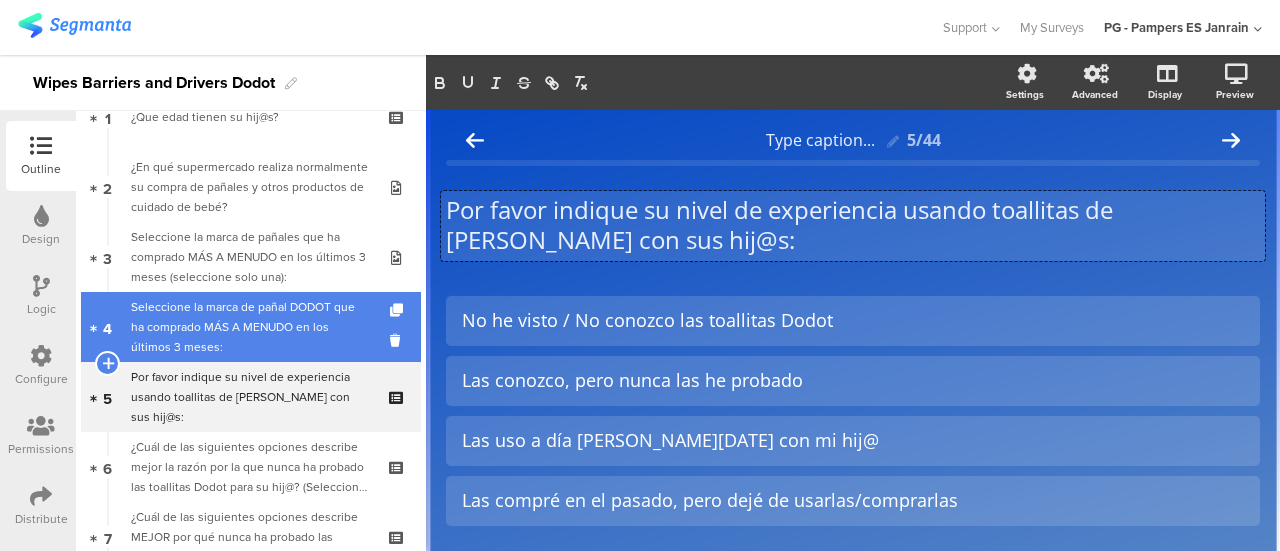 scroll, scrollTop: 110, scrollLeft: 0, axis: vertical 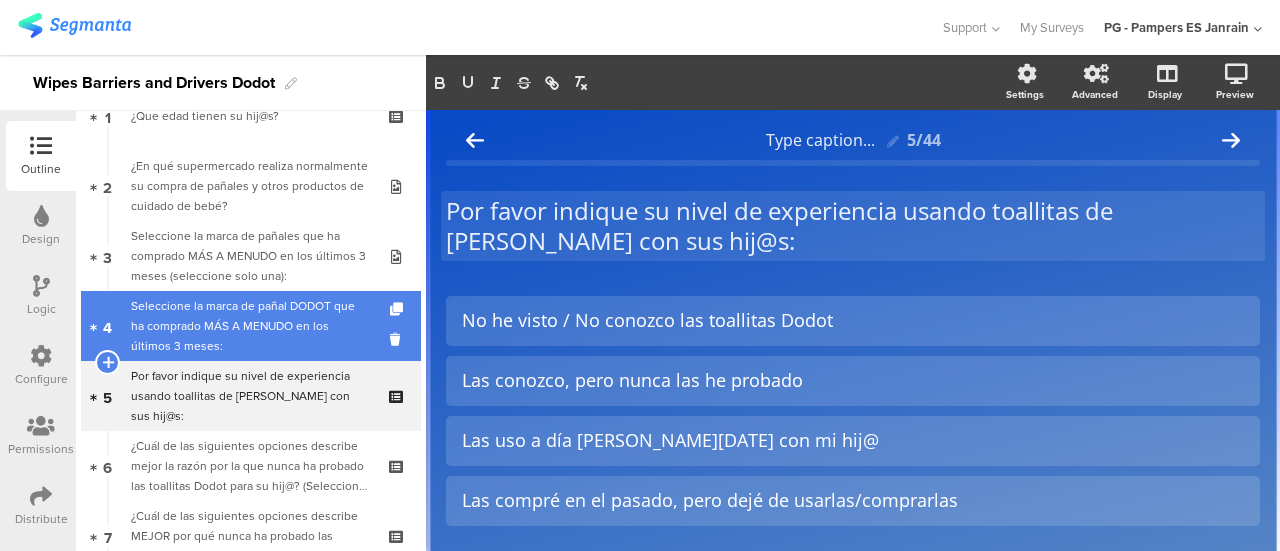 click on "Seleccione la marca de pañal DOD﻿OT que ha comprado MÁS A MENUDO﻿ en los últimos 3 meses:" at bounding box center [250, 326] 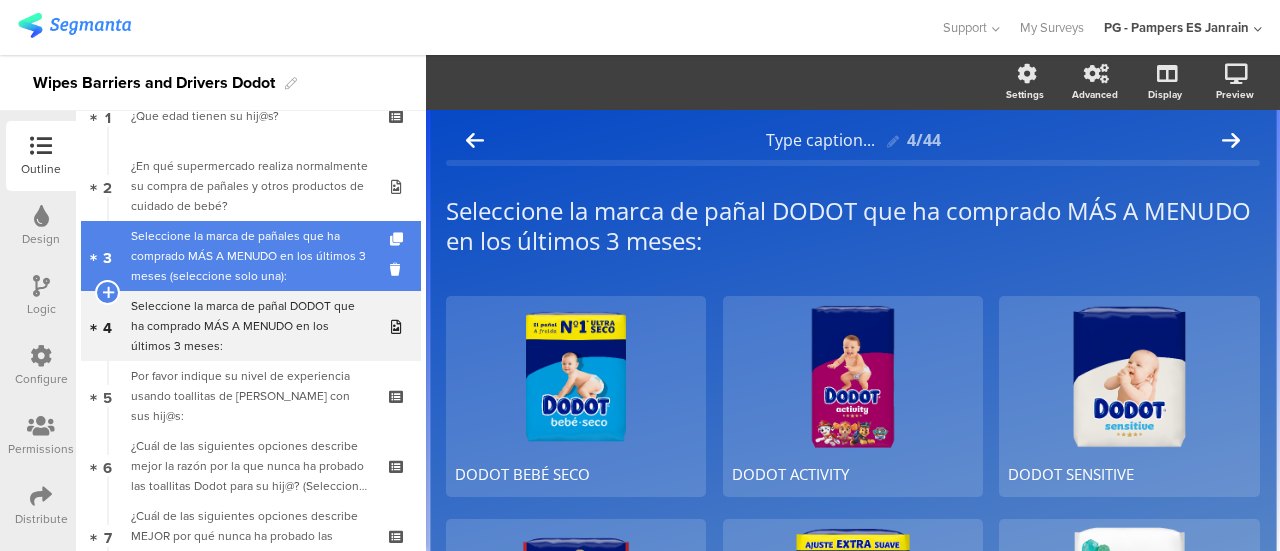 click on "Seleccione la marca de pañales que ha comprado MÁS A MENUDO en los últimos 3 meses (seleccione solo una):" at bounding box center (250, 256) 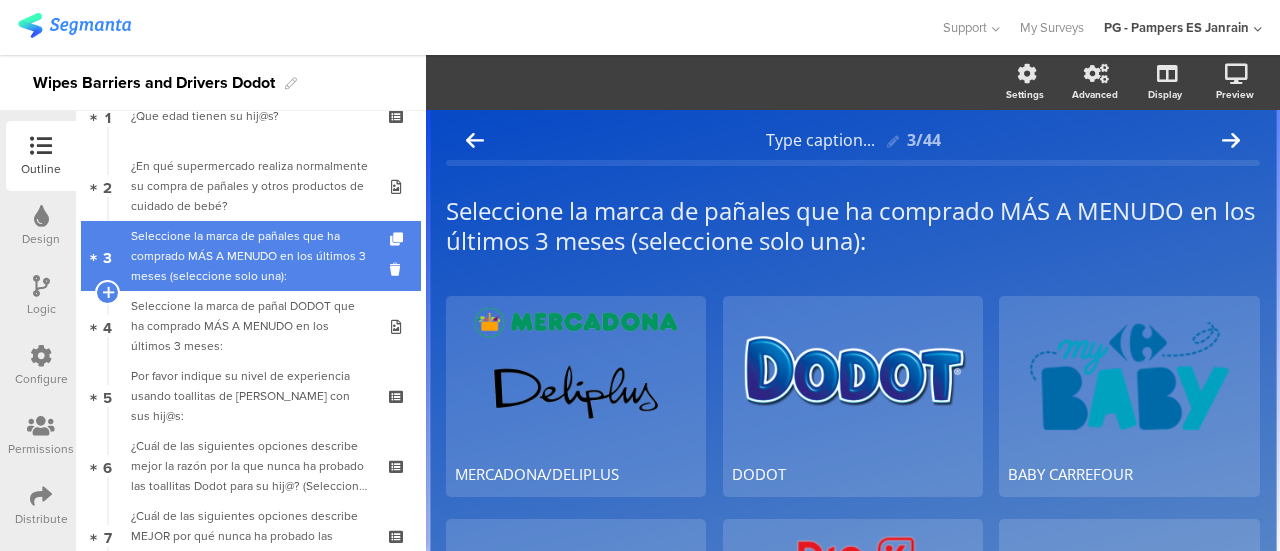 click on "3
Seleccione la marca de pañales que ha comprado MÁS A MENUDO en los últimos 3 meses (seleccione solo una):" at bounding box center (251, 256) 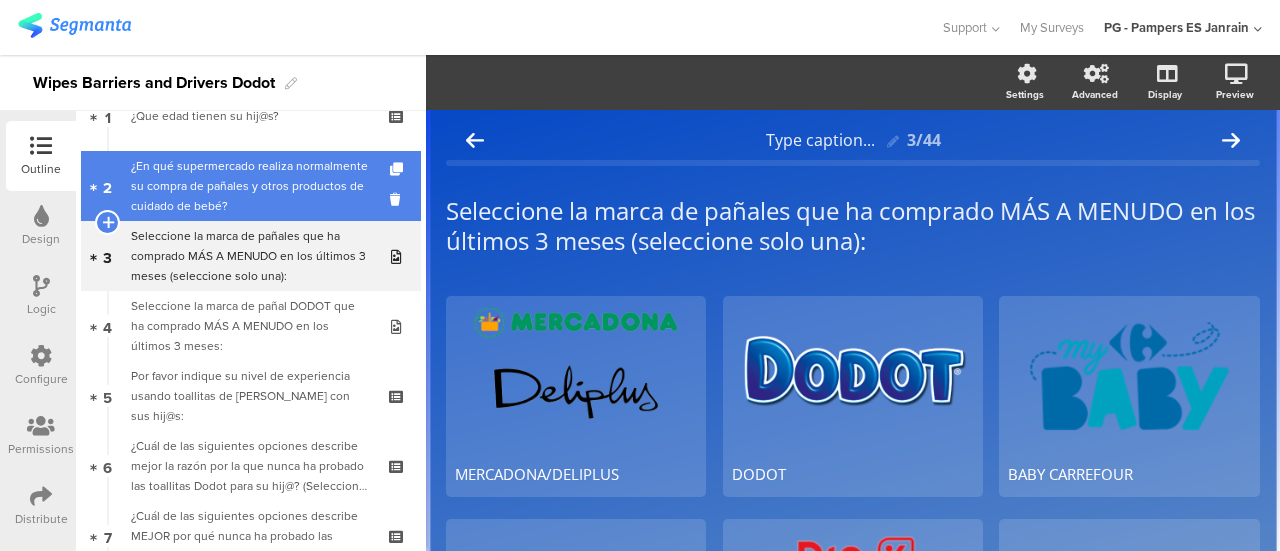 click on "¿En qué supermercado realiza normalmente su compra de pañales y otros productos de cuidado de bebé?" at bounding box center (250, 186) 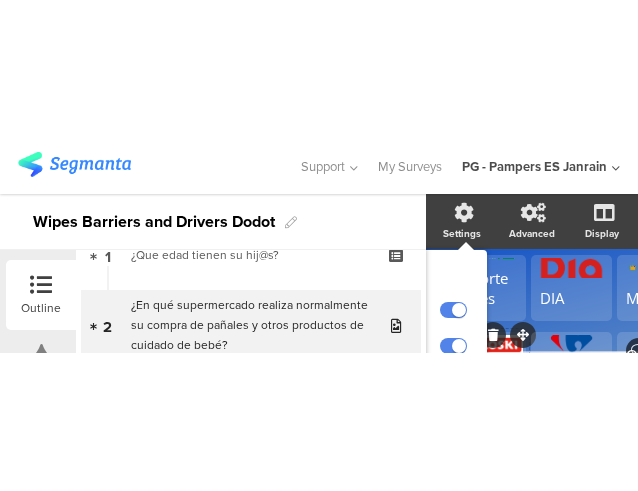 scroll, scrollTop: 386, scrollLeft: 0, axis: vertical 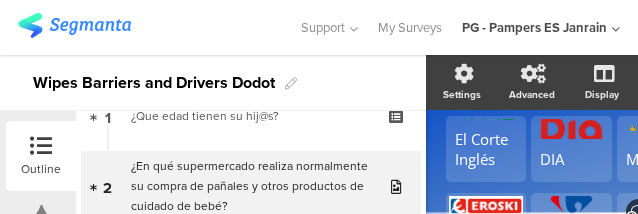 click on "Wipes Barriers and Drivers Dodot" at bounding box center [213, 83] 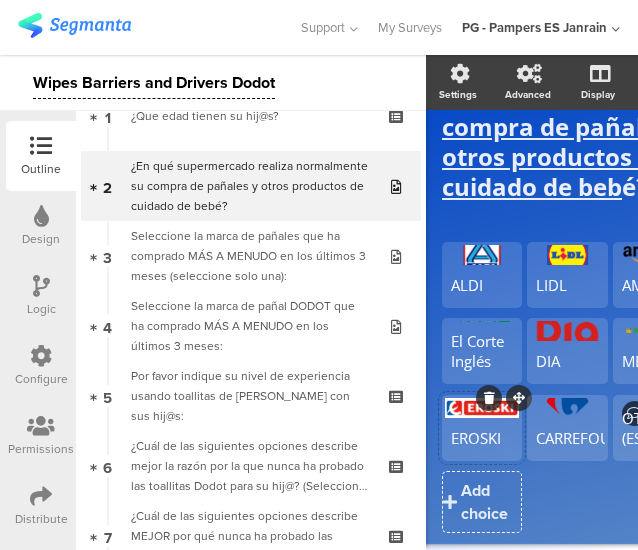 scroll, scrollTop: 174, scrollLeft: 0, axis: vertical 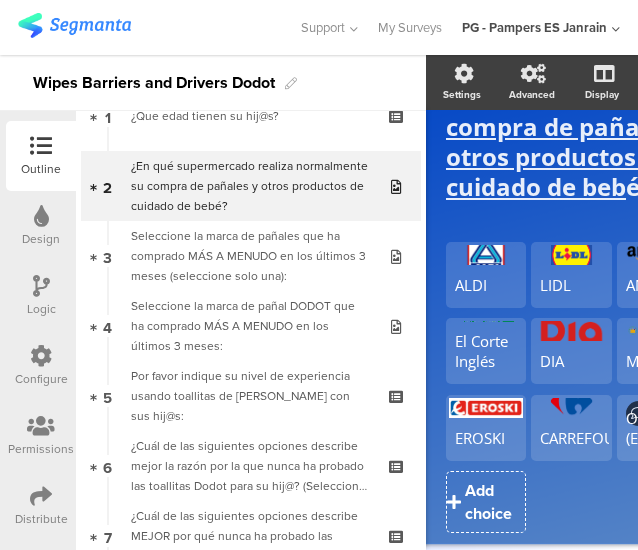 click on "Add choice" 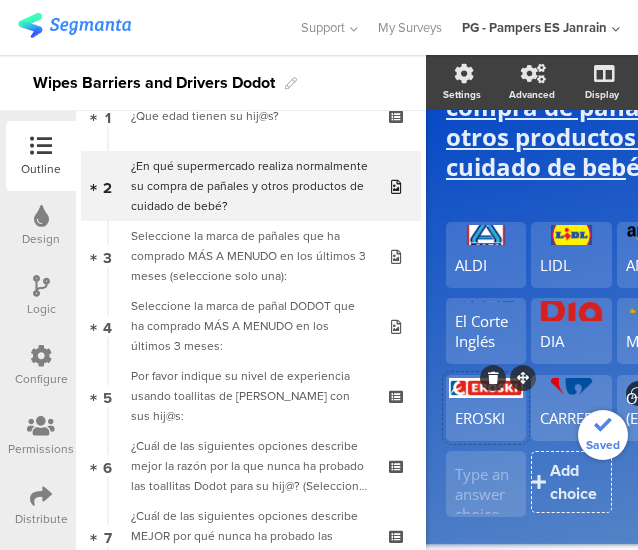 scroll, scrollTop: 198, scrollLeft: 0, axis: vertical 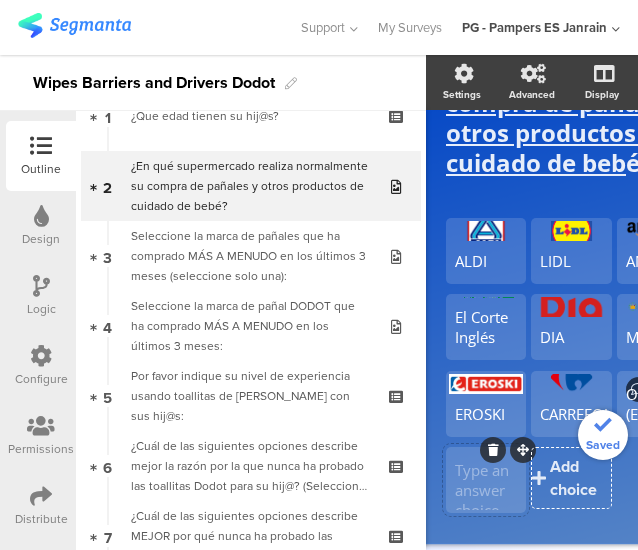 type 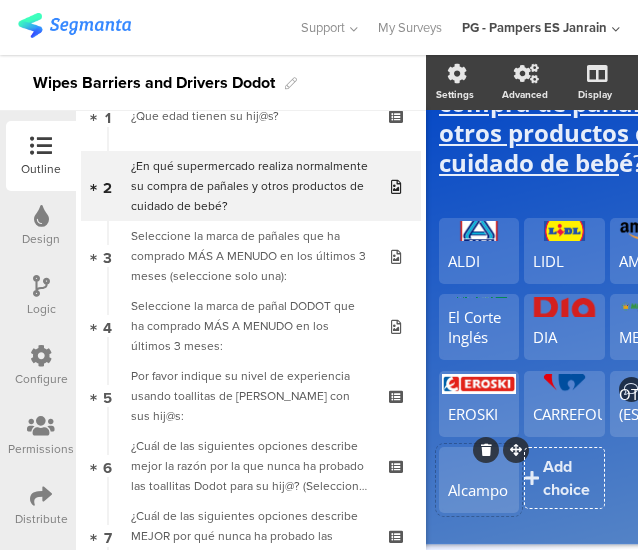 scroll, scrollTop: 198, scrollLeft: 0, axis: vertical 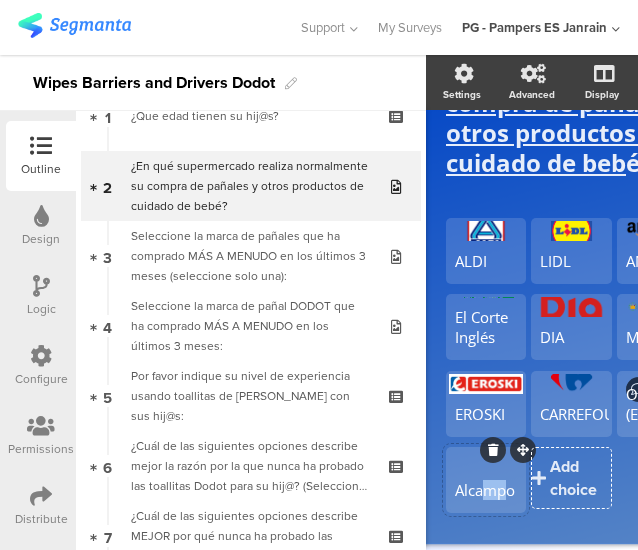 drag, startPoint x: 508, startPoint y: 485, endPoint x: 482, endPoint y: 485, distance: 26 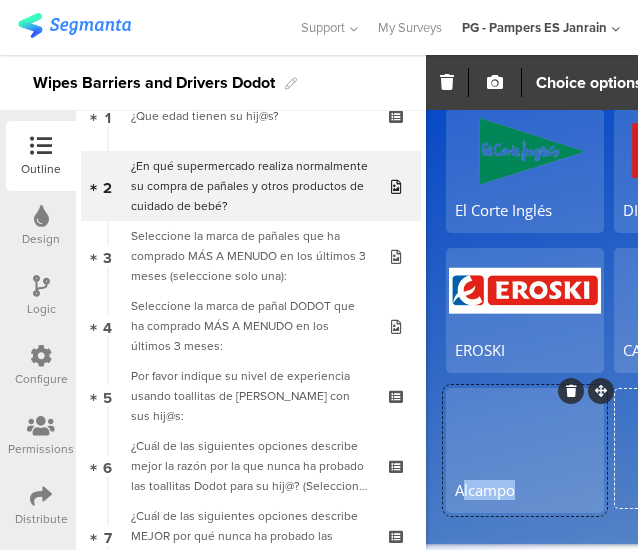 drag, startPoint x: 515, startPoint y: 481, endPoint x: 466, endPoint y: 486, distance: 49.25444 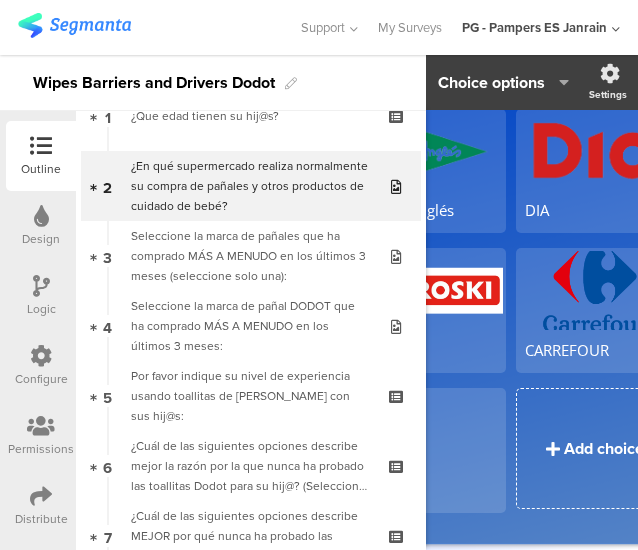 click on "Add choice" 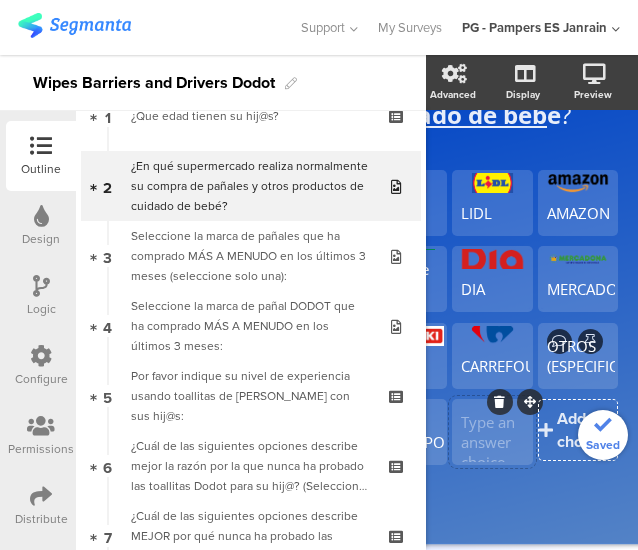 type 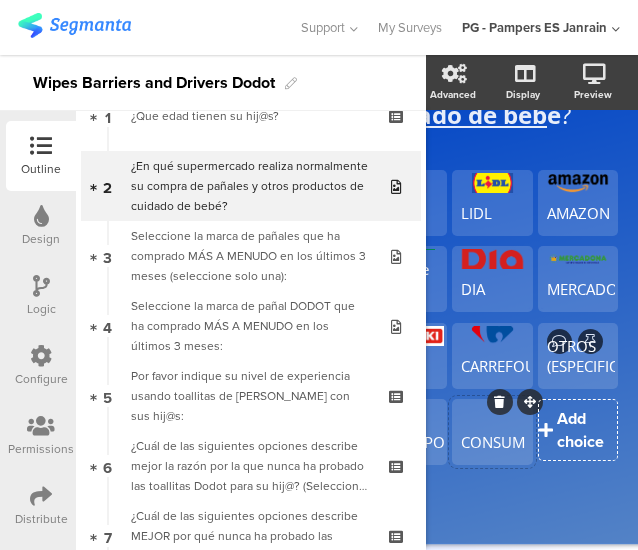 click on "Add choice" 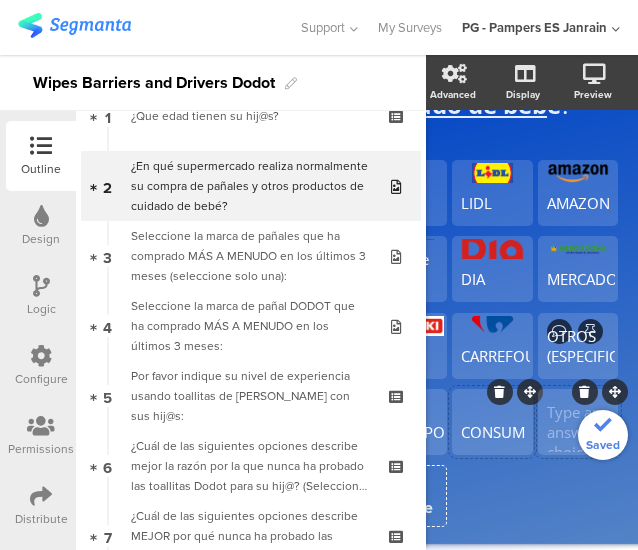 type 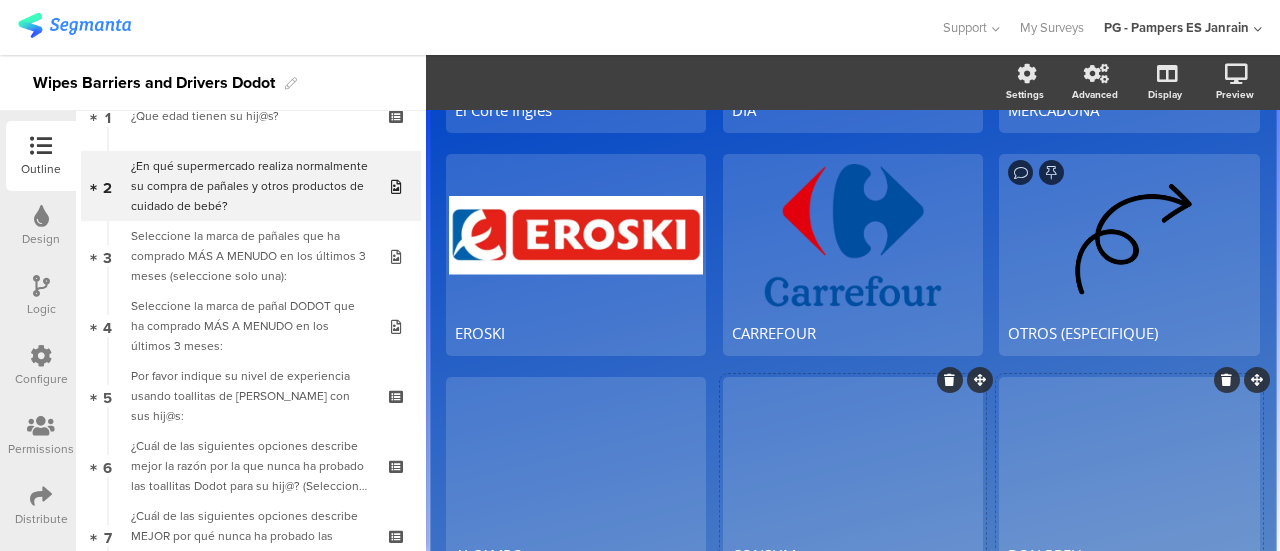 scroll, scrollTop: 585, scrollLeft: 0, axis: vertical 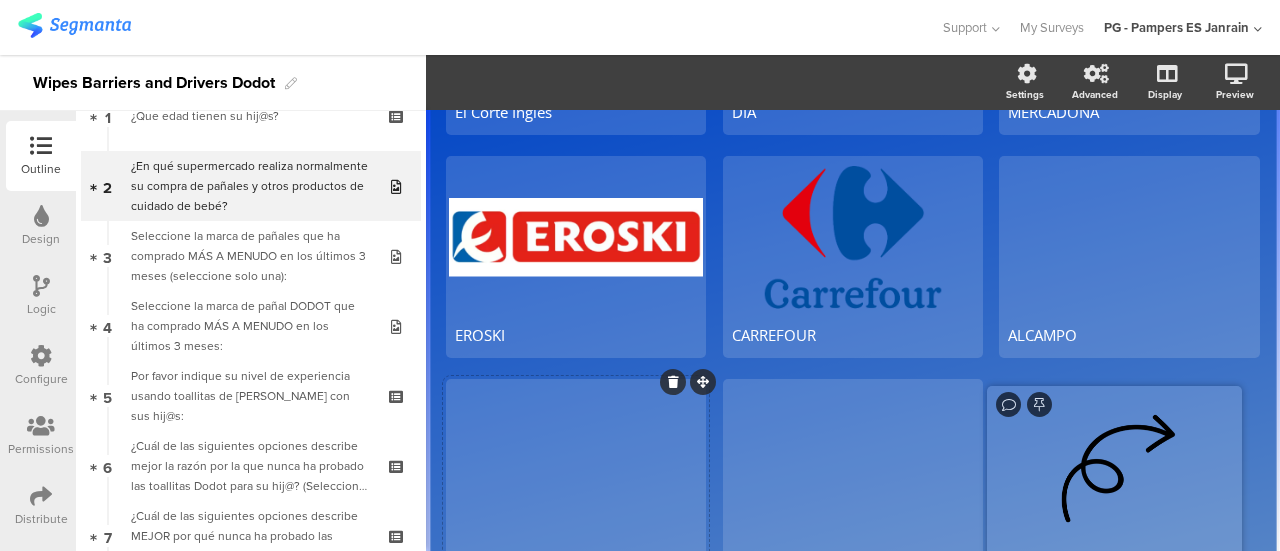 drag, startPoint x: 1244, startPoint y: 144, endPoint x: 1242, endPoint y: 383, distance: 239.00836 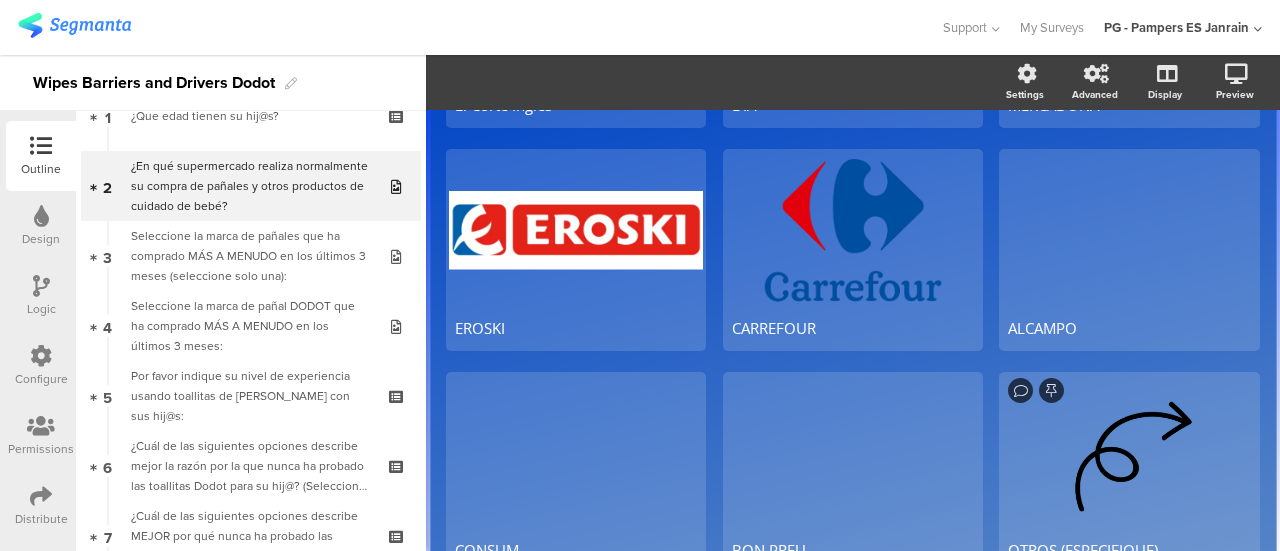 scroll, scrollTop: 617, scrollLeft: 0, axis: vertical 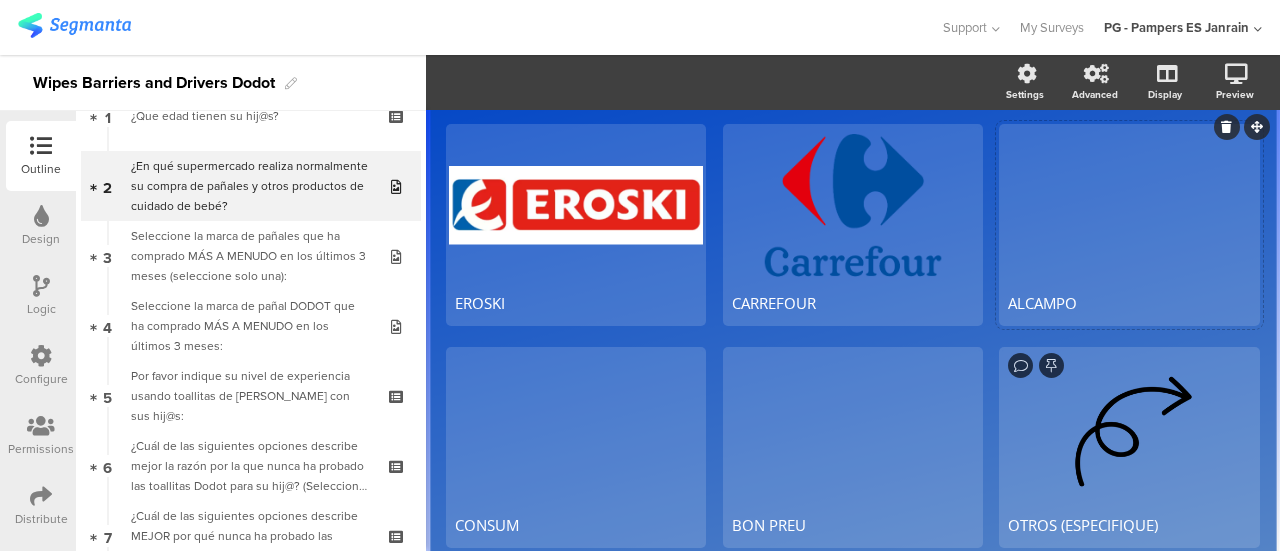 click 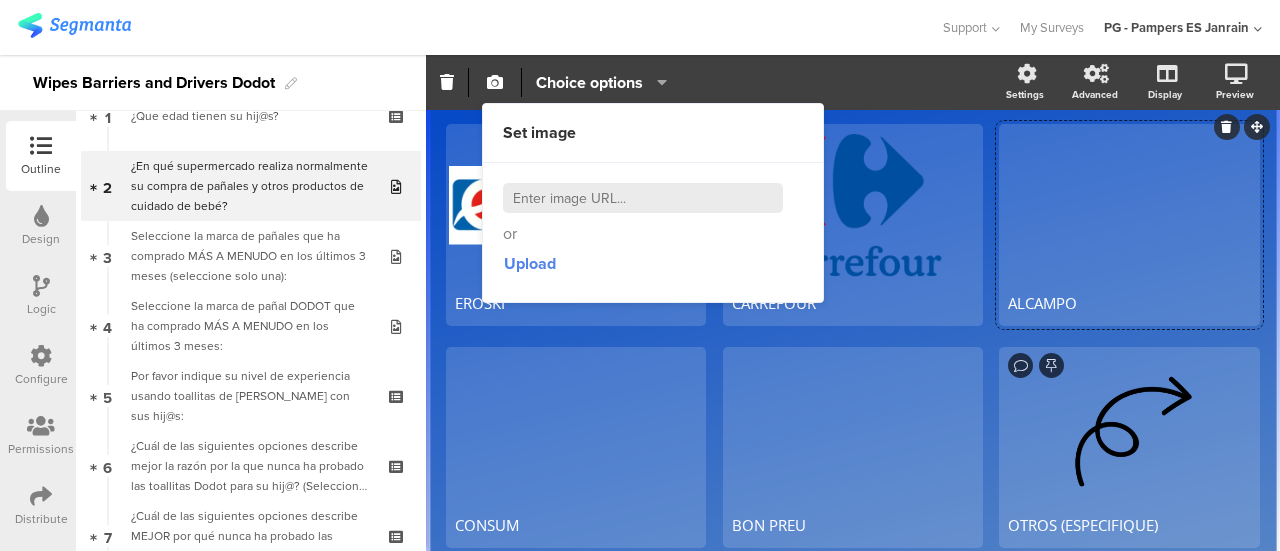 scroll, scrollTop: 590, scrollLeft: 0, axis: vertical 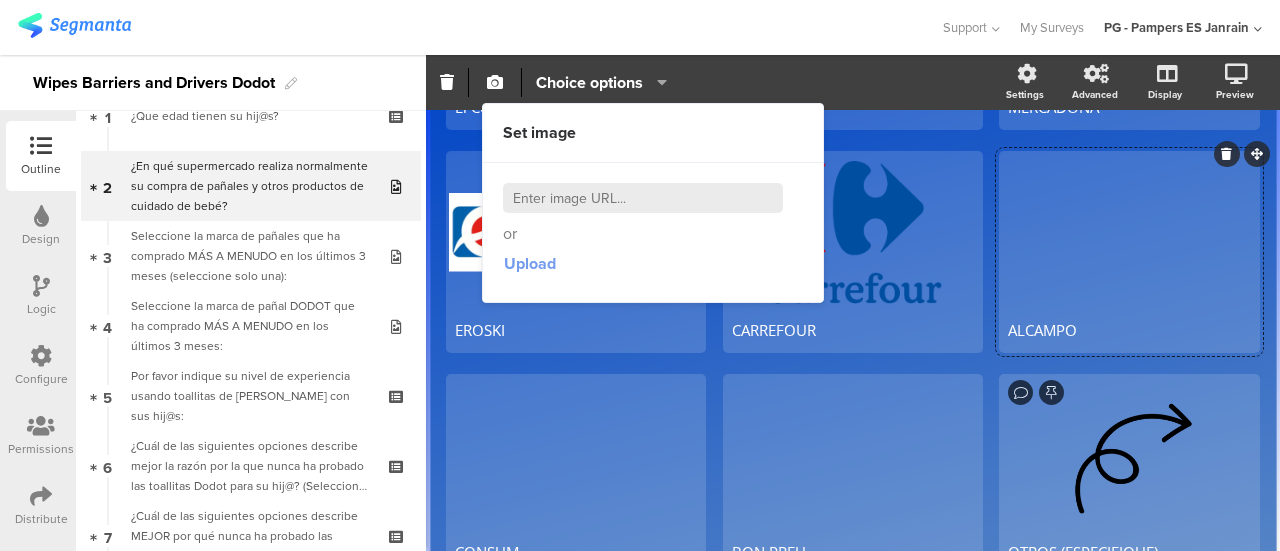 click on "Upload" at bounding box center [530, 263] 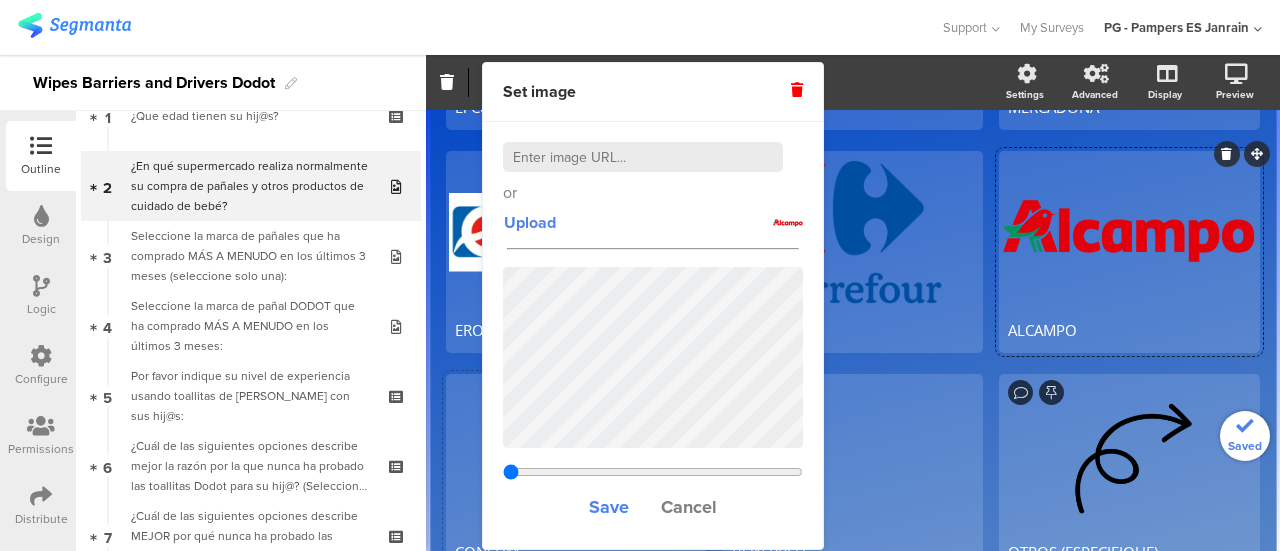 scroll, scrollTop: 590, scrollLeft: 0, axis: vertical 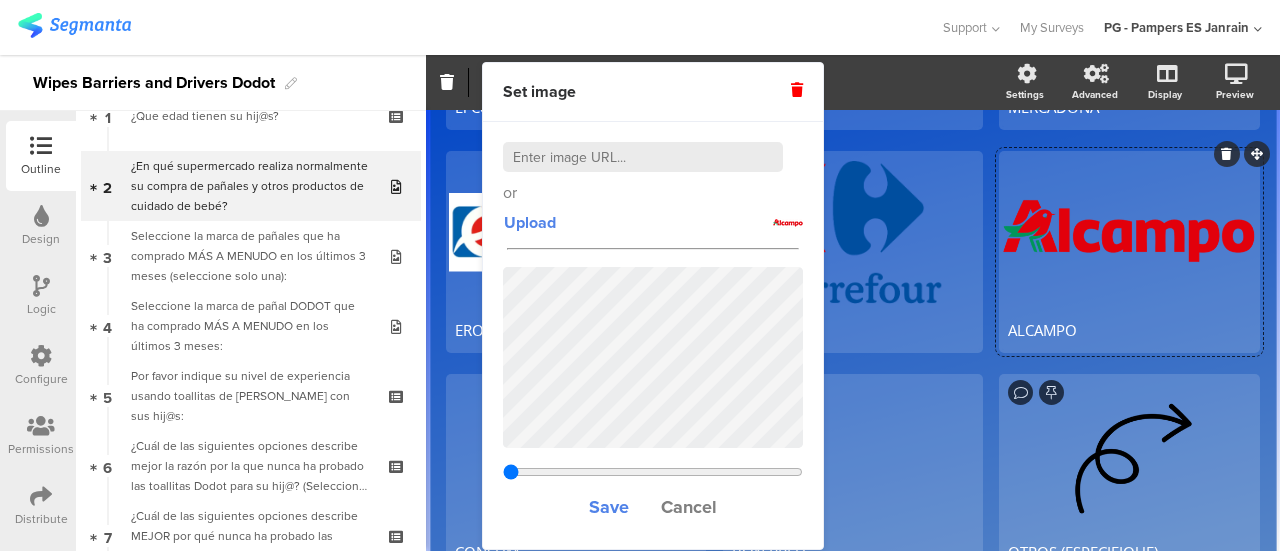 type on "0.75" 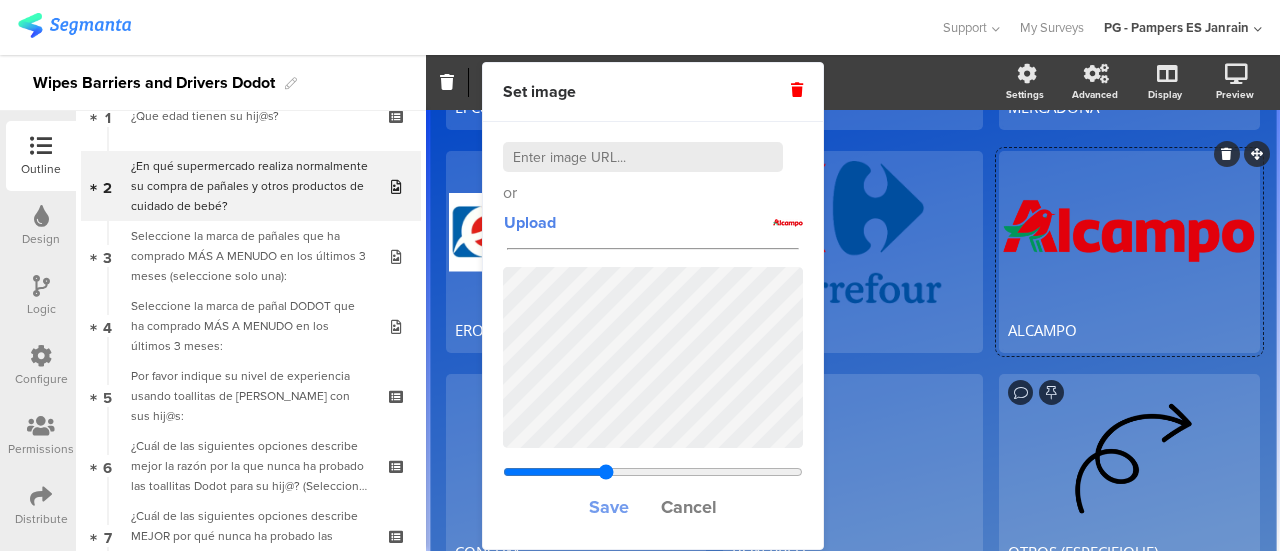 click on "Save" at bounding box center (609, 507) 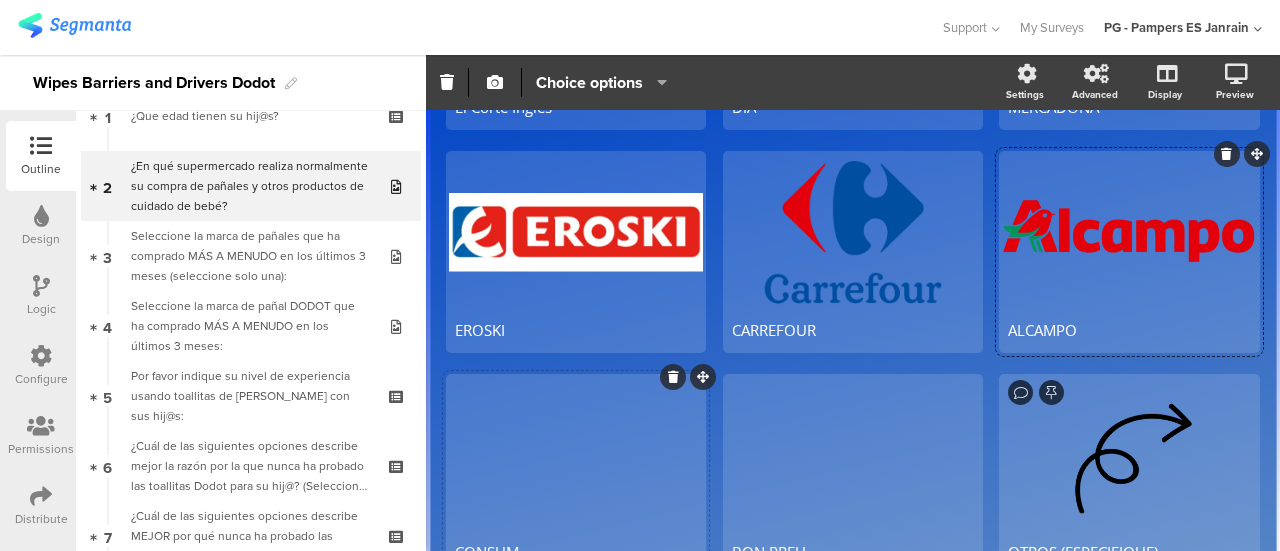 click 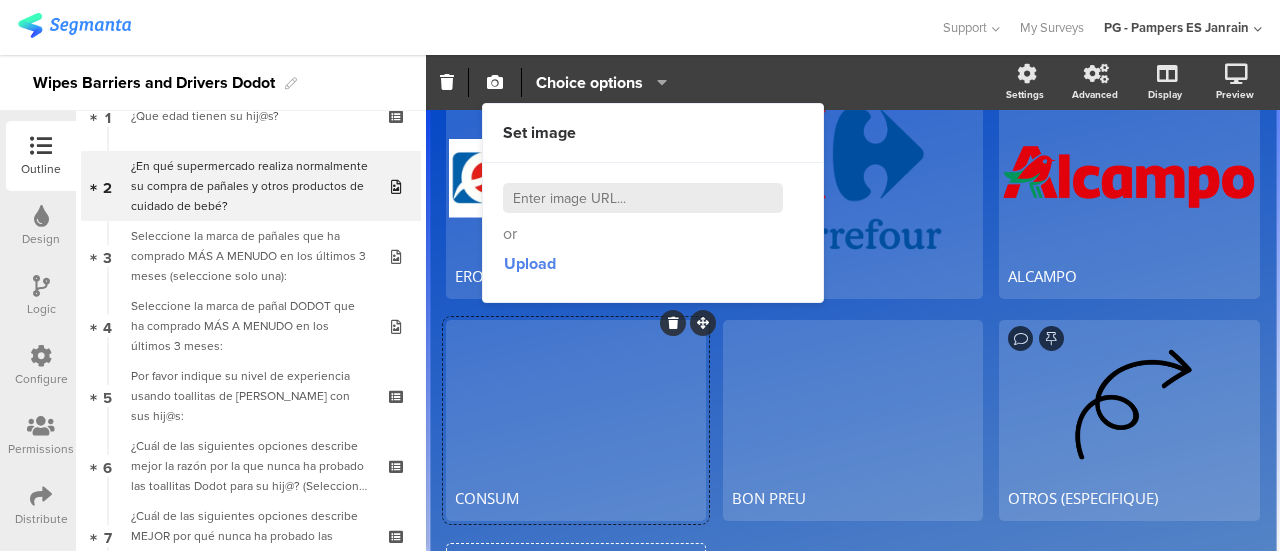 scroll, scrollTop: 650, scrollLeft: 0, axis: vertical 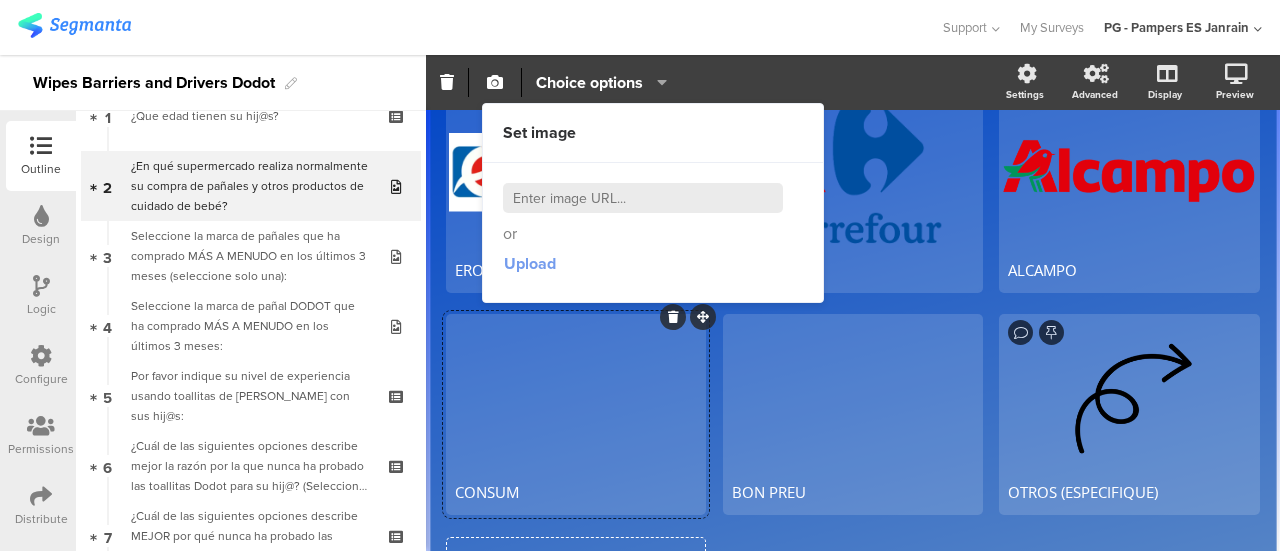 click on "Upload" at bounding box center (530, 263) 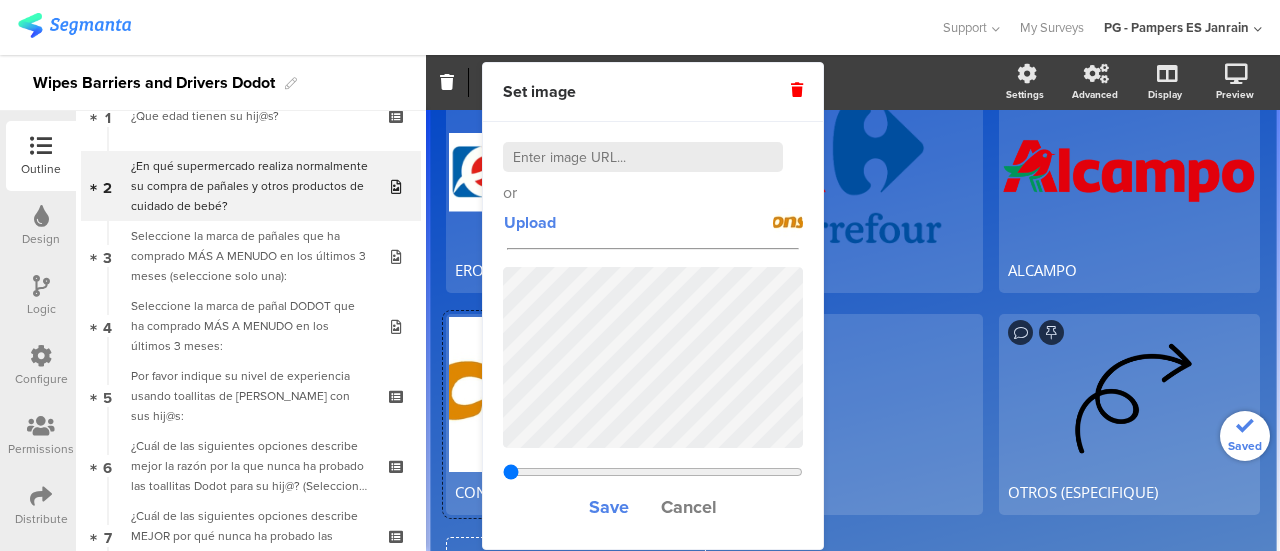 scroll, scrollTop: 650, scrollLeft: 0, axis: vertical 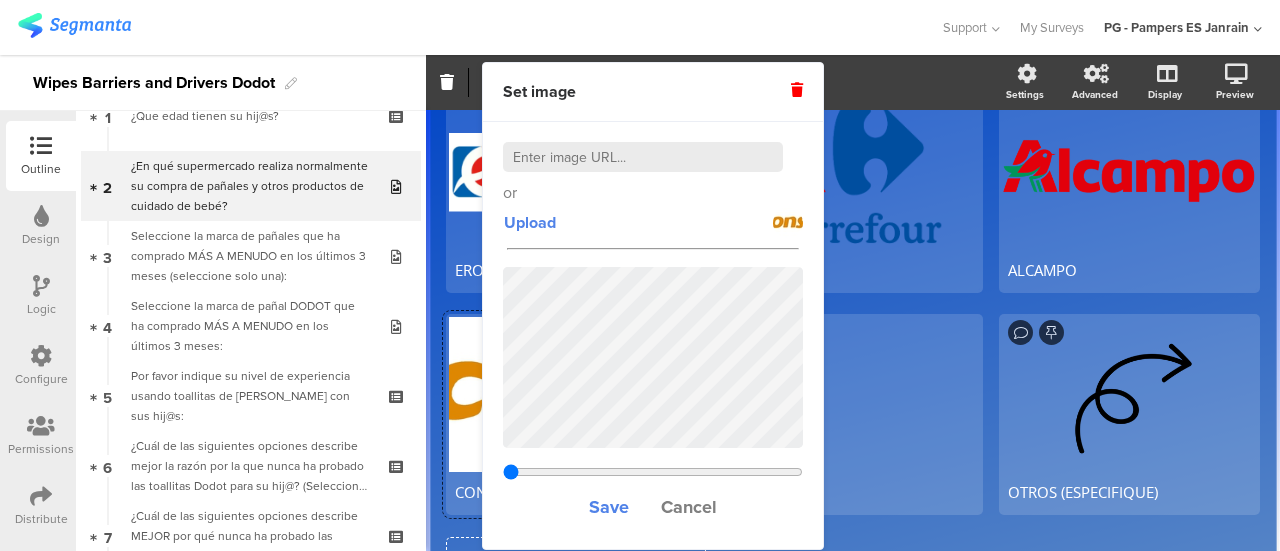 drag, startPoint x: 604, startPoint y: 475, endPoint x: 495, endPoint y: 457, distance: 110.47624 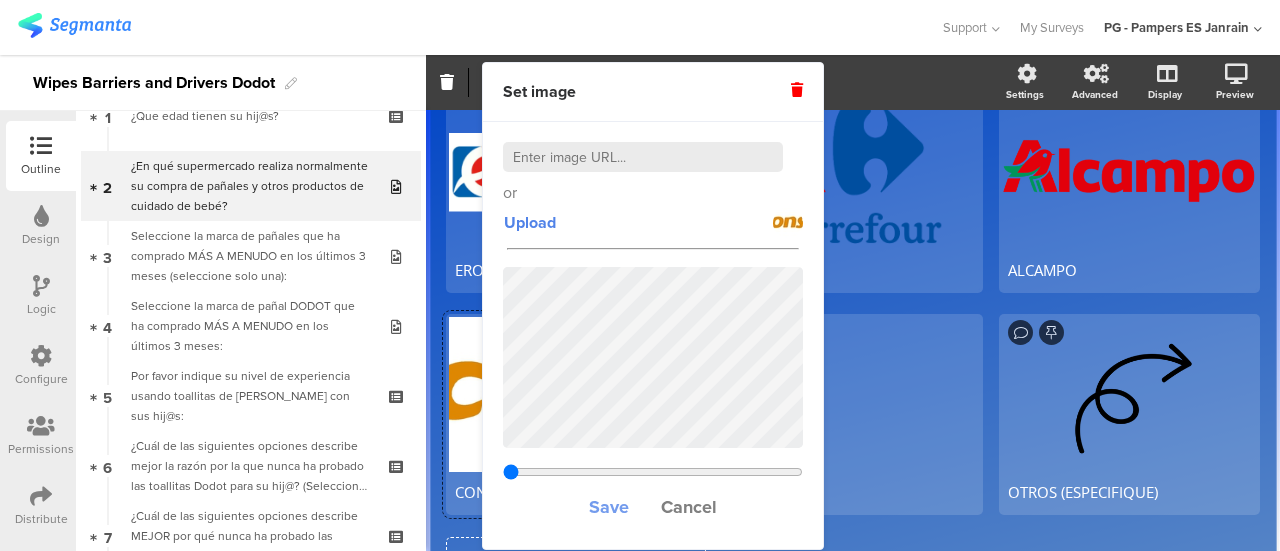 click on "Save" at bounding box center [609, 507] 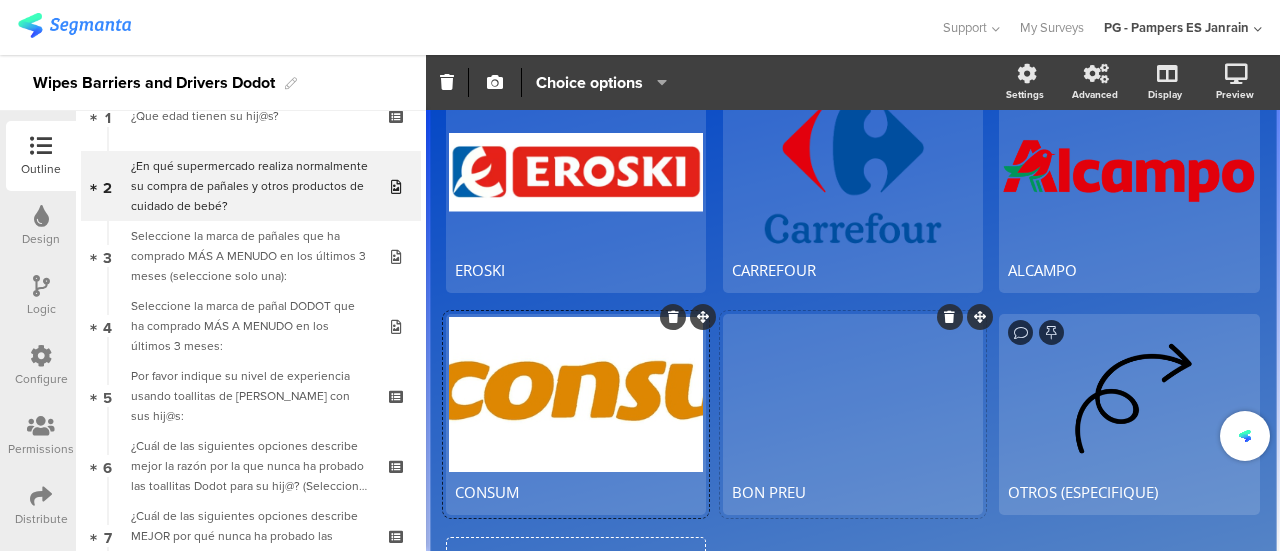 click 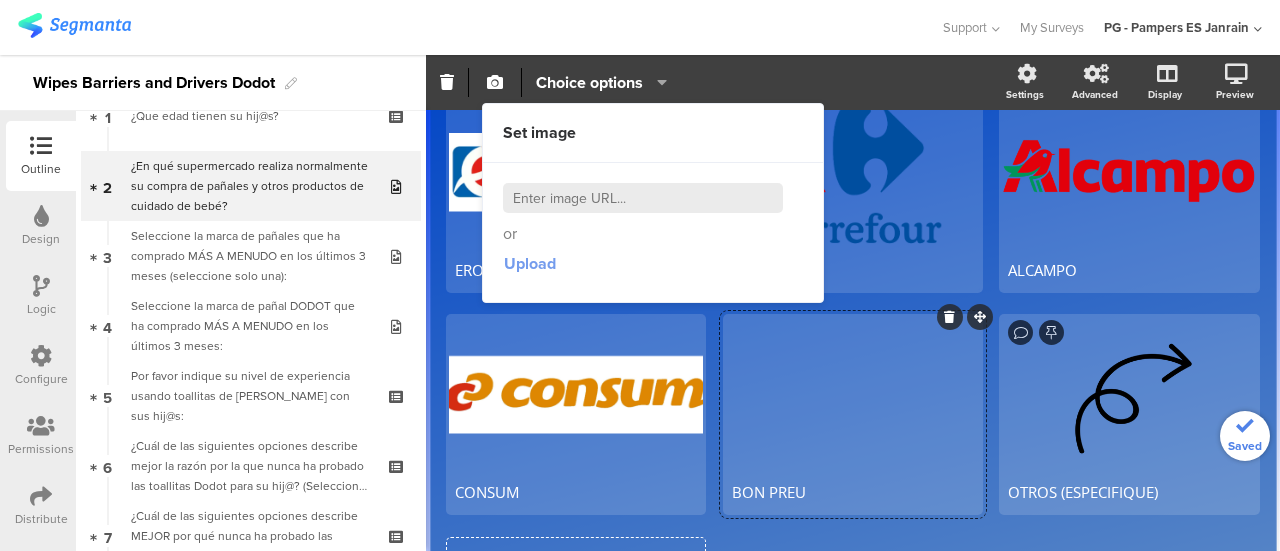 click on "Upload" at bounding box center [530, 263] 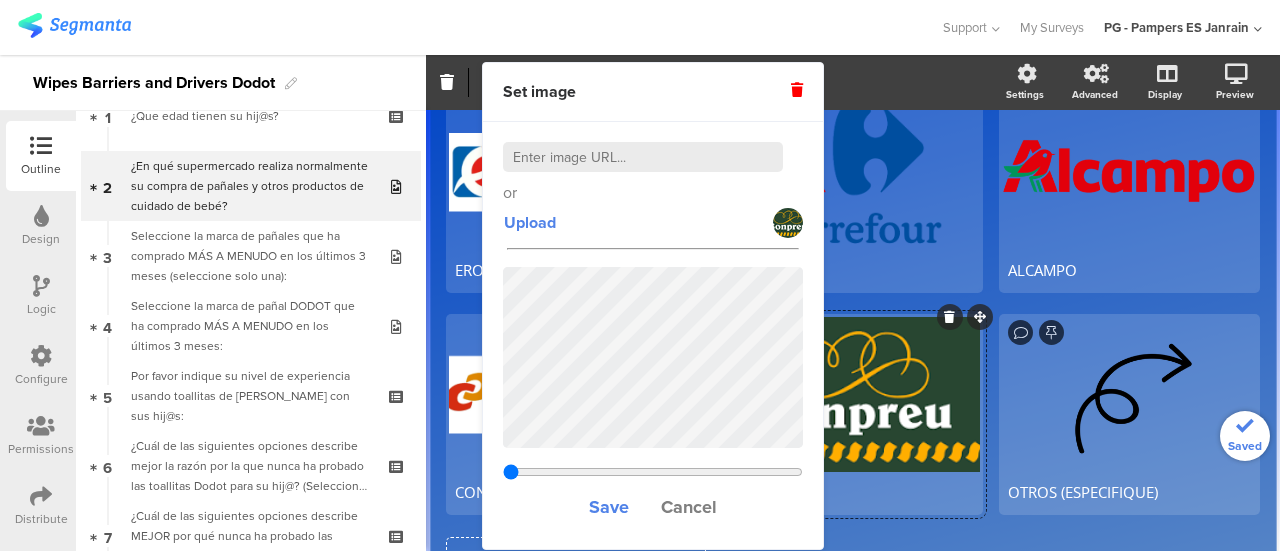 scroll, scrollTop: 650, scrollLeft: 0, axis: vertical 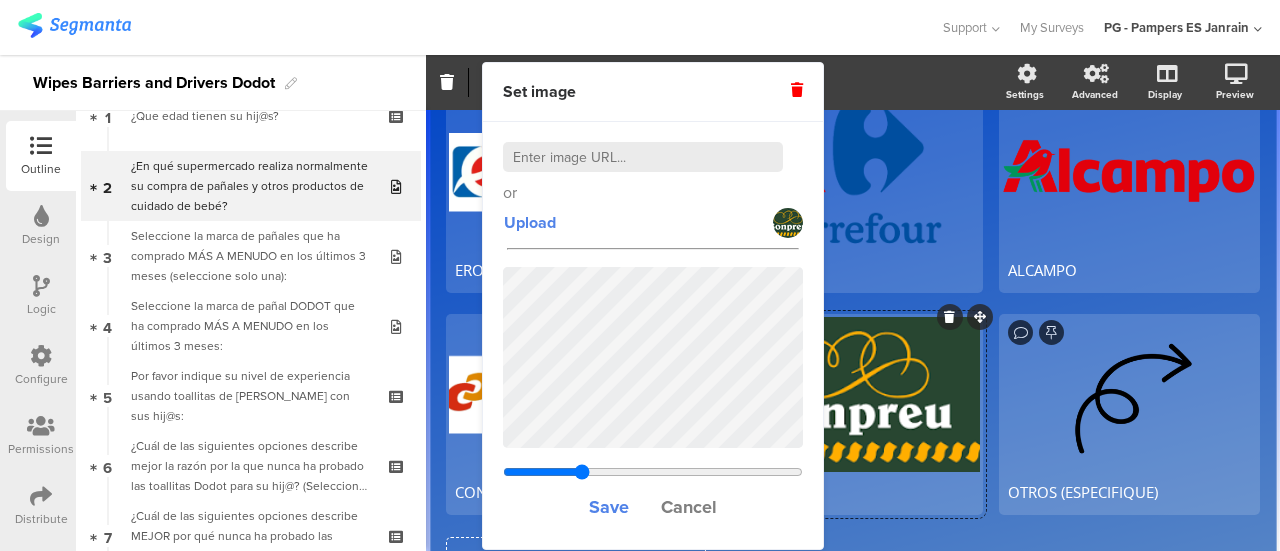 drag, startPoint x: 606, startPoint y: 473, endPoint x: 581, endPoint y: 473, distance: 25 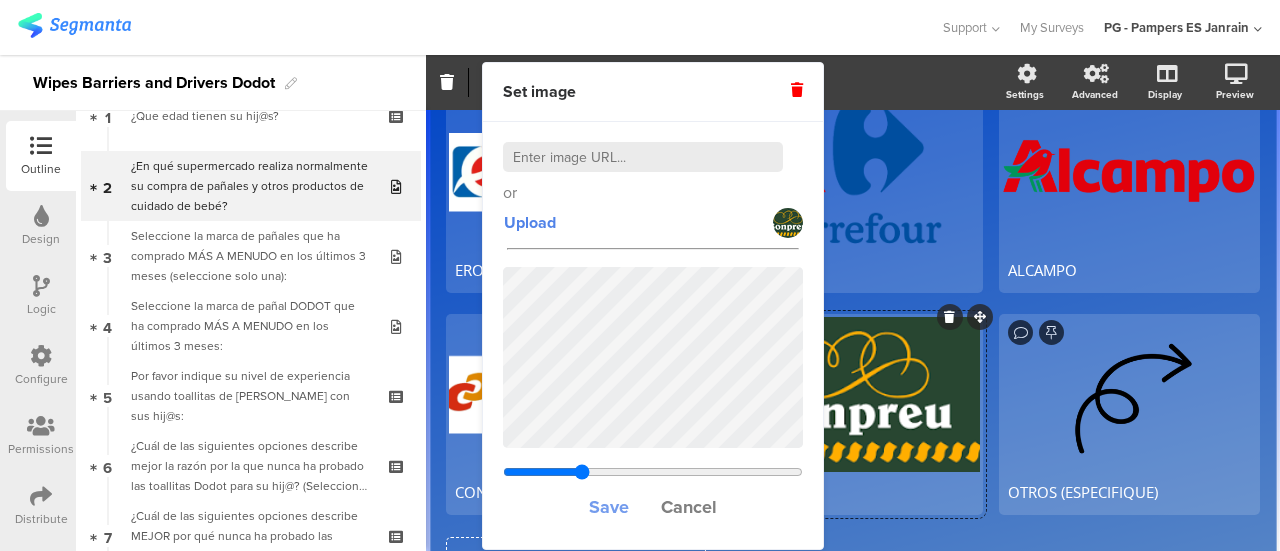 click on "Save" at bounding box center [609, 507] 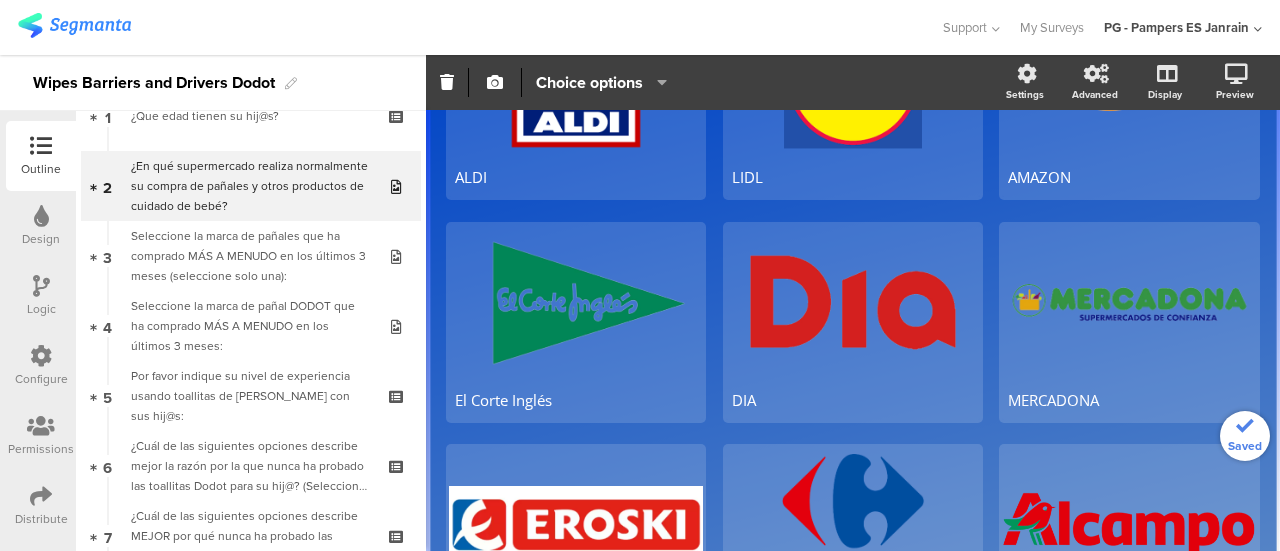 scroll, scrollTop: 303, scrollLeft: 0, axis: vertical 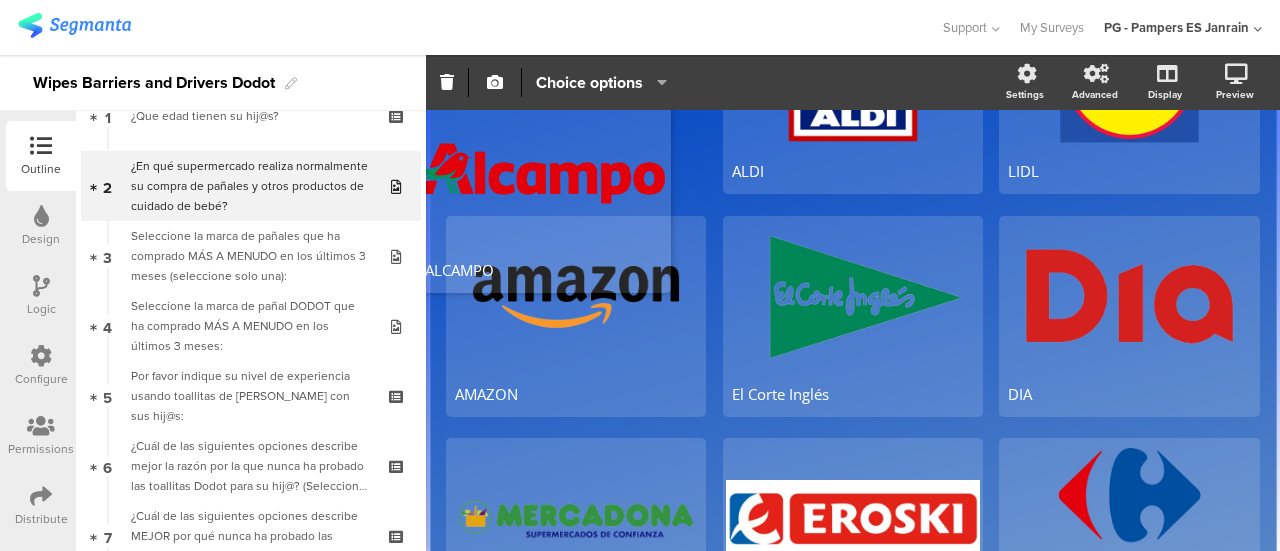 drag, startPoint x: 1241, startPoint y: 433, endPoint x: 668, endPoint y: 101, distance: 662.23334 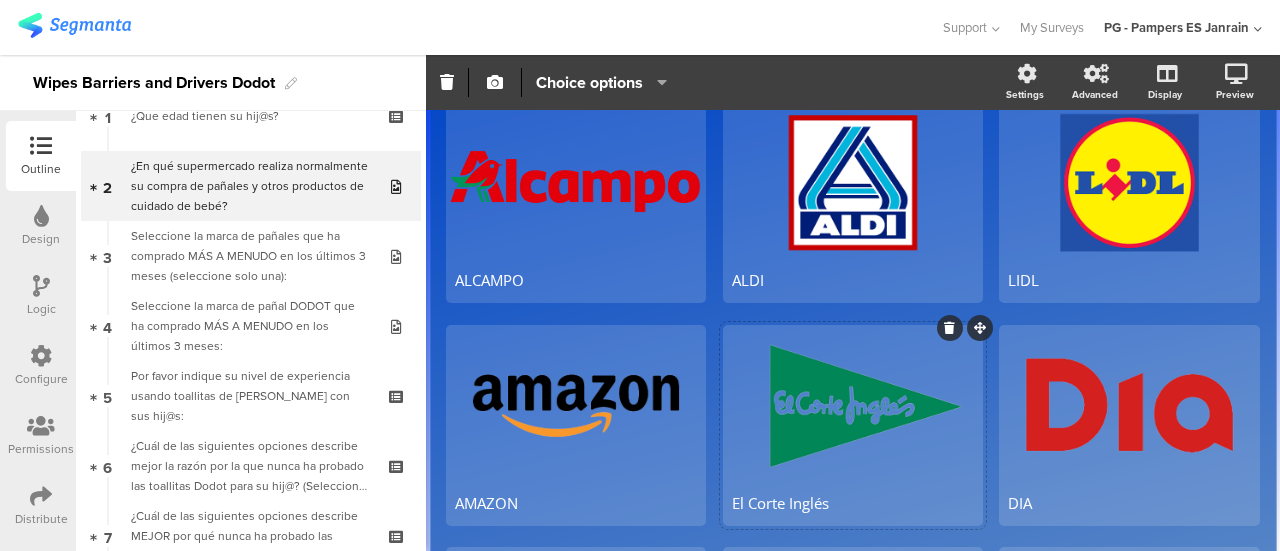 scroll, scrollTop: 167, scrollLeft: 0, axis: vertical 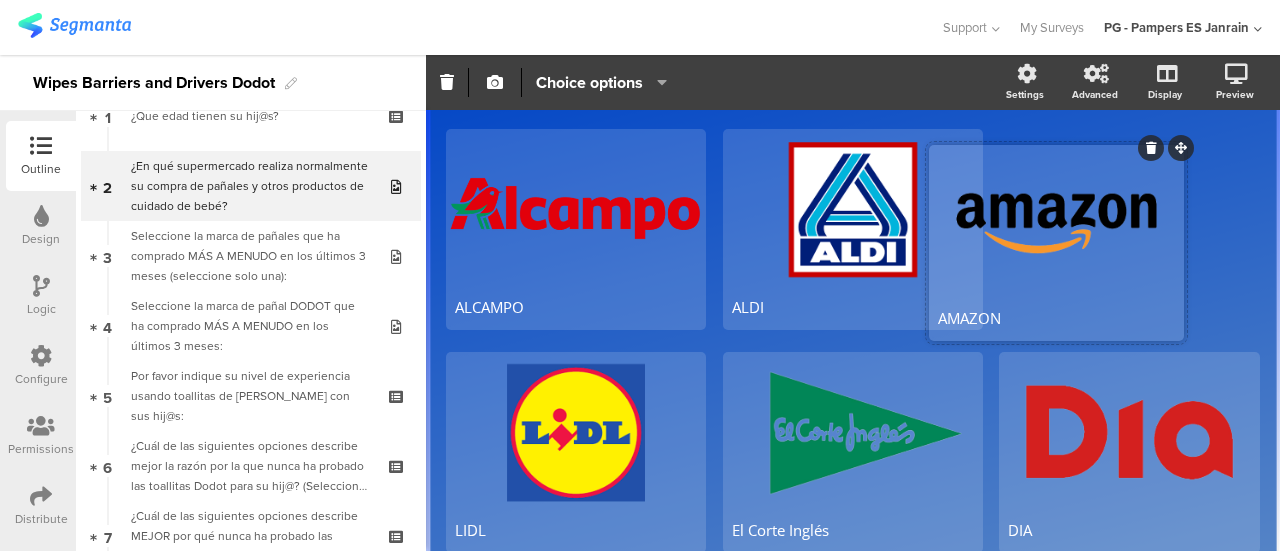 drag, startPoint x: 695, startPoint y: 349, endPoint x: 1178, endPoint y: 147, distance: 523.53894 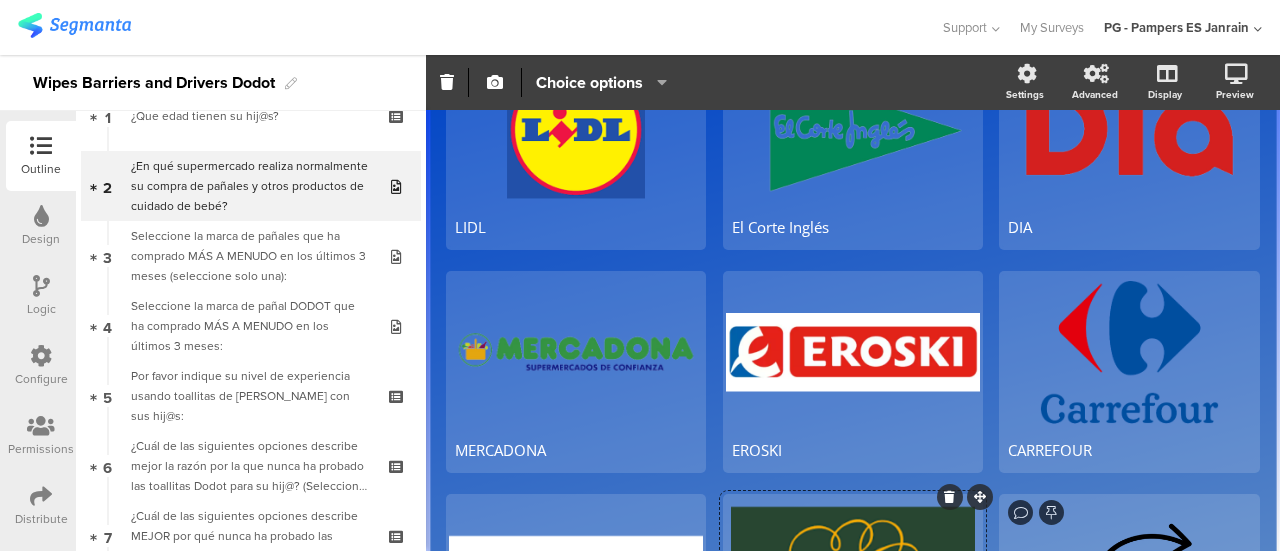 scroll, scrollTop: 462, scrollLeft: 0, axis: vertical 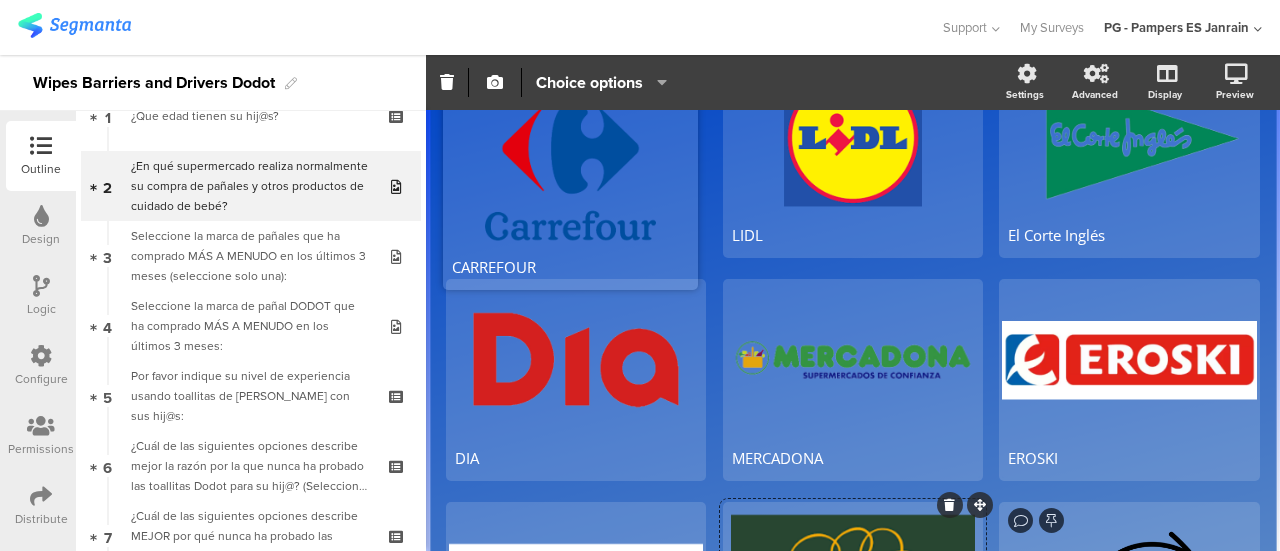 drag, startPoint x: 1244, startPoint y: 277, endPoint x: 700, endPoint y: 101, distance: 571.7622 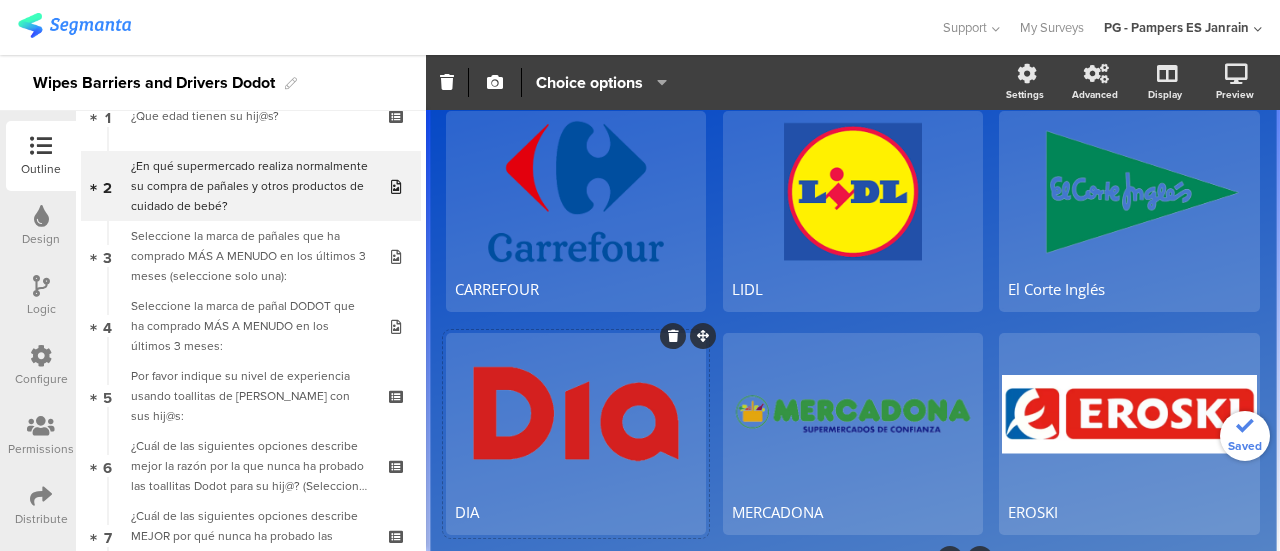 scroll, scrollTop: 403, scrollLeft: 0, axis: vertical 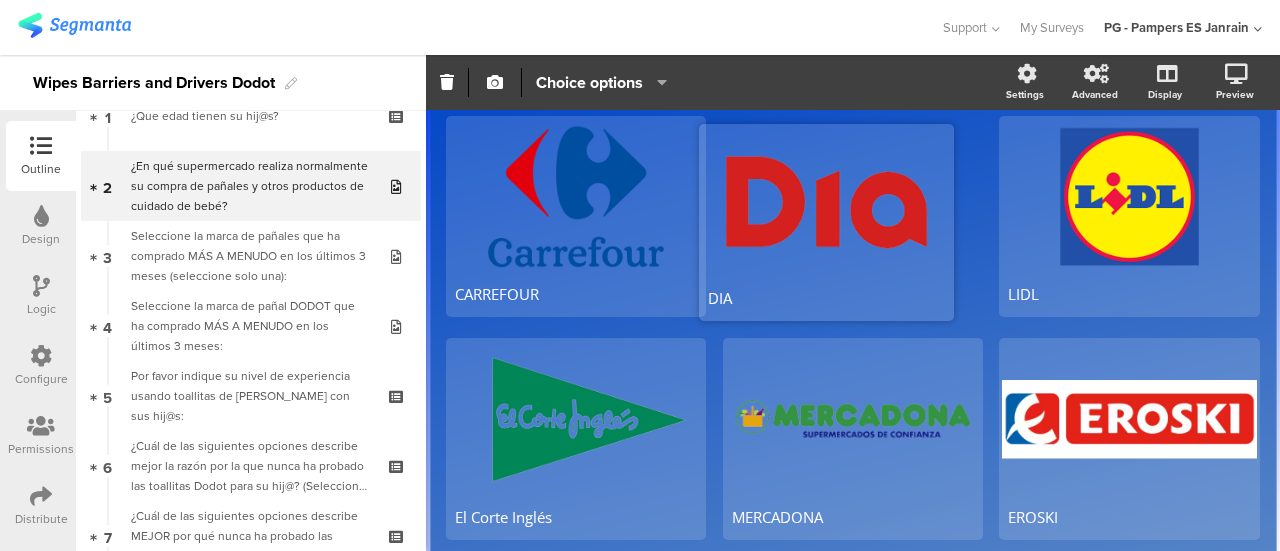 drag, startPoint x: 702, startPoint y: 331, endPoint x: 957, endPoint y: 127, distance: 326.55933 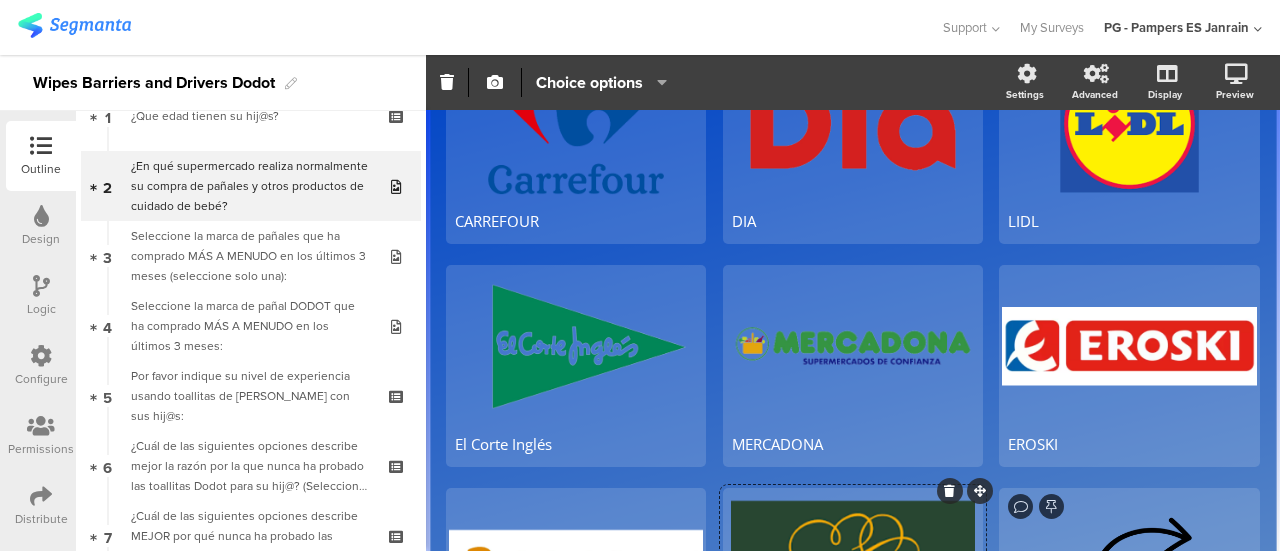 scroll, scrollTop: 475, scrollLeft: 0, axis: vertical 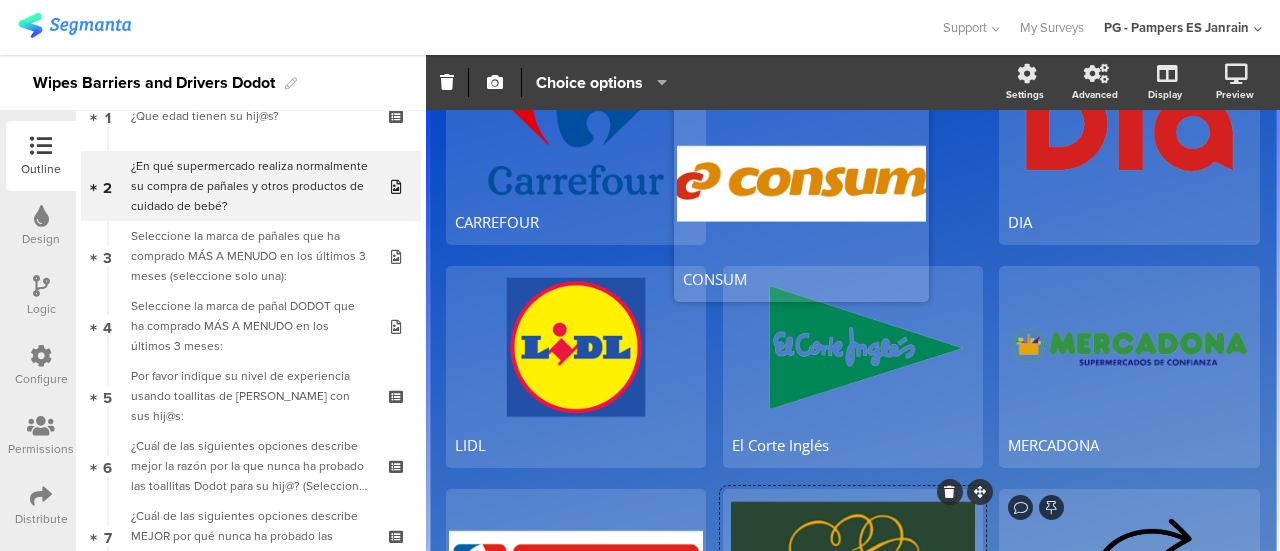 drag, startPoint x: 700, startPoint y: 475, endPoint x: 928, endPoint y: 106, distance: 433.75684 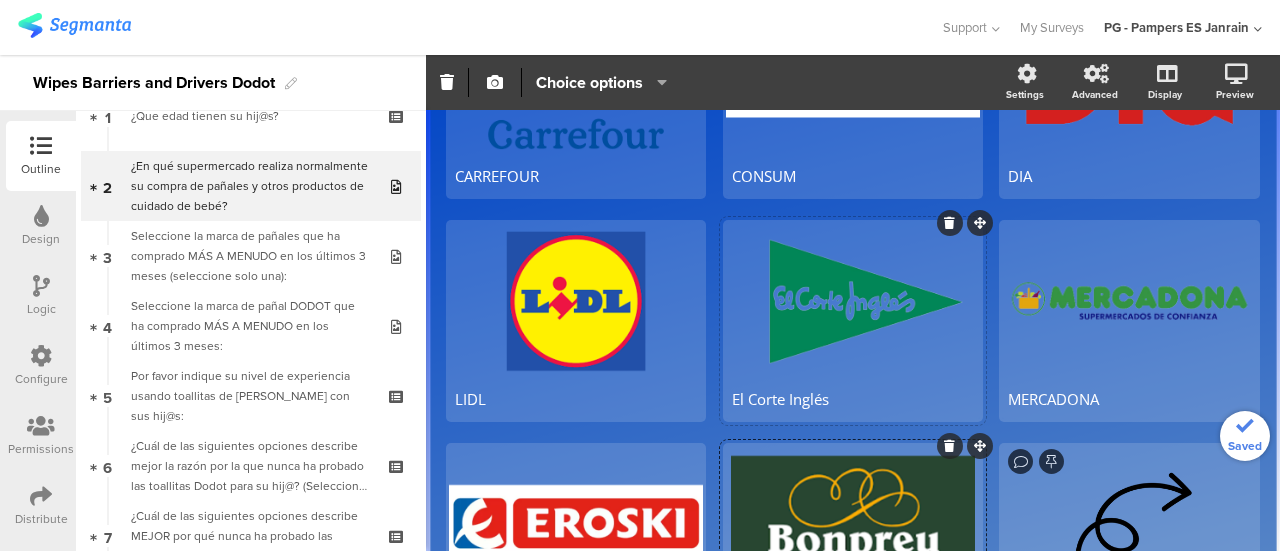 scroll, scrollTop: 549, scrollLeft: 0, axis: vertical 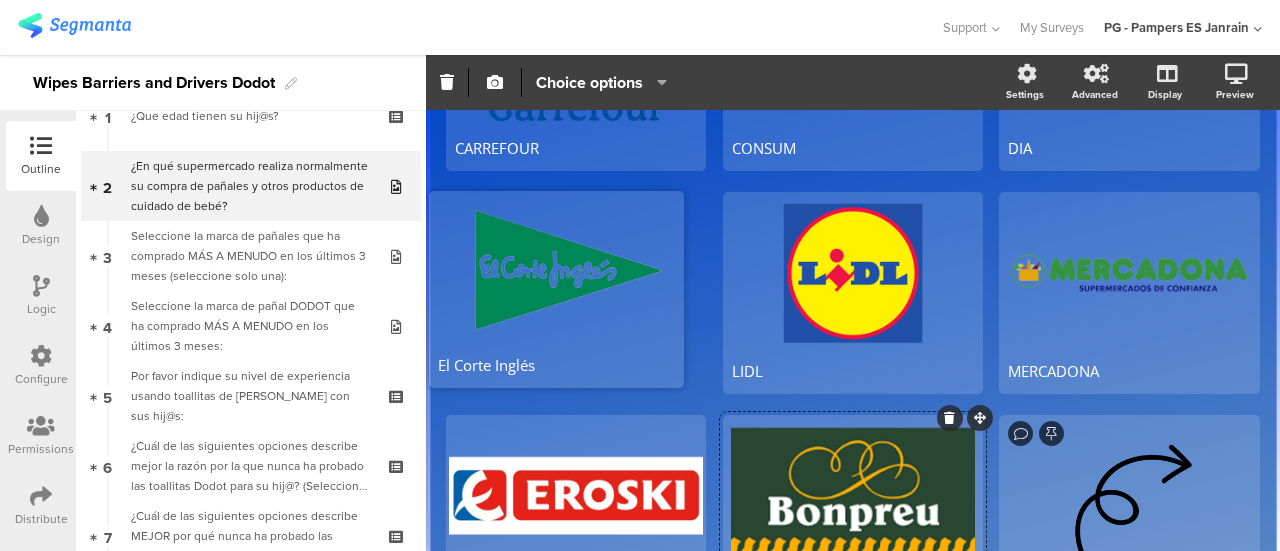 drag, startPoint x: 972, startPoint y: 181, endPoint x: 678, endPoint y: 190, distance: 294.13773 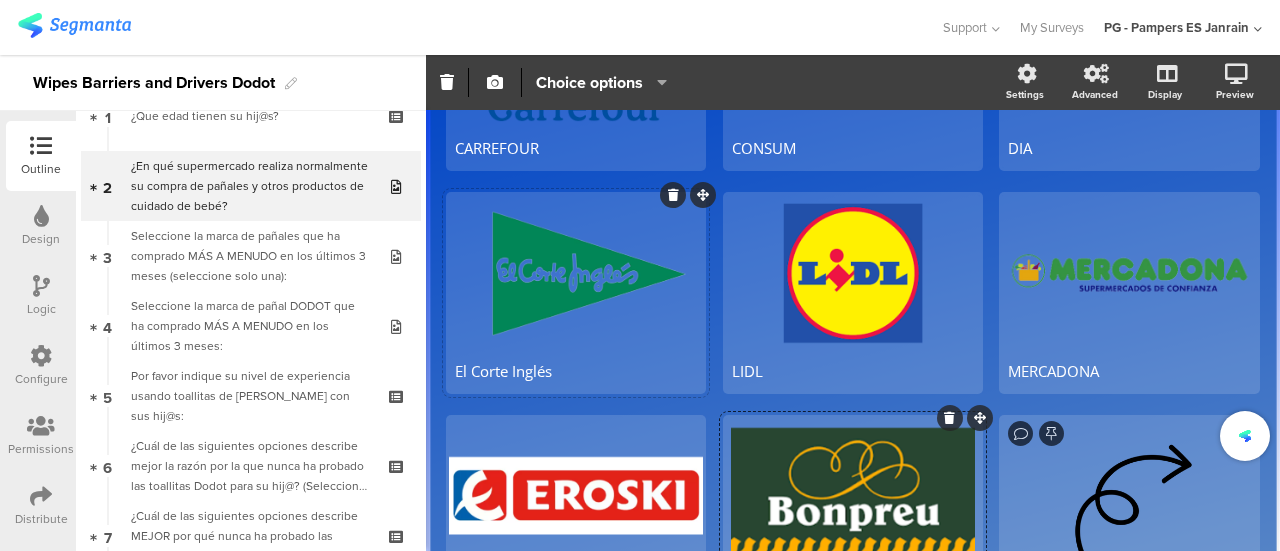 scroll, scrollTop: 587, scrollLeft: 0, axis: vertical 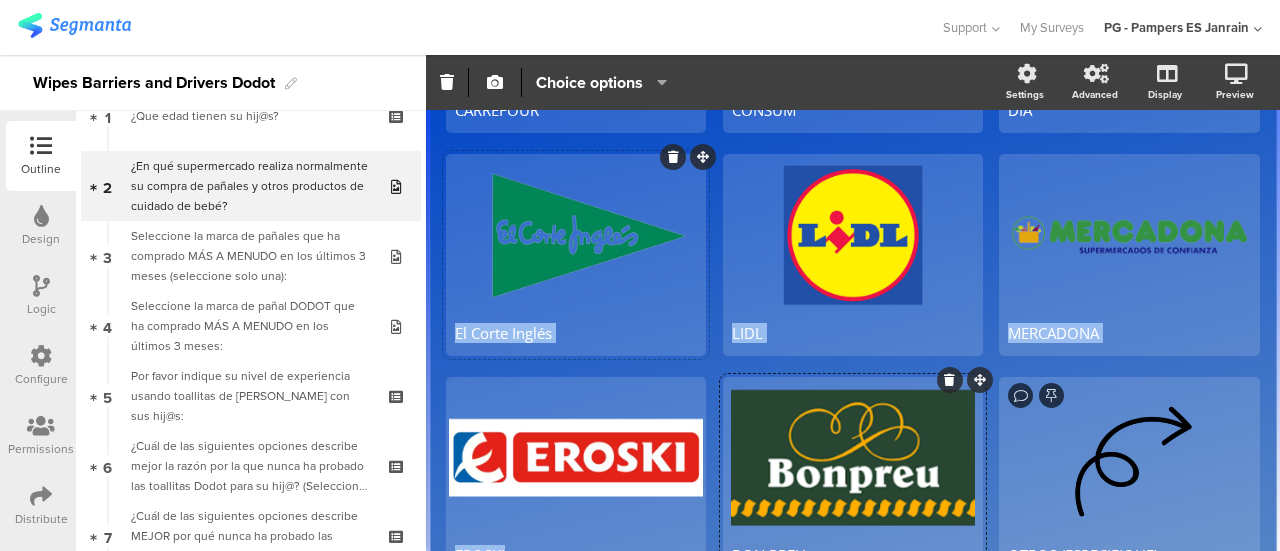drag, startPoint x: 698, startPoint y: 371, endPoint x: 648, endPoint y: 271, distance: 111.8034 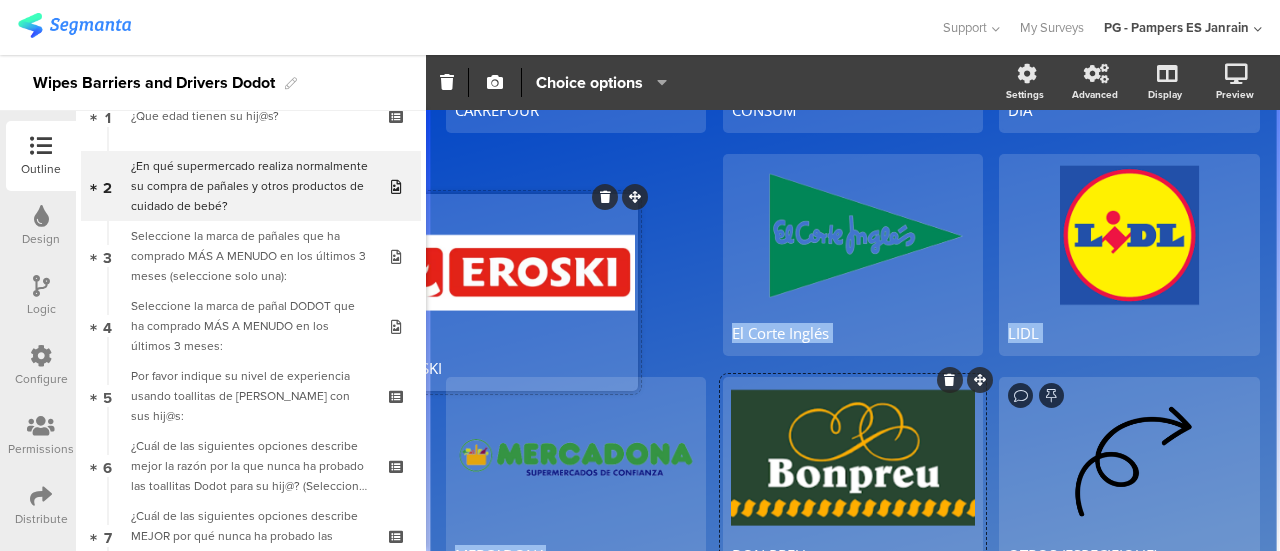drag, startPoint x: 700, startPoint y: 367, endPoint x: 676, endPoint y: 168, distance: 200.44202 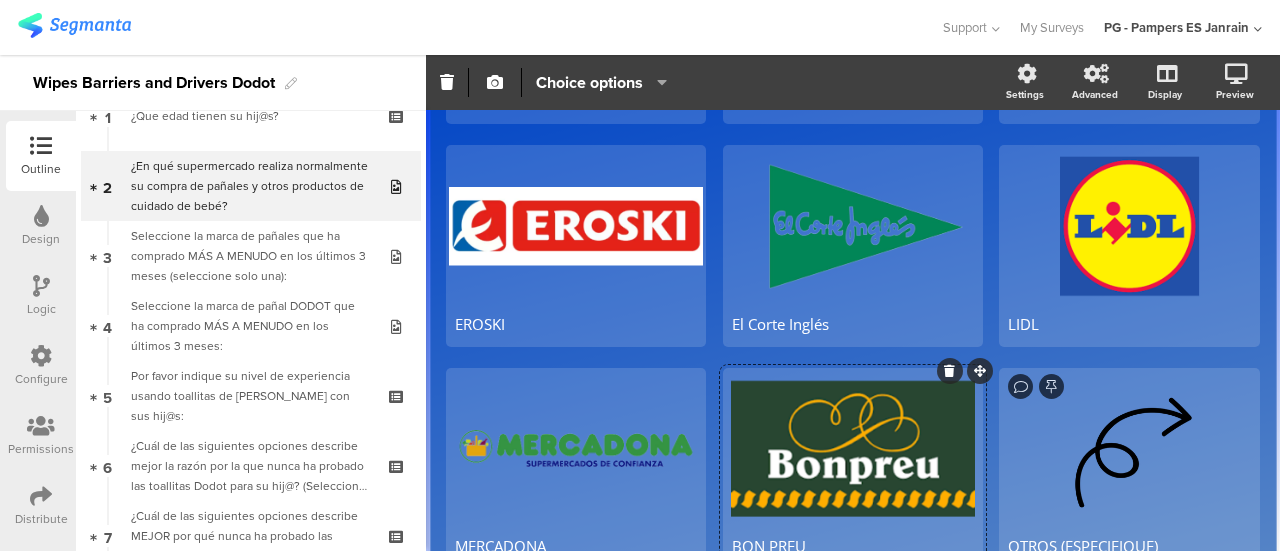 scroll, scrollTop: 594, scrollLeft: 0, axis: vertical 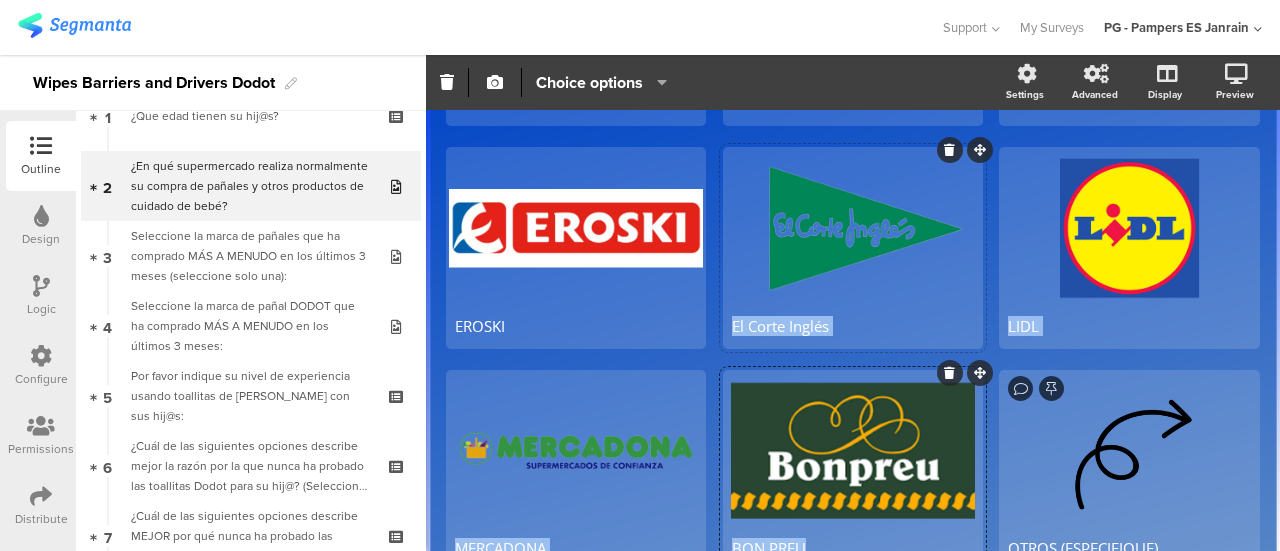 drag, startPoint x: 967, startPoint y: 324, endPoint x: 964, endPoint y: 213, distance: 111.040535 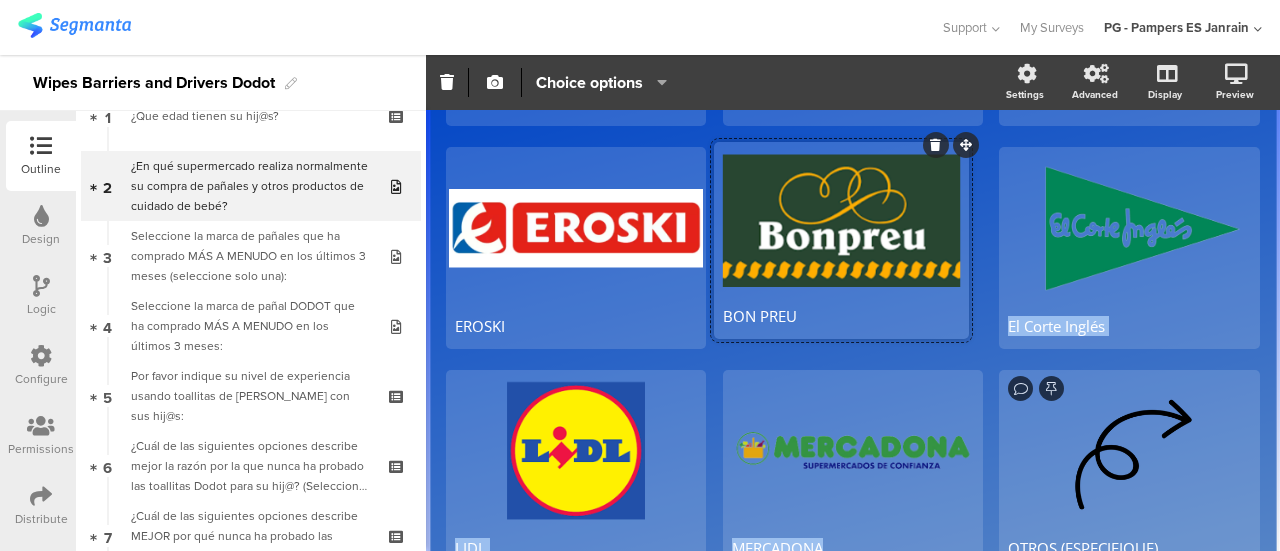 drag, startPoint x: 971, startPoint y: 361, endPoint x: 967, endPoint y: 149, distance: 212.03773 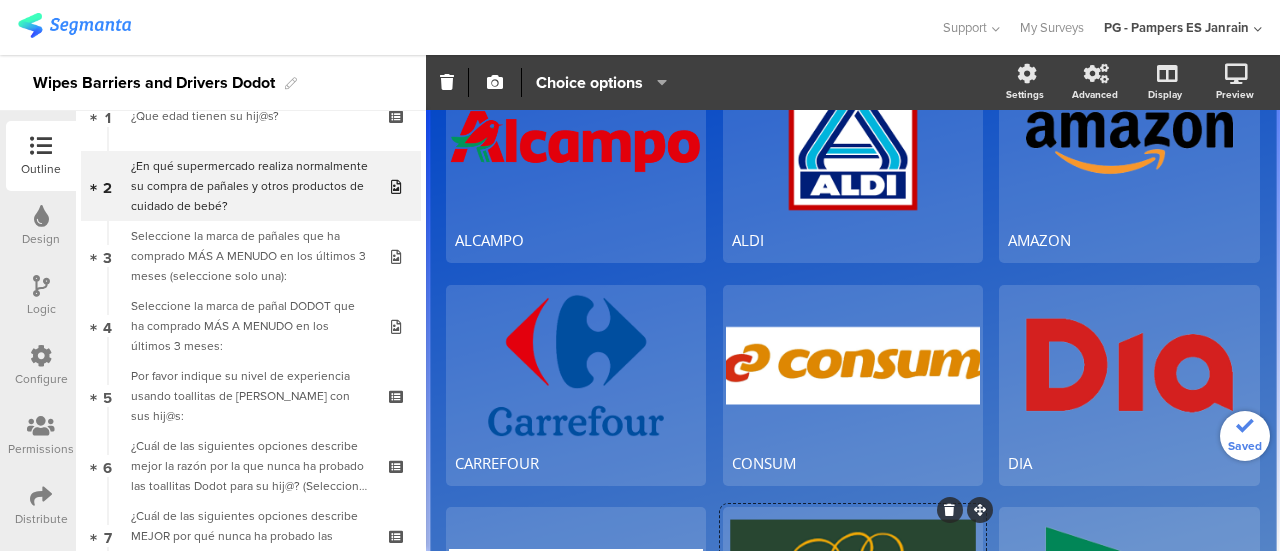 scroll, scrollTop: 226, scrollLeft: 0, axis: vertical 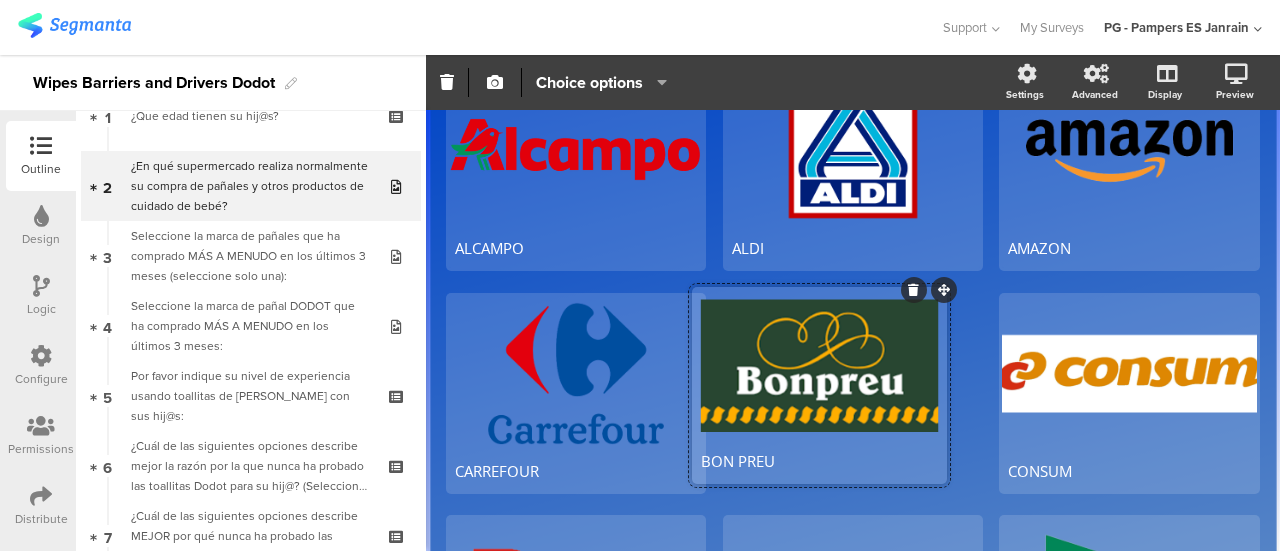 drag, startPoint x: 967, startPoint y: 509, endPoint x: 950, endPoint y: 290, distance: 219.65883 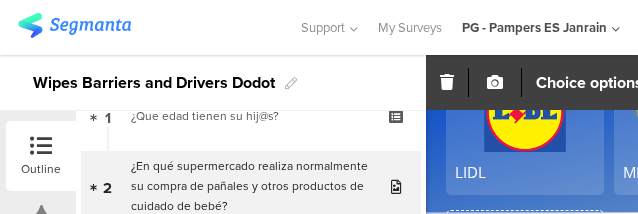 scroll, scrollTop: 684, scrollLeft: 0, axis: vertical 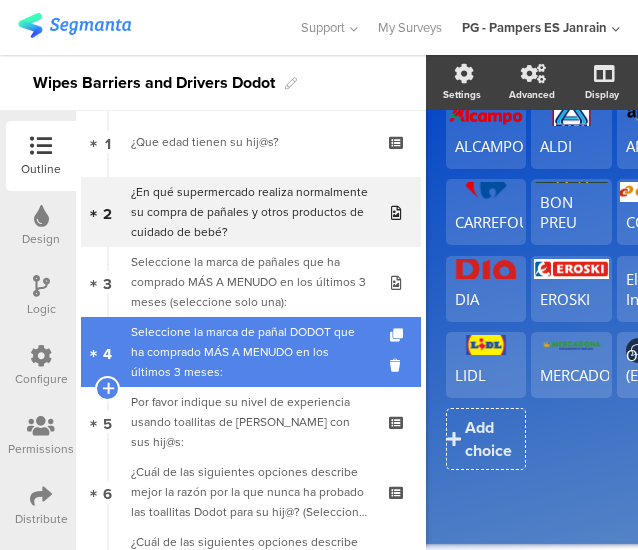 click on "Seleccione la marca de pañal DOD﻿OT que ha comprado MÁS A MENUDO﻿ en los últimos 3 meses:" at bounding box center (250, 352) 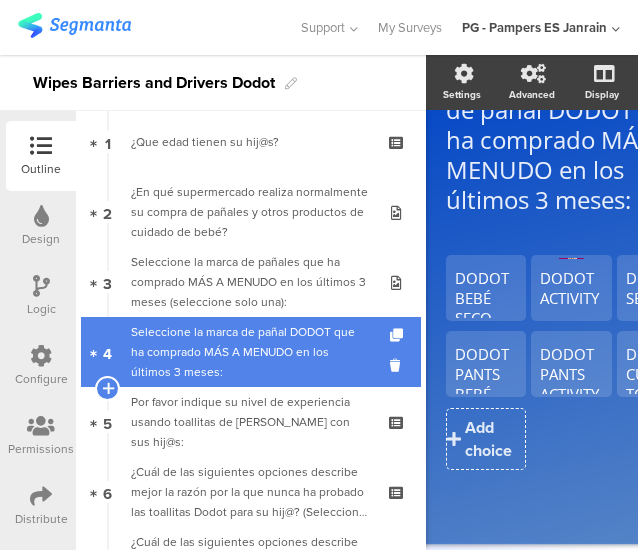 scroll, scrollTop: 142, scrollLeft: 0, axis: vertical 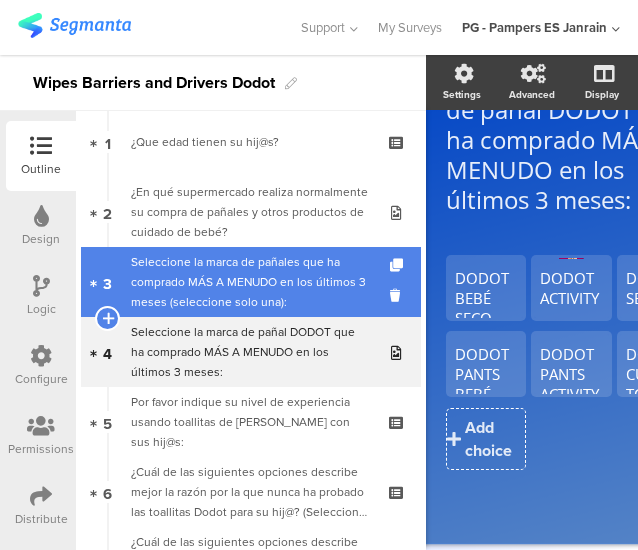 click on "Seleccione la marca de pañales que ha comprado MÁS A MENUDO en los últimos 3 meses (seleccione solo una):" at bounding box center [250, 282] 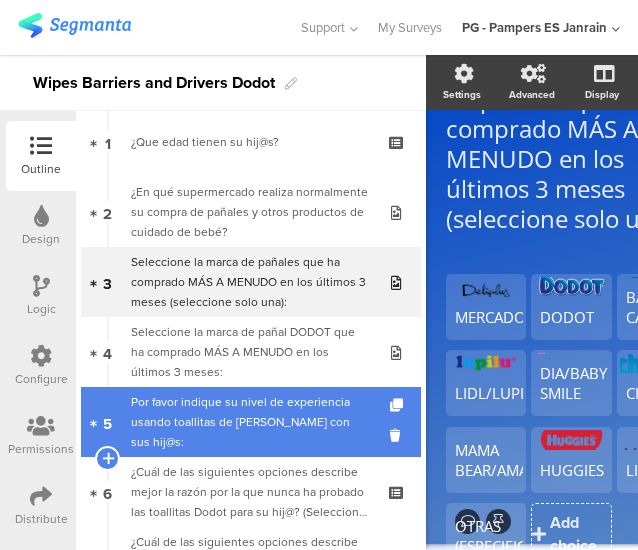 click on "Por favor indique su nivel de experiencia usando toallitas de [PERSON_NAME] con sus hij@s:" at bounding box center [250, 422] 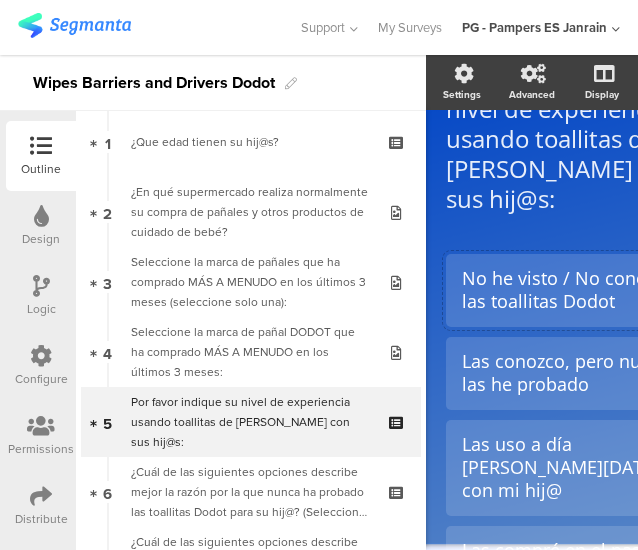 scroll, scrollTop: 133, scrollLeft: 0, axis: vertical 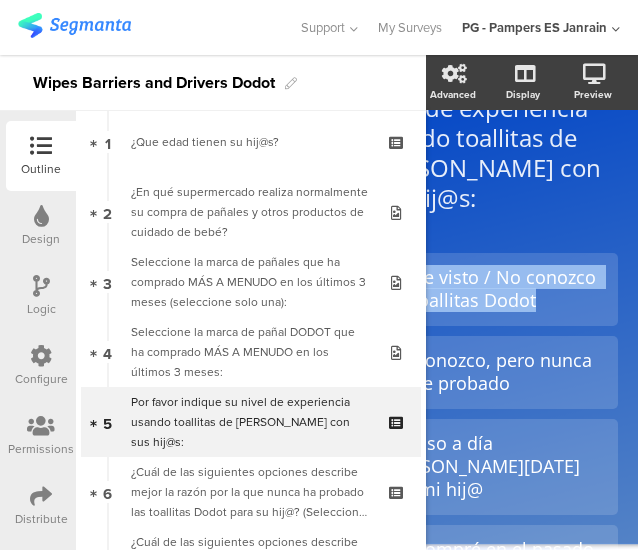 drag, startPoint x: 463, startPoint y: 277, endPoint x: 638, endPoint y: 326, distance: 181.73058 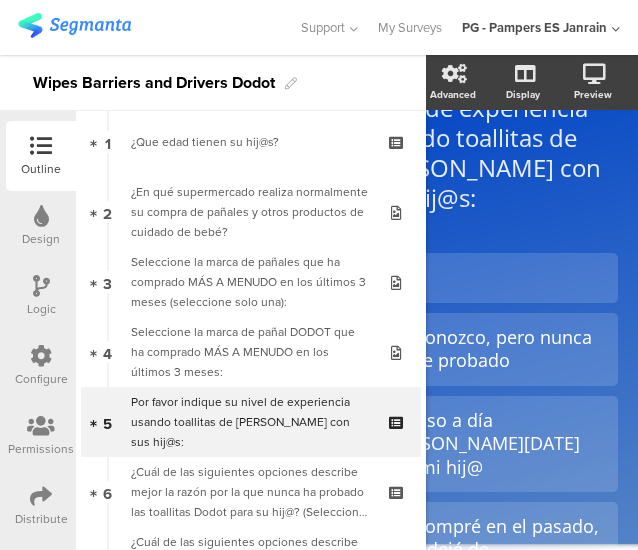 scroll, scrollTop: 133, scrollLeft: 36, axis: both 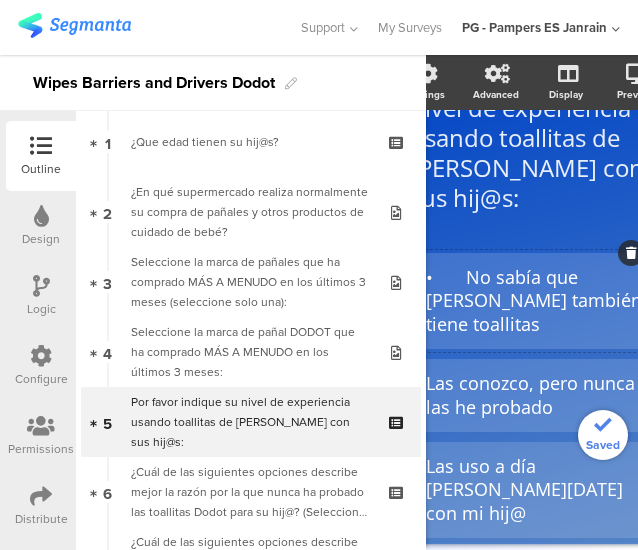 click on "•	No sabía que [PERSON_NAME] también tiene toallitas" 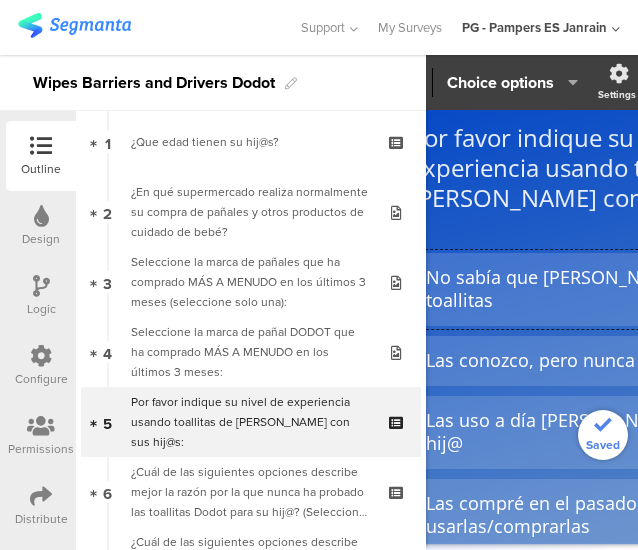 scroll, scrollTop: 73, scrollLeft: 5, axis: both 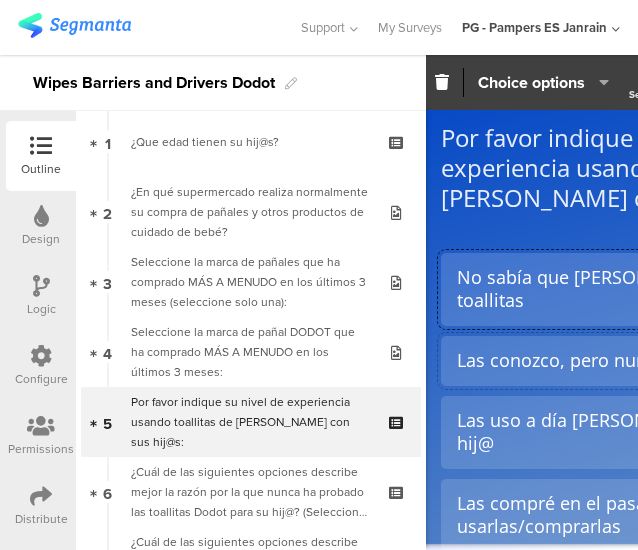 click on "Las conozco, pero nunca las he probado" 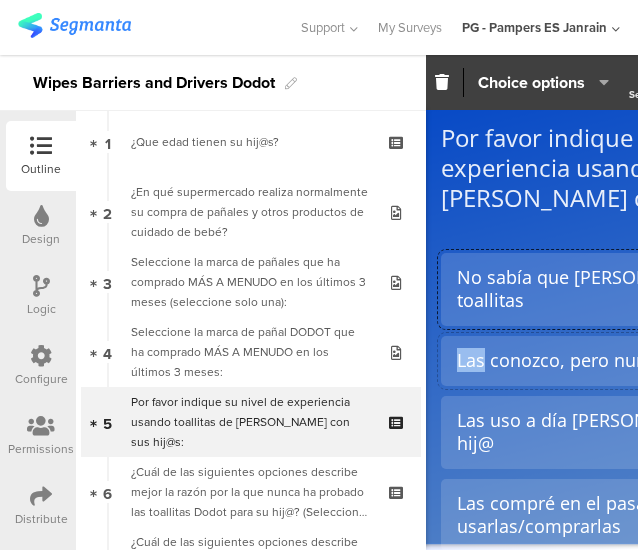 click on "Las conozco, pero nunca las he probado" 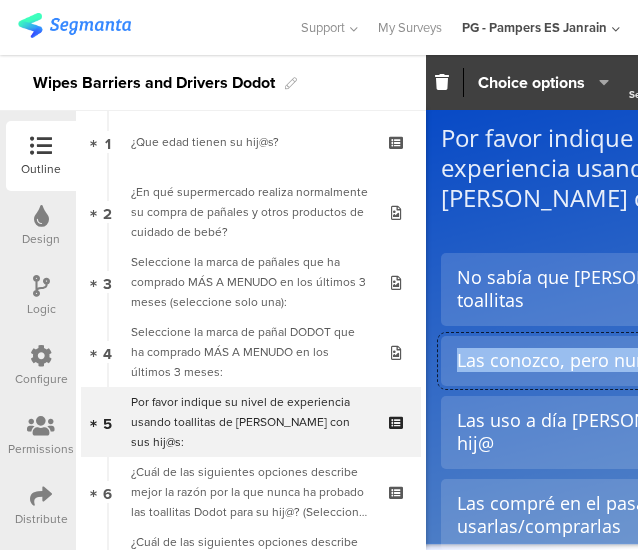 click on "Las conozco, pero nunca las he probado" 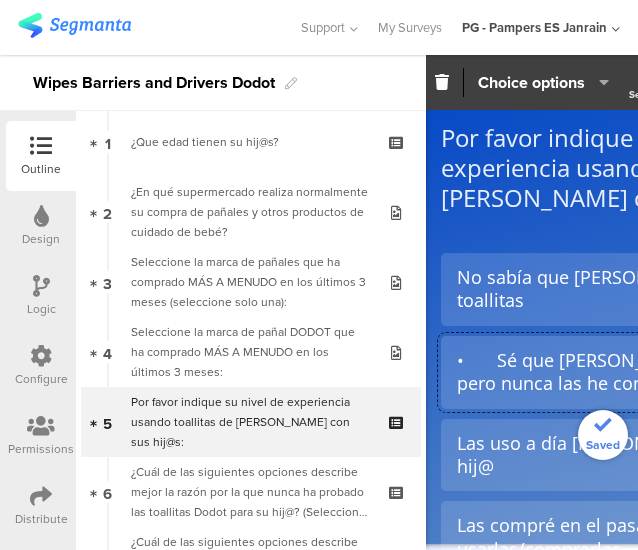 click on "•	Sé que [PERSON_NAME] tiene toallitas, pero nunca las he comprado" 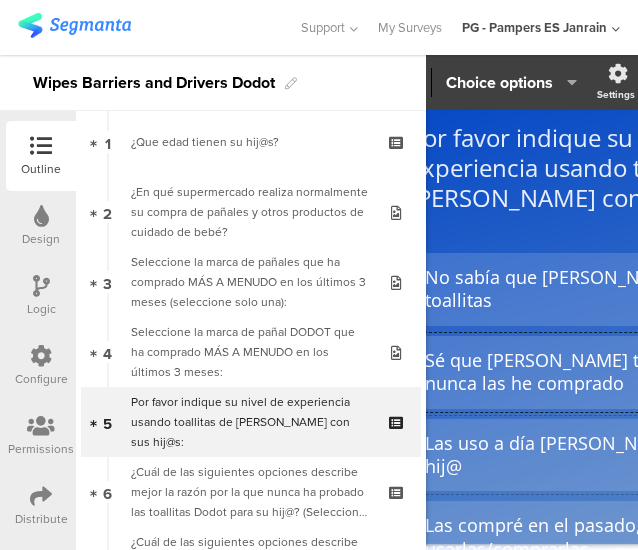 scroll, scrollTop: 73, scrollLeft: 22, axis: both 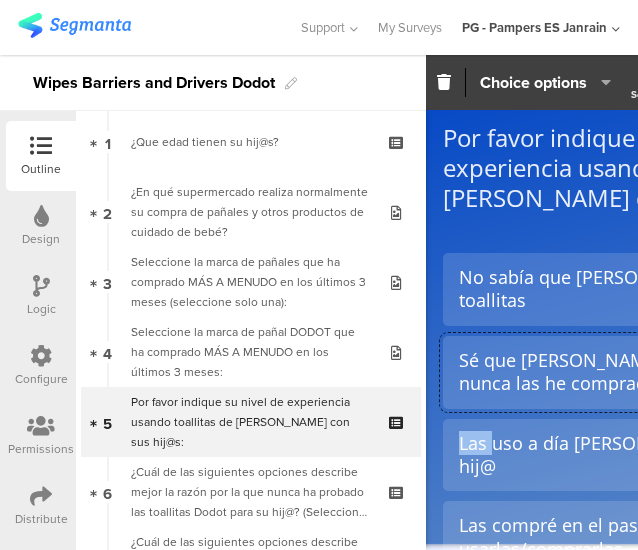 drag, startPoint x: 470, startPoint y: 426, endPoint x: 434, endPoint y: 422, distance: 36.221542 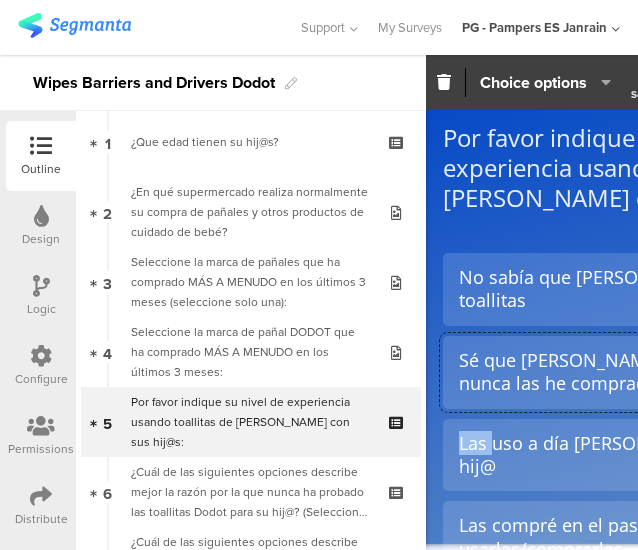 click on "Type caption...
5/44
Por favor indique su nivel de experiencia usando toallitas de [PERSON_NAME] con sus hij@s:
Por favor indique su nivel de experiencia usando toallitas de [PERSON_NAME] con sus hij@s:
No sabía que [PERSON_NAME] también tiene toallitas" 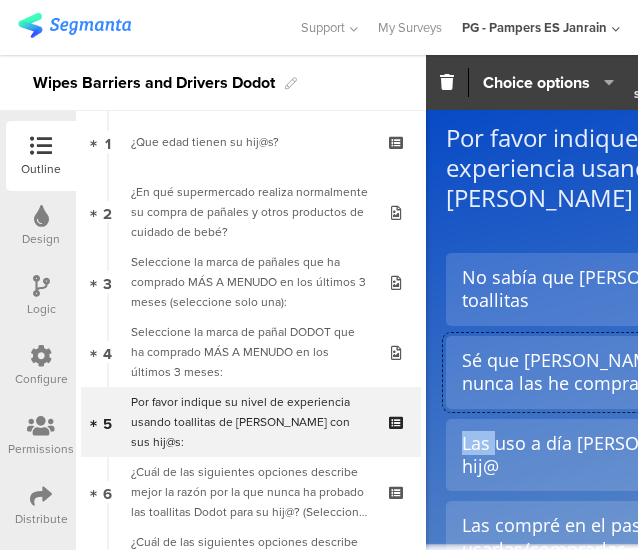 type 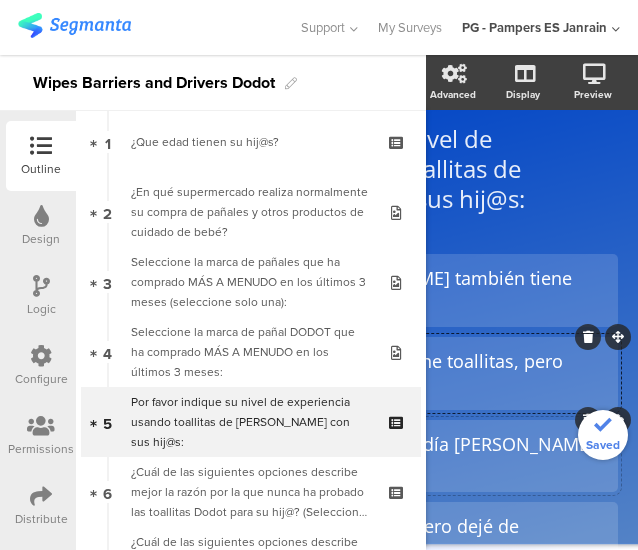 scroll, scrollTop: 72, scrollLeft: 0, axis: vertical 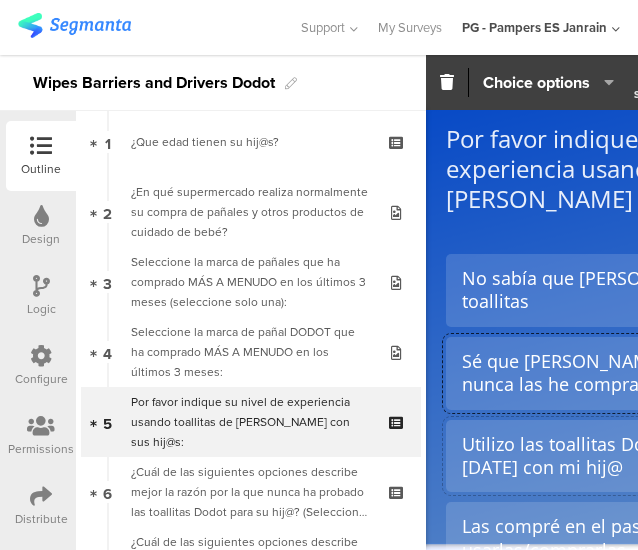 click on "Utilizo las toallitas Dodot a día [PERSON_NAME][DATE] con mi hij@" 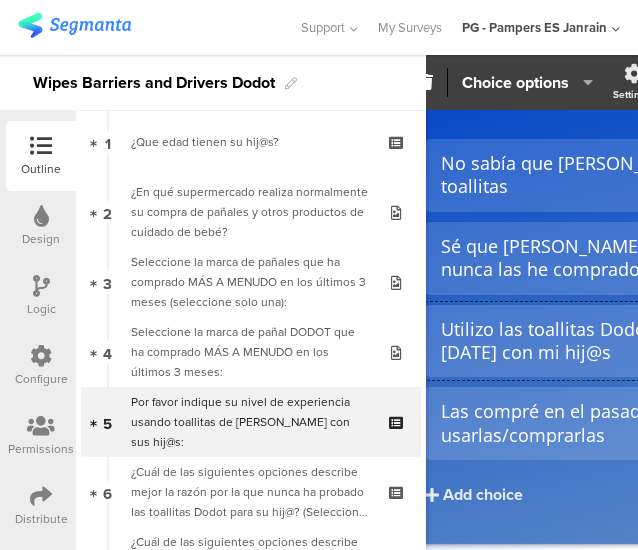 scroll, scrollTop: 187, scrollLeft: 8, axis: both 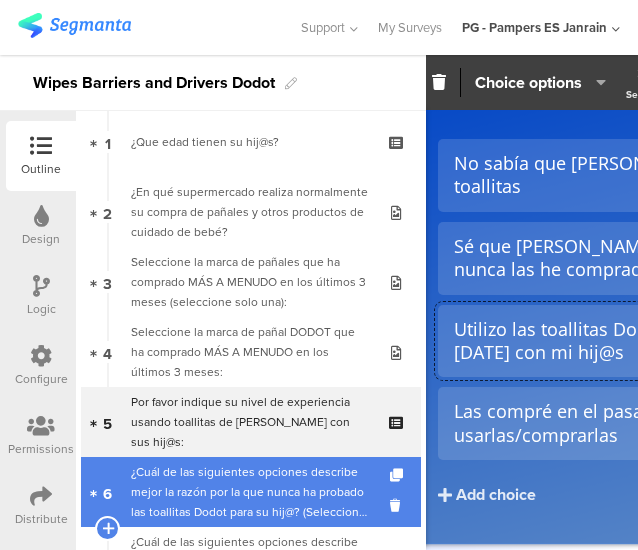 click on "¿Cuál de las siguientes opciones describe mejor la razón por la que nunca ha probado las toallitas Dodot para su hij@? (Seleccione todas las que correspondan)" at bounding box center [250, 492] 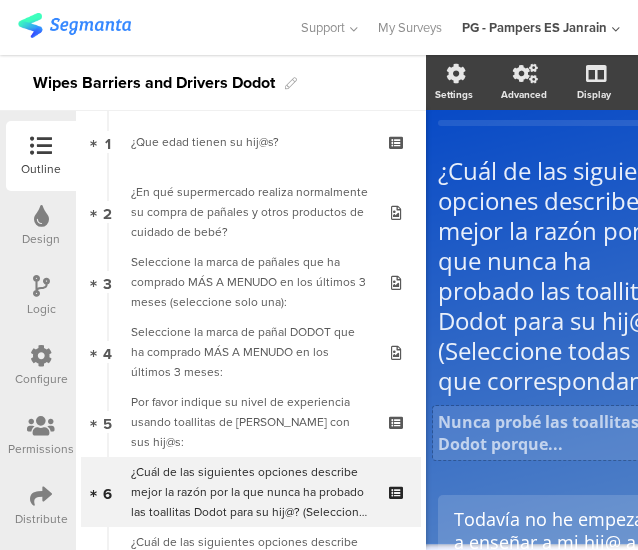 scroll, scrollTop: 32, scrollLeft: 8, axis: both 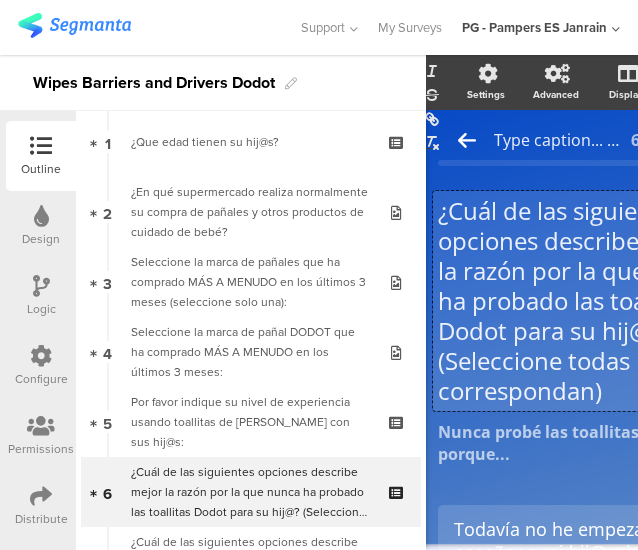 click on "¿Cuál de las siguientes opciones describe mejor la razón por la que nunca ha probado las toallitas Dodot para su hij@? (Seleccione todas las que correspondan)
¿Cuál de las siguientes opciones describe mejor la razón por la que nunca ha probado las toallitas Dodot para su hij@? (Seleccione todas las que correspondan)
¿Cuál de las siguientes opciones describe mejor la razón por la que nunca ha probado las toallitas [PERSON_NAME] para su hij@? (Seleccione todas las que correspondan)" 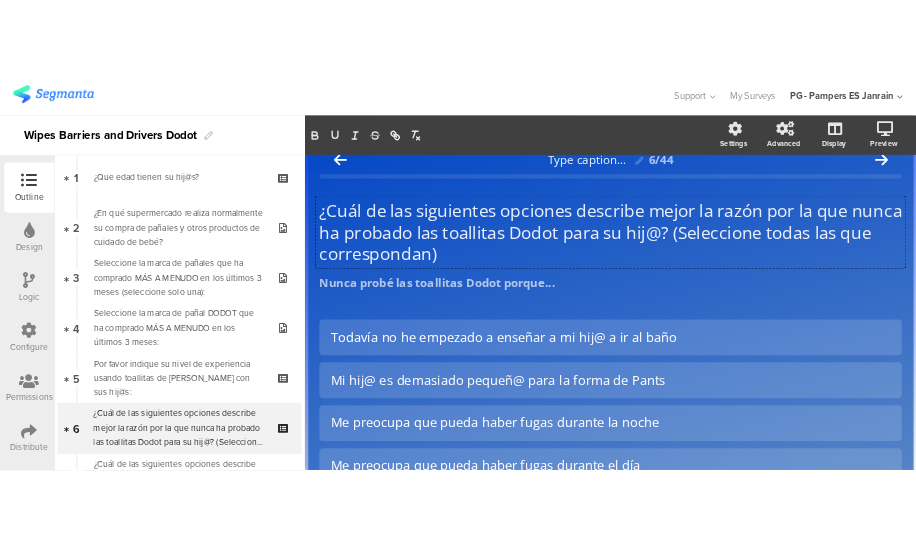 scroll, scrollTop: 23, scrollLeft: 0, axis: vertical 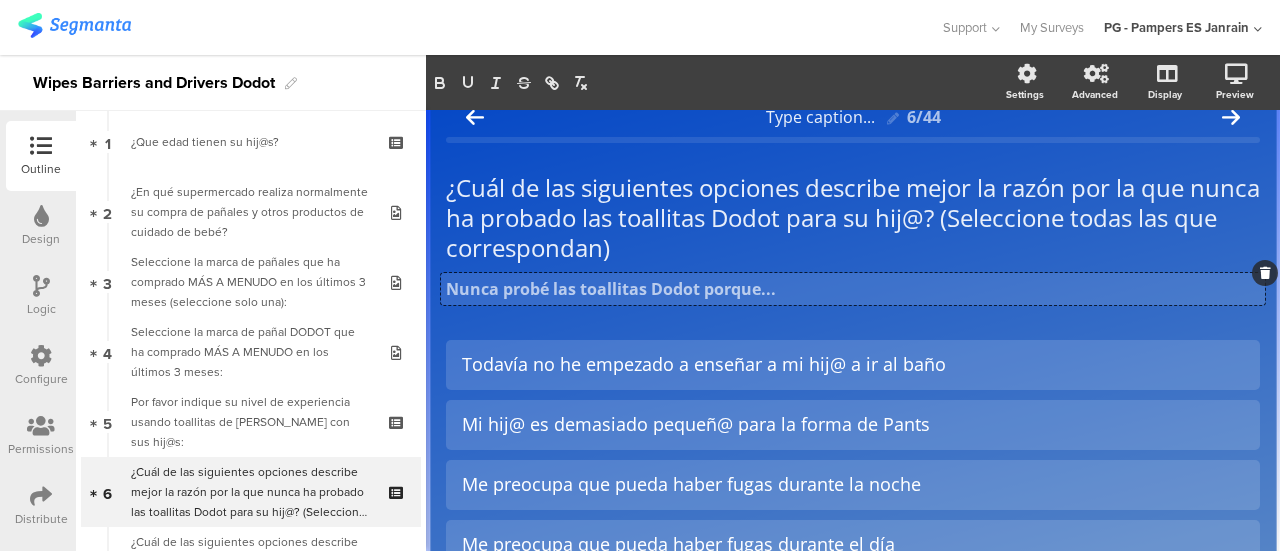 click on "Nunca probé las toallitas Dodot porque...
Nunca probé las toallitas Dodot porque...
Nunca probé las toallitas Dodot porque..." 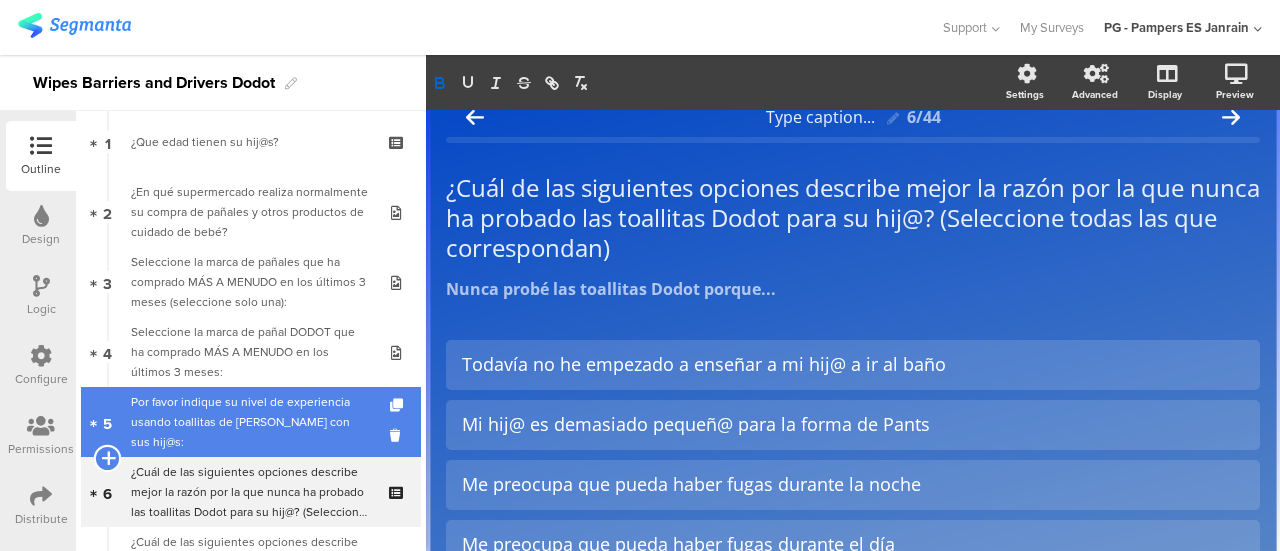 click at bounding box center (107, 458) 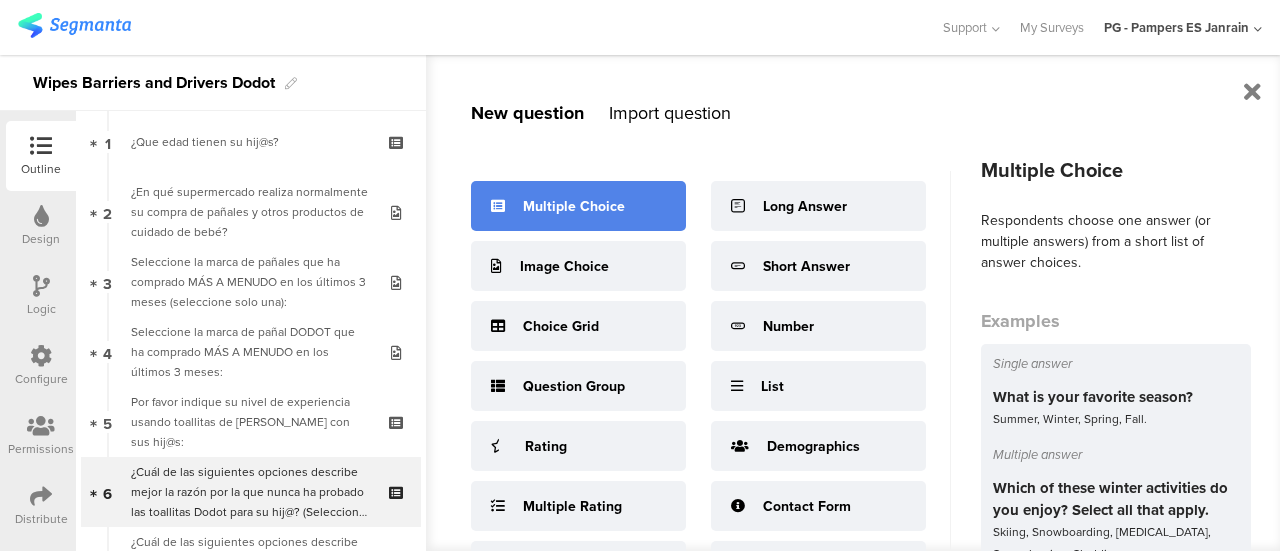 click on "Multiple Choice" at bounding box center (574, 206) 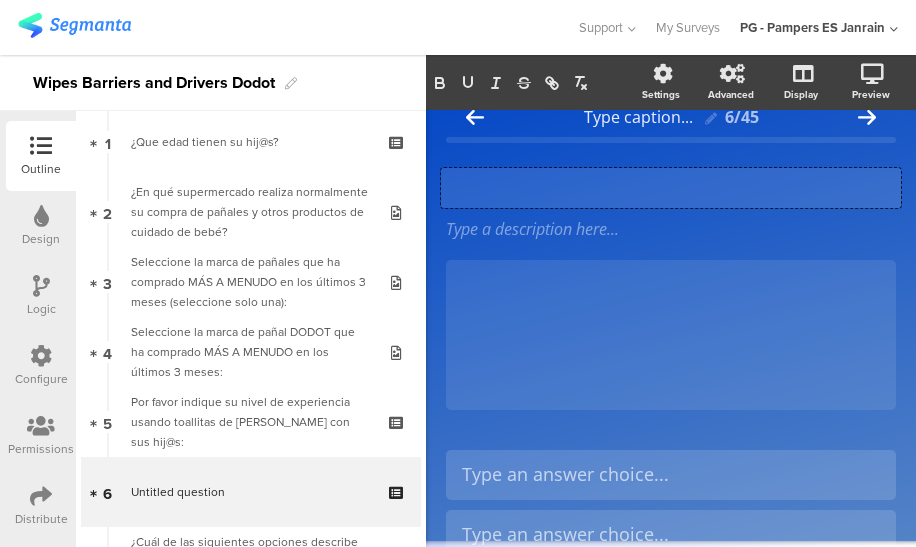 scroll, scrollTop: 0, scrollLeft: 0, axis: both 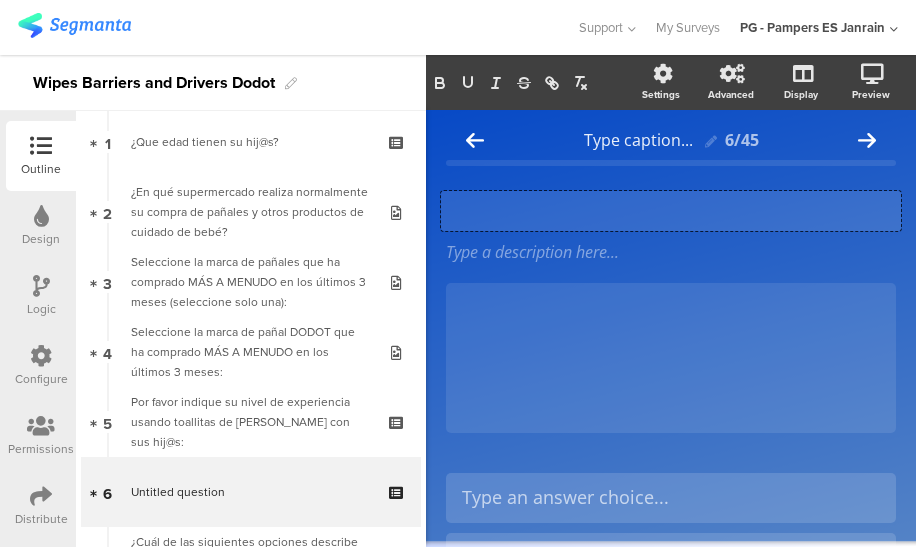 click on "Type caption...
6/45
Type your question here...
Type a description here...
/" 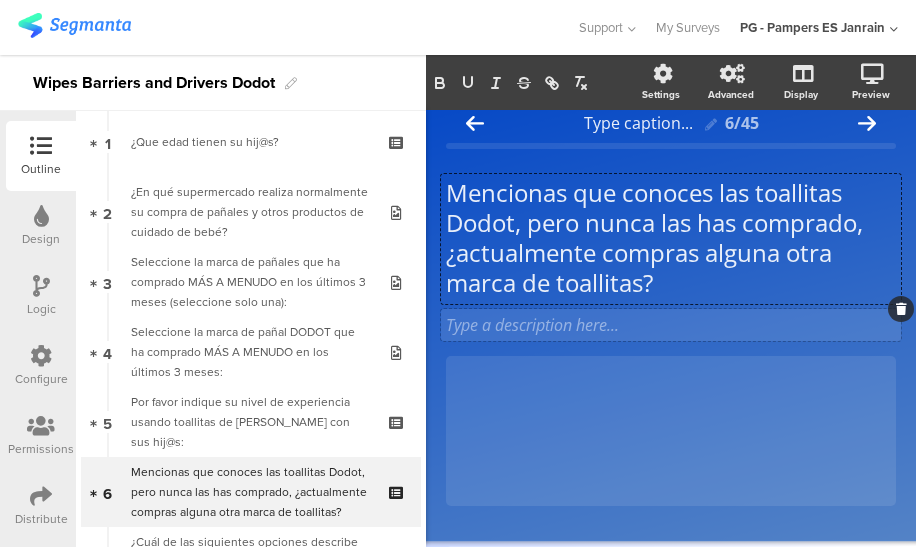 scroll, scrollTop: 34, scrollLeft: 0, axis: vertical 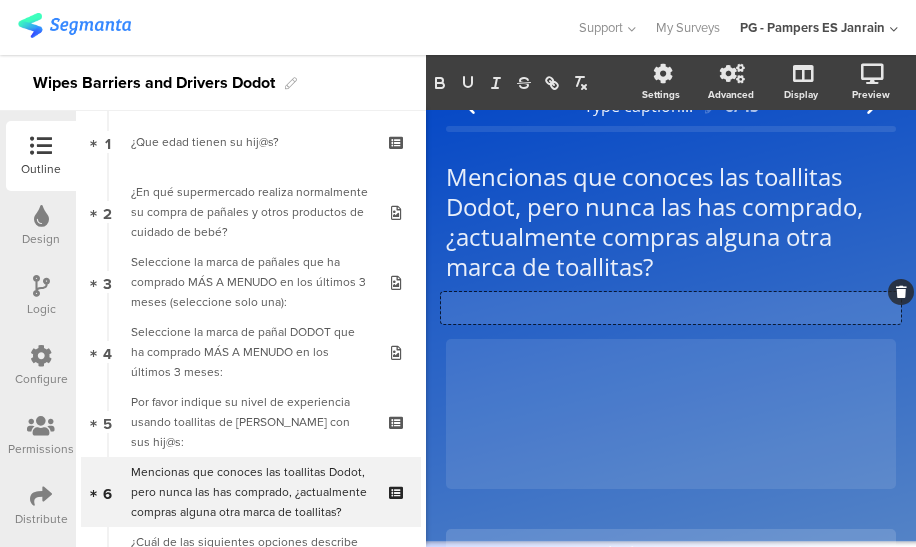 click 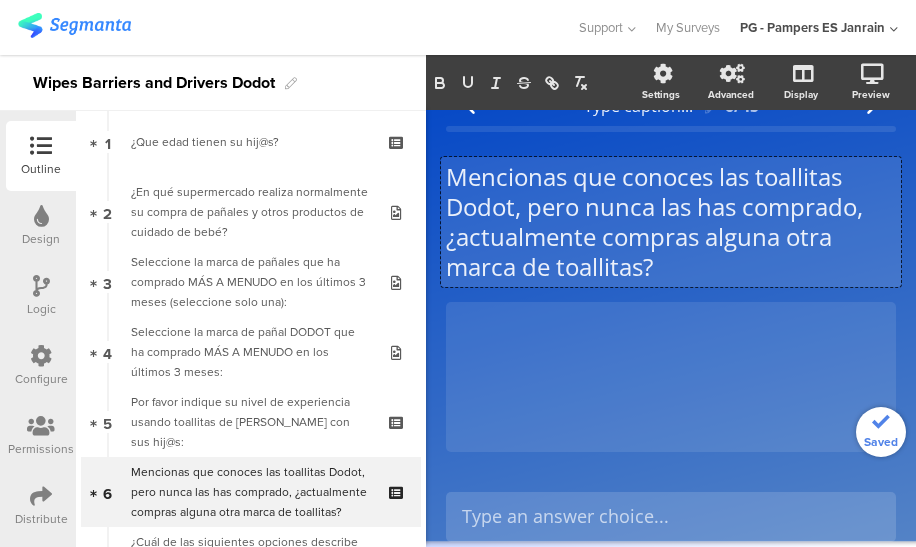 scroll, scrollTop: 0, scrollLeft: 0, axis: both 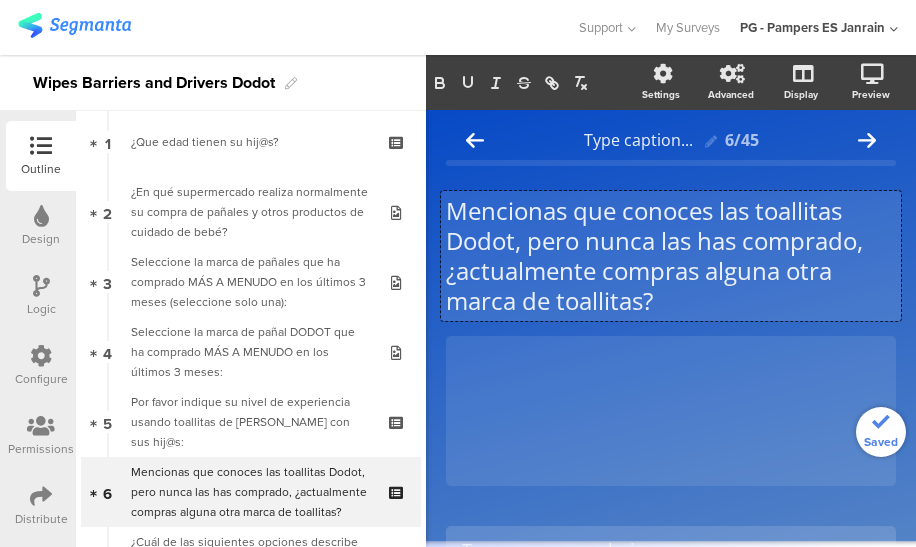 click on "Mencionas que conoces las toallitas Dodot, pero nunca las has comprado, ¿actualmente compras alguna otra marca de toallitas?
Mencionas que conoces las toallitas Dodot, pero nunca las has comprado, ¿actualmente compras alguna otra marca de toallitas?
Mencionas que conoces las toallitas Dodot, pero nunca las has comprado, ¿actualmente compras alguna otra marca de toallitas?" 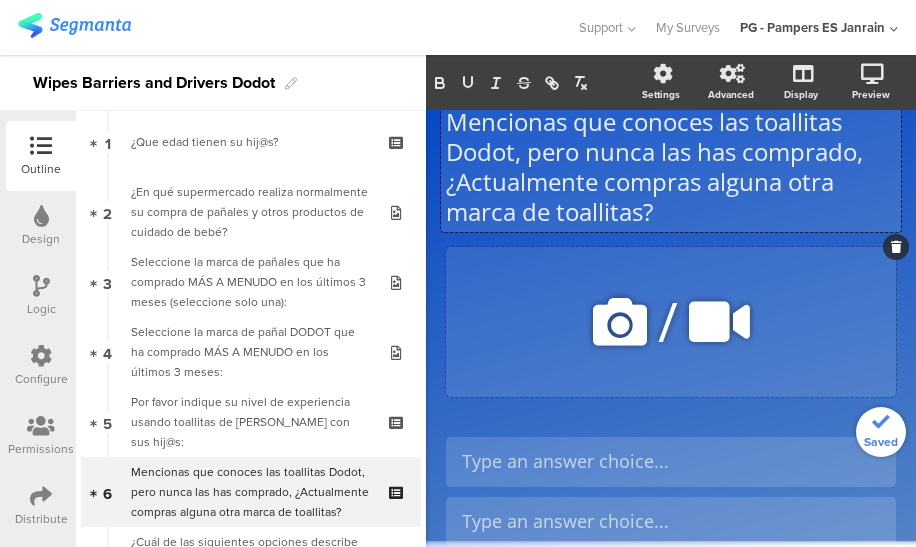 scroll, scrollTop: 91, scrollLeft: 0, axis: vertical 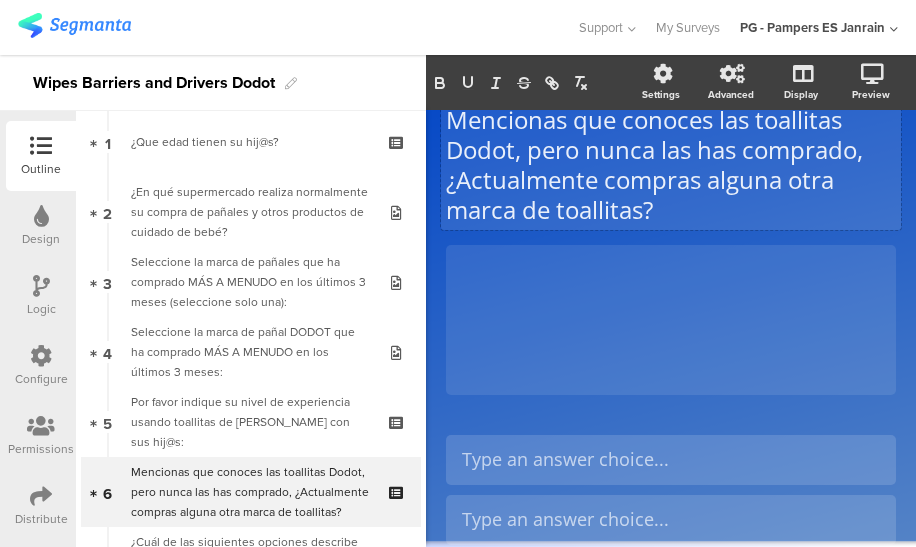 click on "Type caption...
6/45
Mencionas que conoces las toallitas Dodot, pero nunca las has comprado, ¿Actualmente compras alguna otra marca de toallitas?
Mencionas que conoces las toallitas Dodot, pero nunca las has comprado, ¿Actualmente compras alguna otra marca de toallitas?
/" 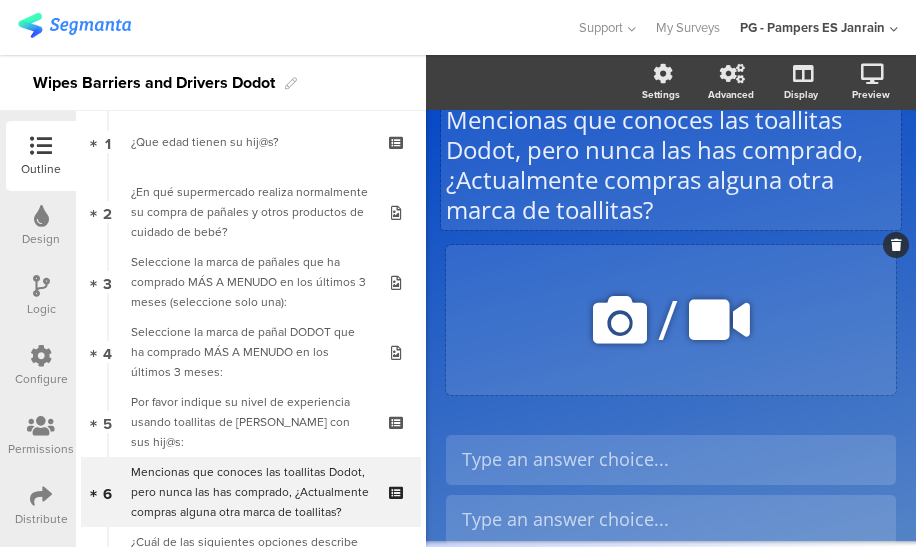 click 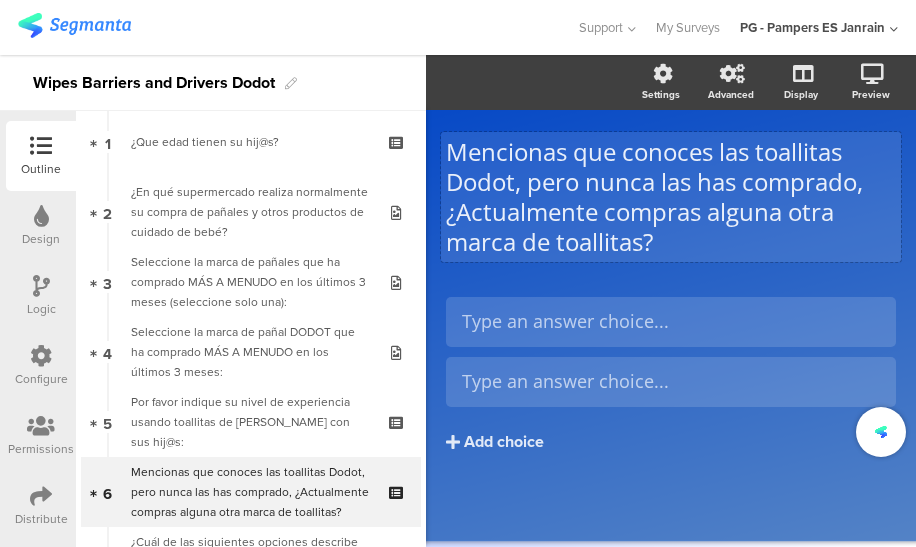 scroll, scrollTop: 58, scrollLeft: 0, axis: vertical 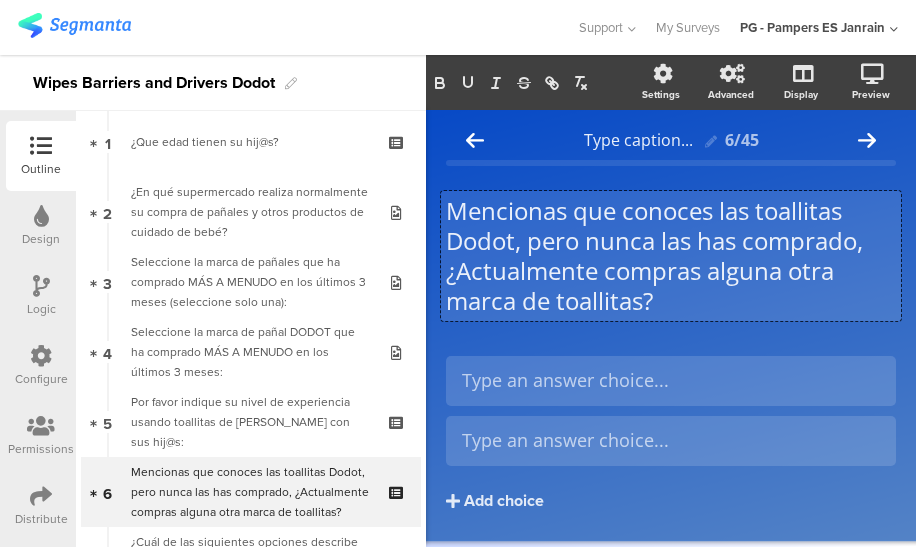 click on "Mencionas que conoces las toallitas Dodot, pero nunca las has comprado, ¿Actualmente compras alguna otra marca de toallitas?
Mencionas que conoces las toallitas Dodot, pero nunca las has comprado, ¿Actualmente compras alguna otra marca de toallitas?
Mencionas que conoces las toallitas Dodot, pero nunca las has comprado, ¿Actualmente compras alguna otra marca de toallitas?" 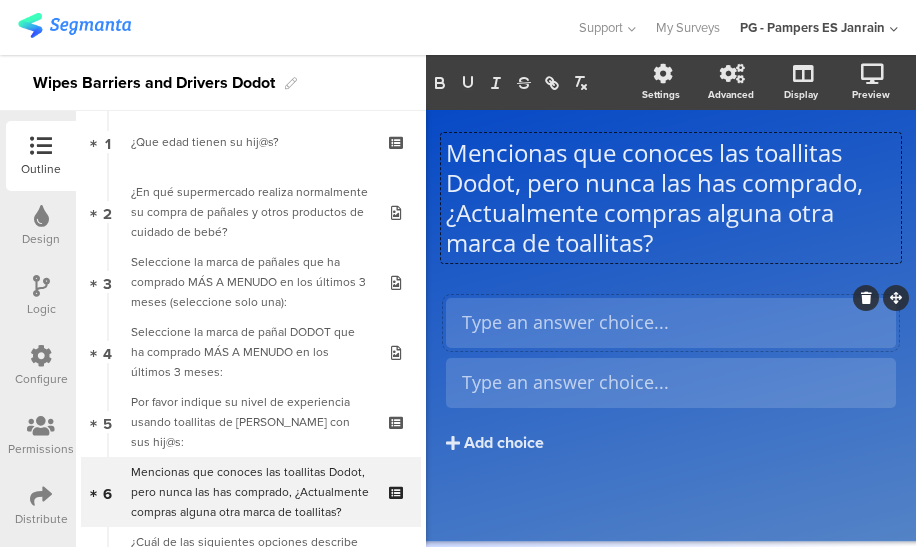 type 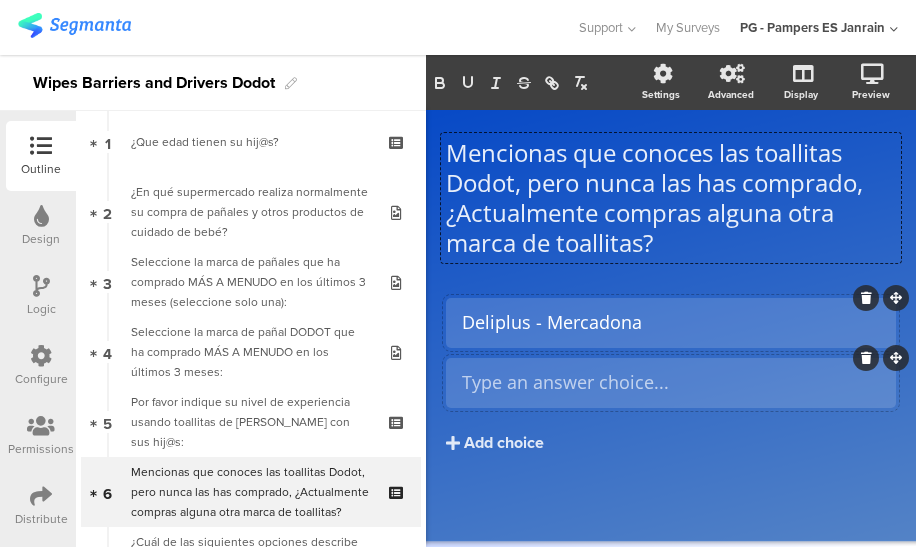 type 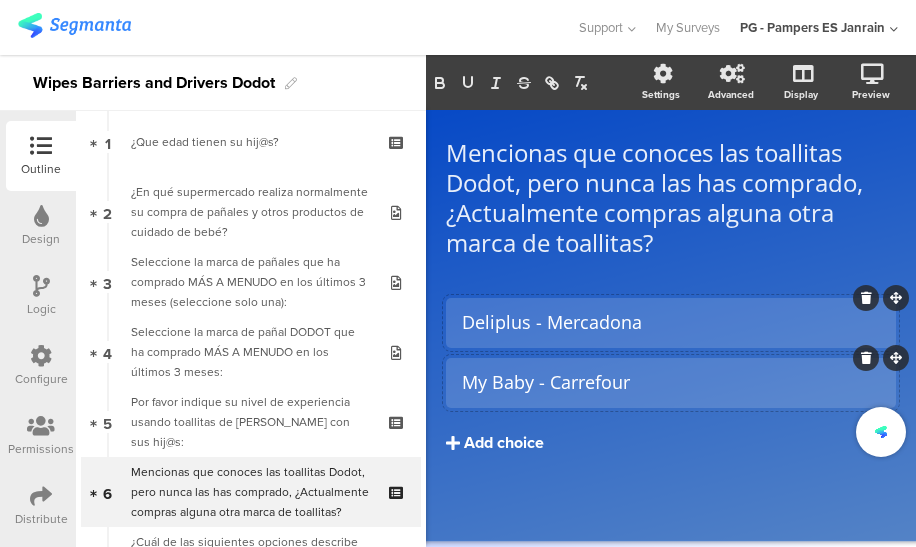 click on "Add choice" 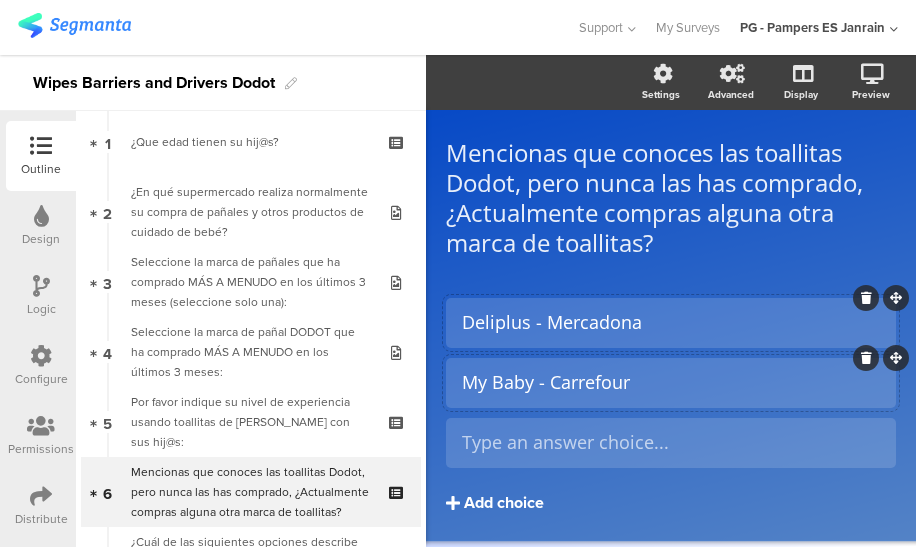 click on "Add choice" 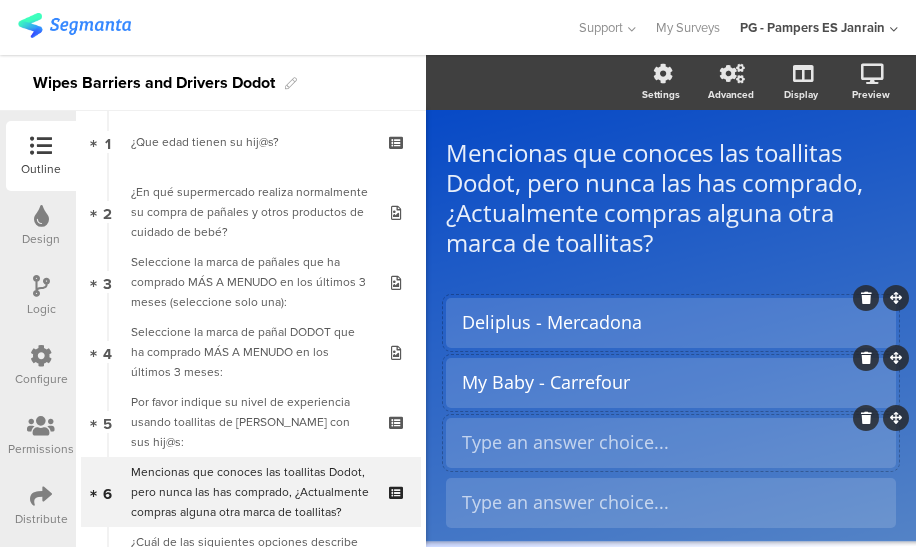 type 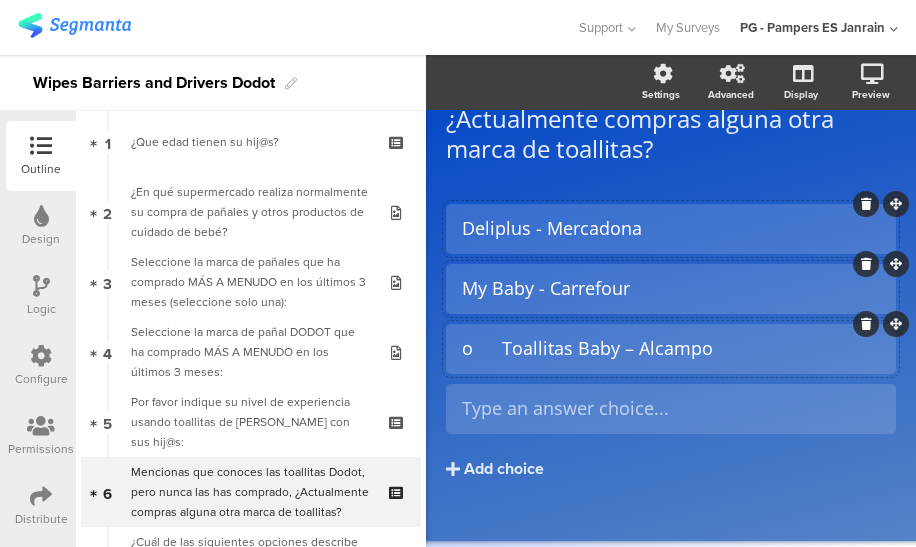 scroll, scrollTop: 178, scrollLeft: 0, axis: vertical 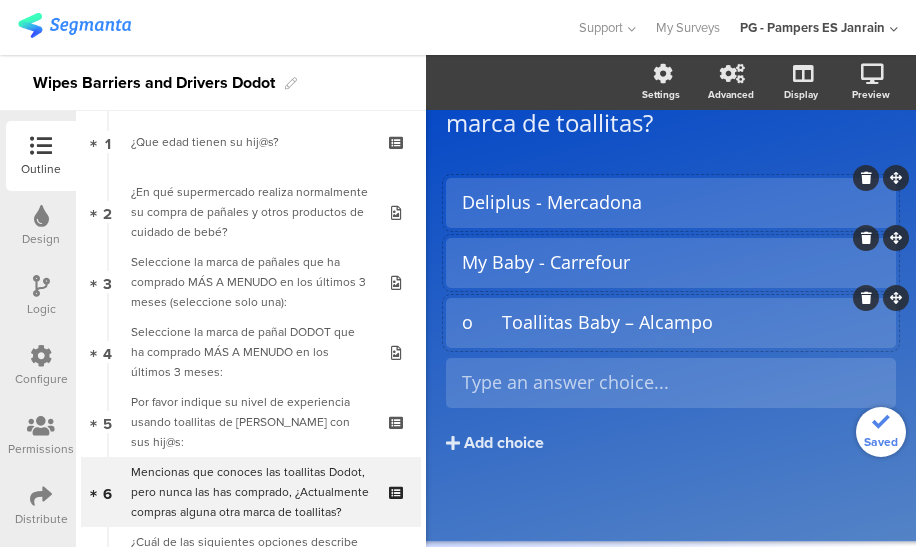 click on "o	Toallitas Baby – Alcampo" 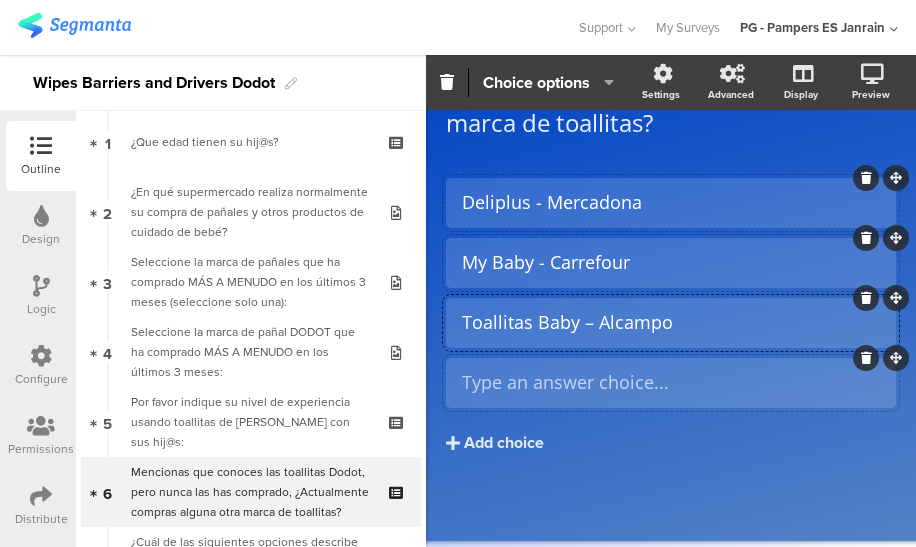 type 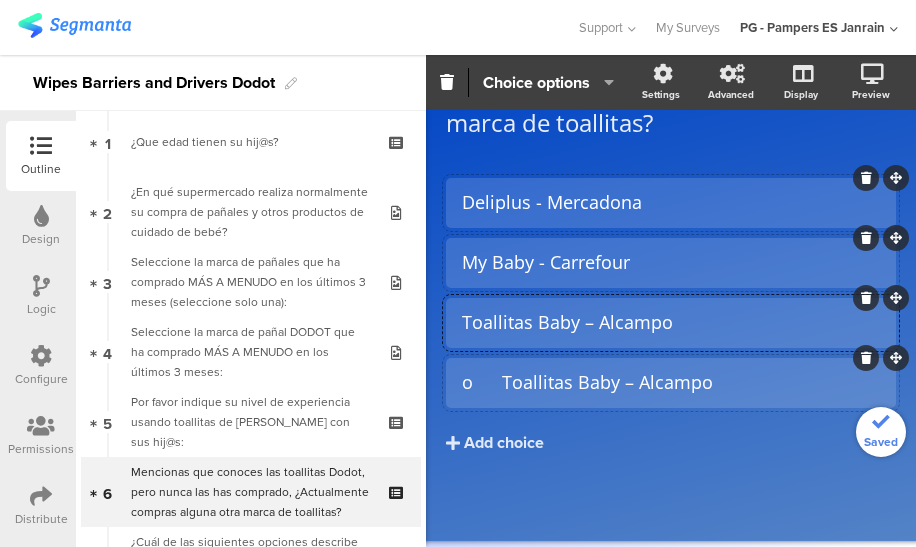 click on "o	Toallitas Baby – Alcampo" 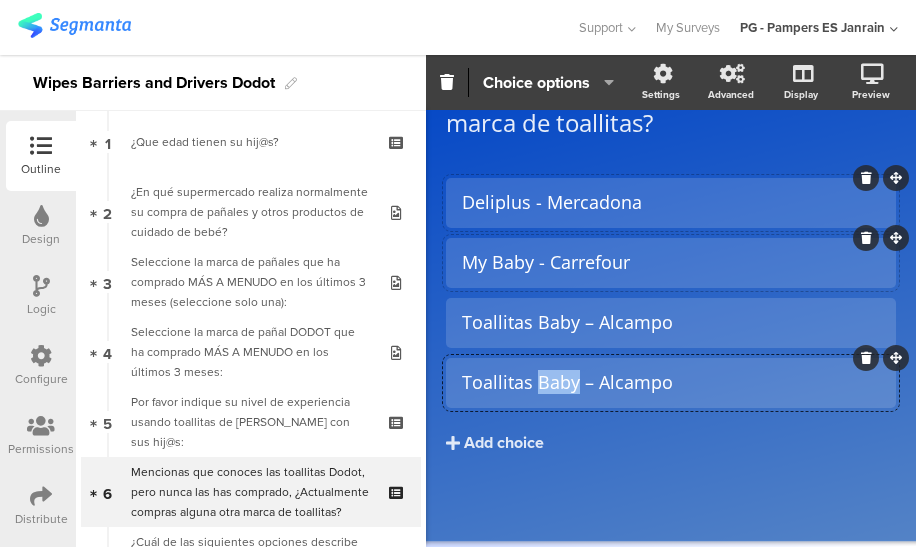 drag, startPoint x: 575, startPoint y: 390, endPoint x: 536, endPoint y: 388, distance: 39.051247 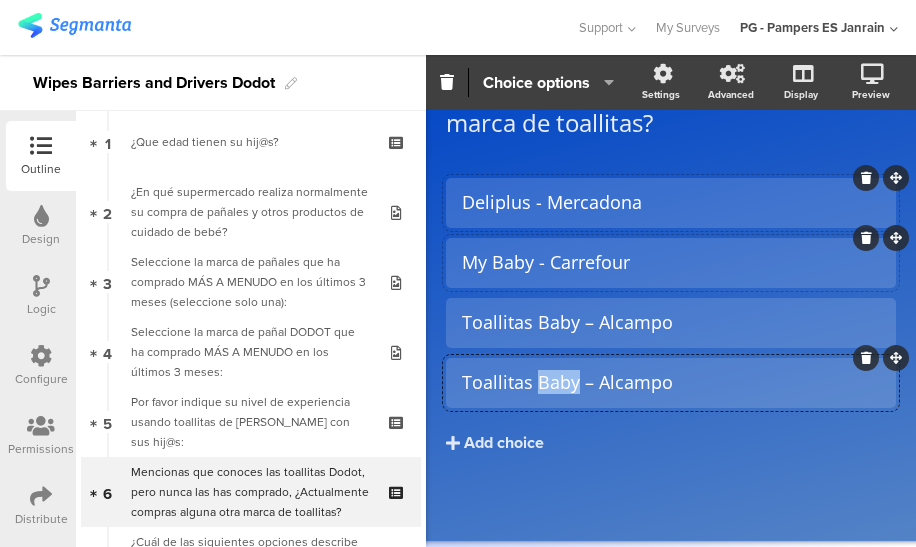 click on "Toallitas Baby – Alcampo" 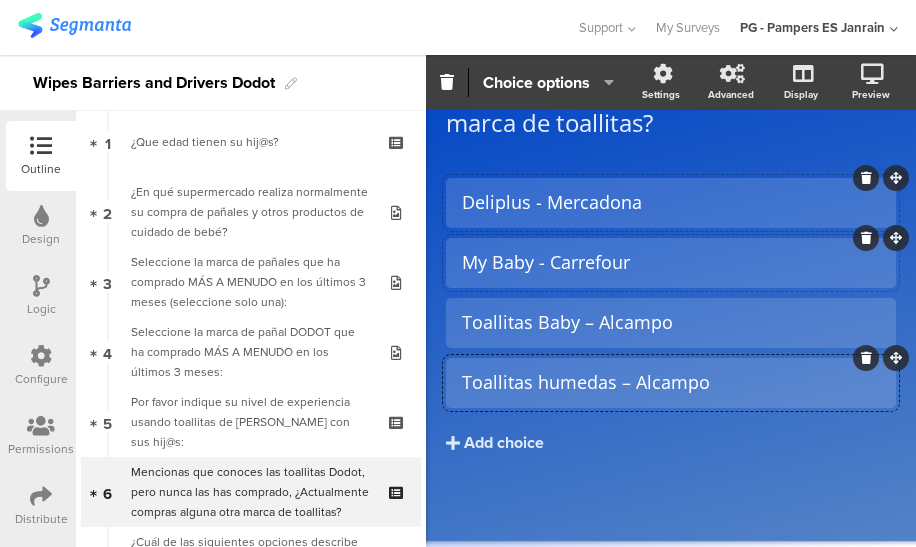 click on "Toallitas humedas – Alcampo" 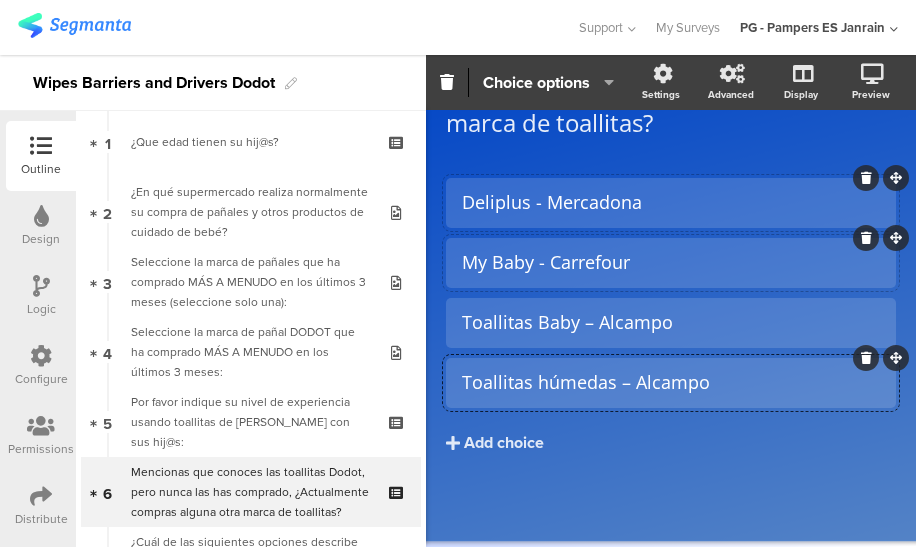 click on "Toallitas húmedas – Alcampo" 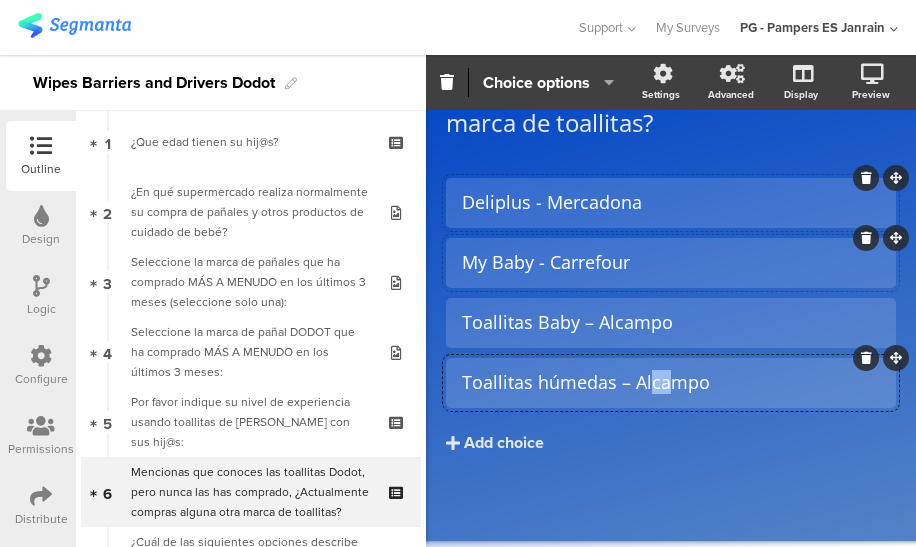 drag, startPoint x: 670, startPoint y: 378, endPoint x: 646, endPoint y: 378, distance: 24 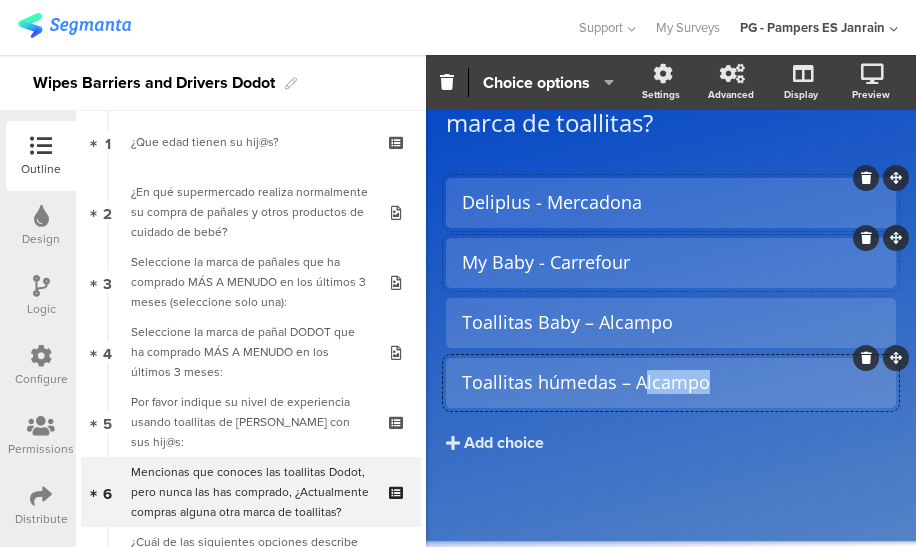 drag, startPoint x: 710, startPoint y: 385, endPoint x: 639, endPoint y: 389, distance: 71.11259 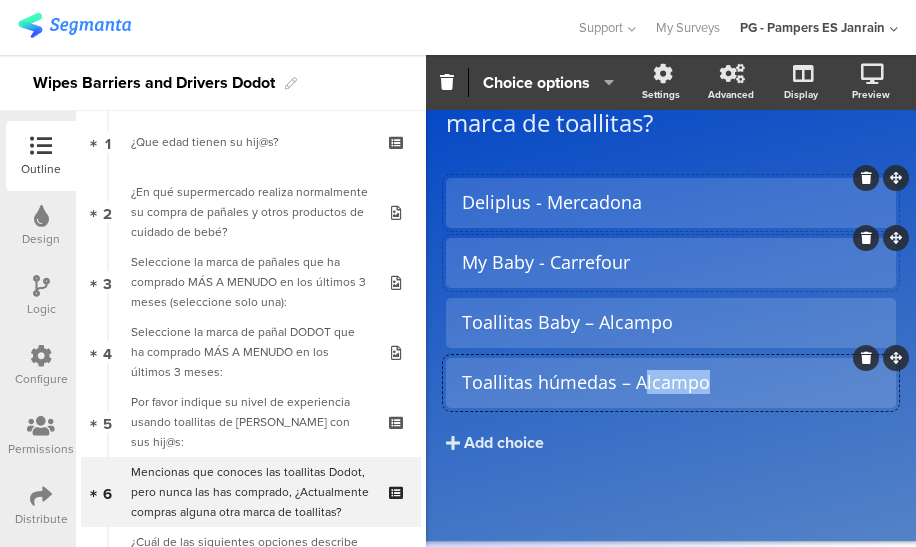 click on "Toallitas húmedas – Alcampo" 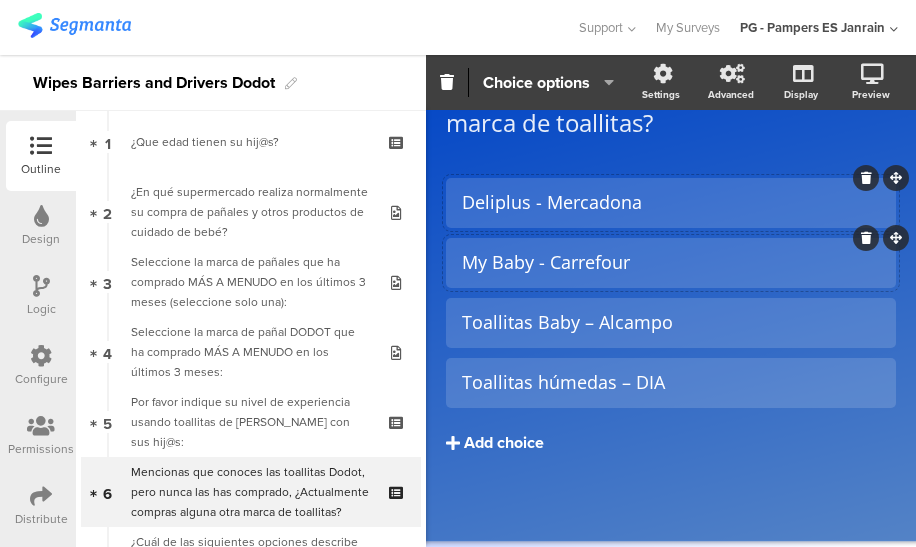 click on "Add choice" 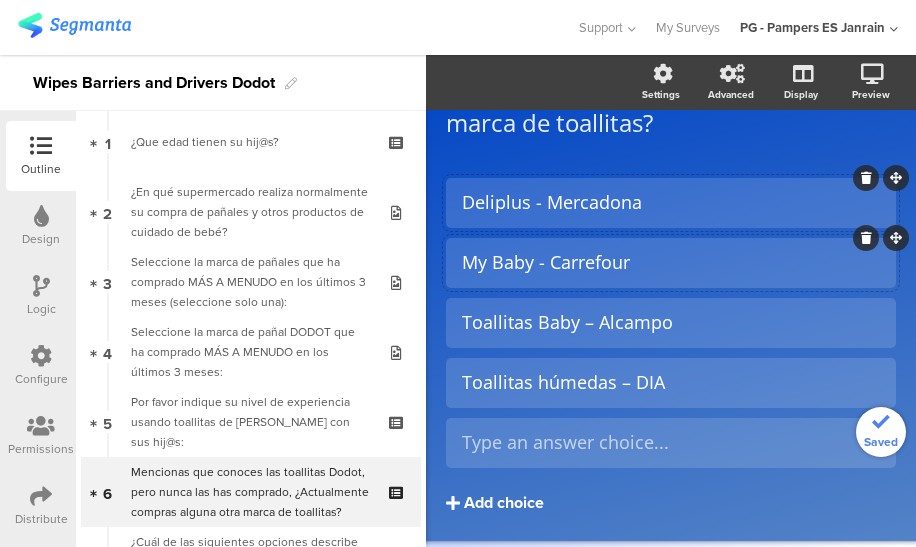 type 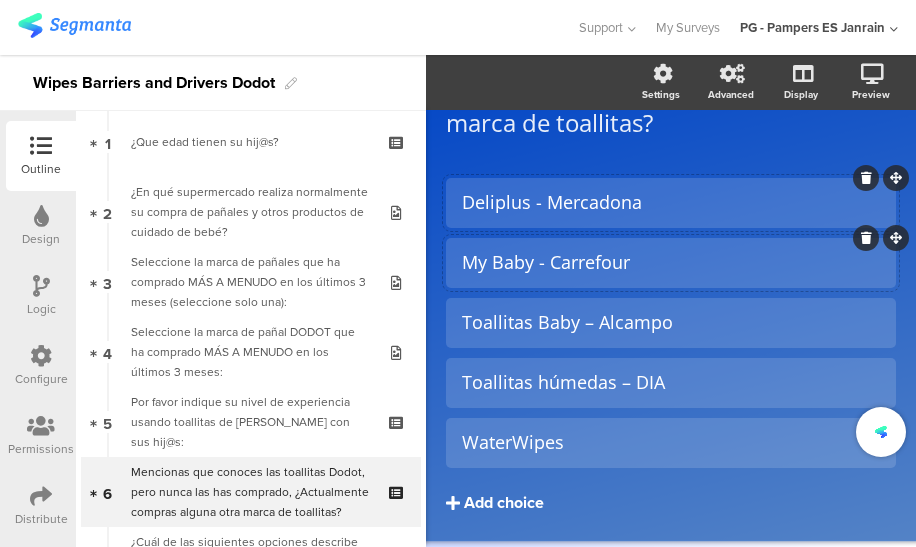 scroll, scrollTop: 238, scrollLeft: 0, axis: vertical 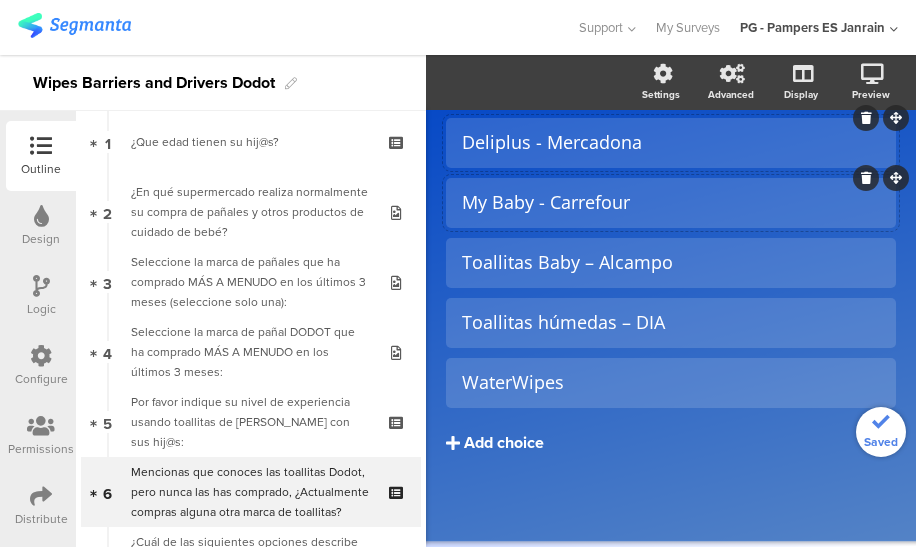 click on "Add choice" 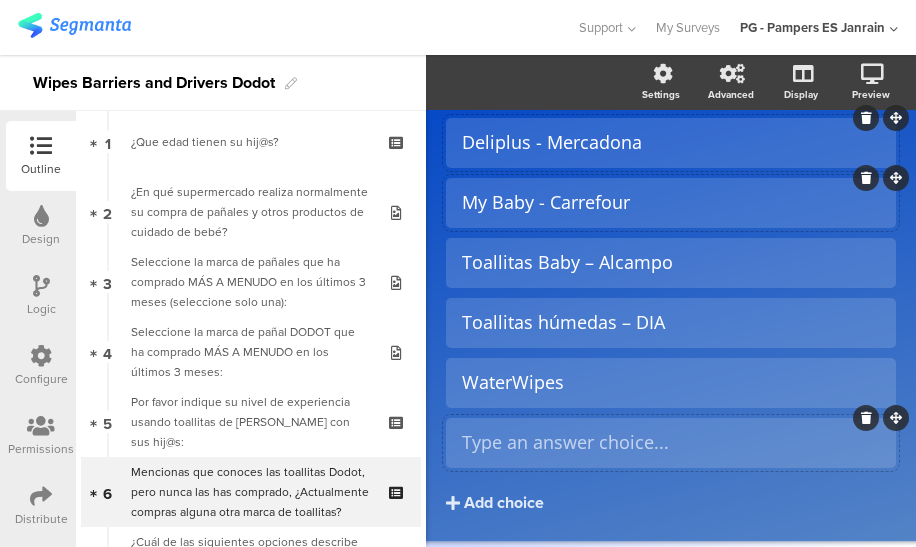 type 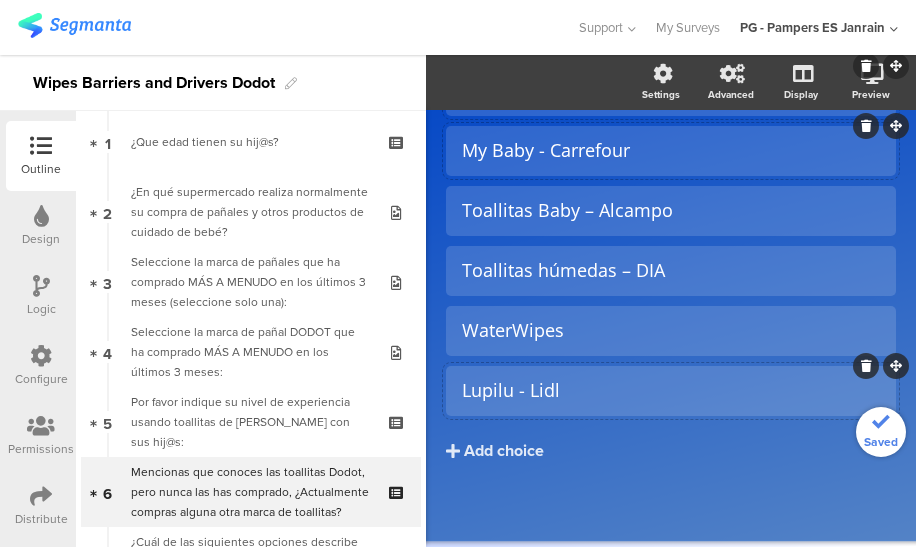 scroll, scrollTop: 292, scrollLeft: 0, axis: vertical 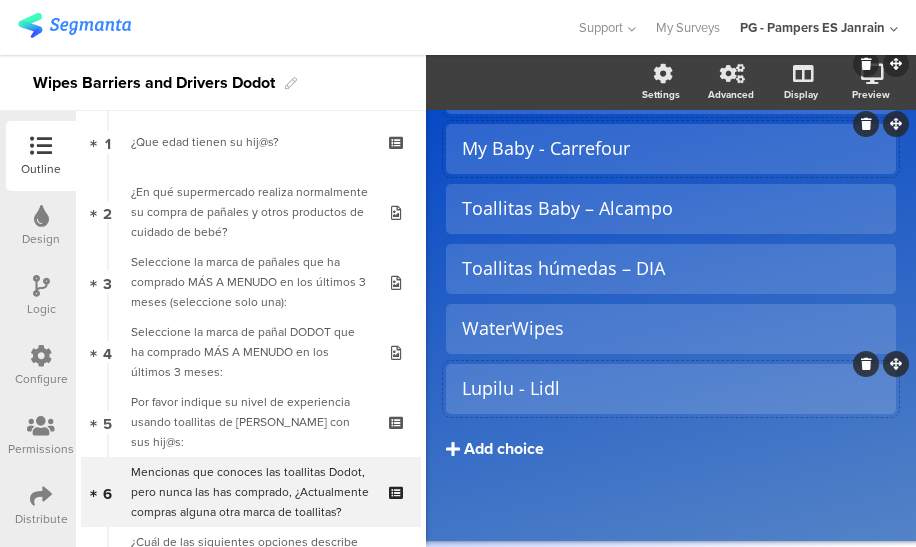 click on "Add choice" 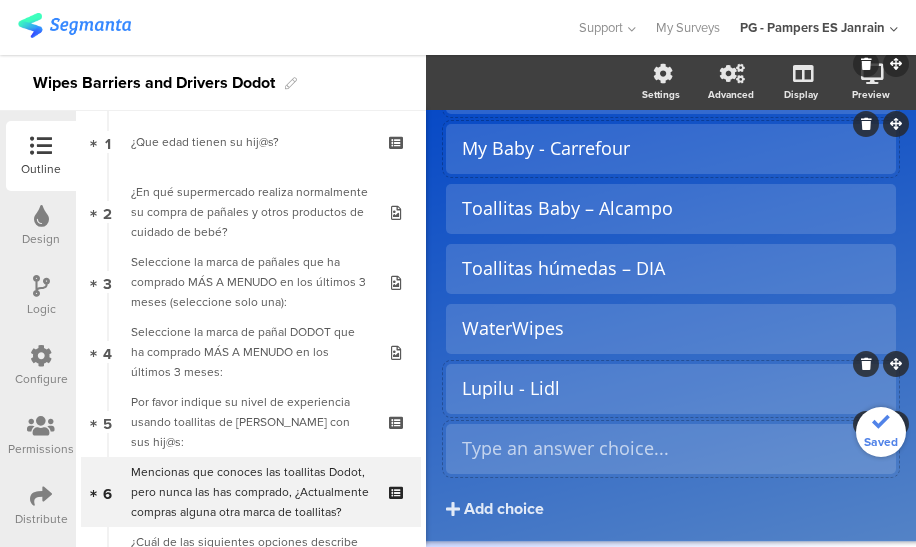 type 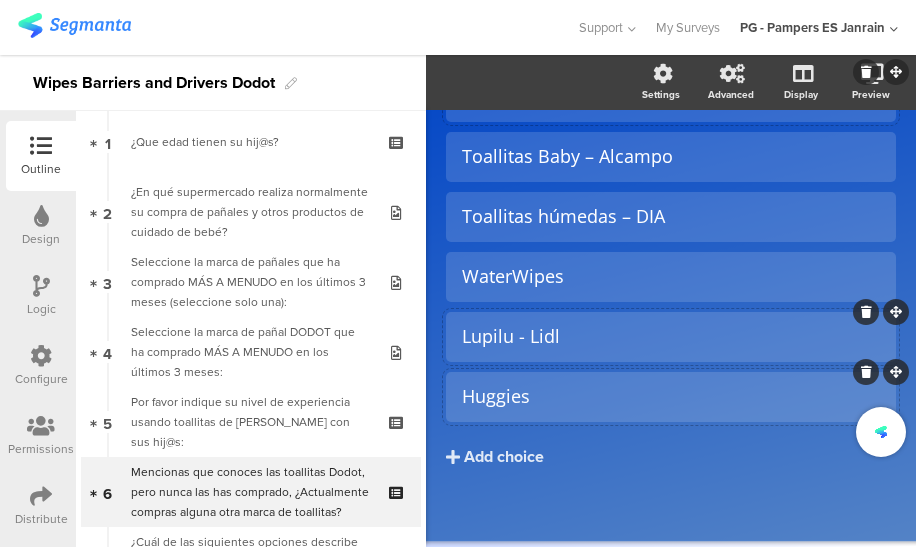 scroll, scrollTop: 346, scrollLeft: 0, axis: vertical 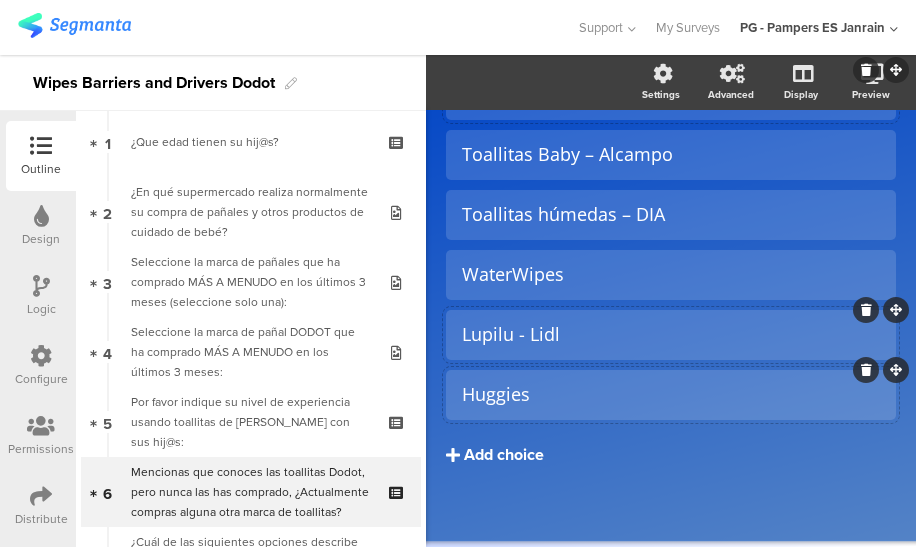click on "Add choice" 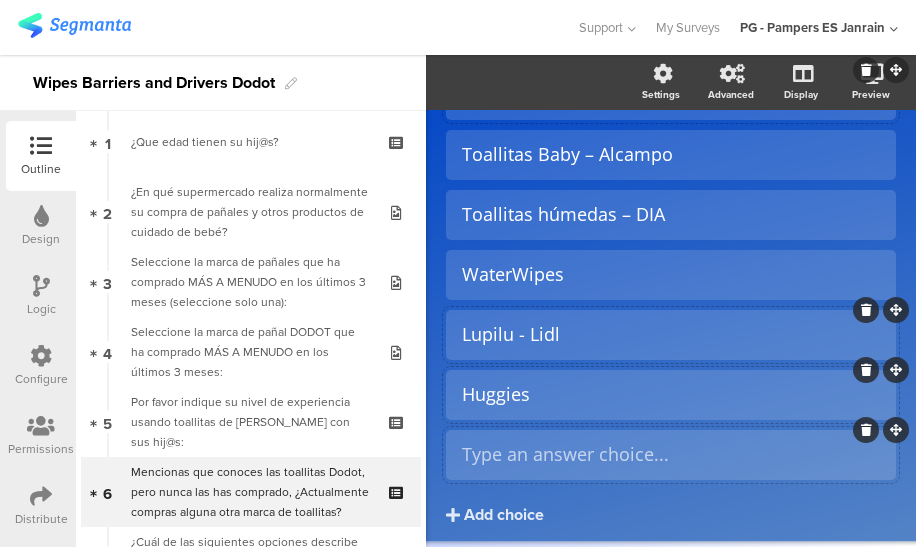 type 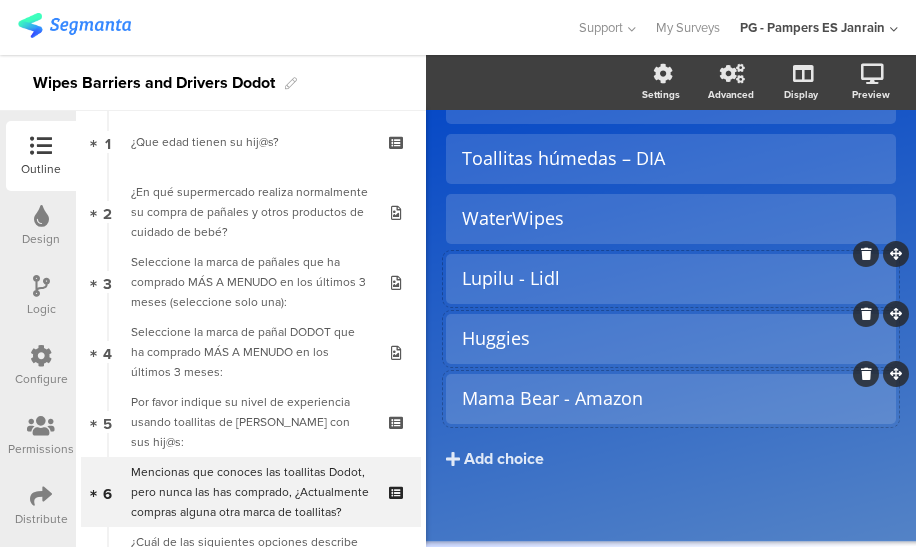 scroll, scrollTop: 410, scrollLeft: 0, axis: vertical 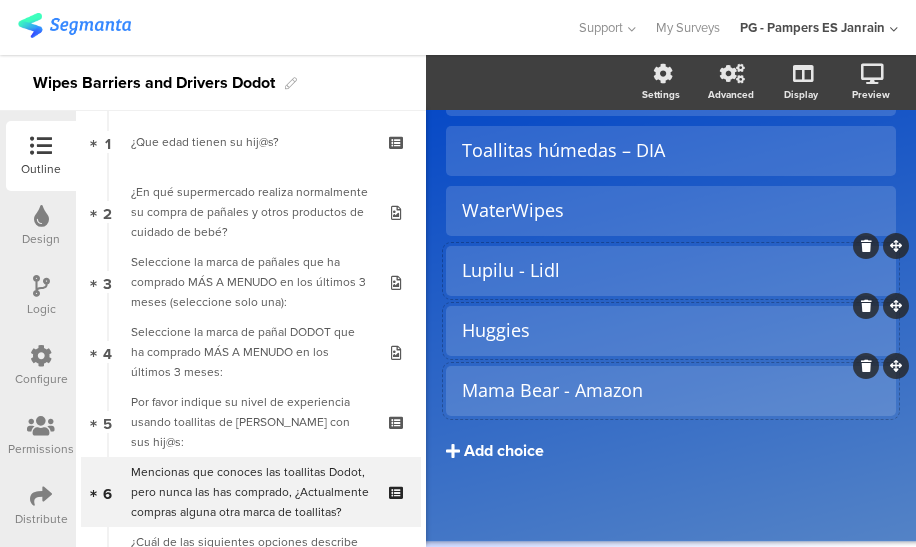 click on "Add choice" 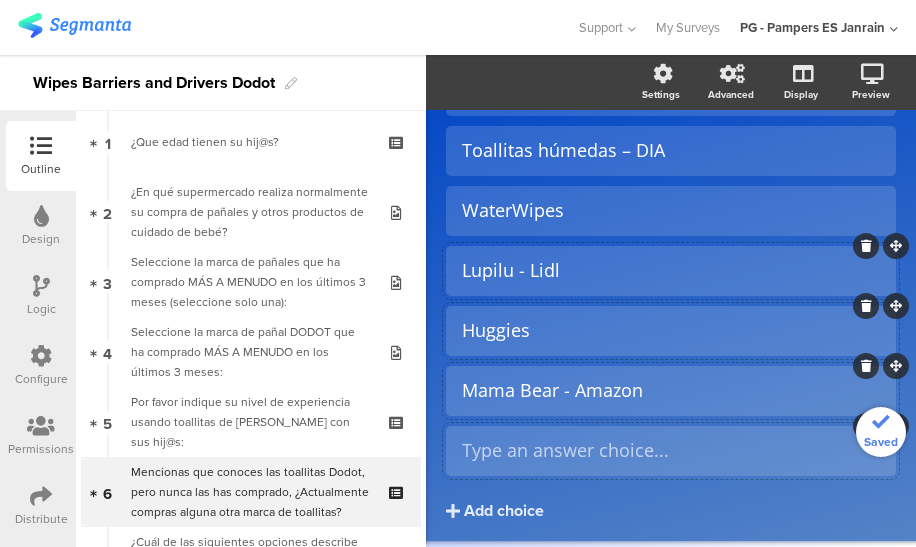 type 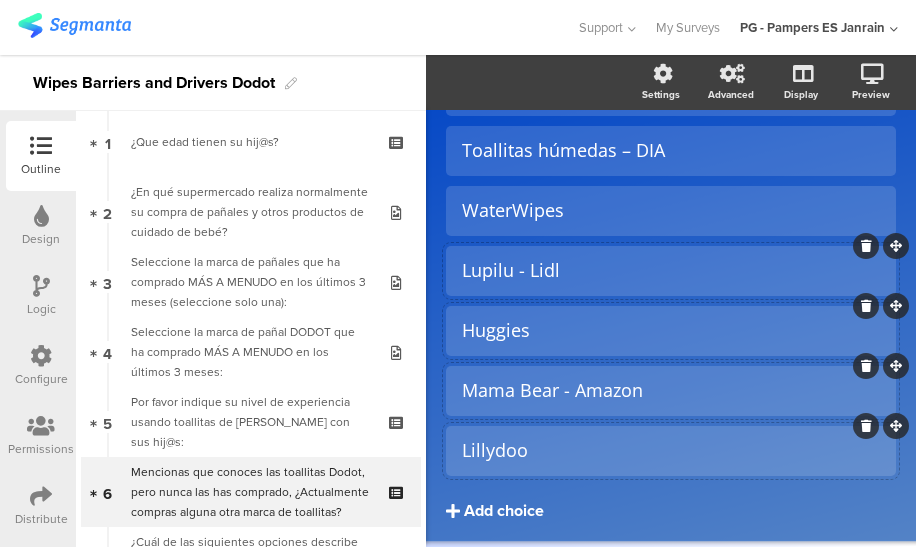 click on "Add choice" 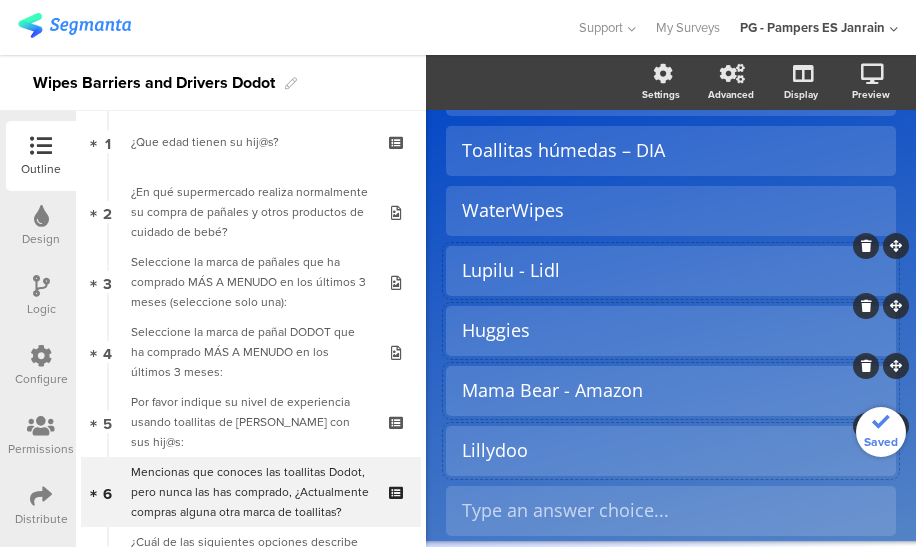 type 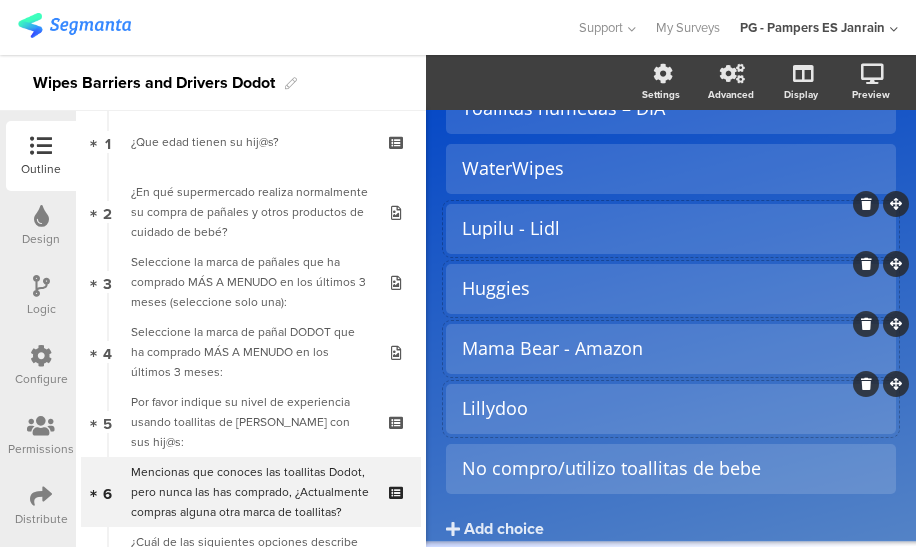 scroll, scrollTop: 454, scrollLeft: 0, axis: vertical 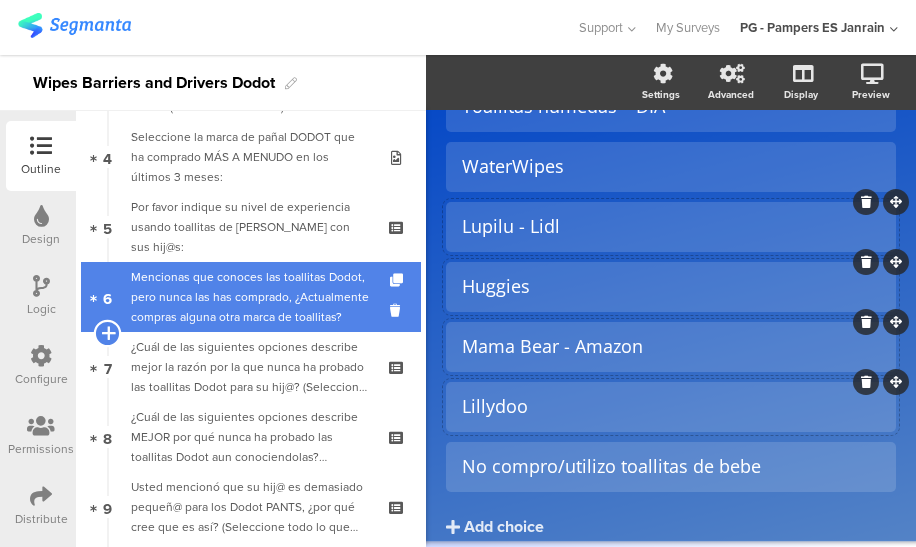 click at bounding box center (107, 333) 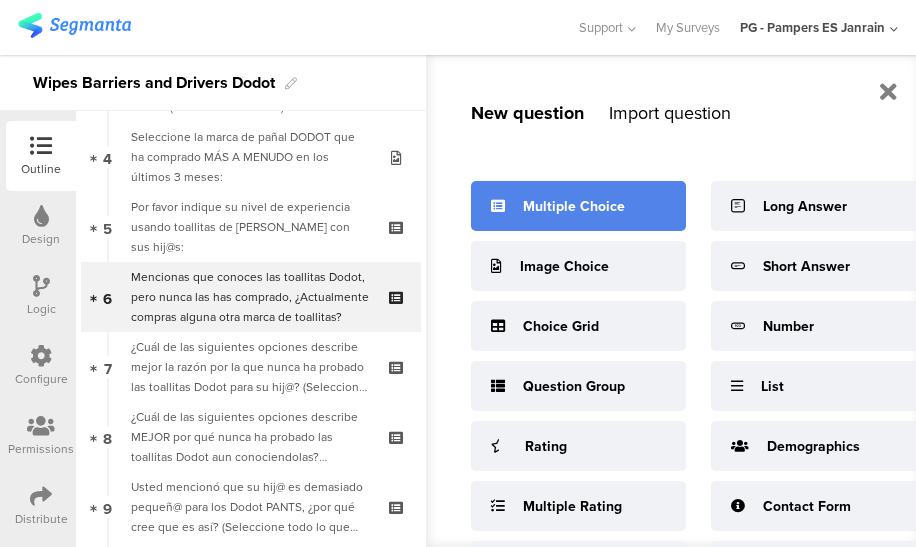 click on "Multiple Choice" at bounding box center (574, 206) 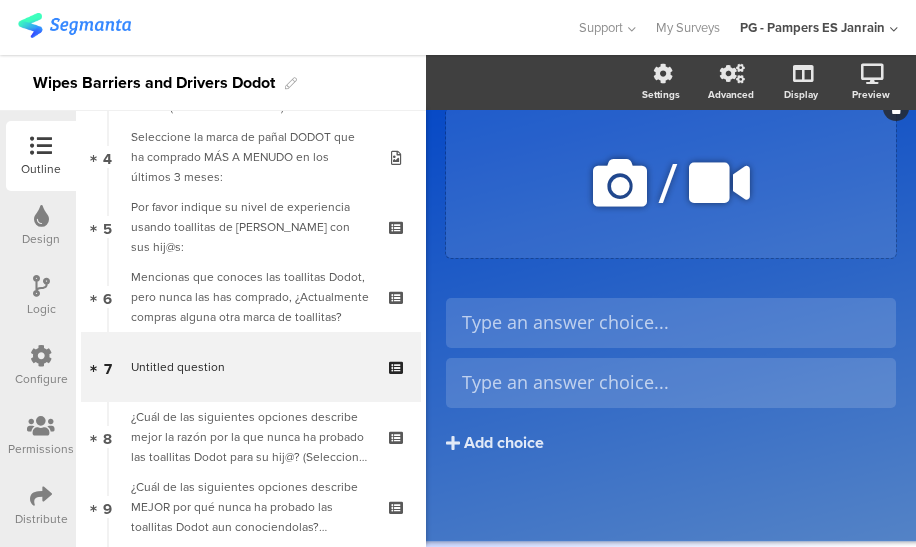scroll, scrollTop: 0, scrollLeft: 0, axis: both 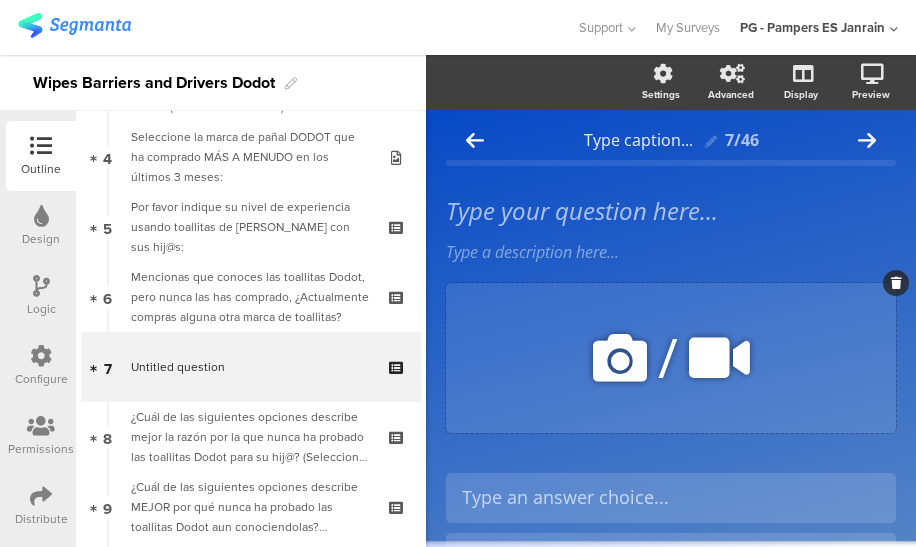 click 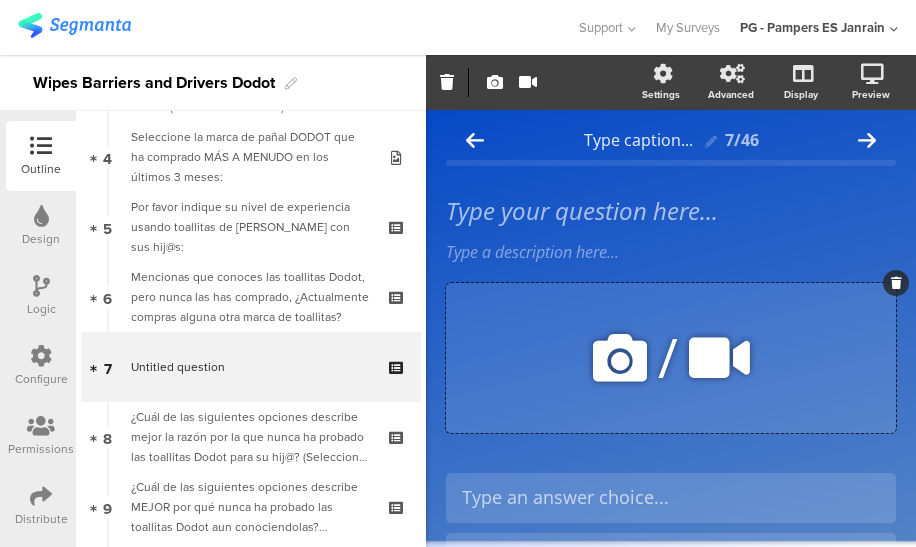 click 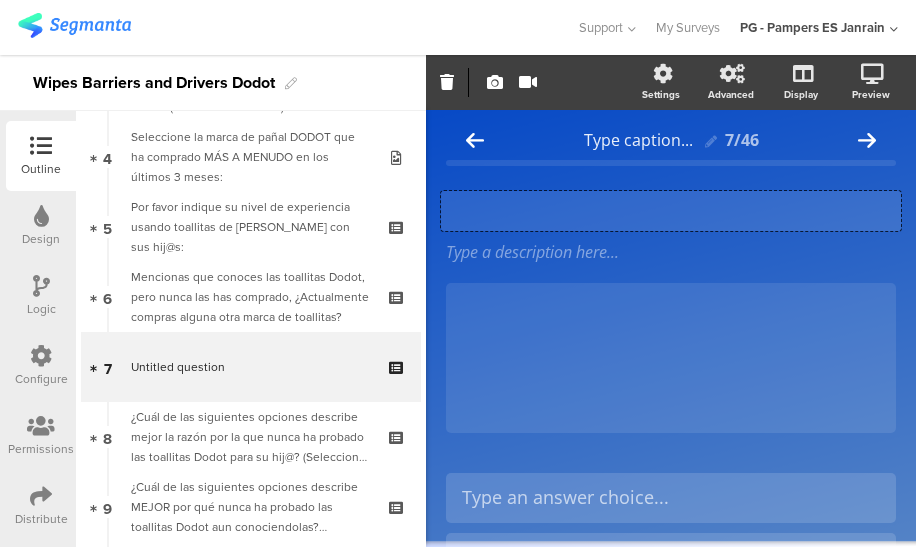 click on "Type your question here..." 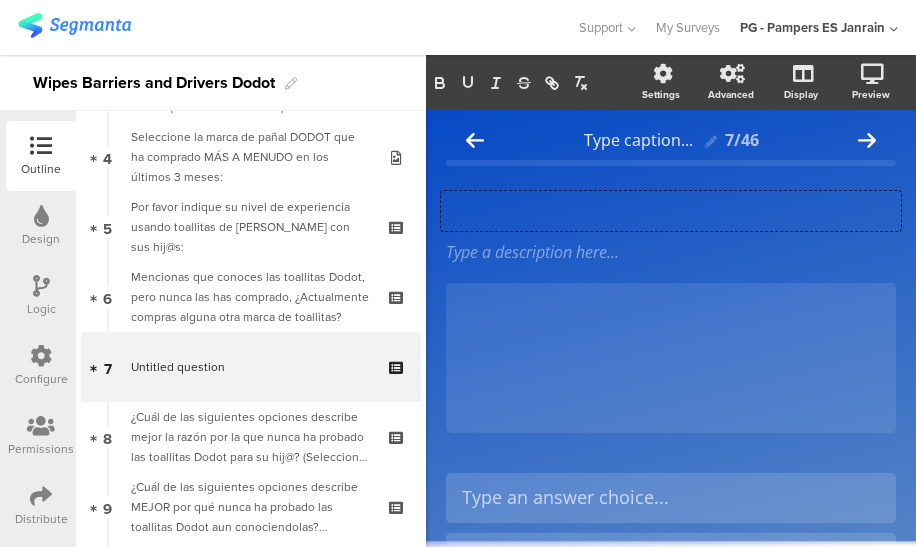 type 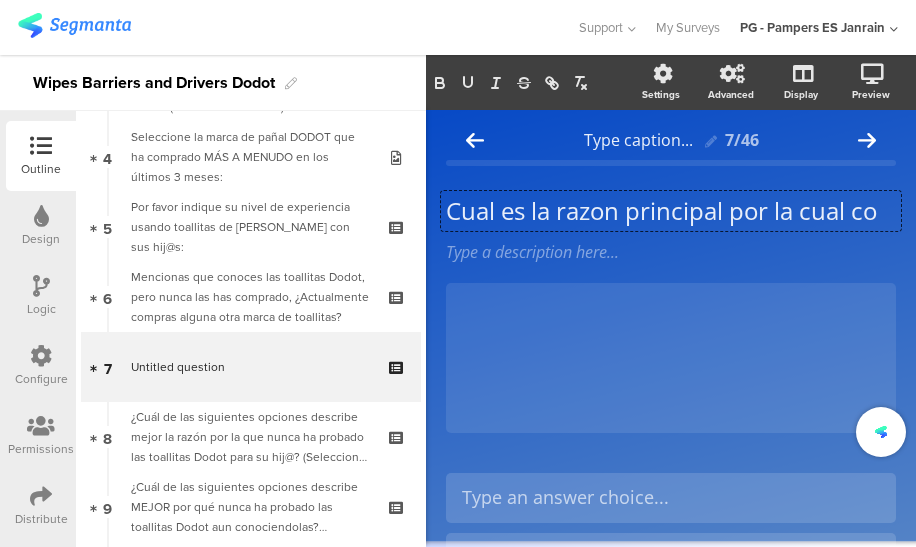 scroll, scrollTop: 1, scrollLeft: 0, axis: vertical 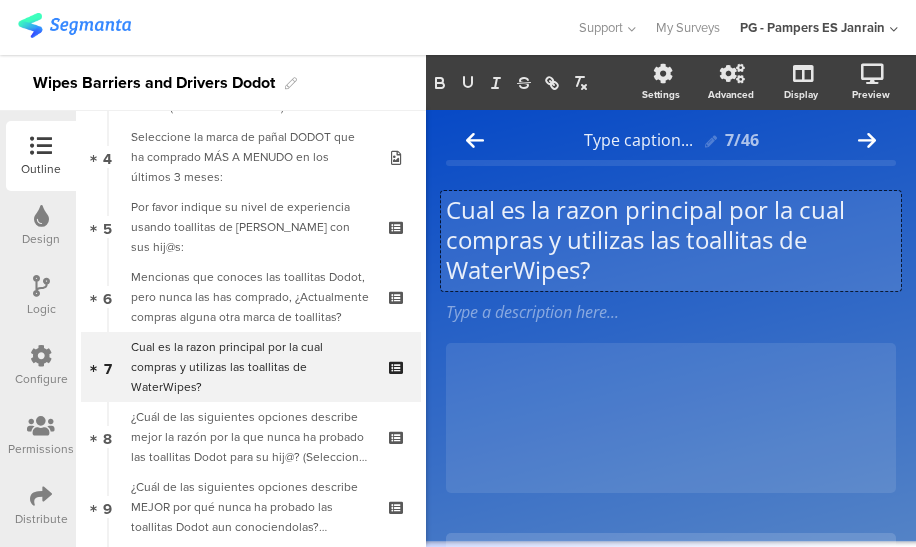click on "Cual es la razon principal por la cual compras y utilizas las toallitas de WaterWipes?" 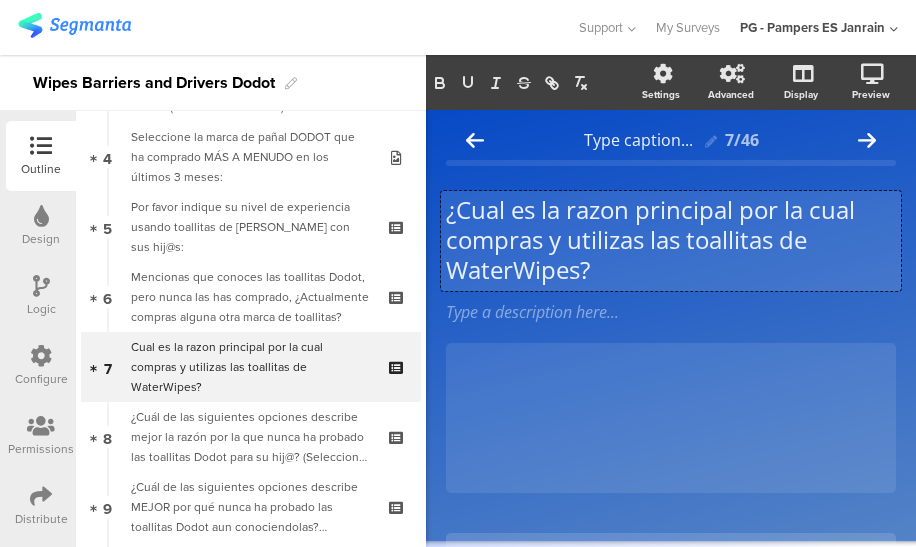 scroll, scrollTop: 0, scrollLeft: 0, axis: both 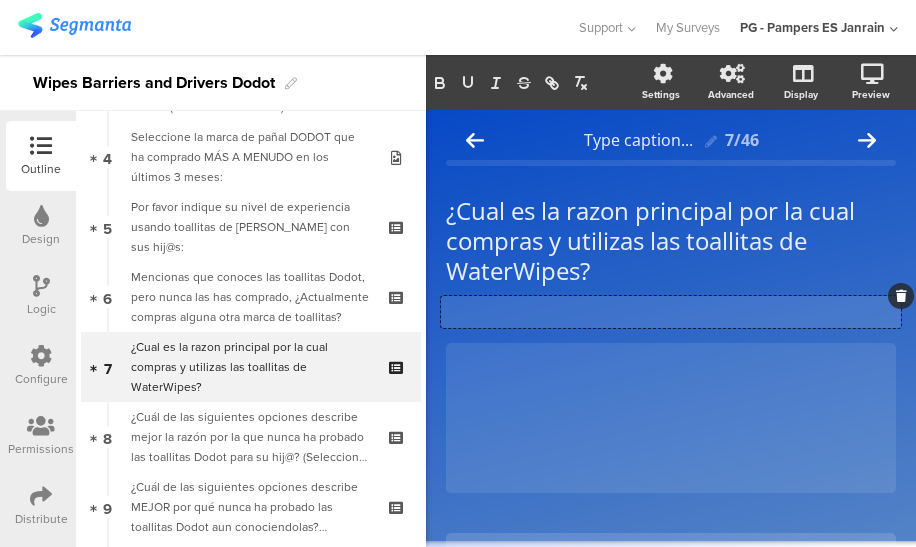 click 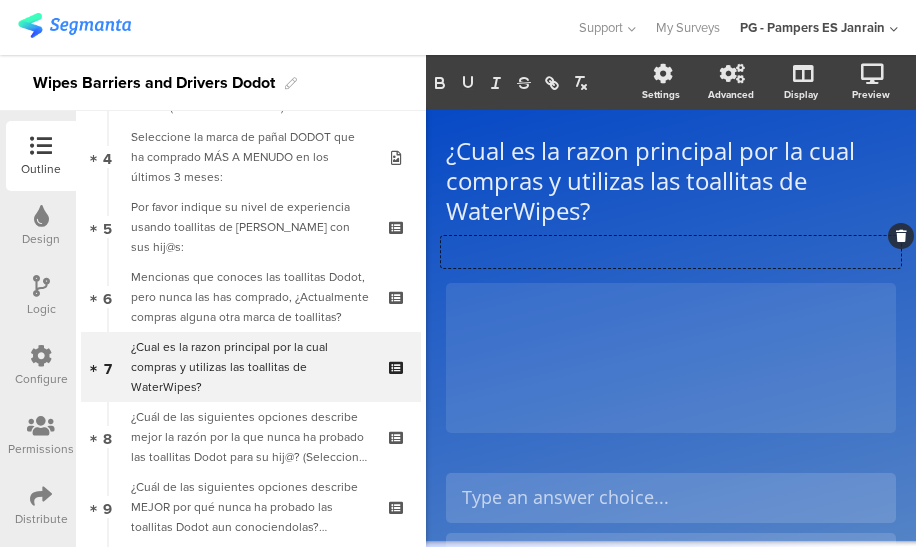 scroll, scrollTop: 61, scrollLeft: 0, axis: vertical 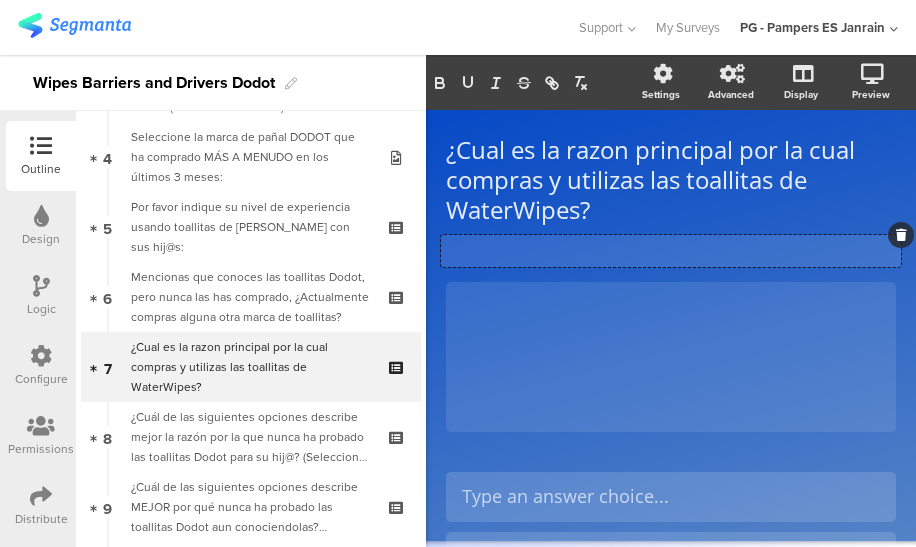 click 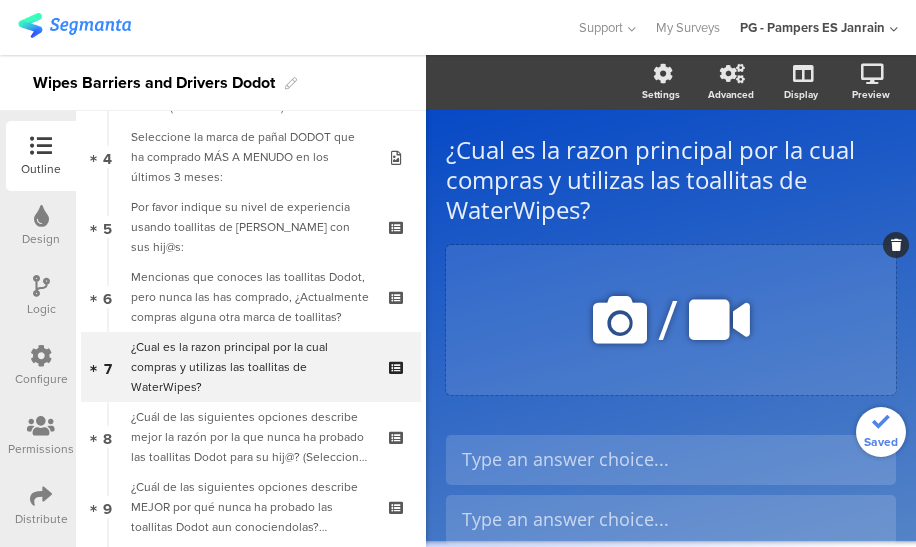 click 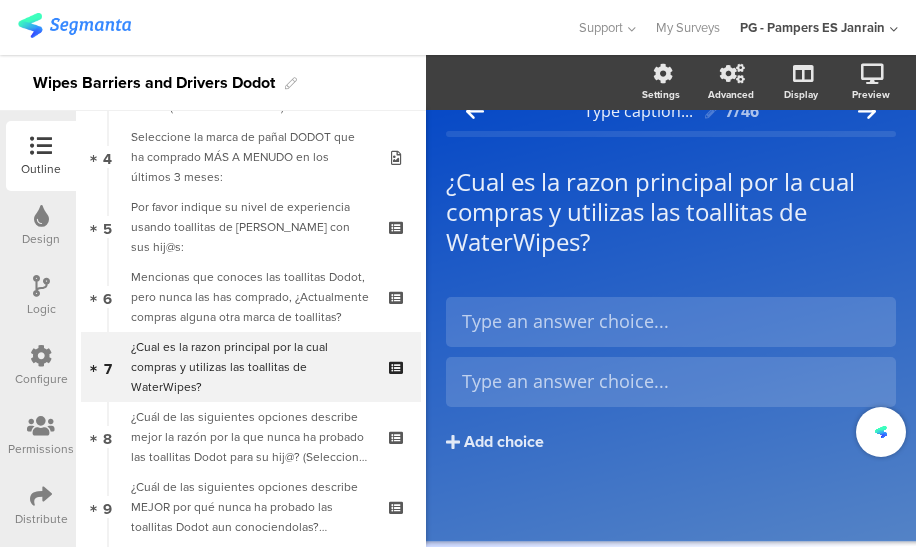 scroll, scrollTop: 28, scrollLeft: 0, axis: vertical 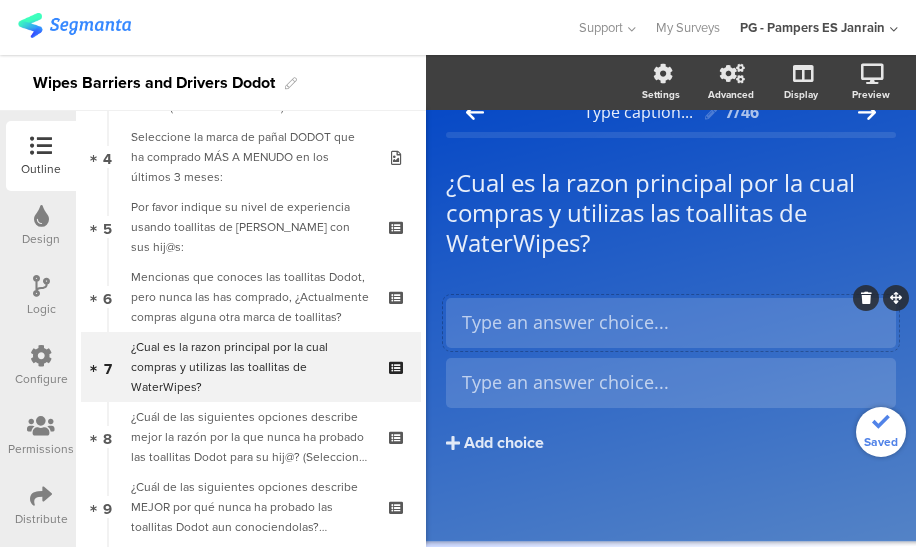 type 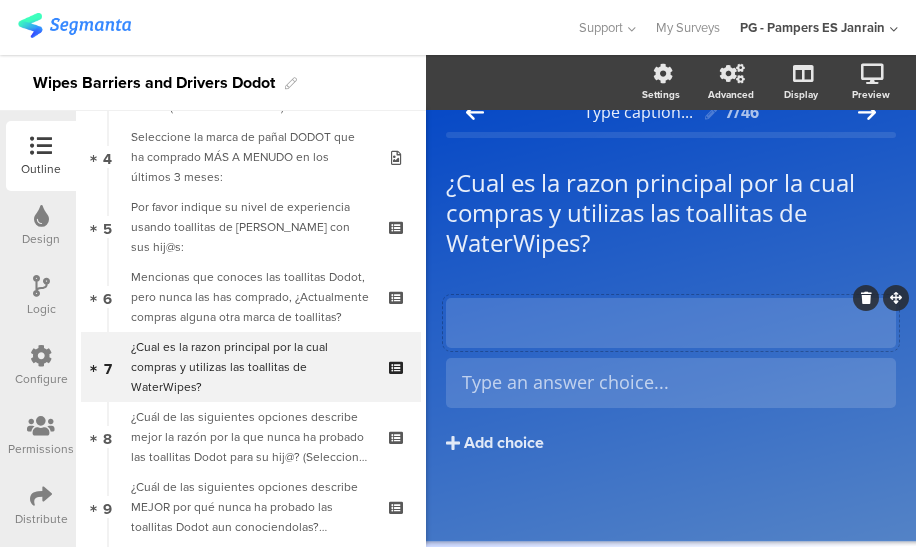 click 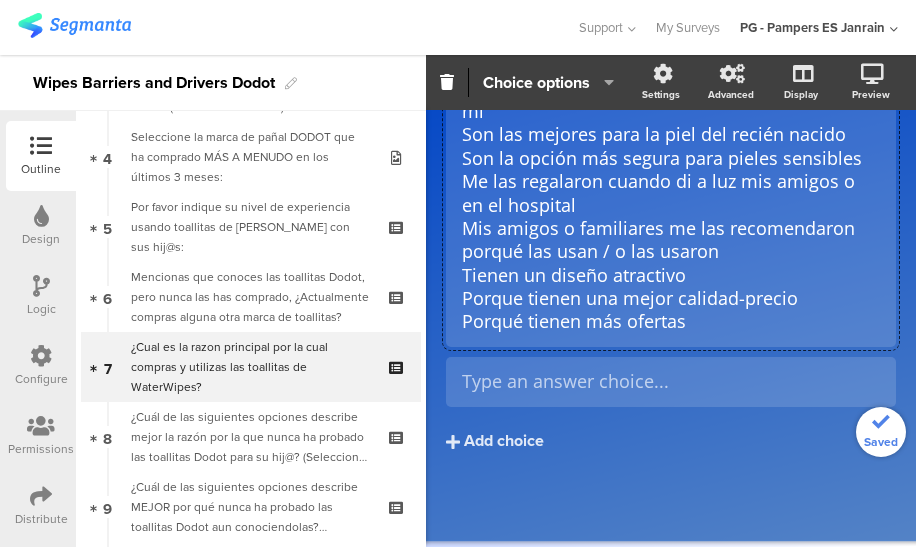 scroll, scrollTop: 372, scrollLeft: 0, axis: vertical 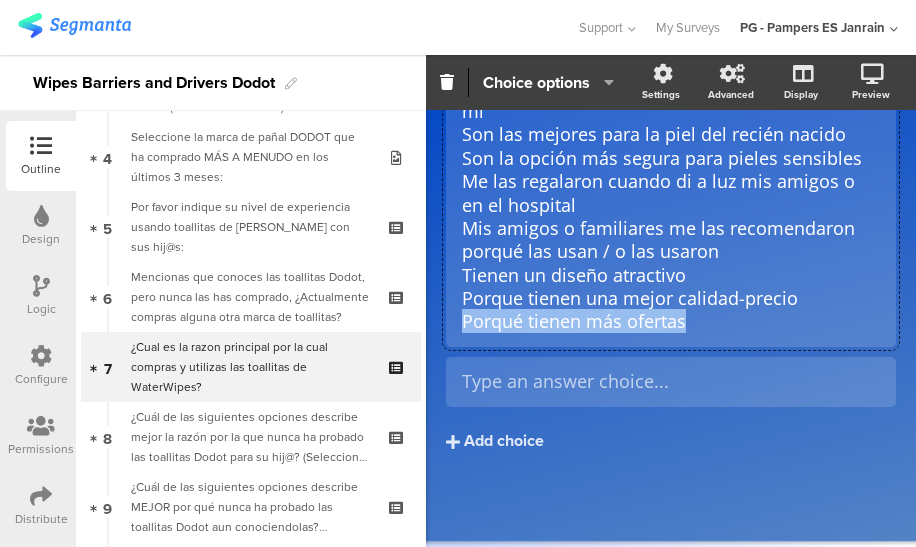 drag, startPoint x: 698, startPoint y: 333, endPoint x: 460, endPoint y: 328, distance: 238.05252 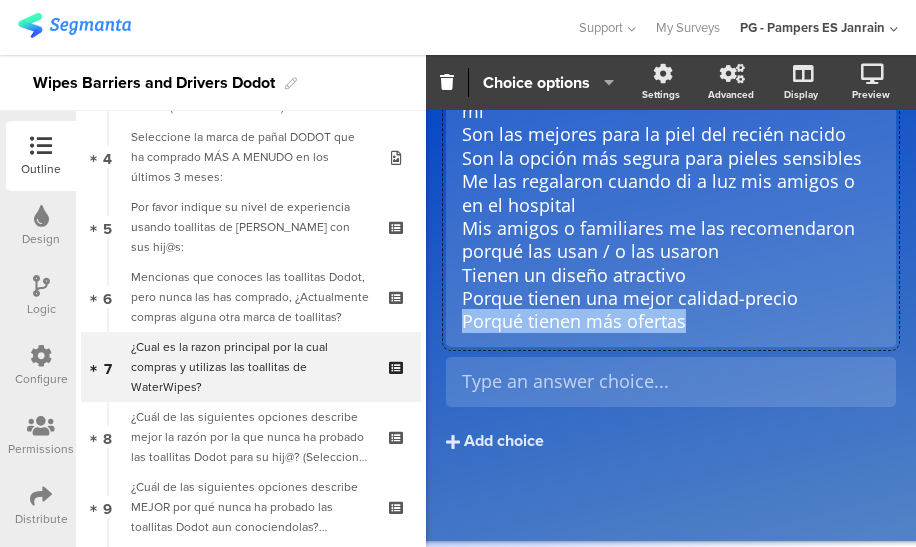 click on "Limpian mejor que otras
Son las más suaves
Tienen menos ingredientes y menos químicos
Son las toallitas más puras con un 99.9% de agua
Me informé y decidí que eran las mejores para mí
Son las mejores para la piel del recién nacido
Son la opción más segura para pieles sensibles
Me las regalaron cuando di a luz mis amigos o en el hospital
Mis amigos o familiares me las recomendaron porqué las usan / o las usaron
Tienen un diseño atractivo
Porque tienen una mejor calidad-precio
Porqué tienen más ofertas" 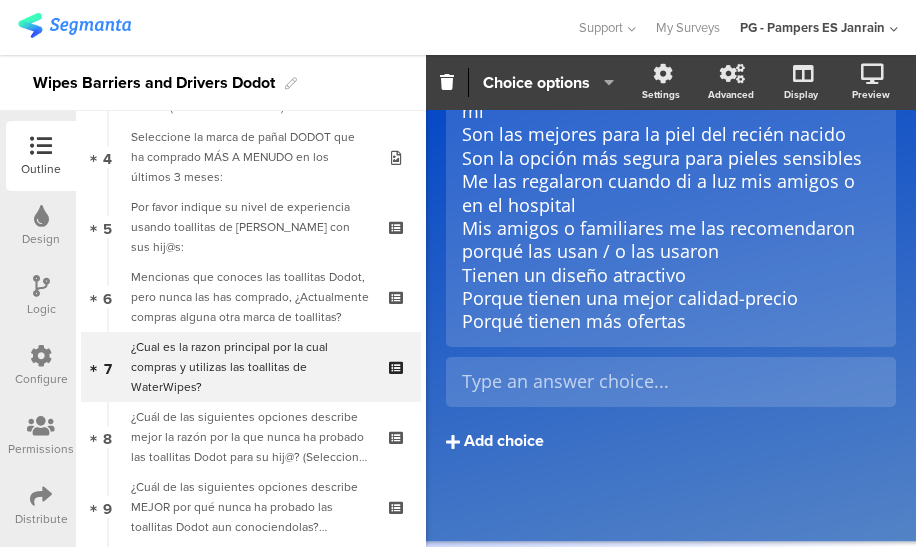 click on "Add choice" 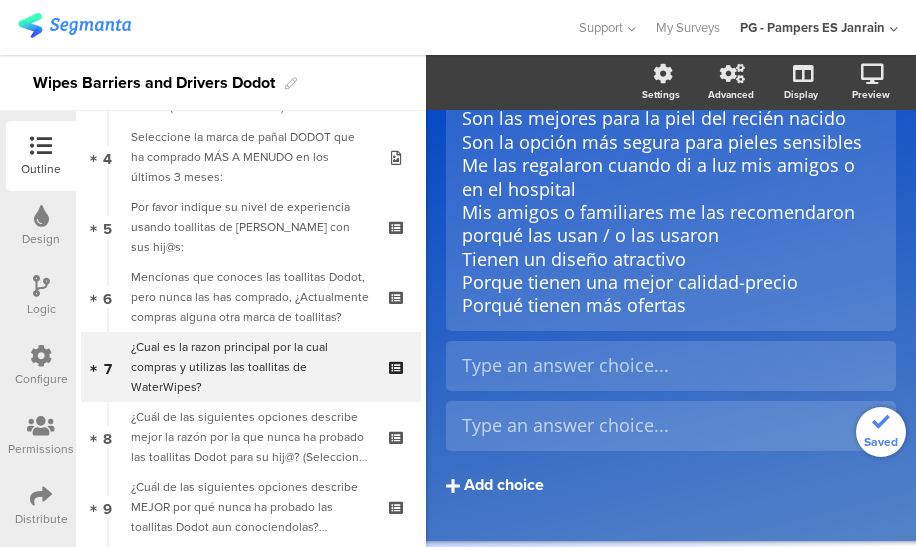 click on "Add choice" 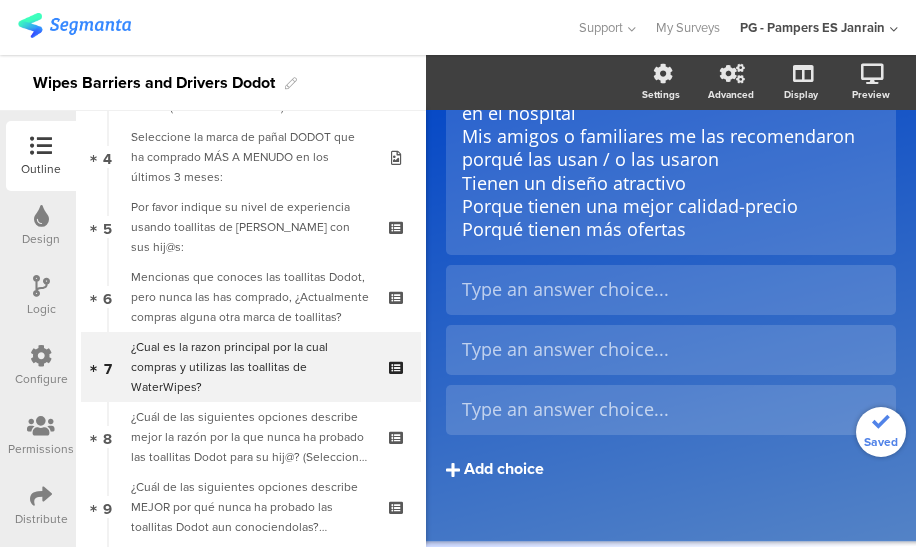 scroll, scrollTop: 453, scrollLeft: 0, axis: vertical 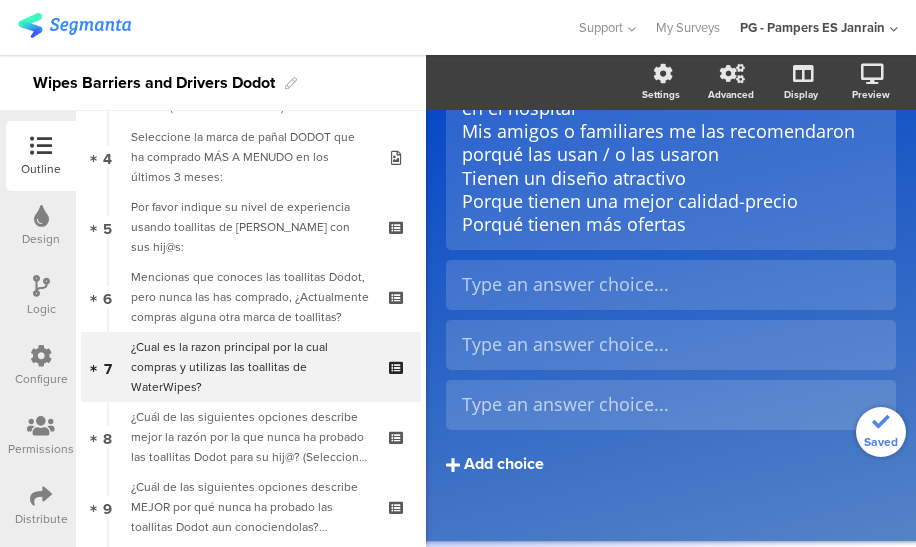 click on "Add choice" 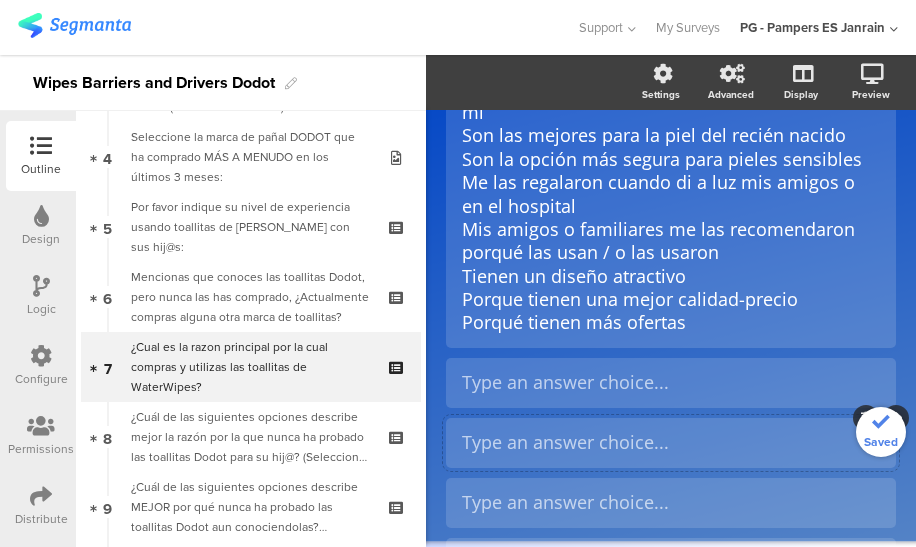 scroll, scrollTop: 354, scrollLeft: 0, axis: vertical 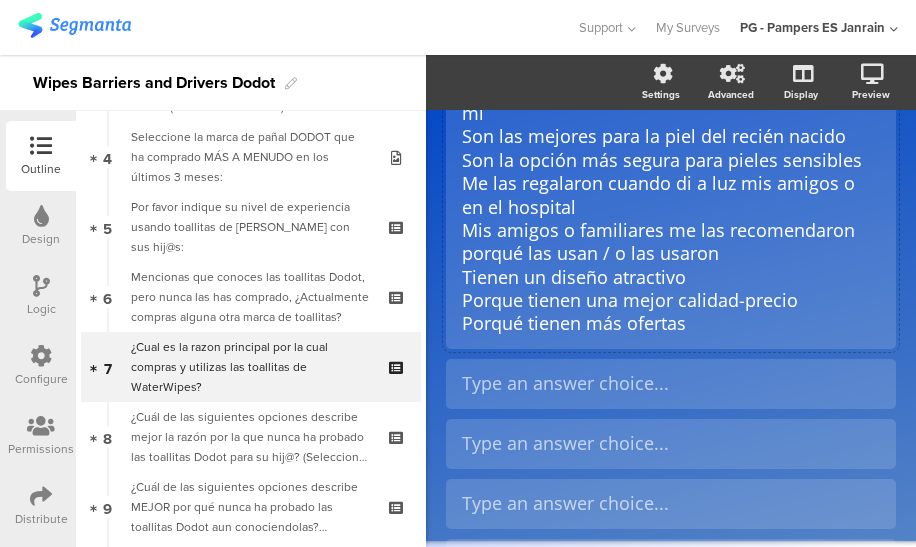 click on "Limpian mejor que otras
Son las más suaves
Tienen menos ingredientes y menos químicos
Son las toallitas más puras con un 99.9% de agua
Me informé y decidí que eran las mejores para mí
Son las mejores para la piel del recién nacido
Son la opción más segura para pieles sensibles
Me las regalaron cuando di a luz mis amigos o en el hospital
Mis amigos o familiares me las recomendaron porqué las usan / o las usaron
Tienen un diseño atractivo
Porque tienen una mejor calidad-precio
Porqué tienen más ofertas" 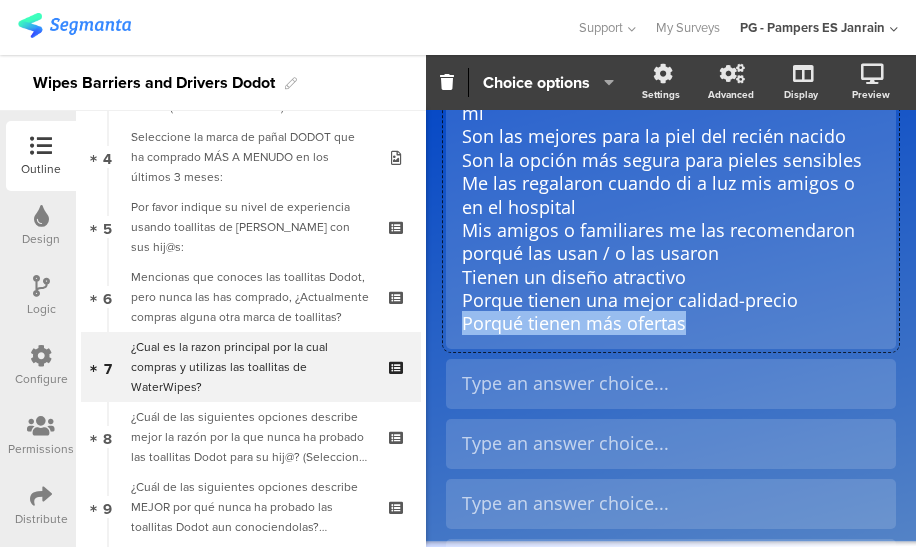 drag, startPoint x: 703, startPoint y: 347, endPoint x: 444, endPoint y: 342, distance: 259.04825 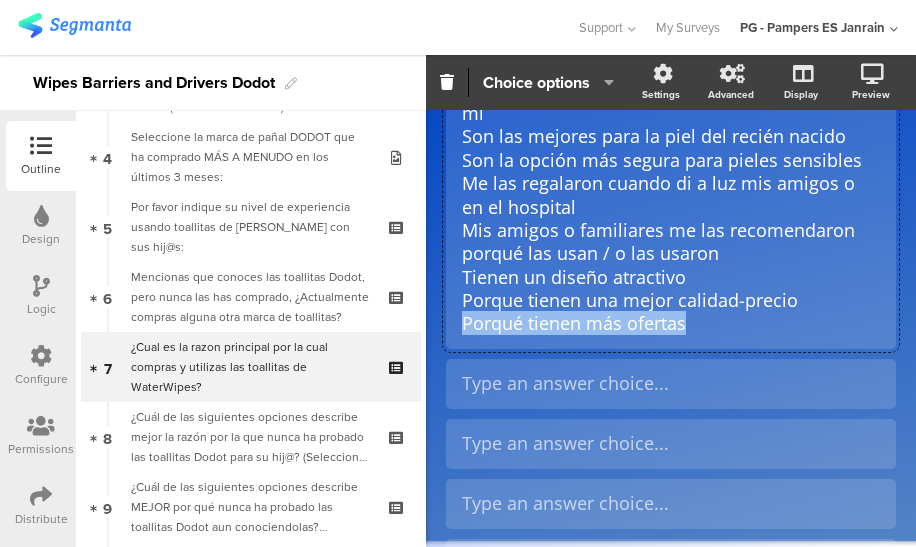 click on "Type caption...
7/46
¿Cual es la razon principal por la cual compras y utilizas las toallitas de WaterWipes?
¿Cual es la razon principal por la cual compras y utilizas las toallitas de WaterWipes?" 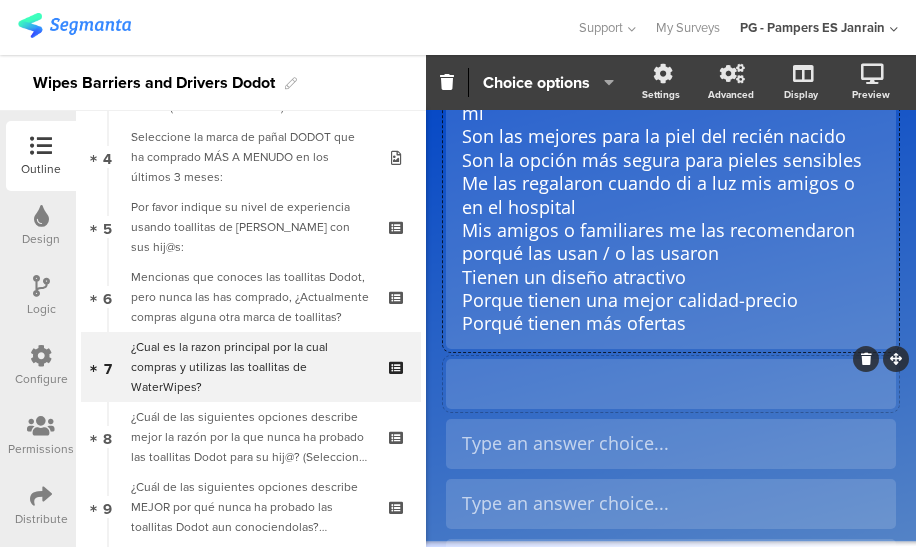 type 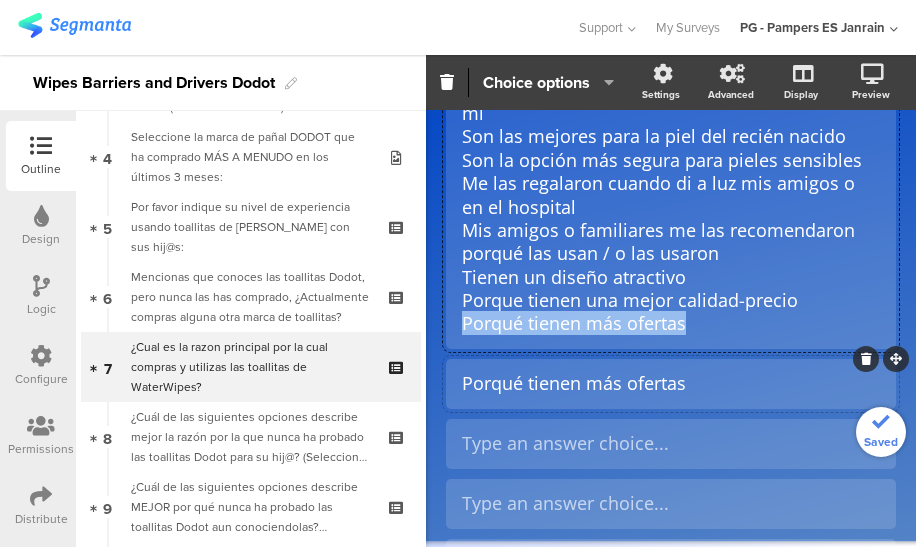 drag, startPoint x: 688, startPoint y: 357, endPoint x: 450, endPoint y: 353, distance: 238.03362 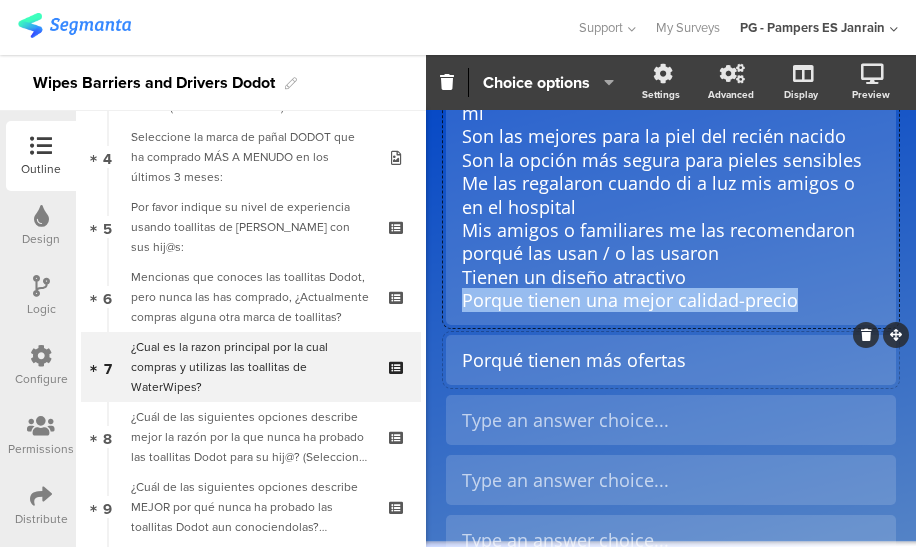 drag, startPoint x: 798, startPoint y: 327, endPoint x: 464, endPoint y: 331, distance: 334.02396 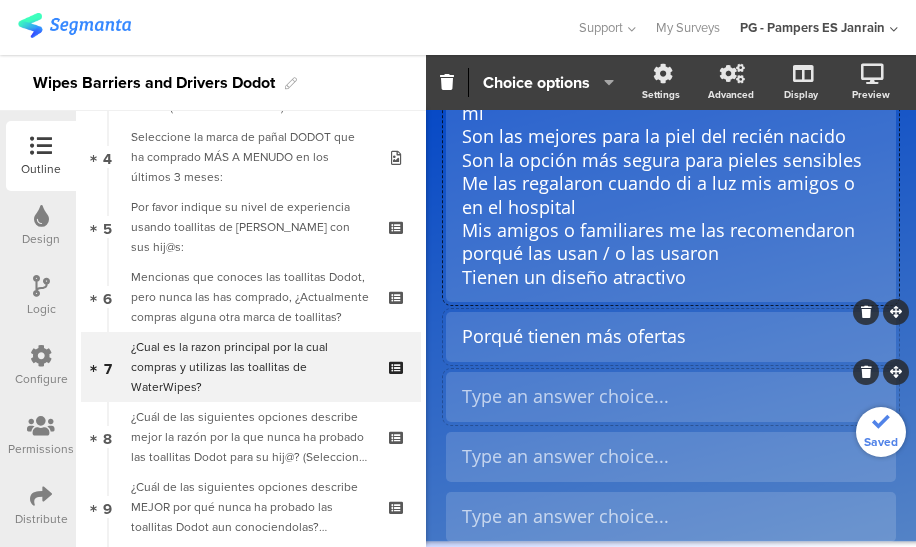 type 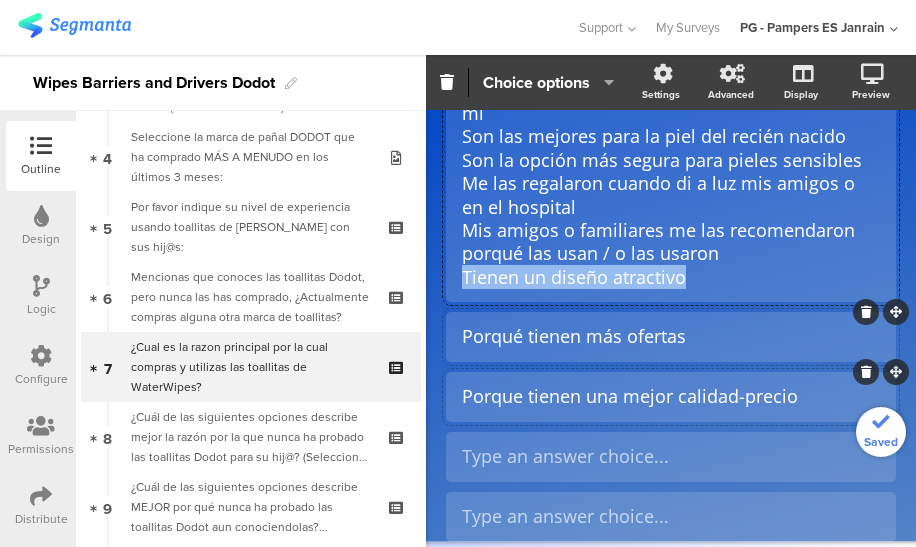 drag, startPoint x: 704, startPoint y: 302, endPoint x: 451, endPoint y: 302, distance: 253 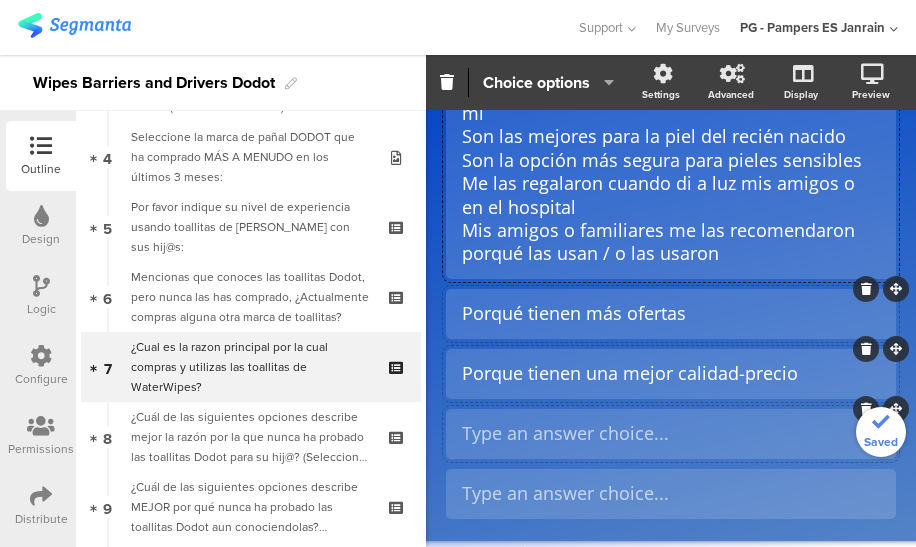 type 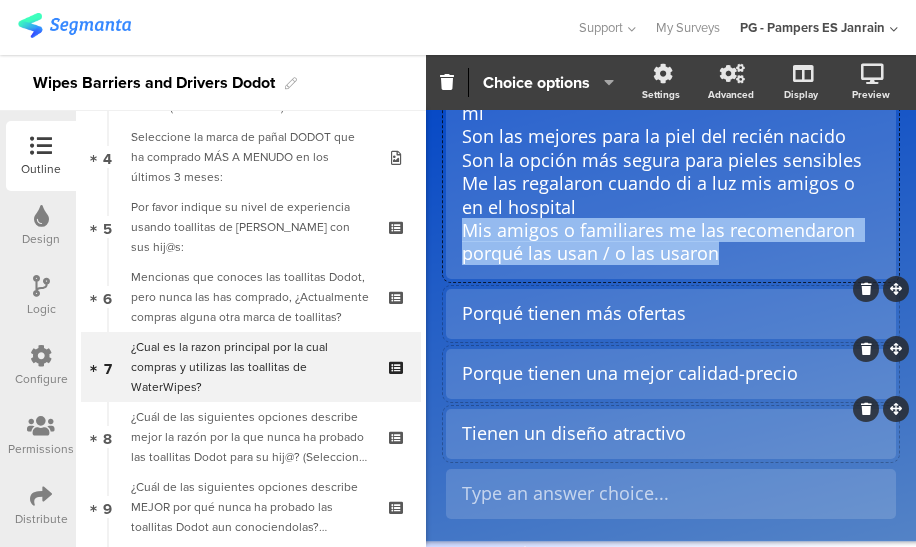 drag, startPoint x: 735, startPoint y: 277, endPoint x: 465, endPoint y: 257, distance: 270.73972 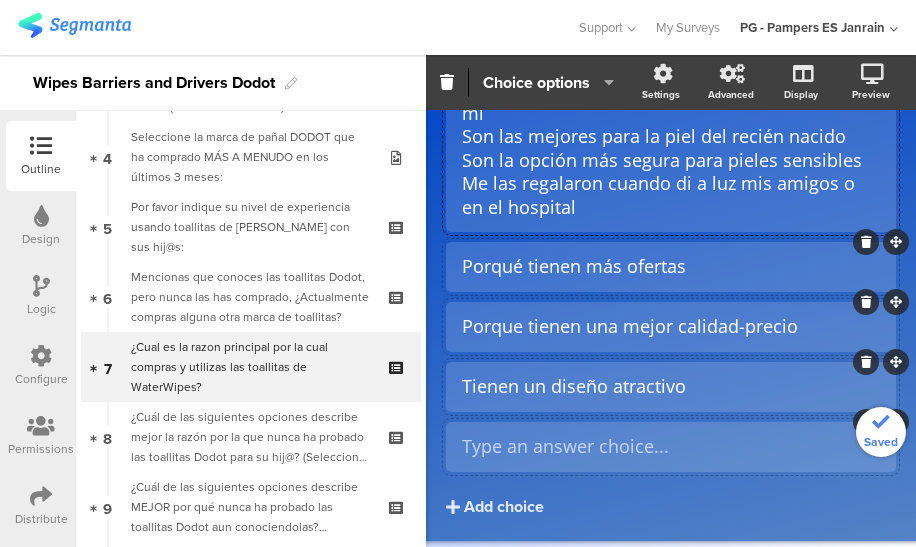 type 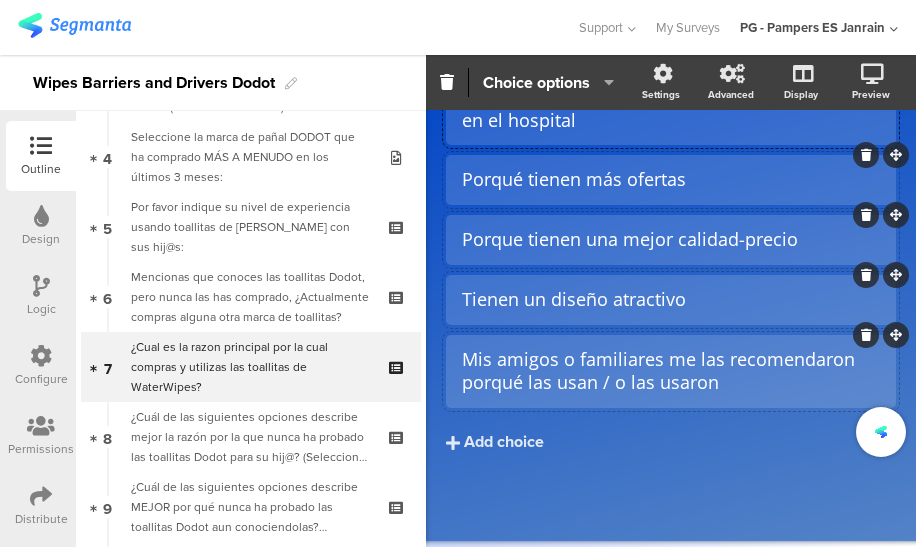 scroll, scrollTop: 444, scrollLeft: 0, axis: vertical 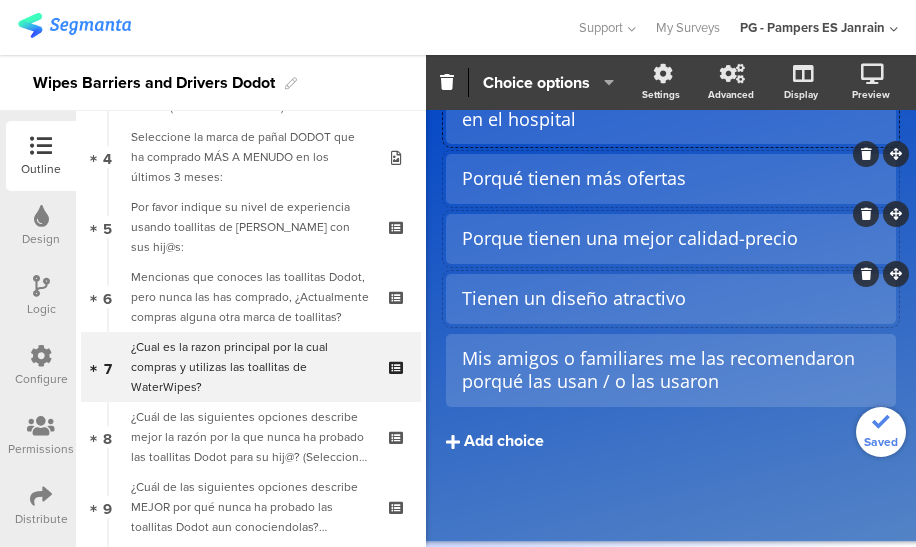 click on "Add choice" 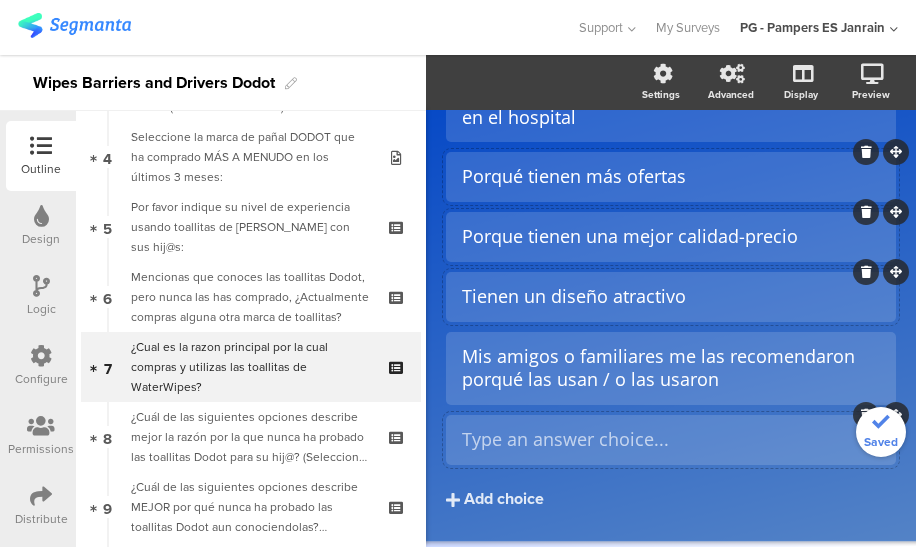 scroll, scrollTop: 460, scrollLeft: 0, axis: vertical 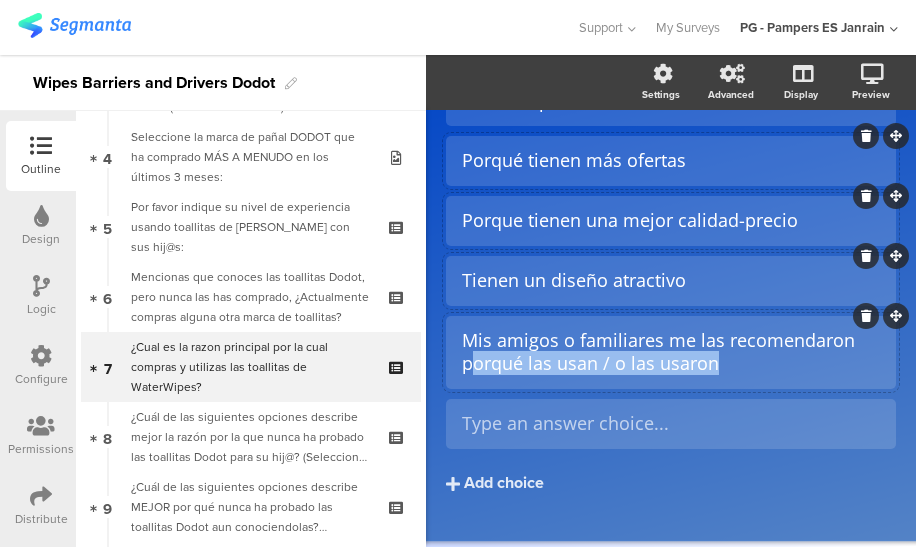 drag, startPoint x: 742, startPoint y: 387, endPoint x: 474, endPoint y: 386, distance: 268.00186 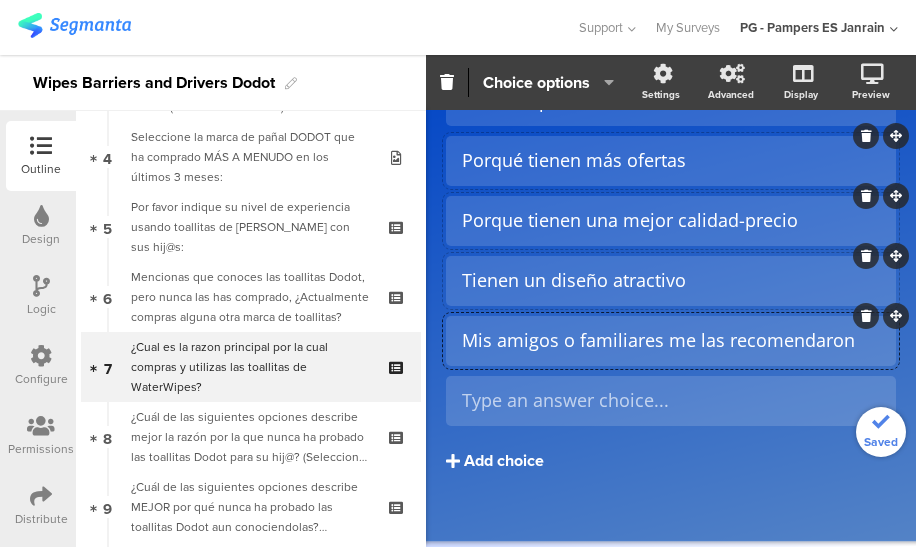 click on "Add choice" 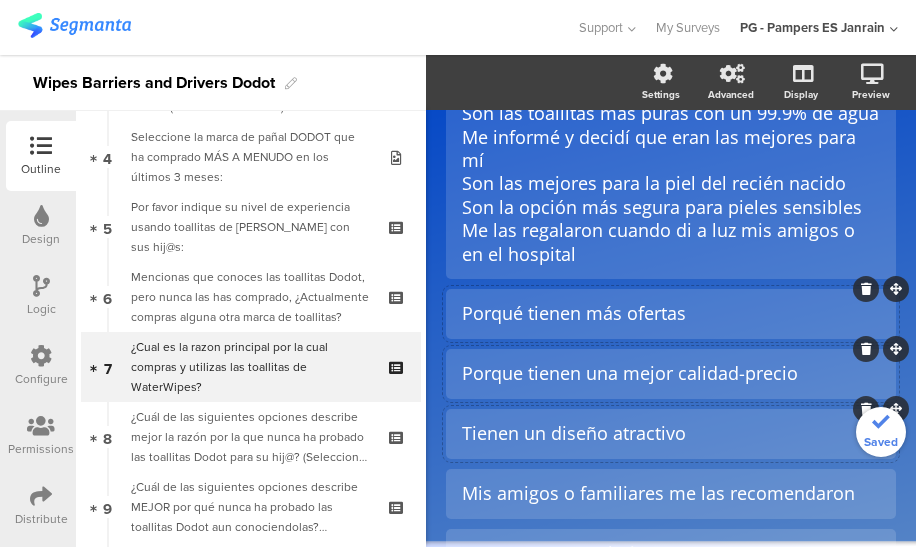 scroll, scrollTop: 296, scrollLeft: 0, axis: vertical 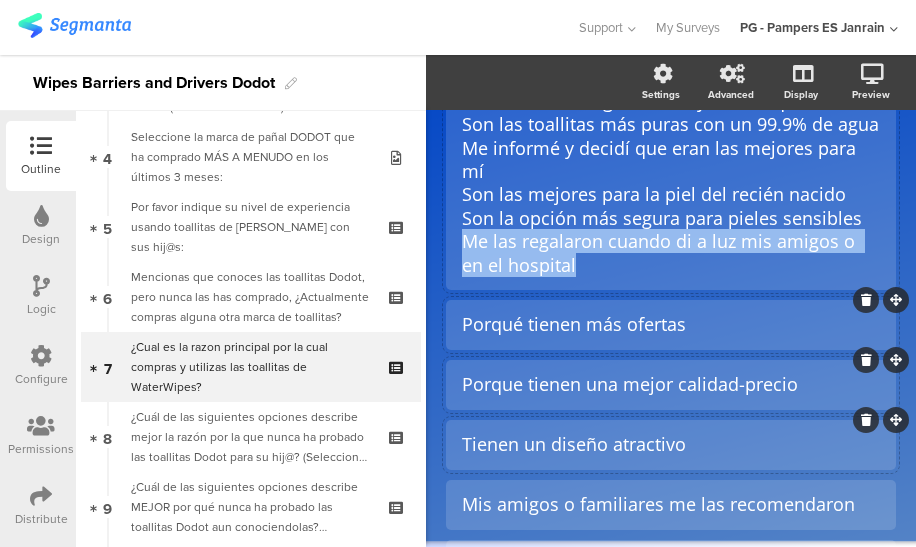 drag, startPoint x: 592, startPoint y: 288, endPoint x: 455, endPoint y: 265, distance: 138.91724 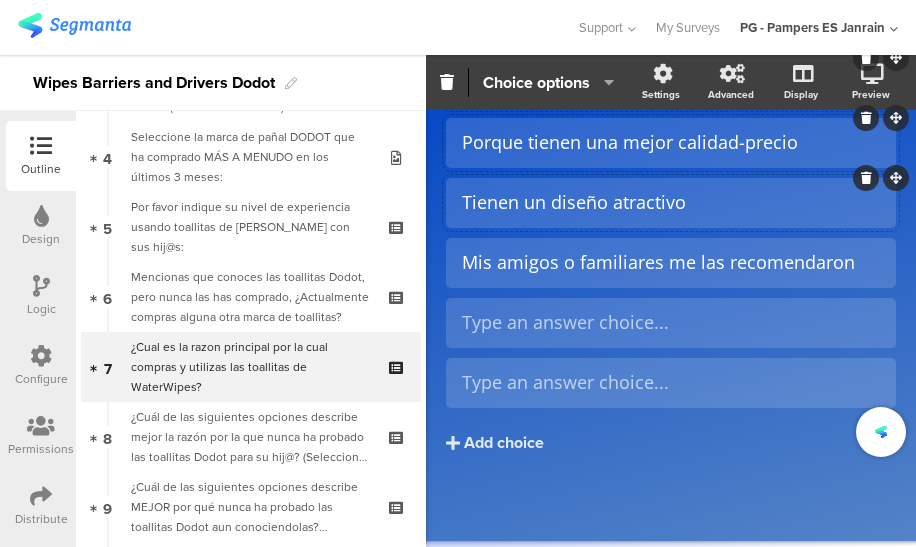 scroll, scrollTop: 500, scrollLeft: 0, axis: vertical 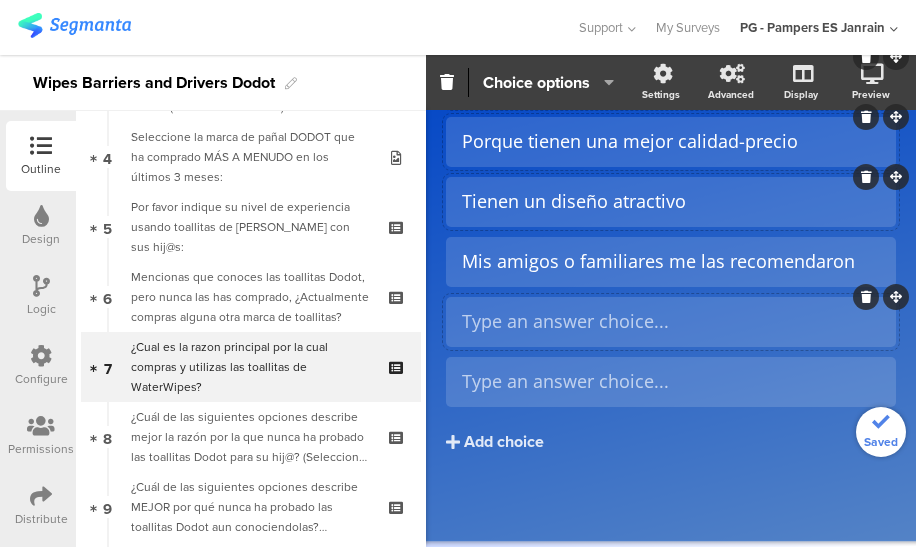 type 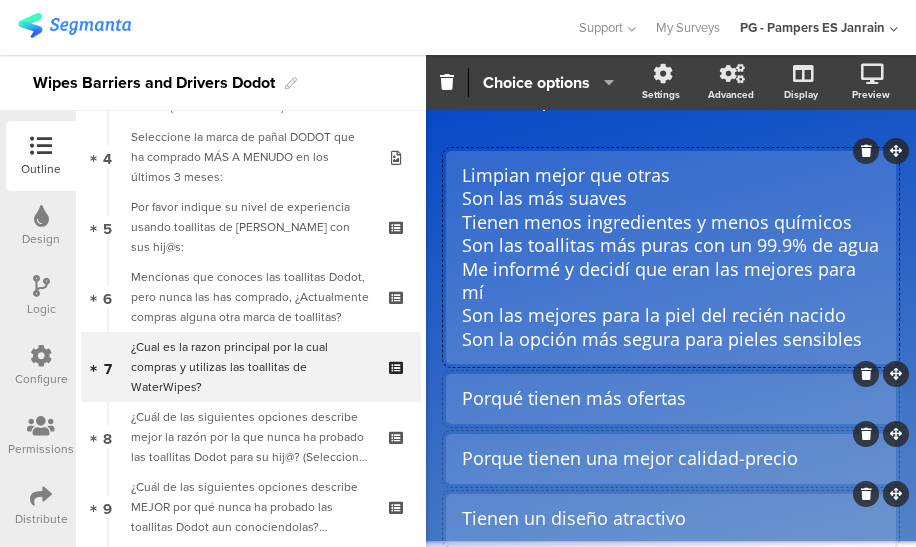 scroll, scrollTop: 174, scrollLeft: 0, axis: vertical 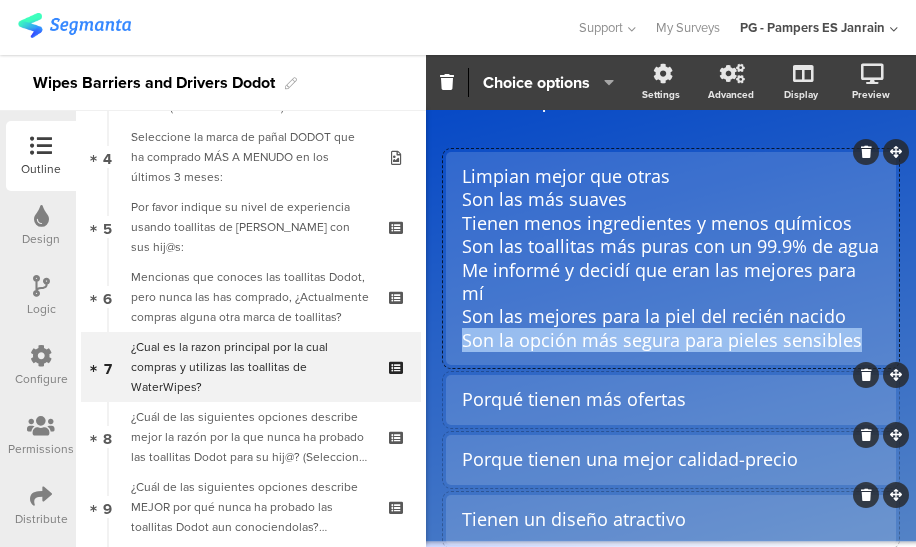 drag, startPoint x: 853, startPoint y: 370, endPoint x: 454, endPoint y: 361, distance: 399.1015 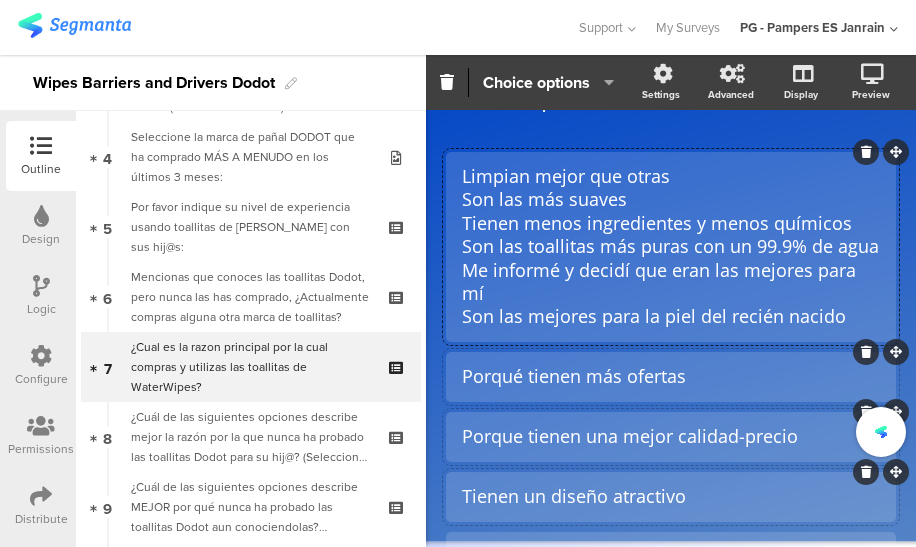 scroll, scrollTop: 477, scrollLeft: 0, axis: vertical 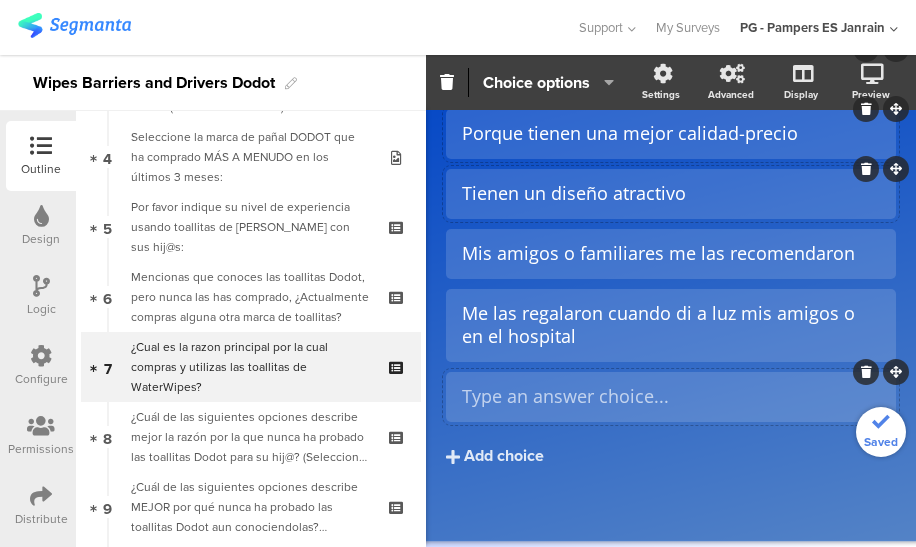 type 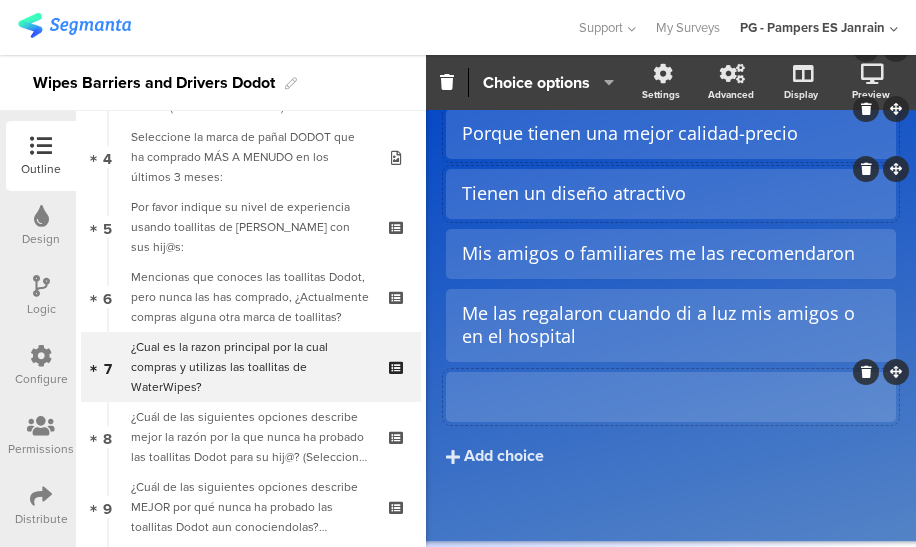 click 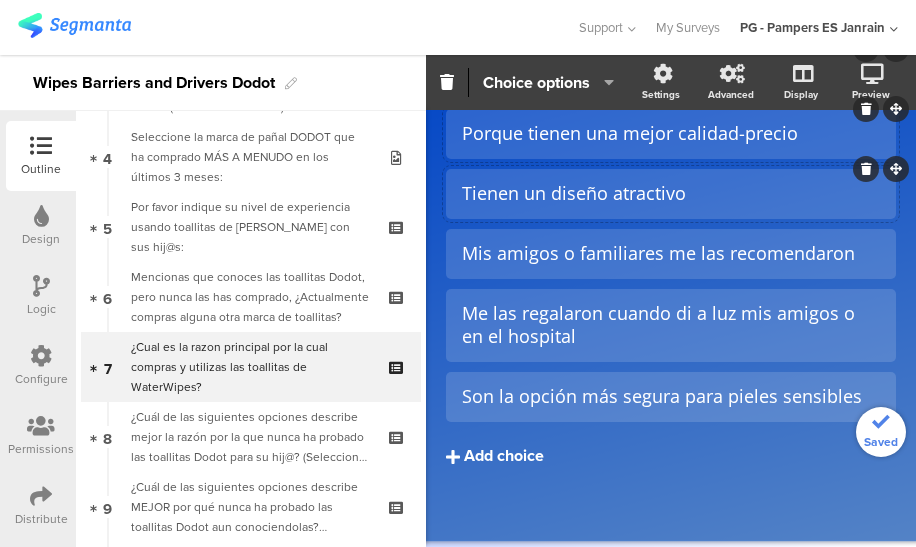 click on "Add choice" 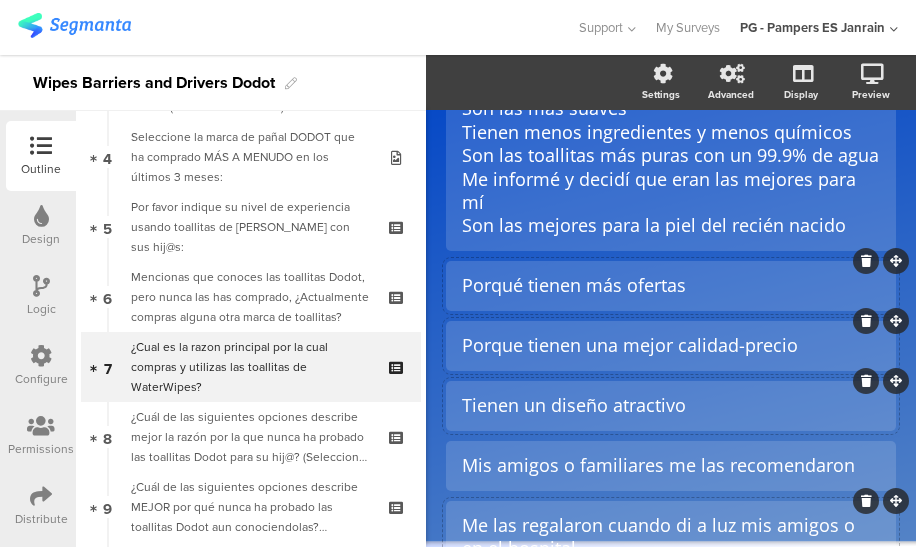 scroll, scrollTop: 262, scrollLeft: 0, axis: vertical 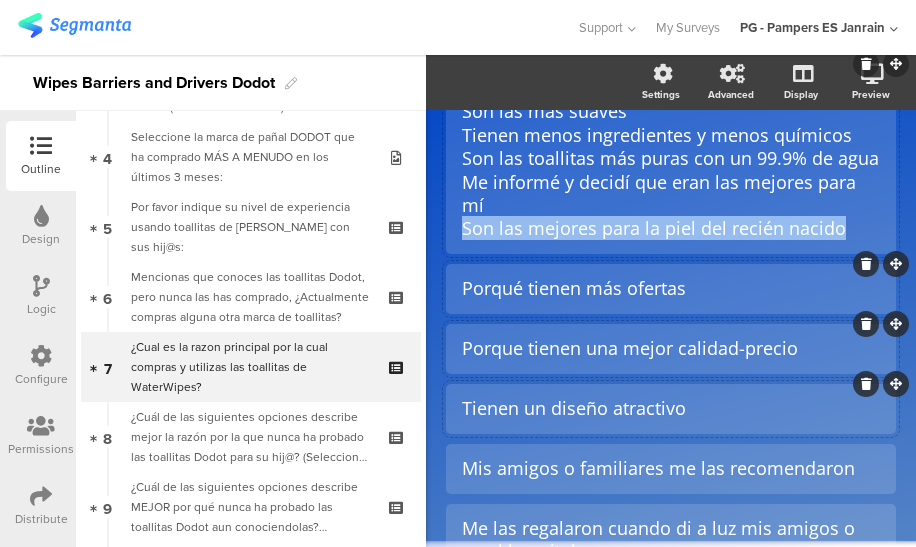 drag, startPoint x: 838, startPoint y: 247, endPoint x: 458, endPoint y: 253, distance: 380.04736 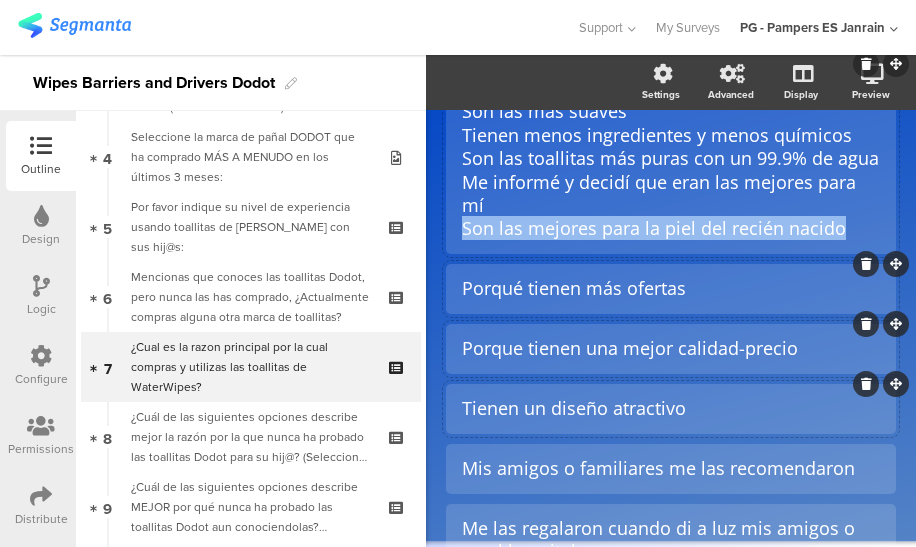 click on "Limpian mejor que otras
Son las más suaves
Tienen menos ingredientes y menos químicos
Son las toallitas más puras con un 99.9% de agua
Me informé y decidí que eran las mejores para mí
Son las mejores para la piel del recién nacido" 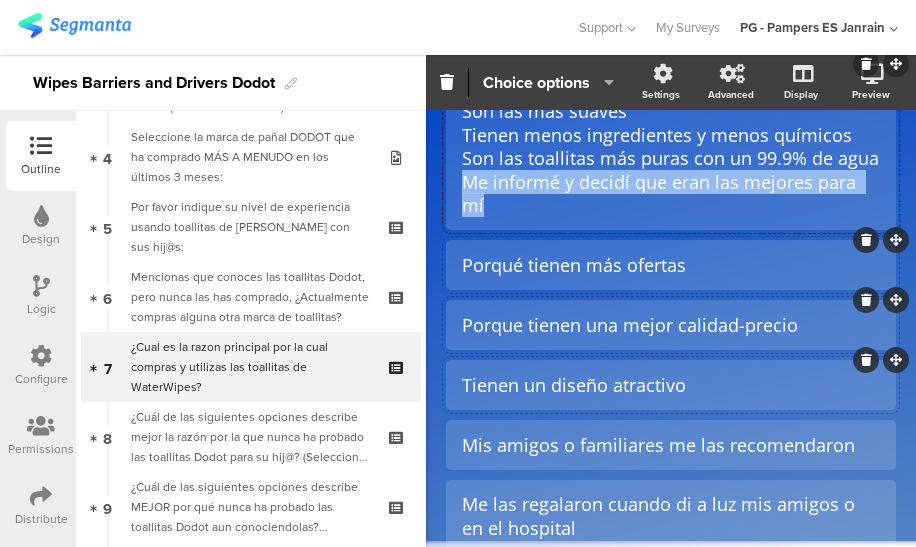 drag, startPoint x: 506, startPoint y: 239, endPoint x: 464, endPoint y: 209, distance: 51.613953 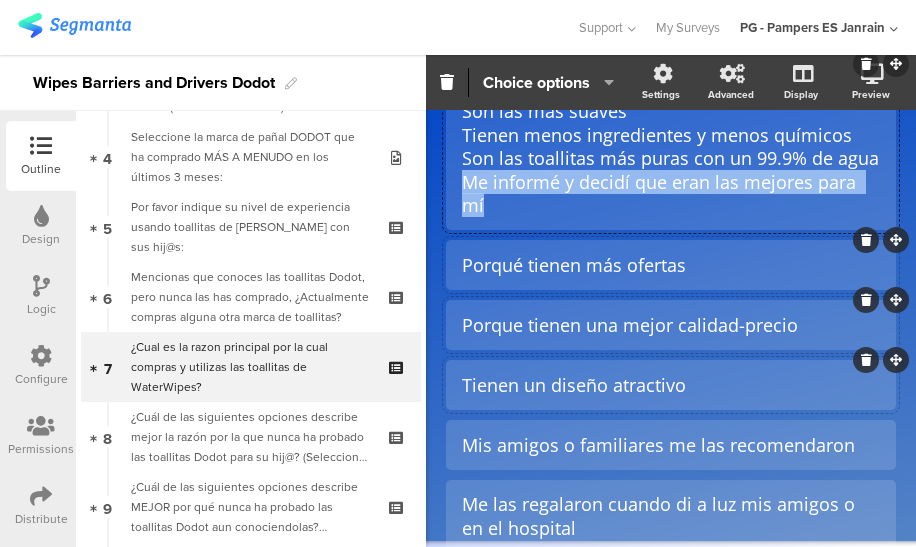 click on "Limpian mejor que otras
Son las más suaves
Tienen menos ingredientes y menos químicos
Son las toallitas más puras con un 99.9% de agua
Me informé y decidí que eran las mejores para mí" 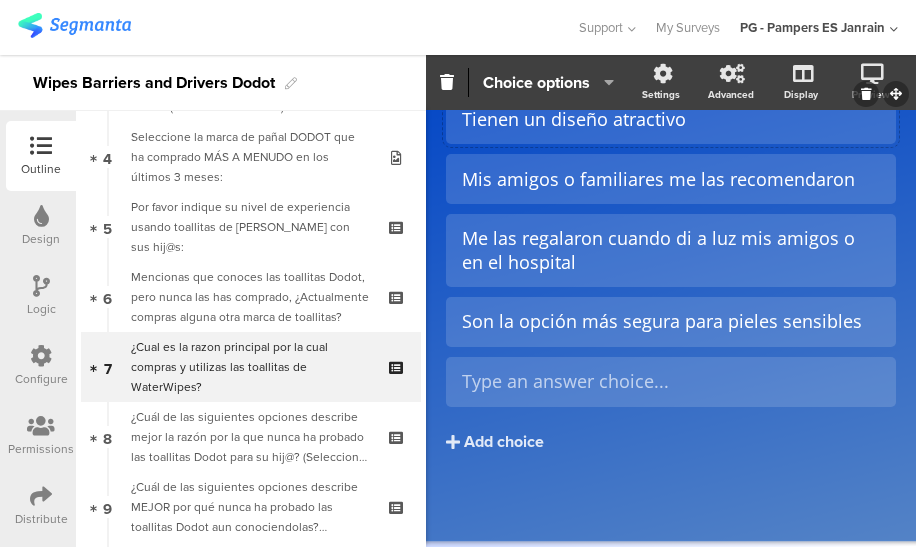 scroll, scrollTop: 566, scrollLeft: 0, axis: vertical 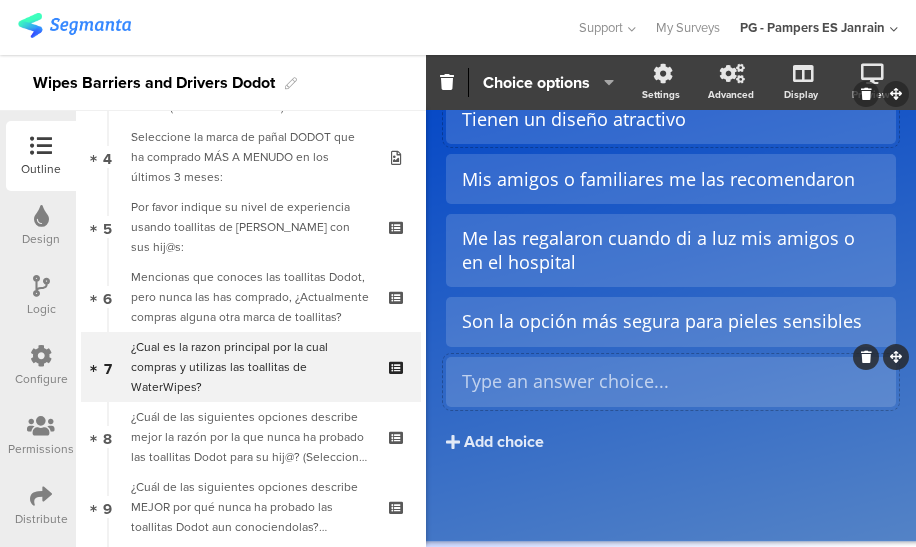 type 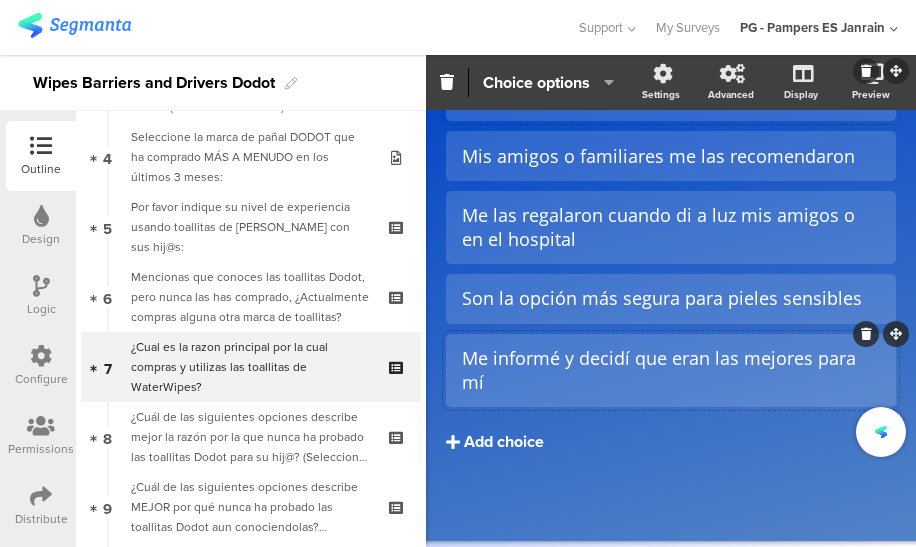 click on "Add choice" 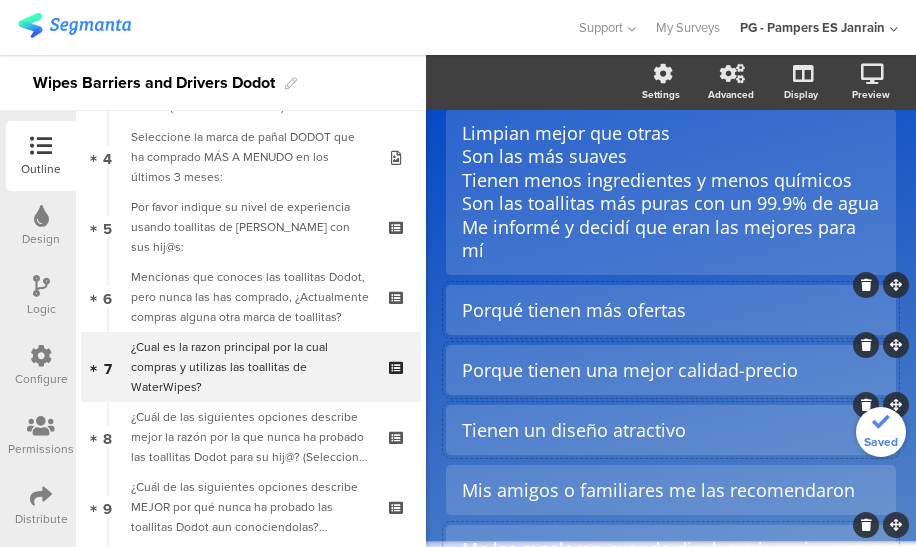 scroll, scrollTop: 216, scrollLeft: 0, axis: vertical 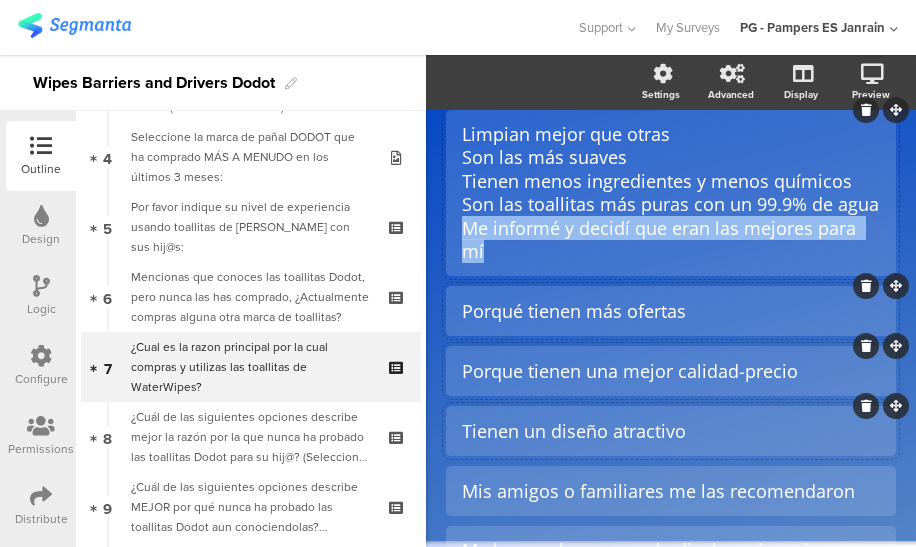 drag, startPoint x: 526, startPoint y: 279, endPoint x: 454, endPoint y: 253, distance: 76.55064 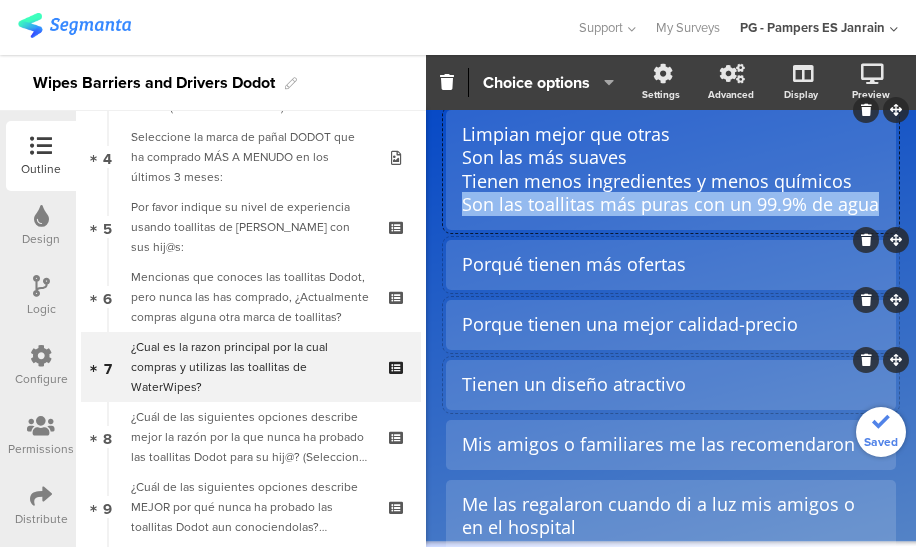 drag, startPoint x: 498, startPoint y: 226, endPoint x: 464, endPoint y: 211, distance: 37.161808 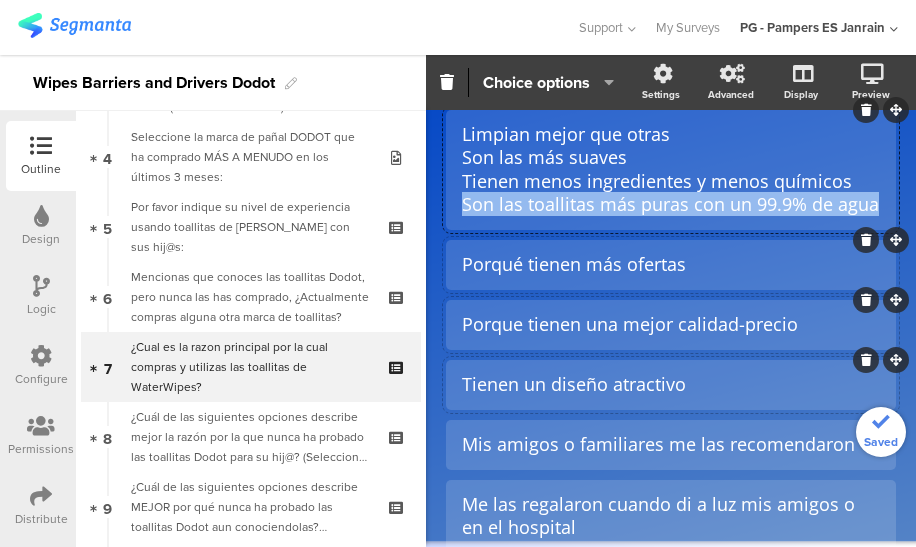 click on "Limpian mejor que otras
Son las más suaves
Tienen menos ingredientes y menos químicos
Son las toallitas más puras con un 99.9% de agua" 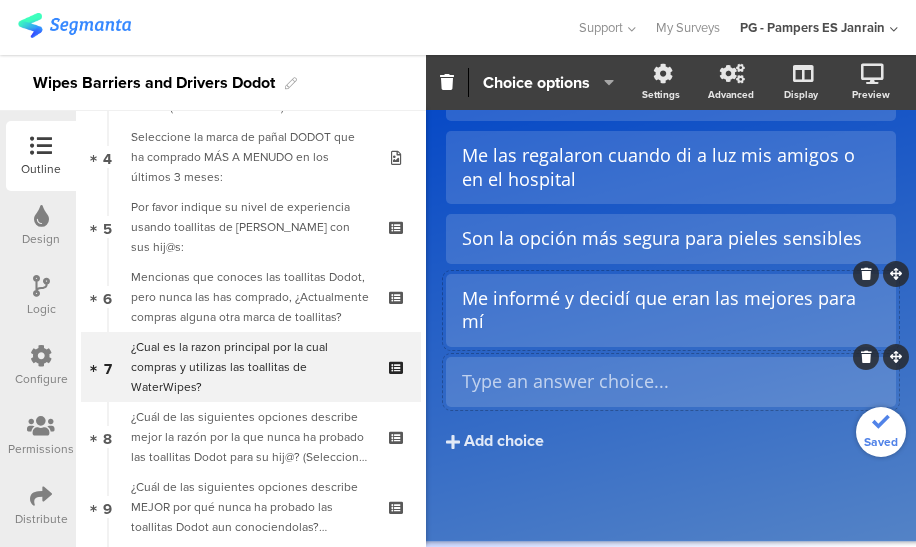 type 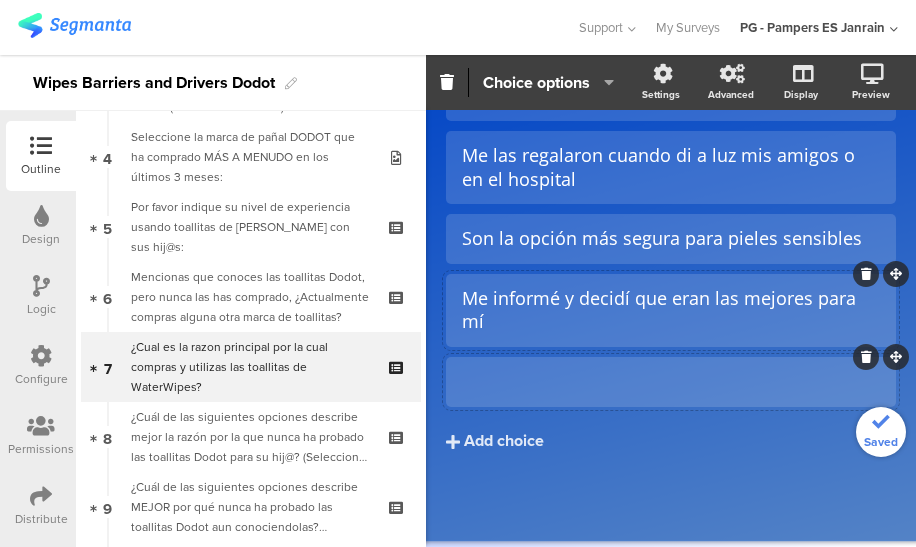 drag, startPoint x: 480, startPoint y: 381, endPoint x: 480, endPoint y: 366, distance: 15 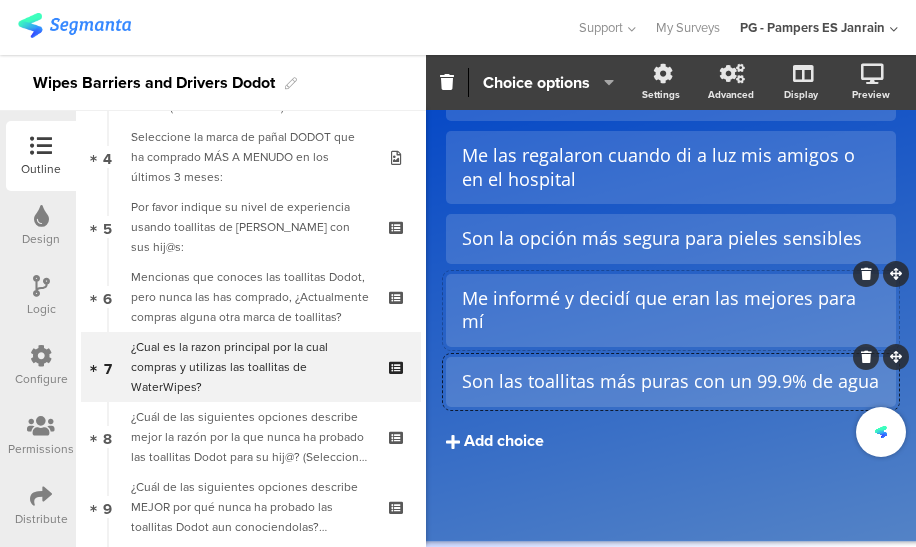 click on "Add choice" 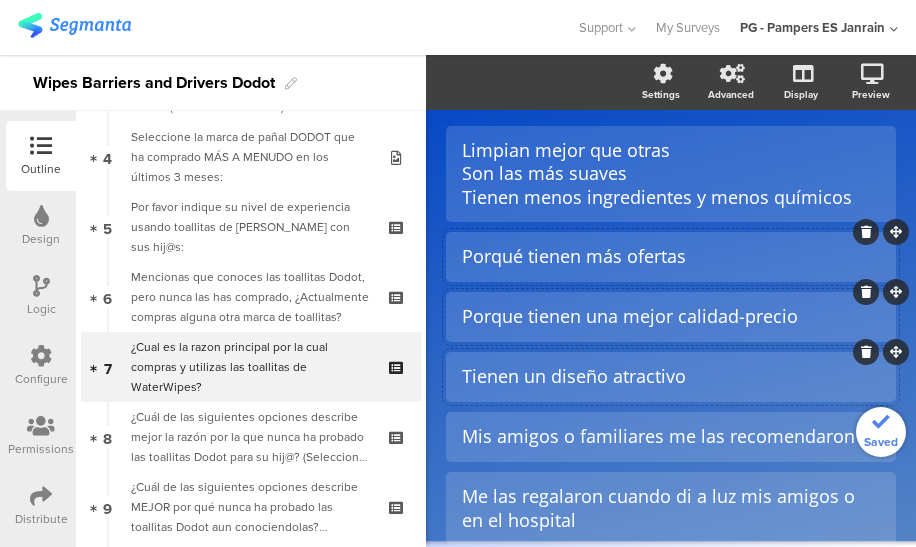 scroll, scrollTop: 199, scrollLeft: 0, axis: vertical 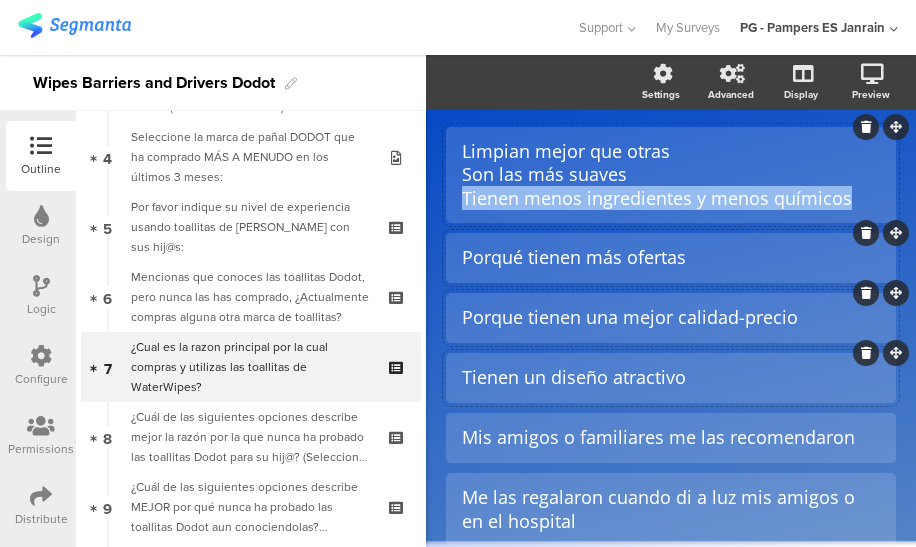 drag, startPoint x: 846, startPoint y: 196, endPoint x: 462, endPoint y: 200, distance: 384.02084 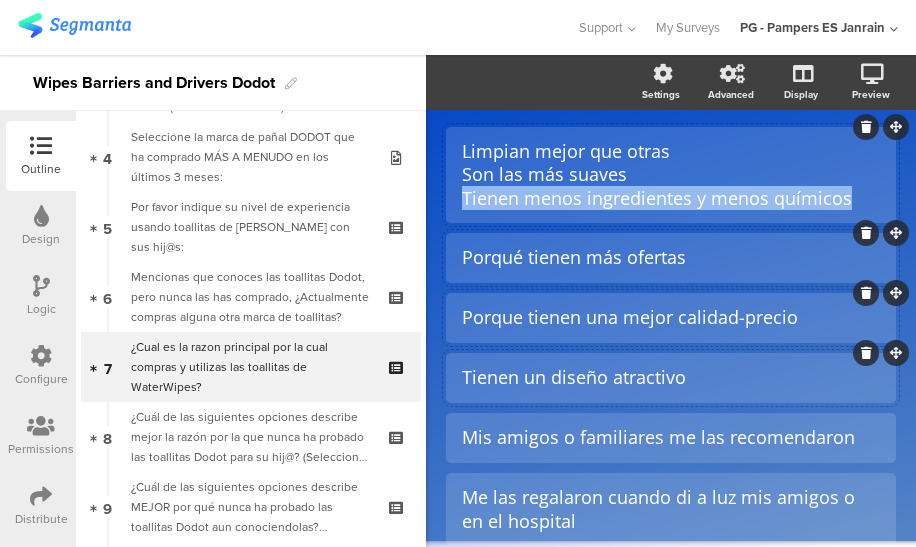 click on "Limpian mejor que otras
Son las más suaves
Tienen menos ingredientes y menos químicos" 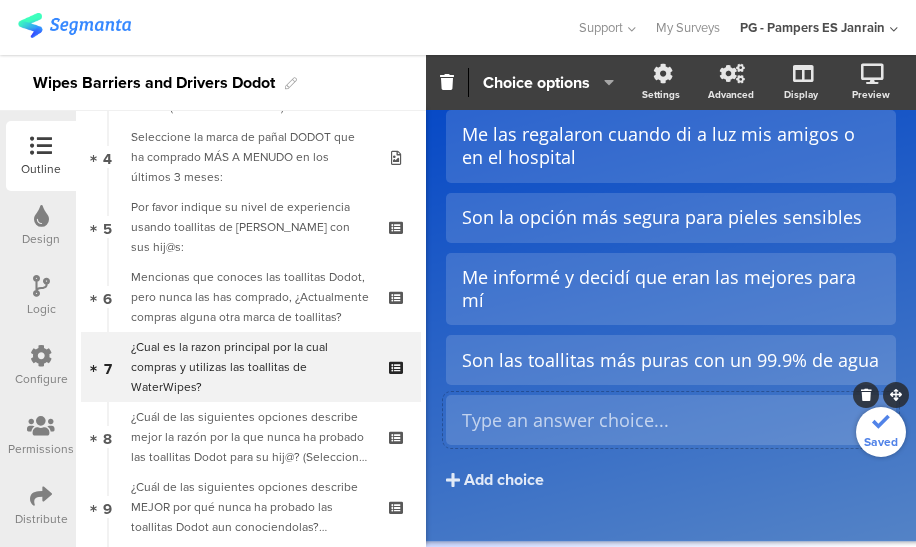 type 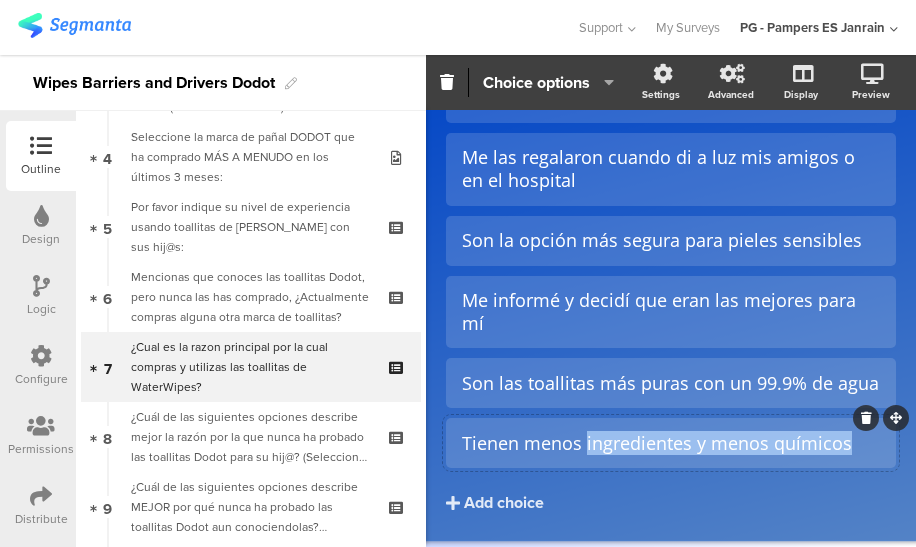 drag, startPoint x: 848, startPoint y: 472, endPoint x: 586, endPoint y: 463, distance: 262.15454 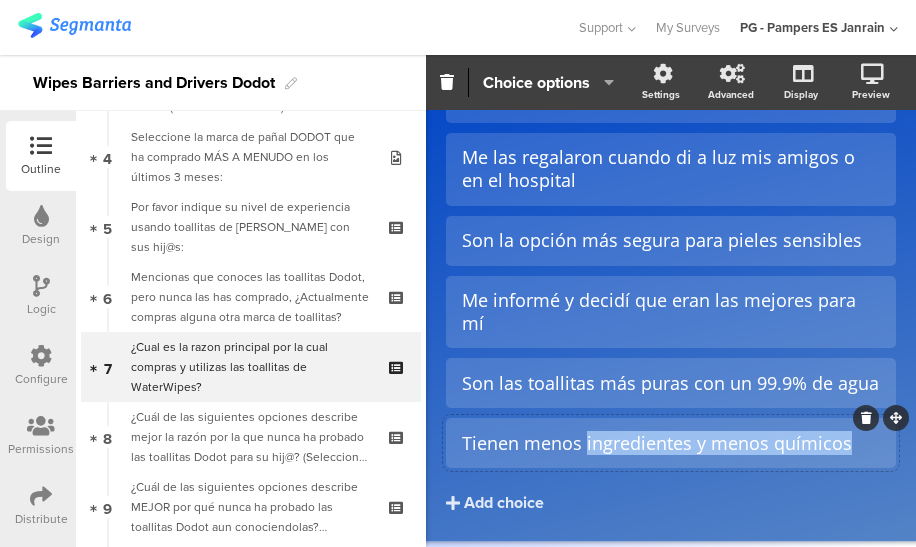click on "Tienen menos ingredientes y menos químicos" 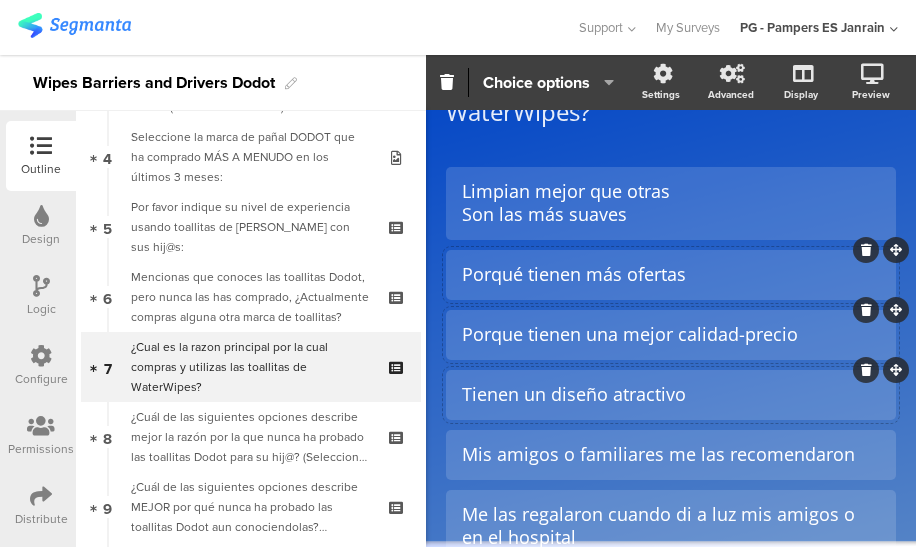 scroll, scrollTop: 87, scrollLeft: 0, axis: vertical 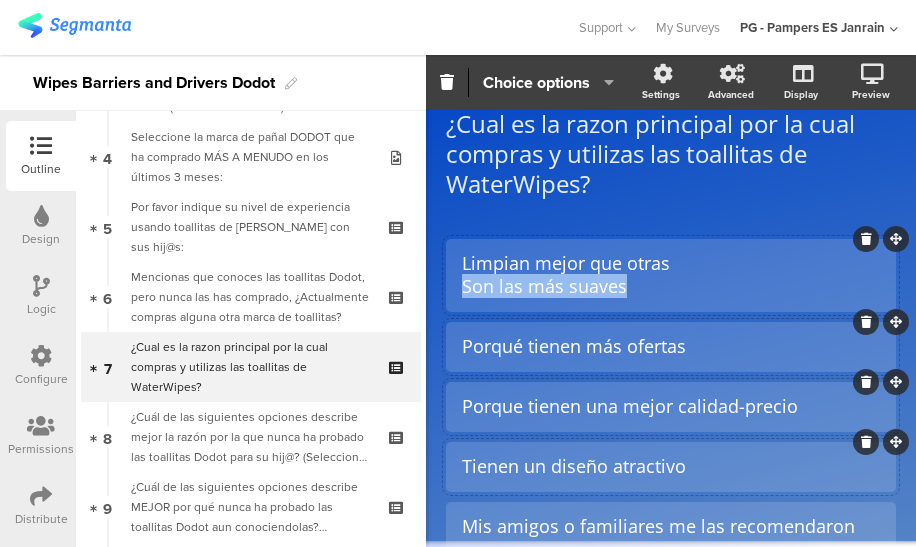 drag, startPoint x: 637, startPoint y: 283, endPoint x: 448, endPoint y: 291, distance: 189.16924 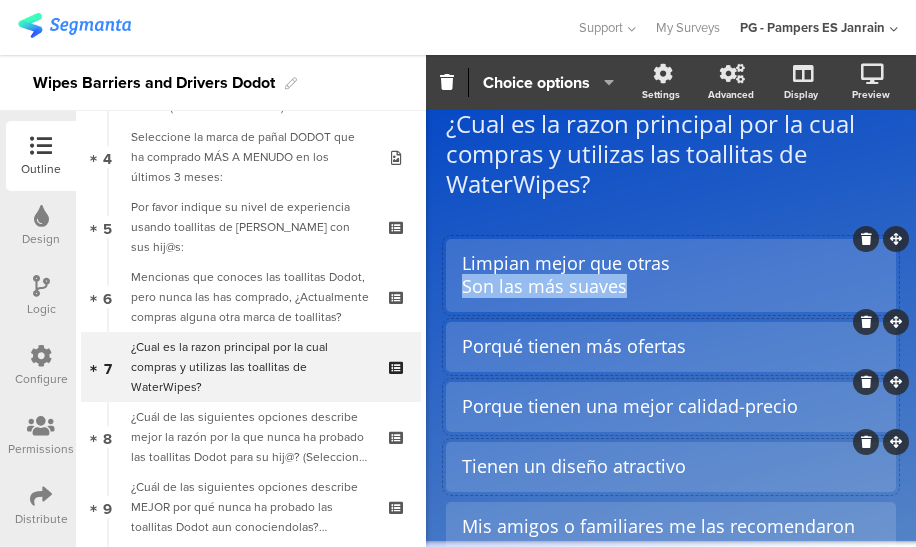 click on "Limpian mejor que otras
Son las más suaves" 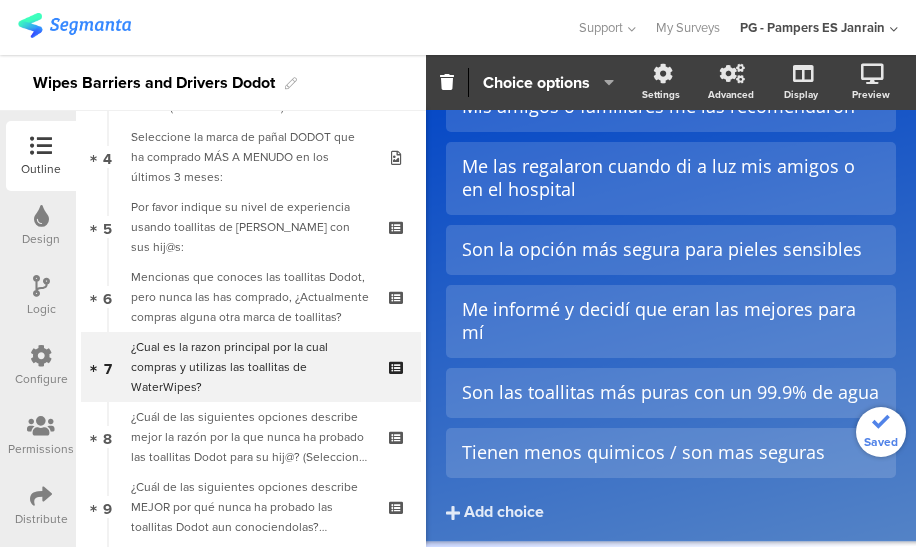 scroll, scrollTop: 592, scrollLeft: 0, axis: vertical 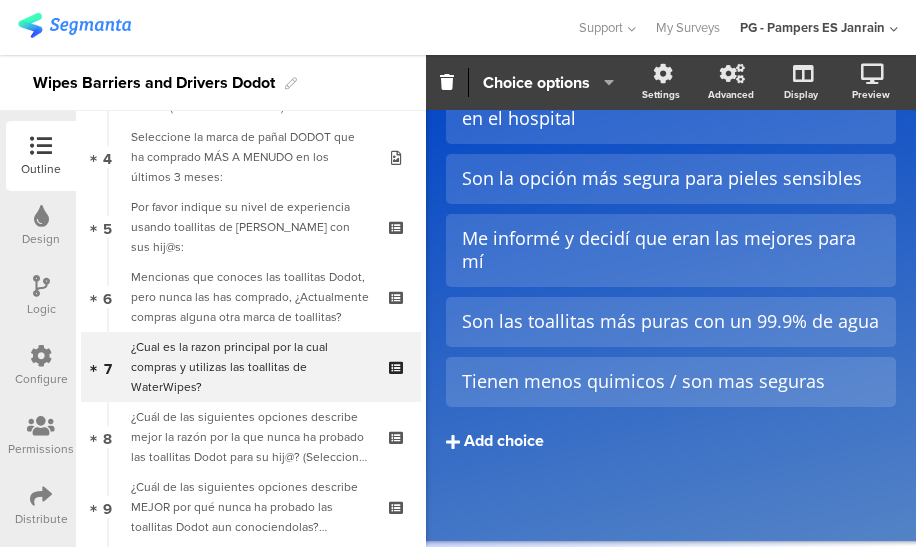click on "Add choice" 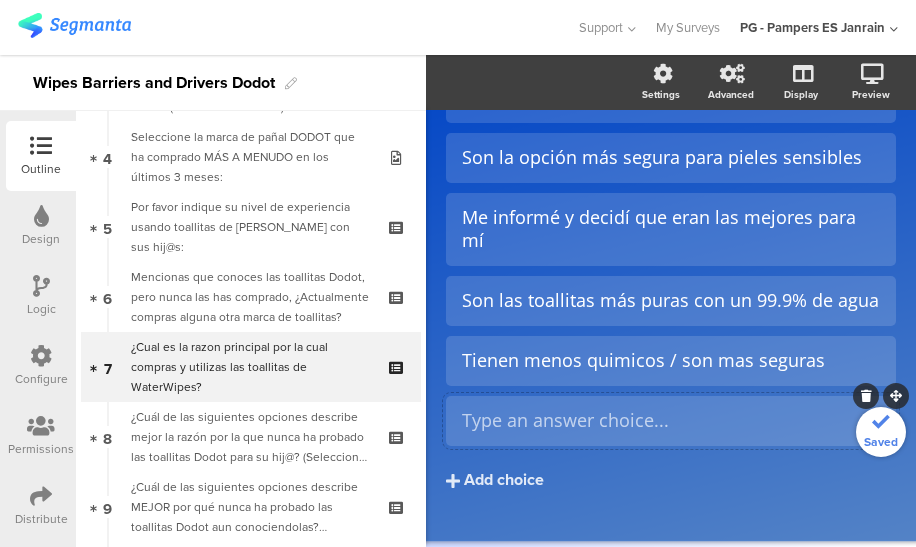 scroll, scrollTop: 592, scrollLeft: 0, axis: vertical 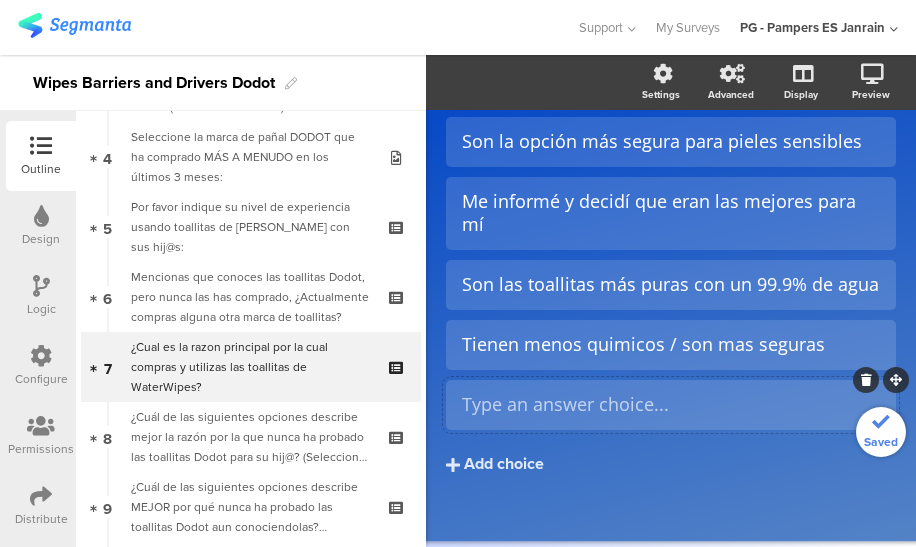 type 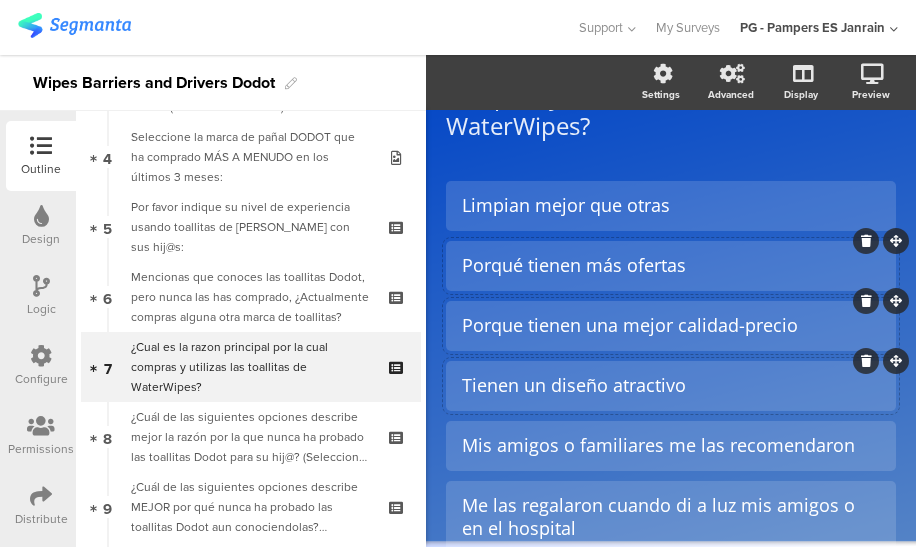 scroll, scrollTop: 144, scrollLeft: 0, axis: vertical 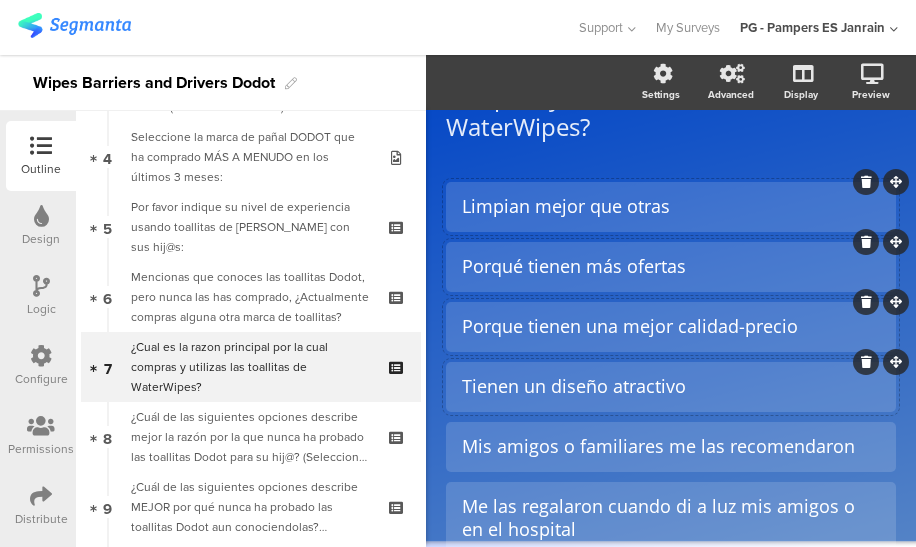 click on "Limpian mejor que otras" 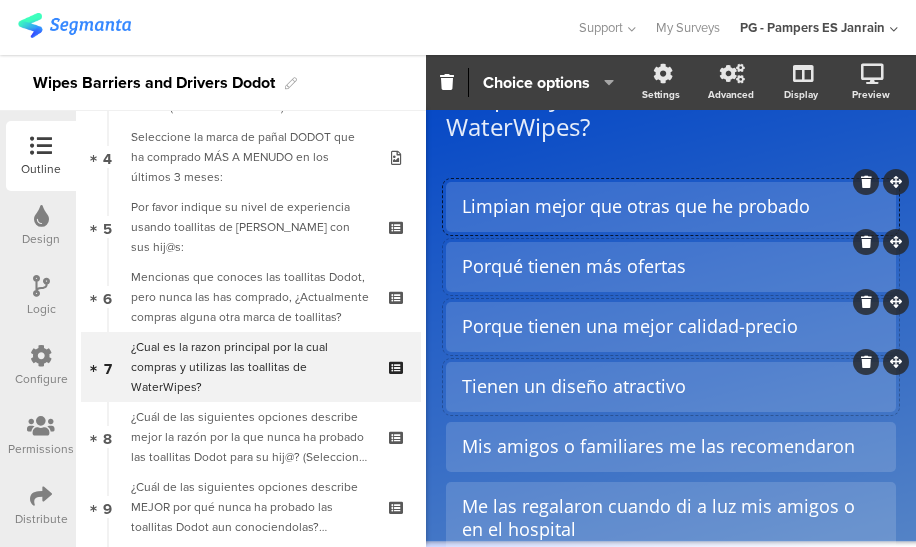 click on "Porqué tienen más ofertas" 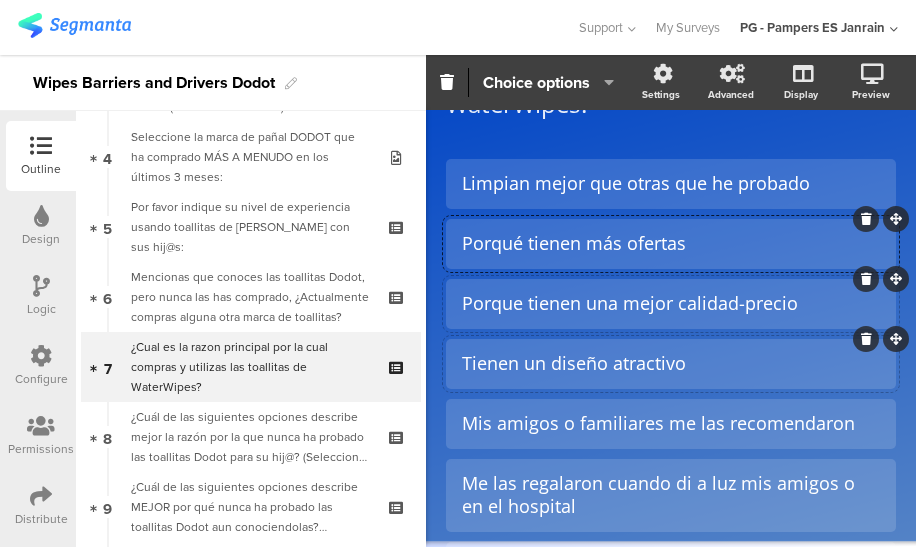 scroll, scrollTop: 168, scrollLeft: 0, axis: vertical 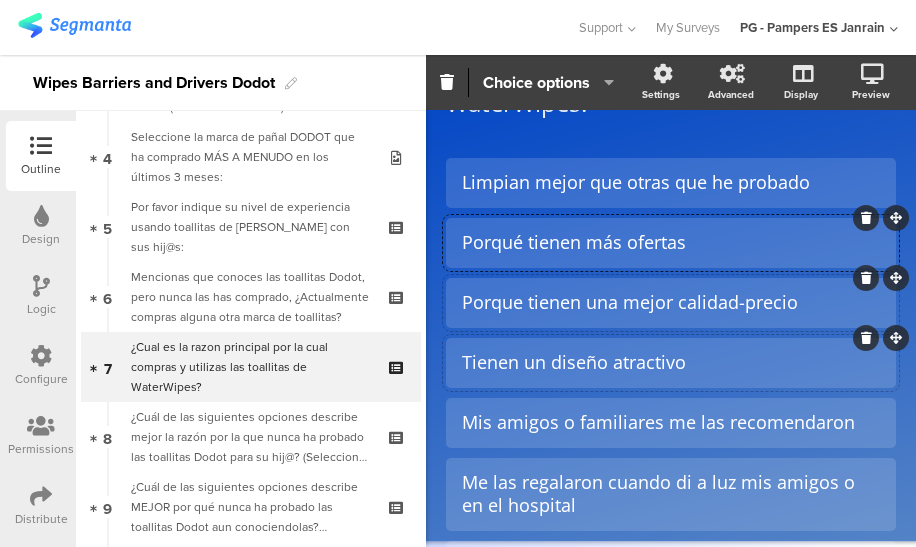 click on "Tienen un diseño atractivo" 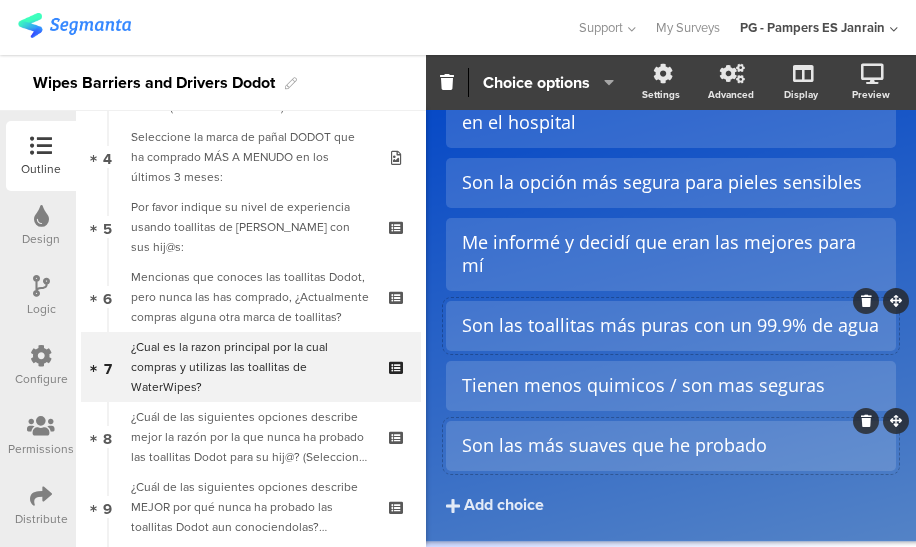 scroll, scrollTop: 582, scrollLeft: 0, axis: vertical 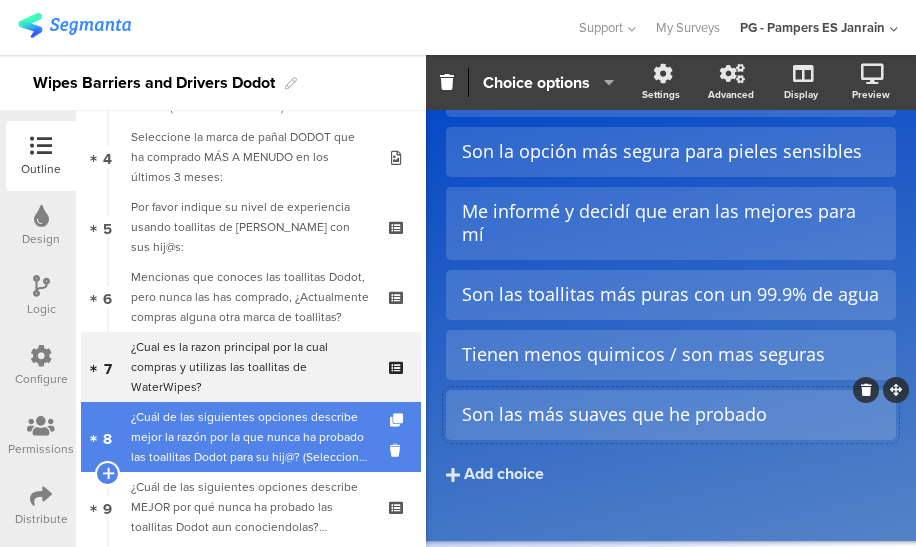 click on "¿Cuál de las siguientes opciones describe mejor la razón por la que nunca ha probado las toallitas Dodot para su hij@? (Seleccione todas las que correspondan)" at bounding box center (250, 437) 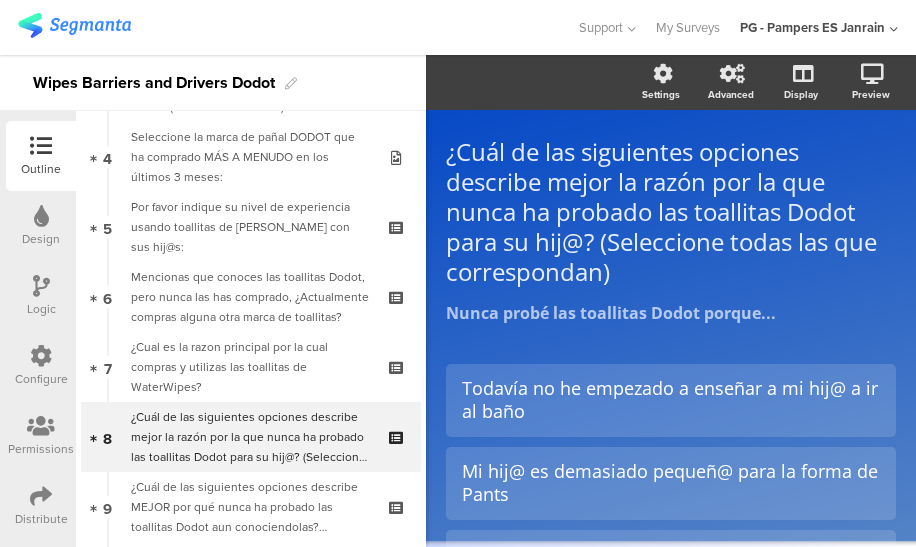 scroll, scrollTop: 60, scrollLeft: 0, axis: vertical 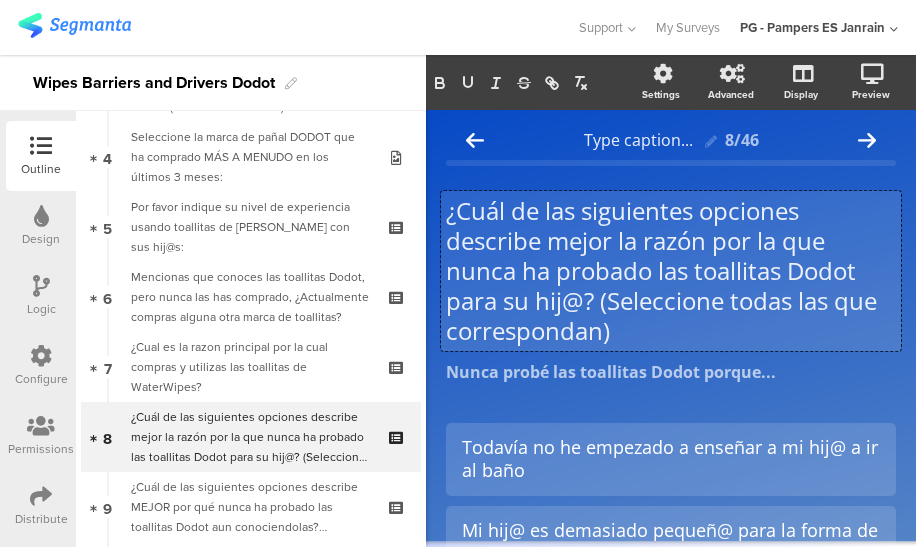 click on "¿Cuál de las siguientes opciones describe mejor la razón por la que nunca ha probado las toallitas Dodot para su hij@? (Seleccione todas las que correspondan)
¿Cuál de las siguientes opciones describe mejor la razón por la que nunca ha probado las toallitas Dodot para su hij@? (Seleccione todas las que correspondan)
¿Cuál de las siguientes opciones describe mejor la razón por la que nunca ha probado las toallitas [PERSON_NAME] para su hij@? (Seleccione todas las que correspondan)
Nunca probé las toallitas Dodot porque...
Nunca probé las toallitas Dodot porque..." 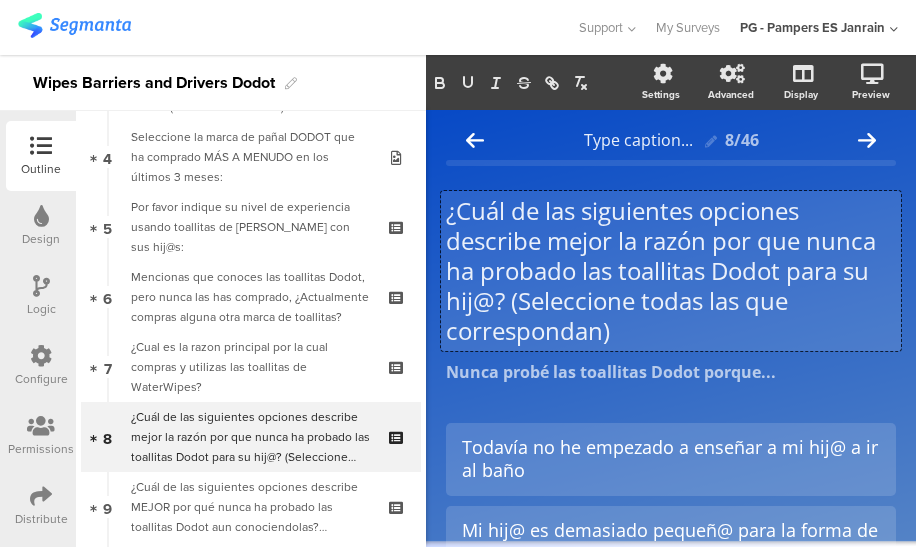 click on "¿Cuál de las siguientes opciones describe mejor la razón por que nunca ha probado las toallitas Dodot para su hij@? (Seleccione todas las que correspondan)" 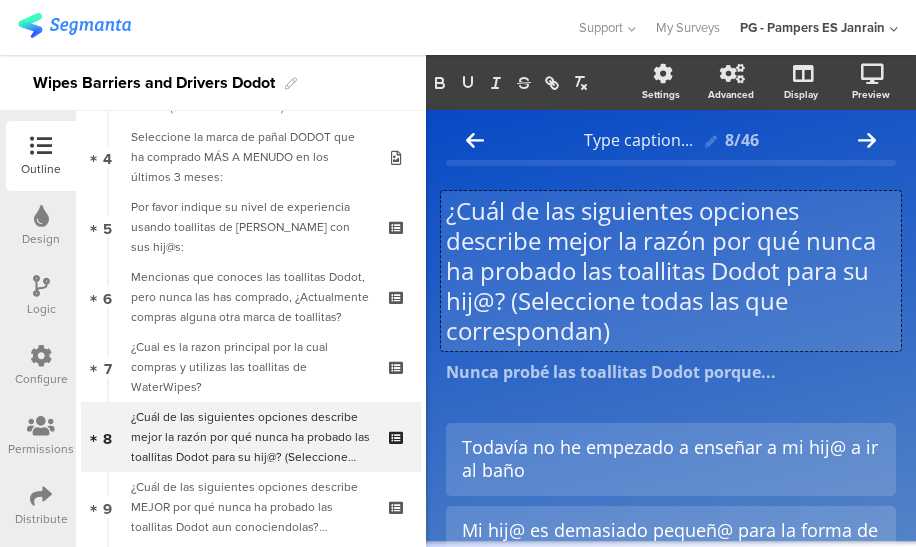click on "¿Cuál de las siguientes opciones describe mejor la razón por qué nunca ha probado las toallitas Dodot para su hij@? (Seleccione todas las que correspondan)" 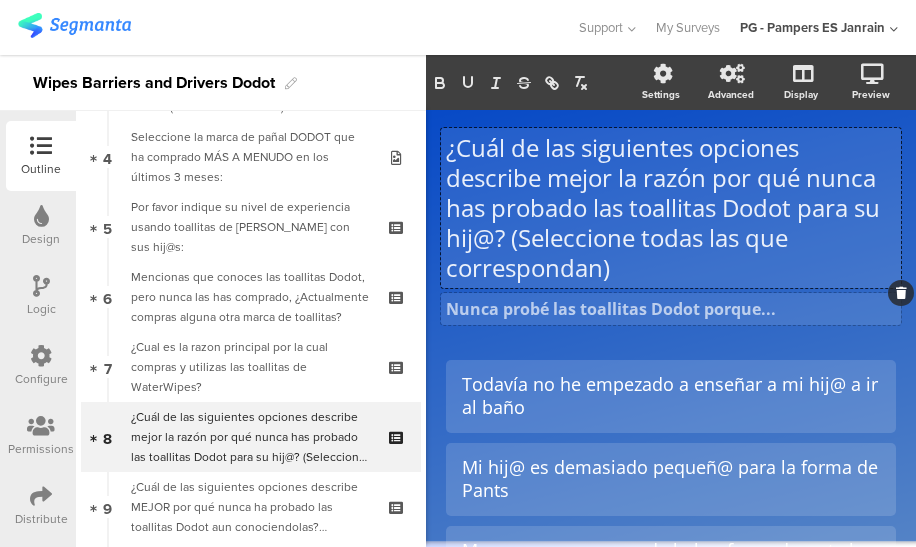 scroll, scrollTop: 65, scrollLeft: 0, axis: vertical 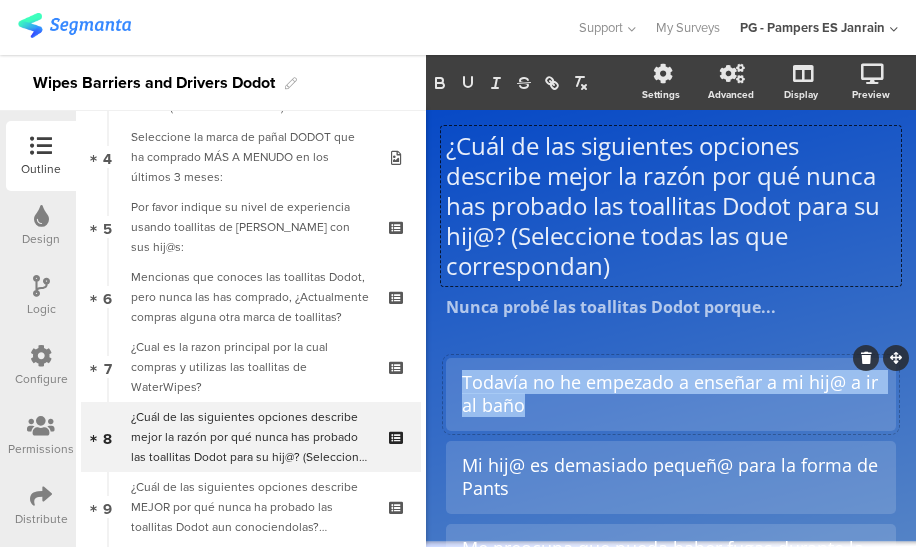 drag, startPoint x: 543, startPoint y: 410, endPoint x: 464, endPoint y: 385, distance: 82.86133 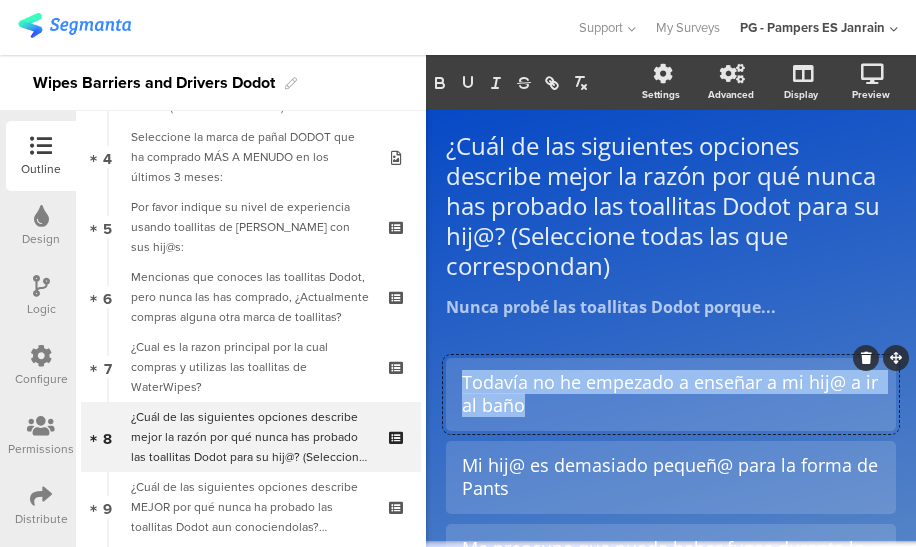 paste 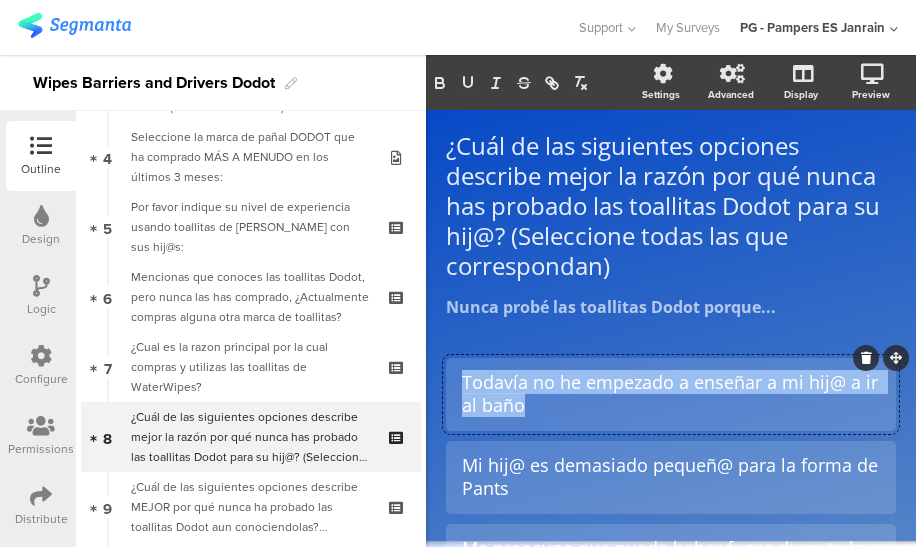 type 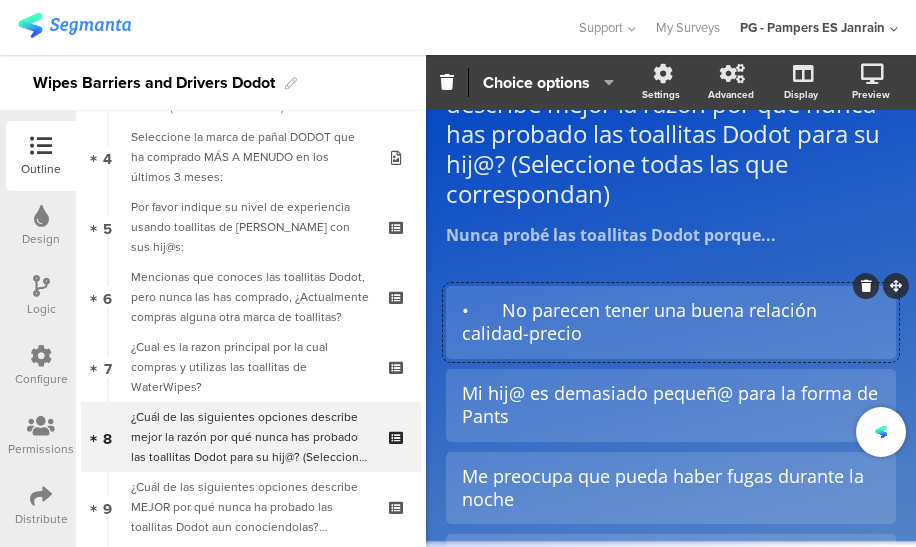 scroll, scrollTop: 142, scrollLeft: 0, axis: vertical 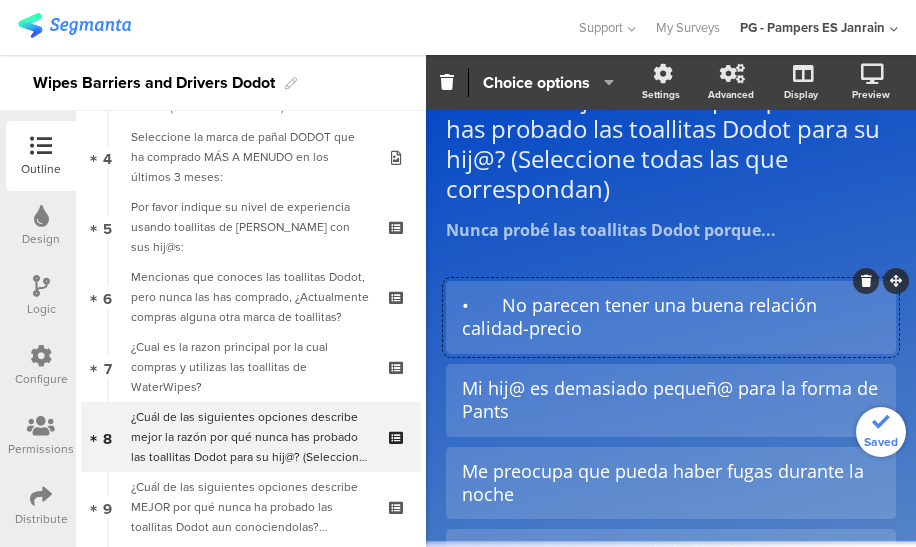 click on "•	No parecen tener una buena relación calidad-precio" 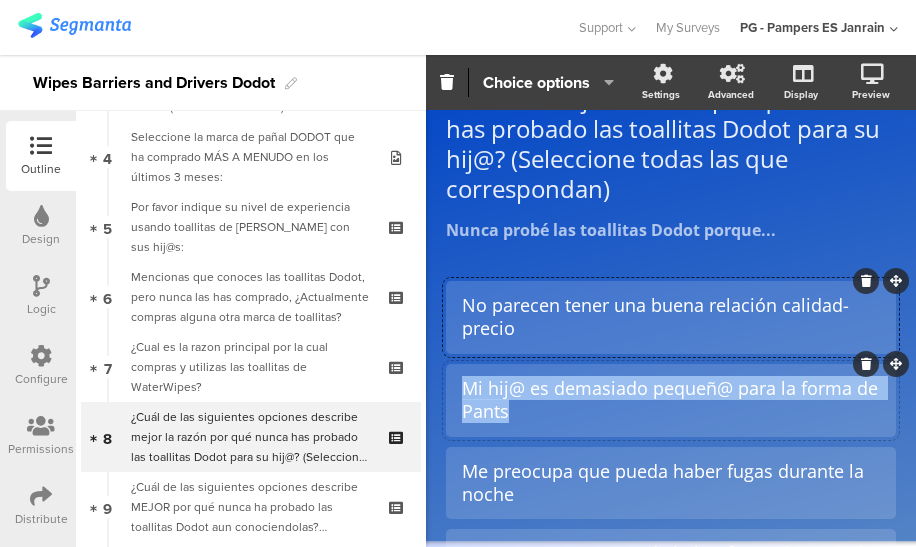 drag, startPoint x: 547, startPoint y: 421, endPoint x: 465, endPoint y: 387, distance: 88.76936 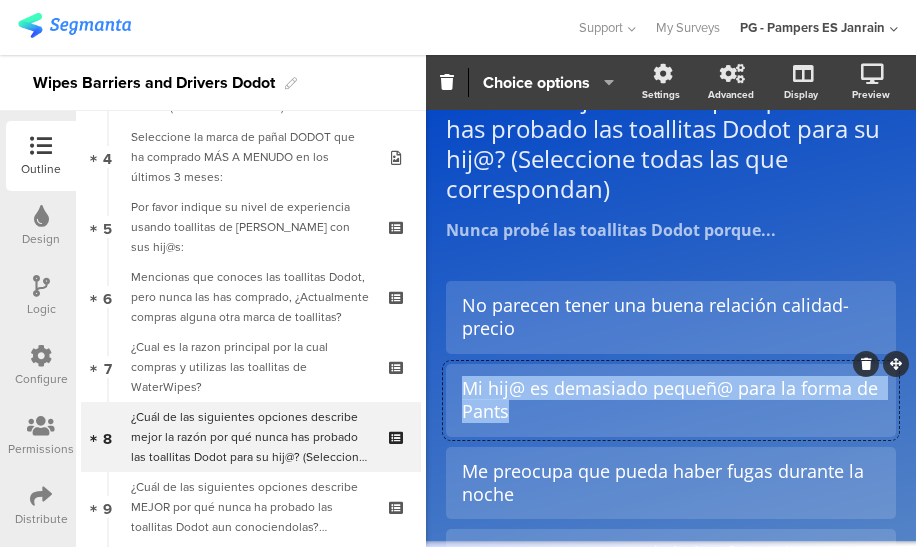 paste 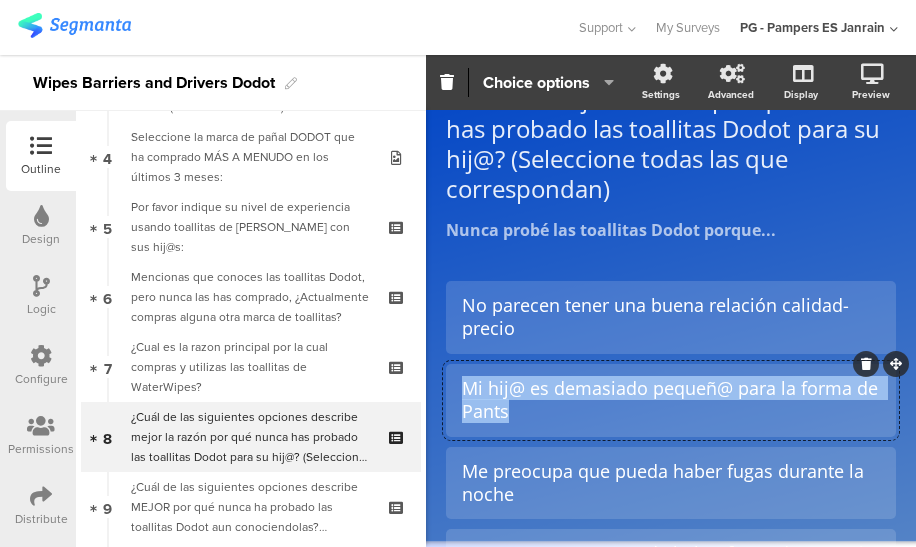 type 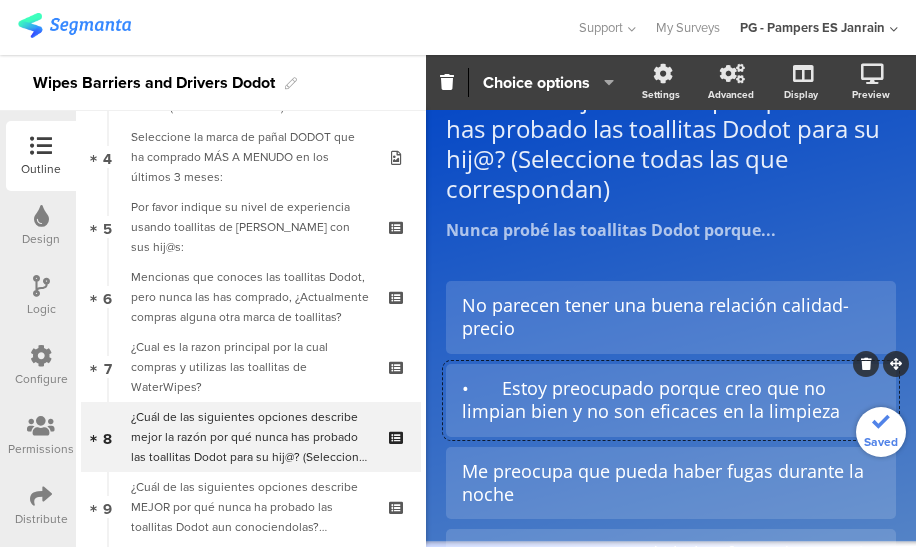 click on "•	Estoy preocupado porque creo que no limpian bien y no son eficaces en la limpieza" 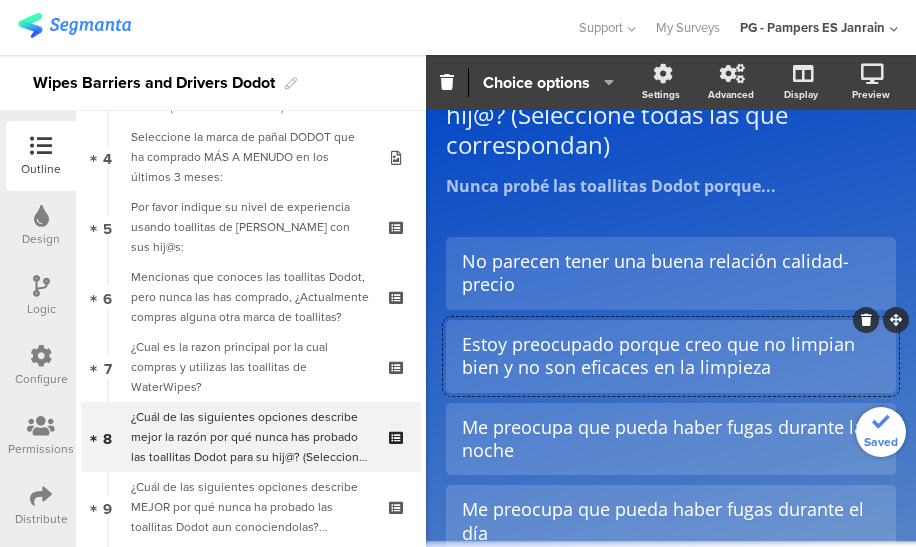 scroll, scrollTop: 207, scrollLeft: 0, axis: vertical 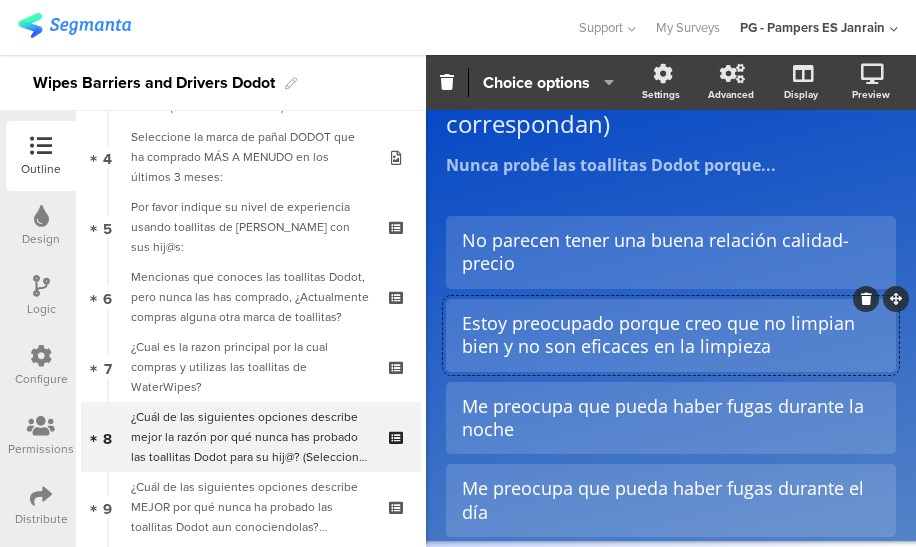 click on "Estoy preocupado porque creo que no limpian bien y no son eficaces en la limpieza" 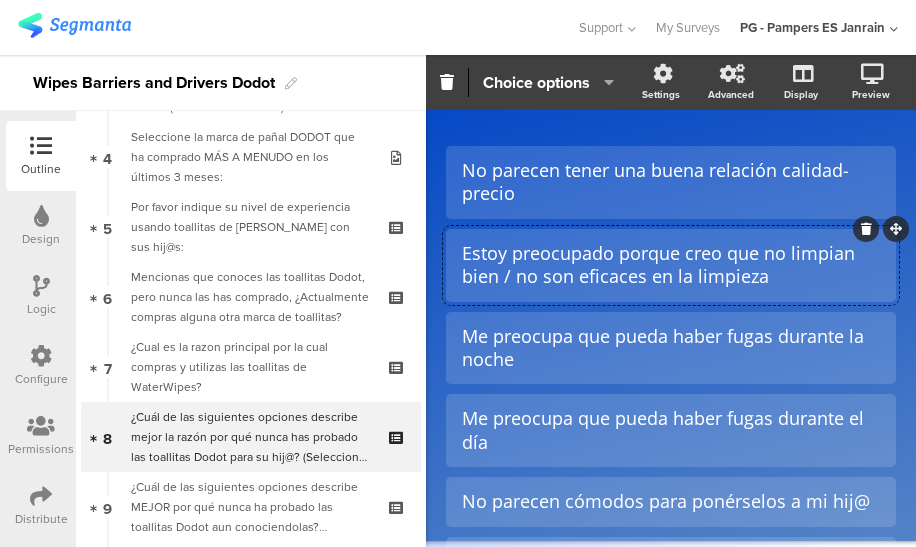 scroll, scrollTop: 283, scrollLeft: 0, axis: vertical 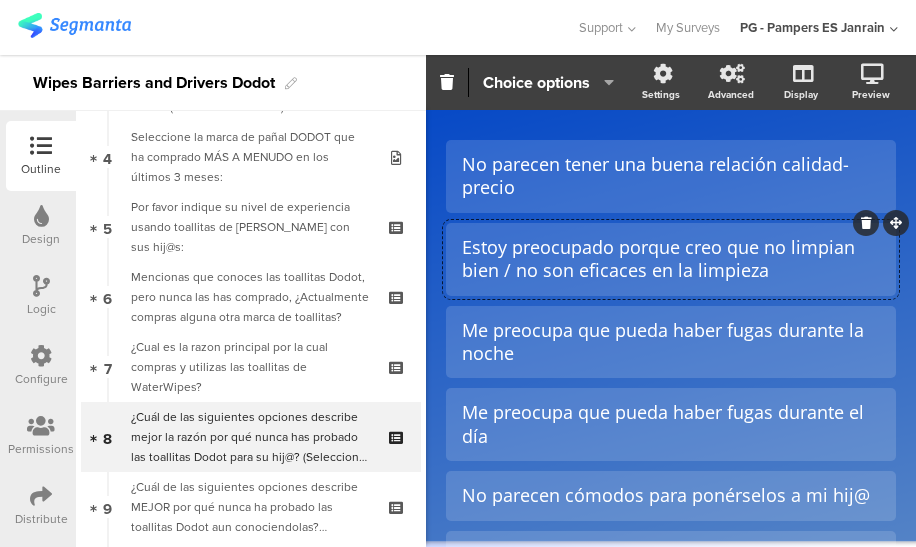click on "Estoy preocupado porque creo que no limpian bien / no son eficaces en la limpieza" 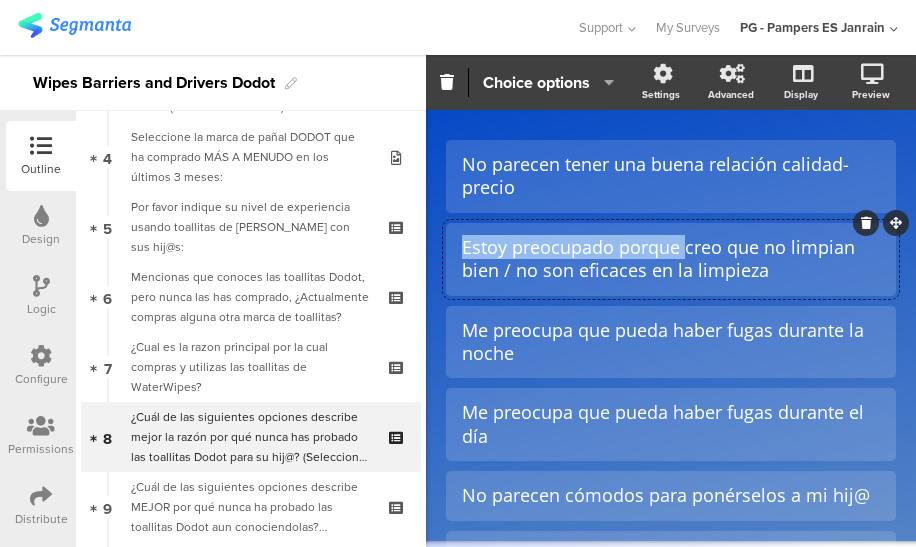 drag, startPoint x: 682, startPoint y: 247, endPoint x: 447, endPoint y: 257, distance: 235.21268 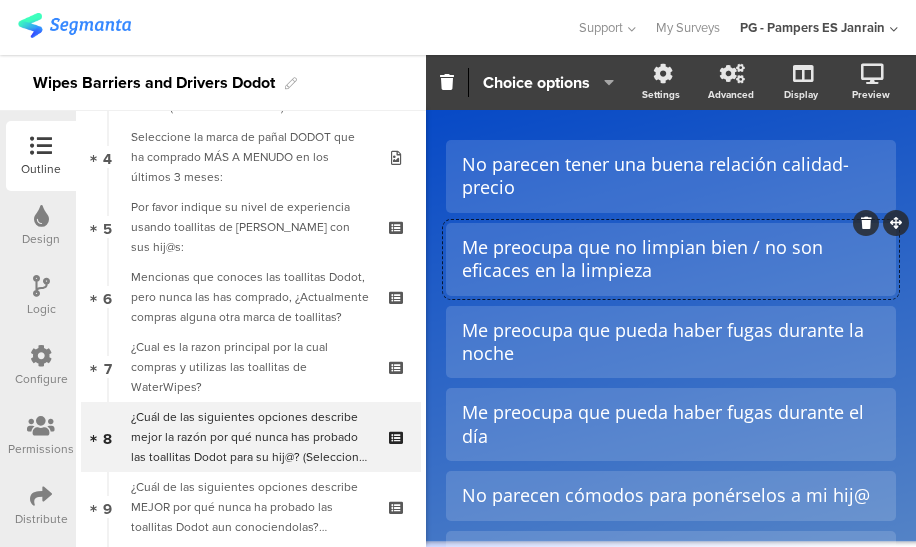 click on "Me preocupa que no limpian bien / no son eficaces en la limpieza" 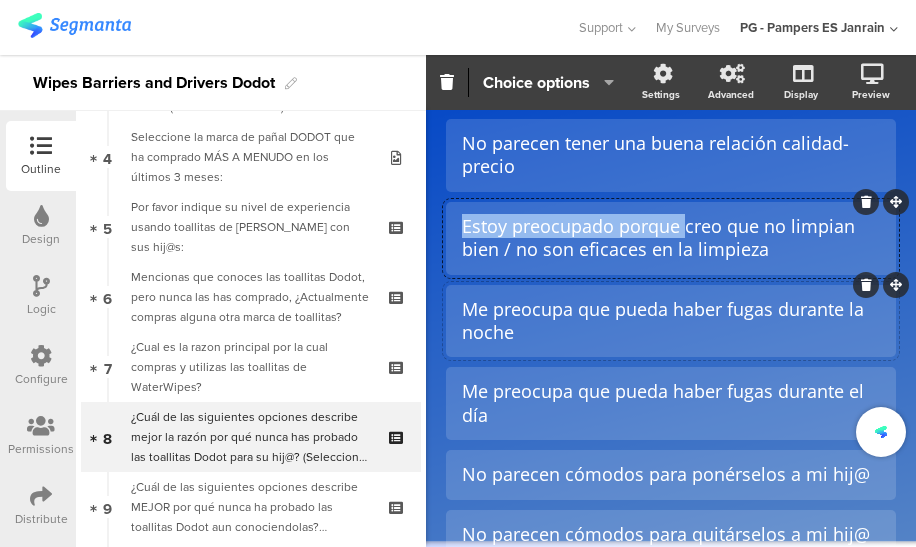 scroll, scrollTop: 305, scrollLeft: 0, axis: vertical 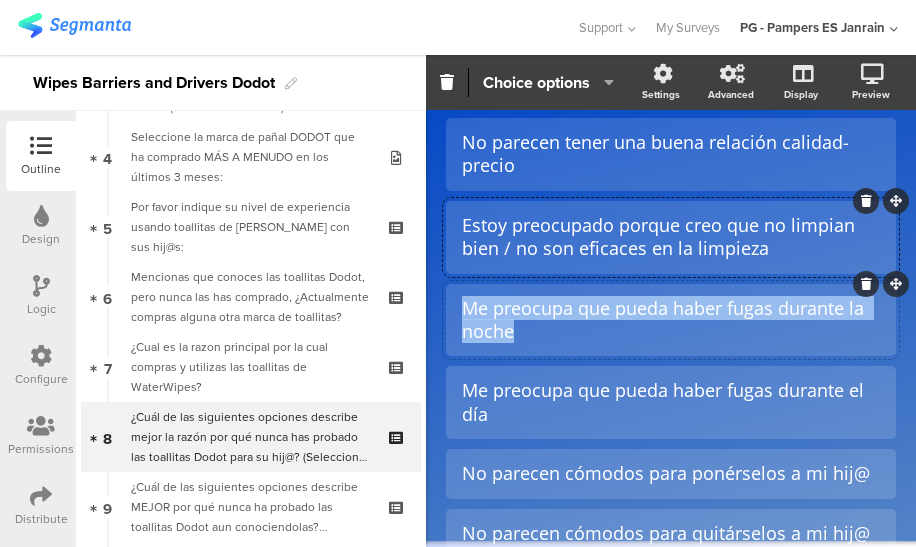 drag, startPoint x: 529, startPoint y: 339, endPoint x: 455, endPoint y: 309, distance: 79.84986 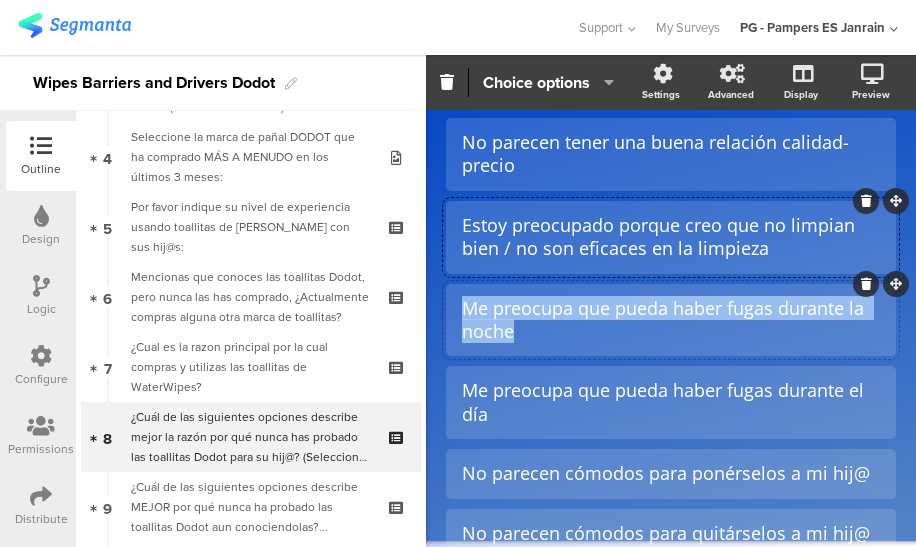 click on "Me preocupa que pueda haber fugas durante la noche" 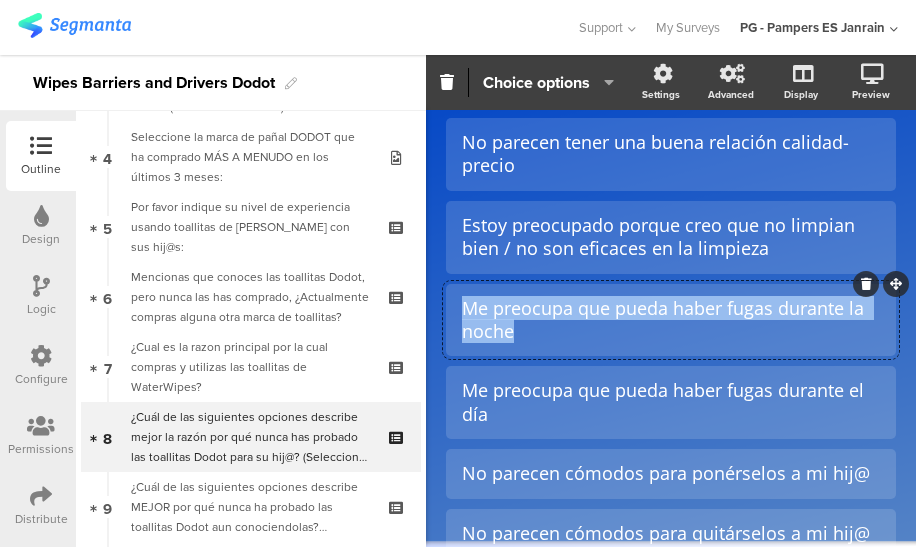 paste 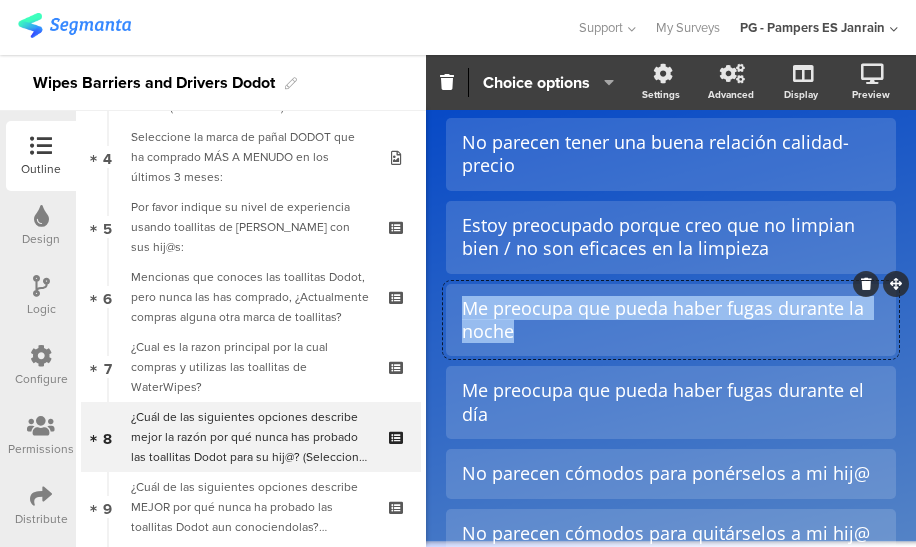 type 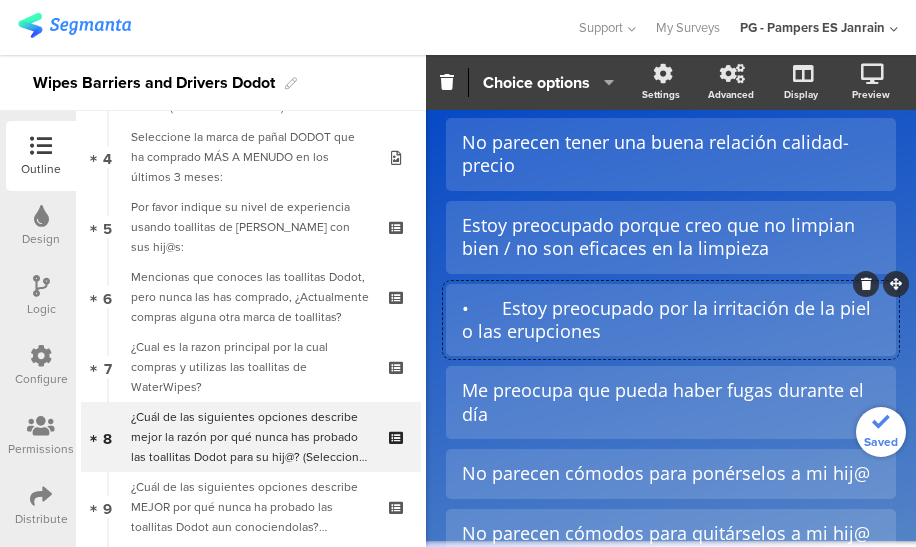 click on "•	Estoy preocupado por la irritación de la piel o las erupciones" 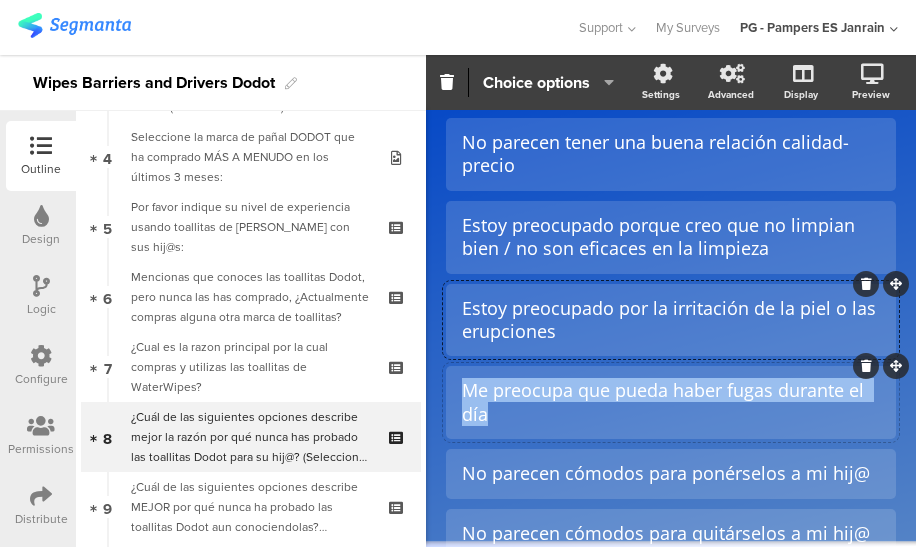 drag, startPoint x: 524, startPoint y: 417, endPoint x: 454, endPoint y: 388, distance: 75.76939 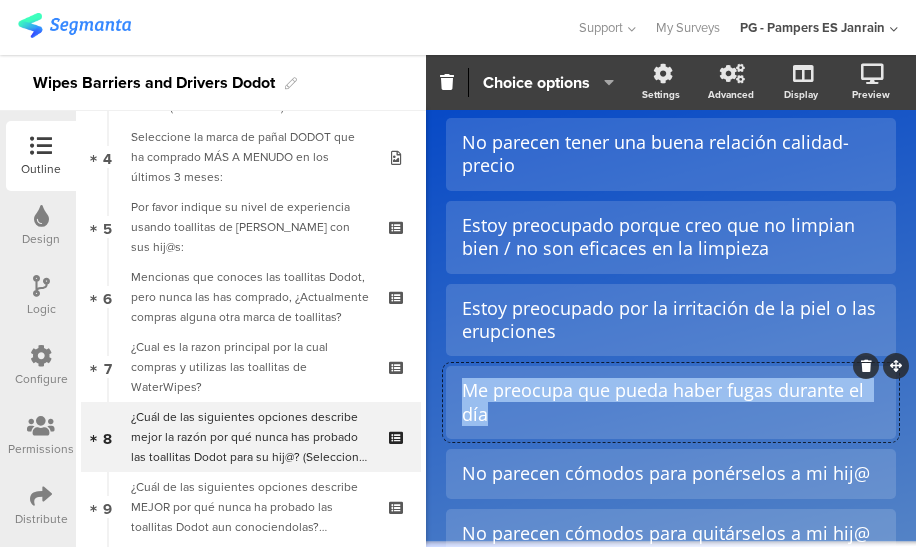 paste 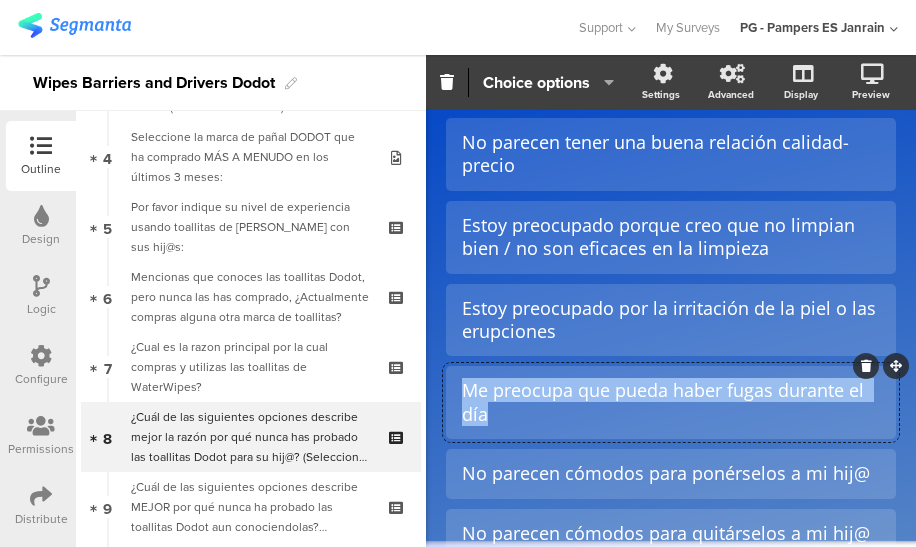 type 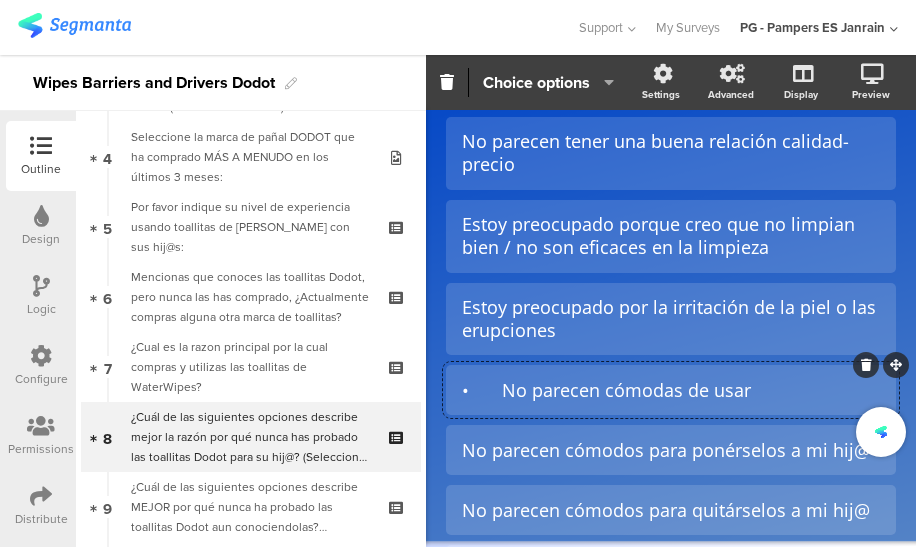 scroll, scrollTop: 358, scrollLeft: 0, axis: vertical 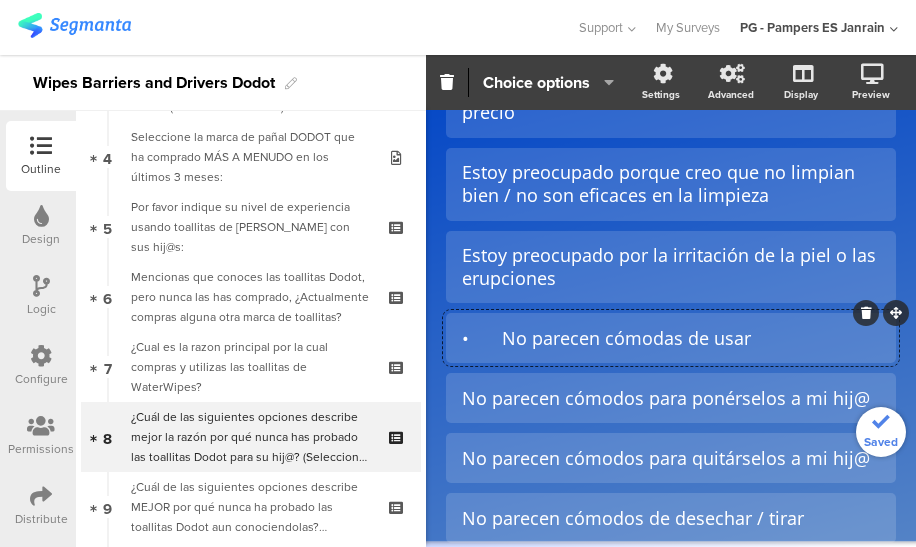 click on "•	No parecen cómodas de usar" 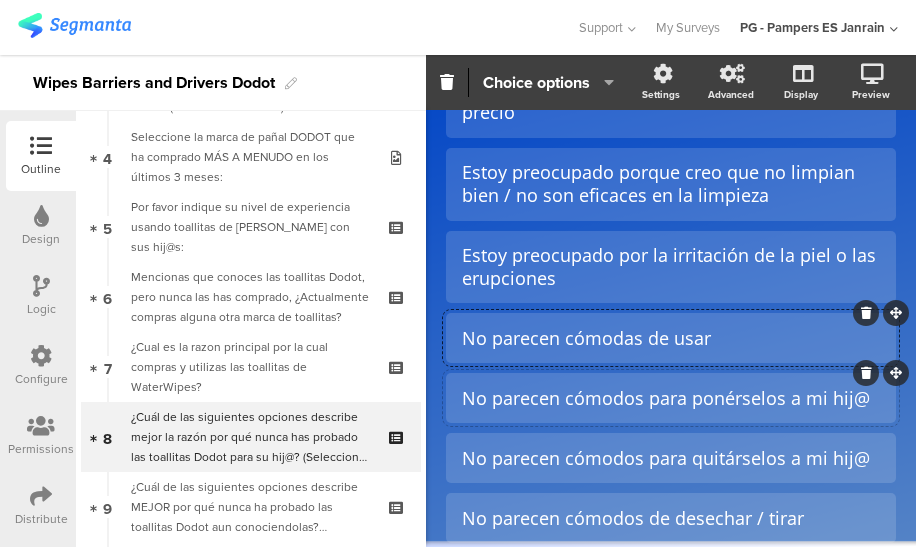 click on "No parecen cómodos para ponérselos a mi hij@" 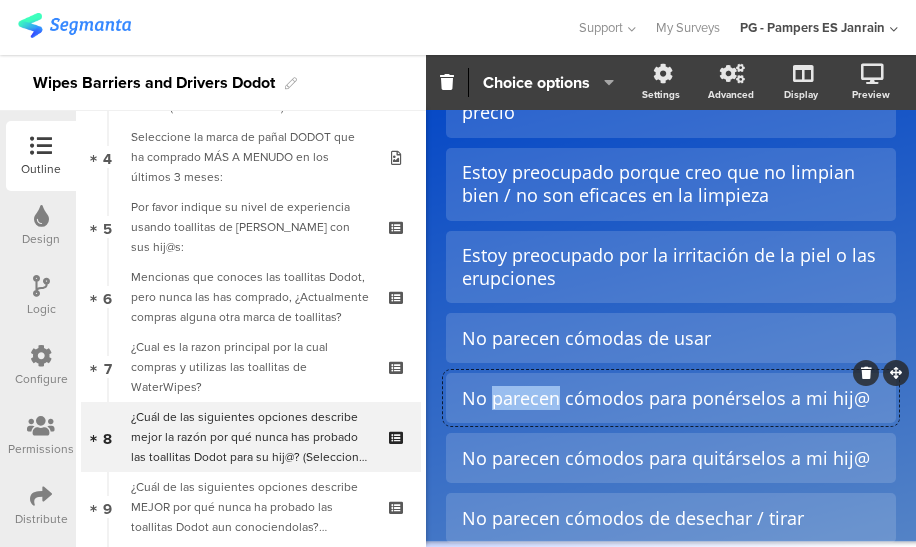 click on "No parecen cómodos para ponérselos a mi hij@" 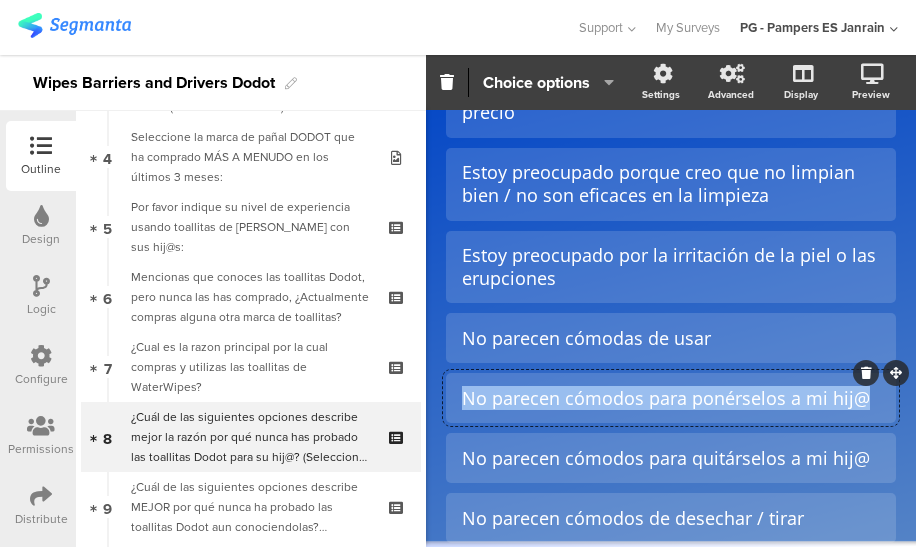 click on "No parecen cómodos para ponérselos a mi hij@" 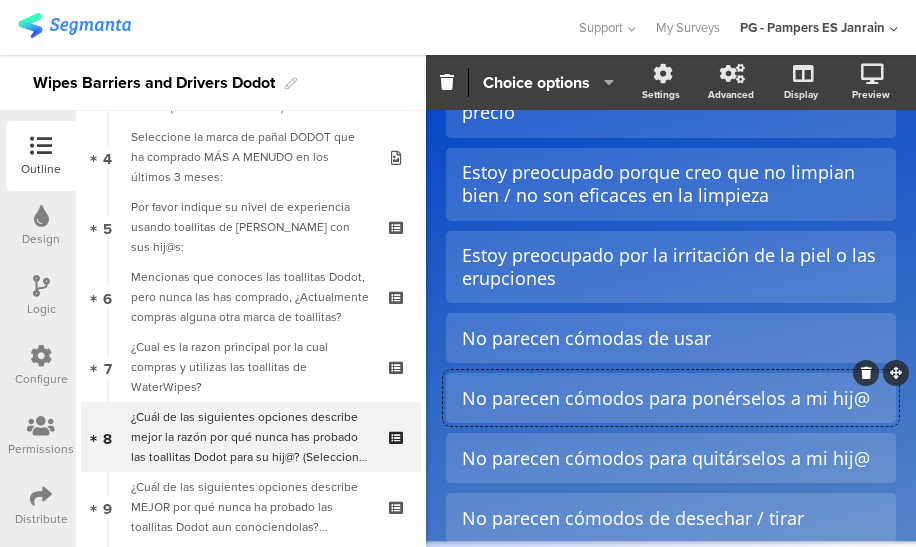 click 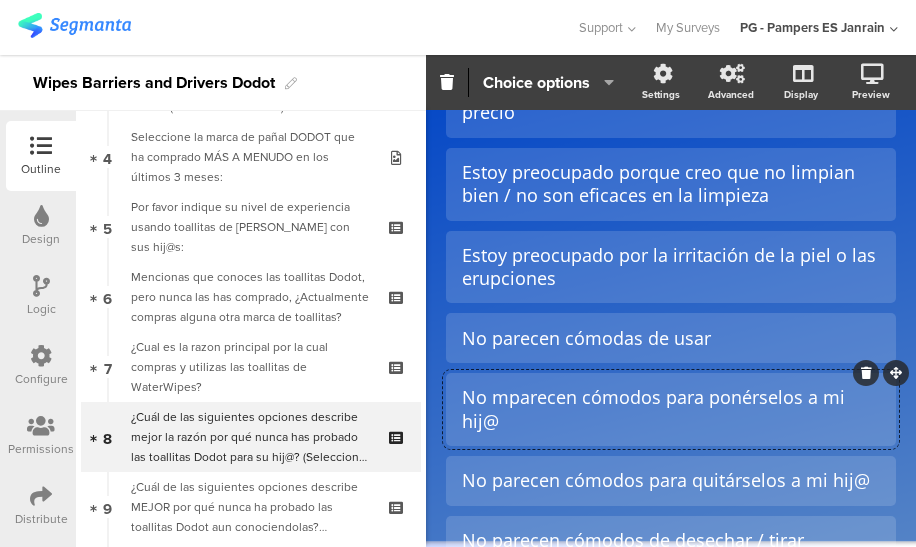scroll, scrollTop: 357, scrollLeft: 0, axis: vertical 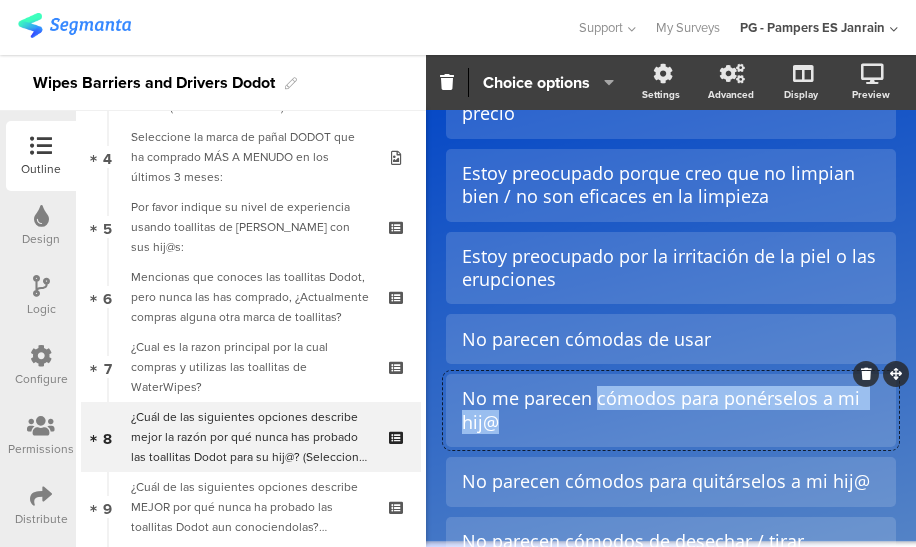 drag, startPoint x: 552, startPoint y: 431, endPoint x: 597, endPoint y: 399, distance: 55.21775 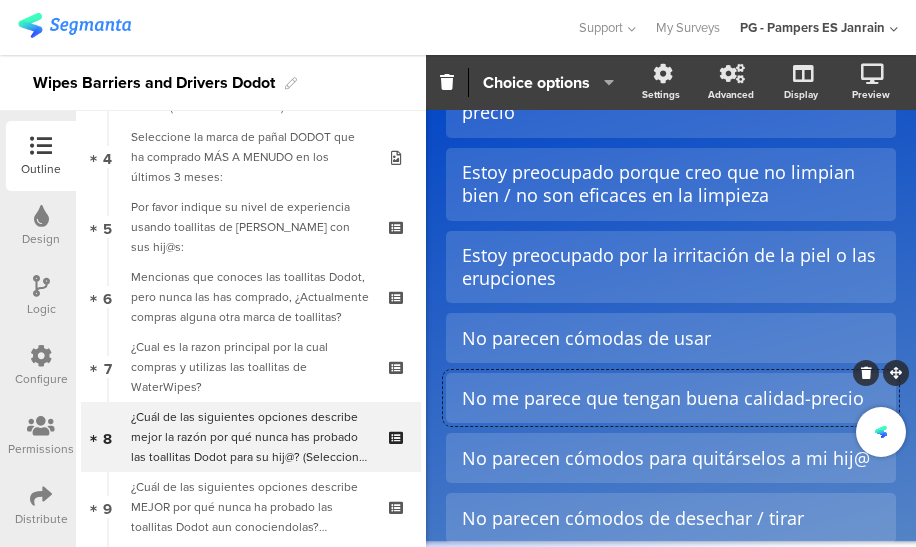 scroll, scrollTop: 450, scrollLeft: 0, axis: vertical 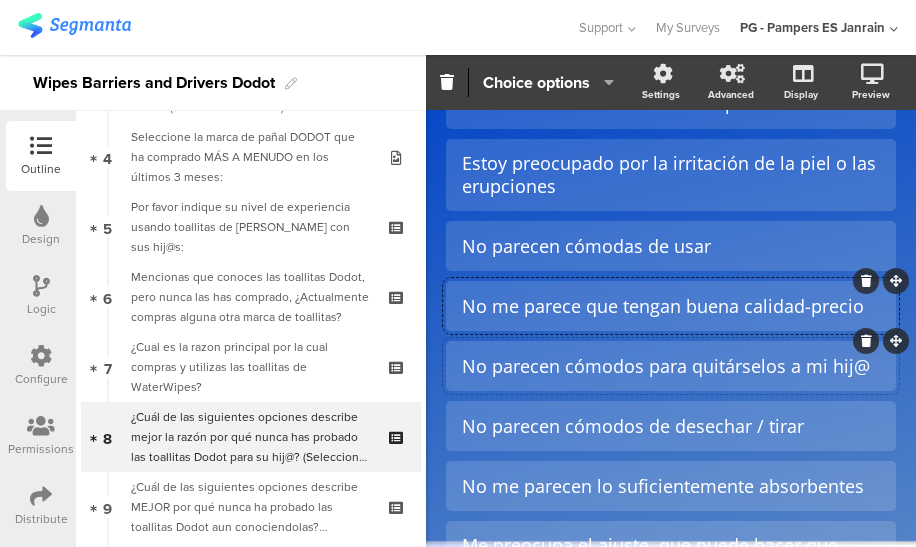 click on "No parecen cómodos para quitárselos a mi hij@" 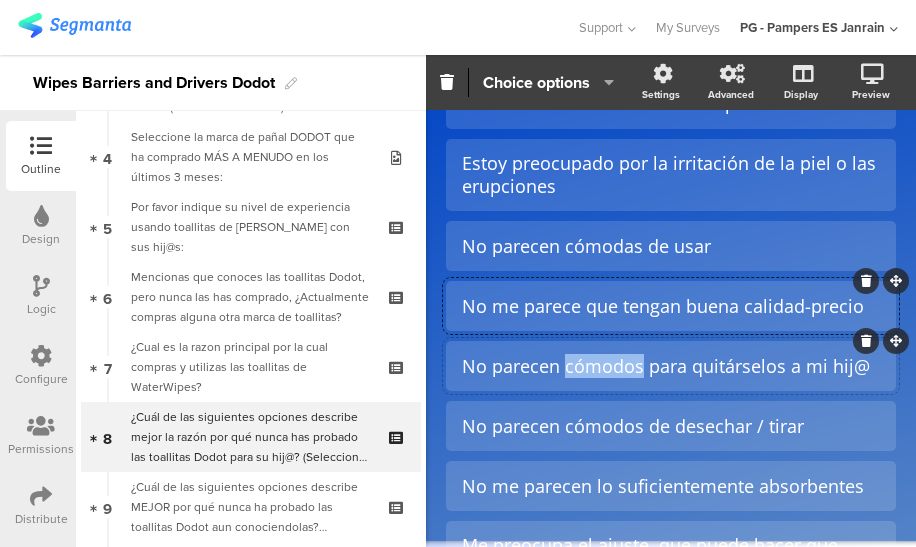 click on "No parecen cómodos para quitárselos a mi hij@" 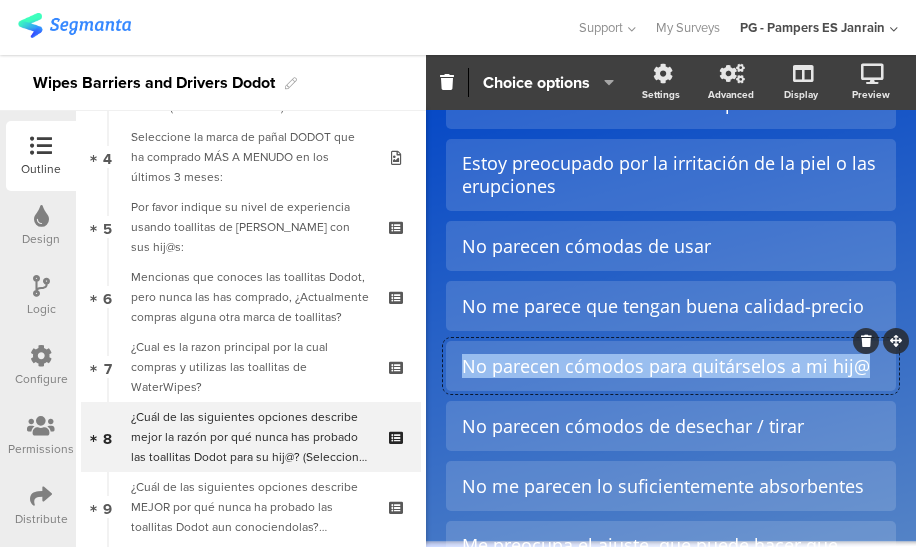 click on "No parecen cómodos para quitárselos a mi hij@" 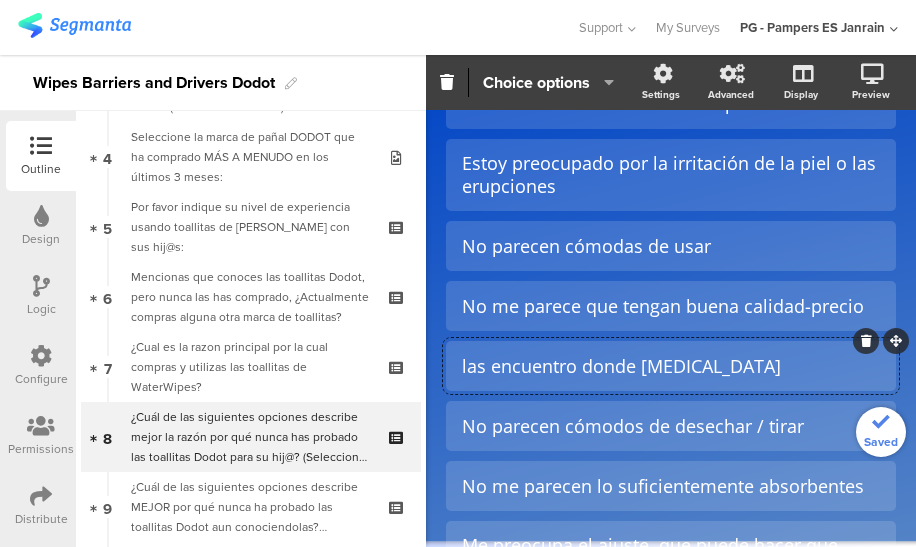 click on "las encuentro donde [MEDICAL_DATA]" 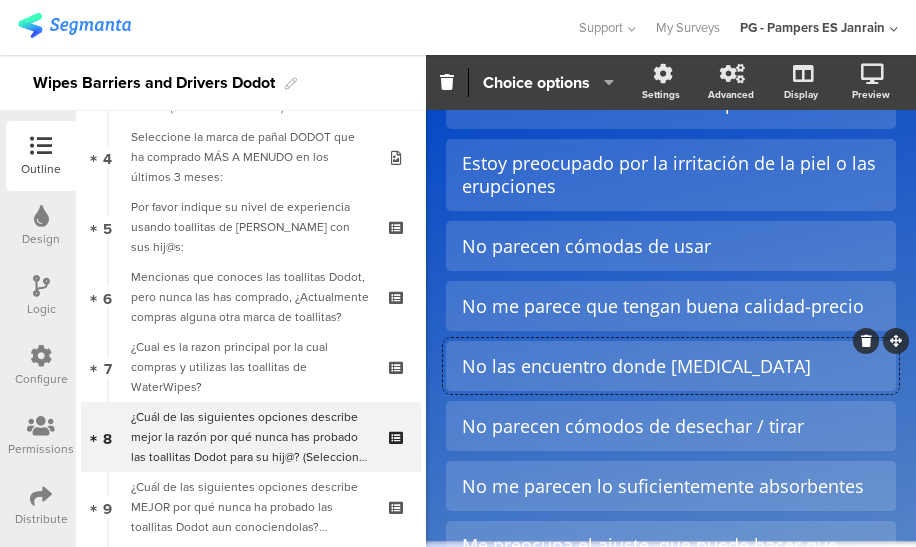click on "No las encuentro donde [MEDICAL_DATA]" 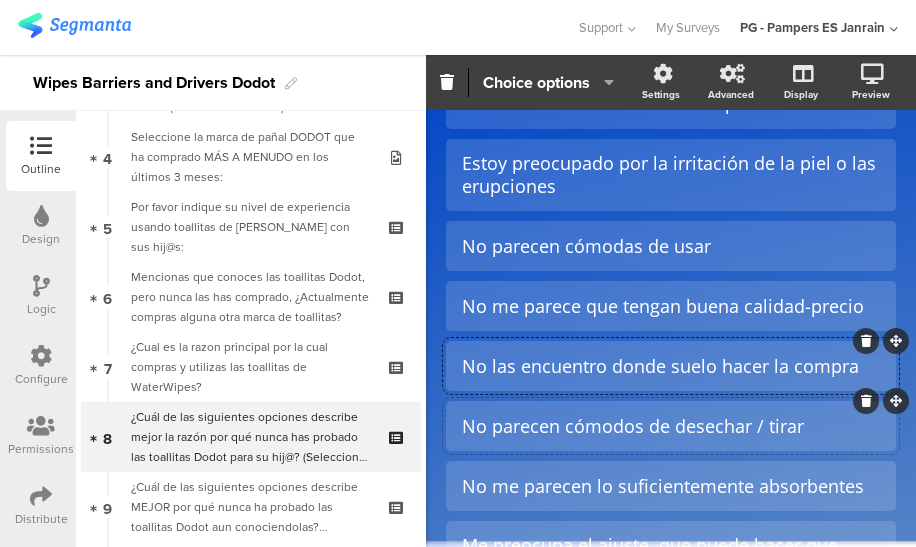 click on "No parecen cómodos de desechar / tirar" 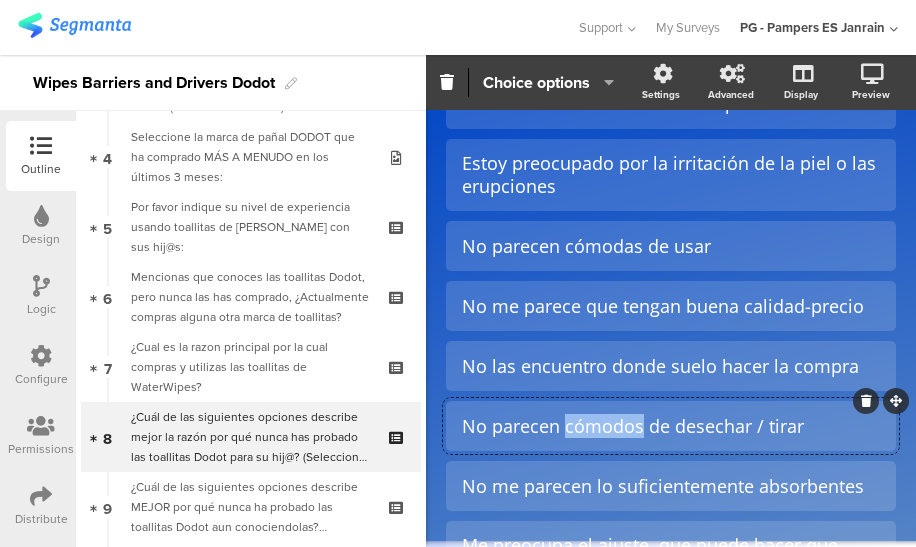 click on "No parecen cómodos de desechar / tirar" 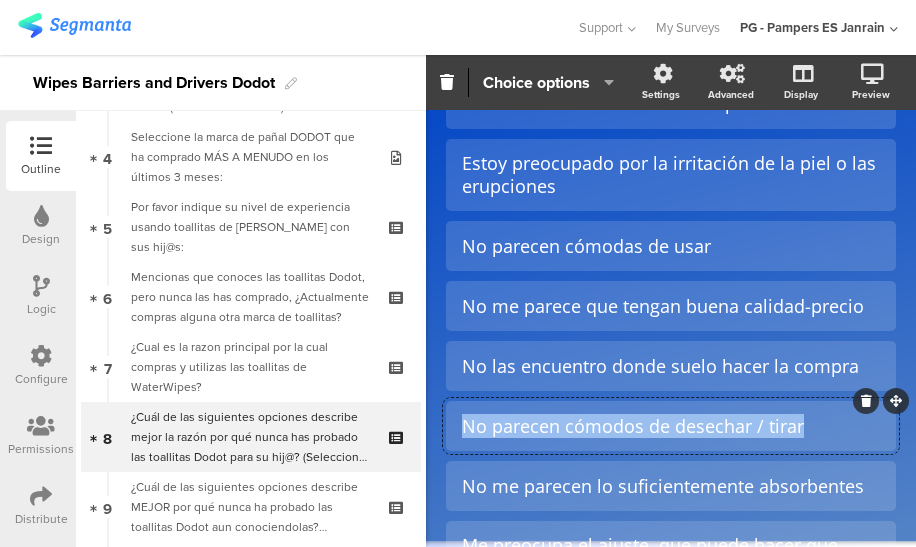 click on "No parecen cómodos de desechar / tirar" 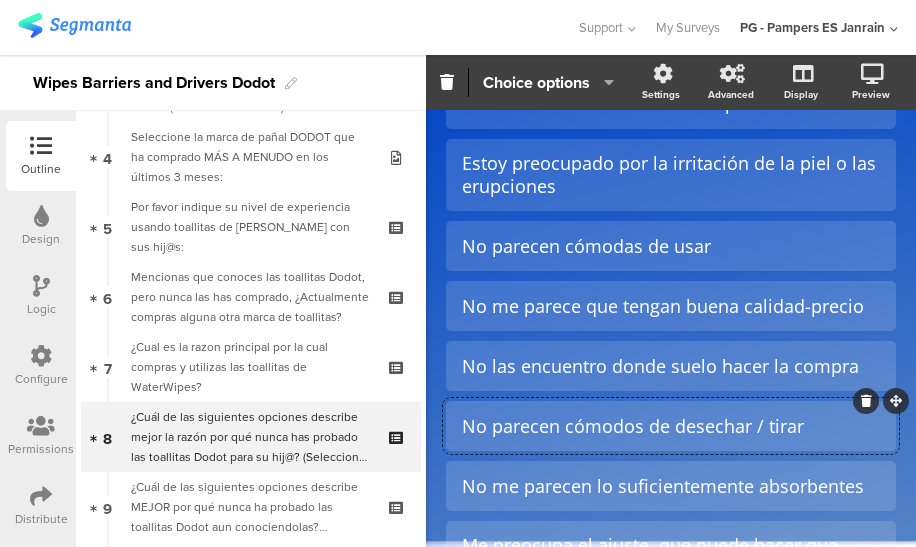 scroll, scrollTop: 449, scrollLeft: 0, axis: vertical 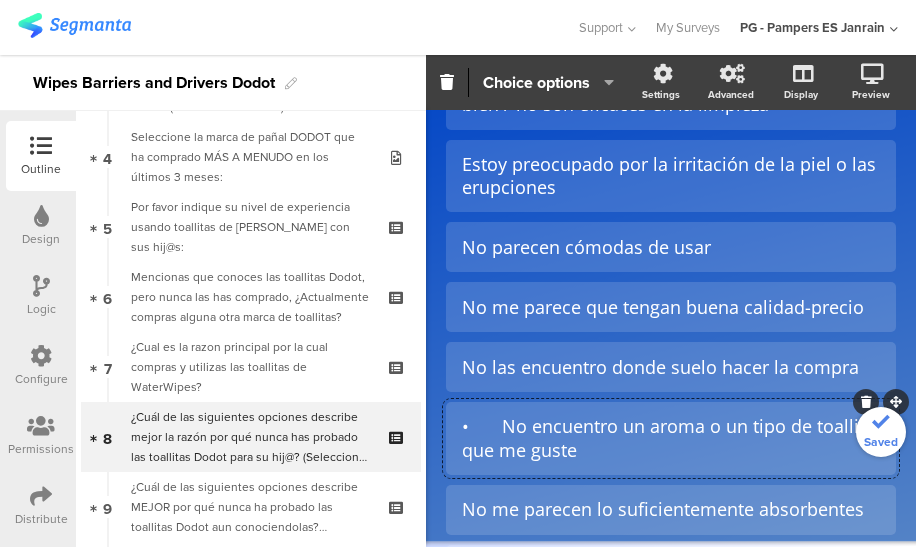 click on "•	No encuentro un aroma o un tipo de toallita que me guste" 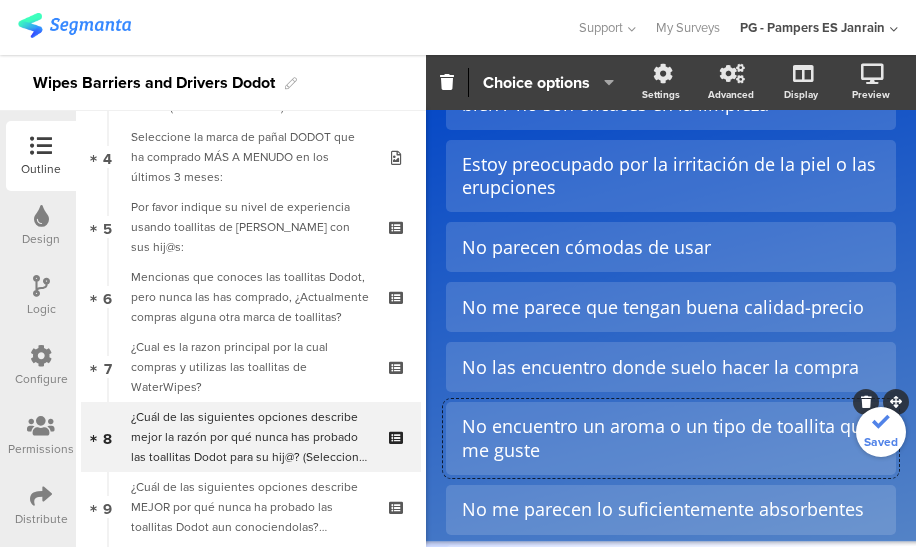 scroll, scrollTop: 499, scrollLeft: 0, axis: vertical 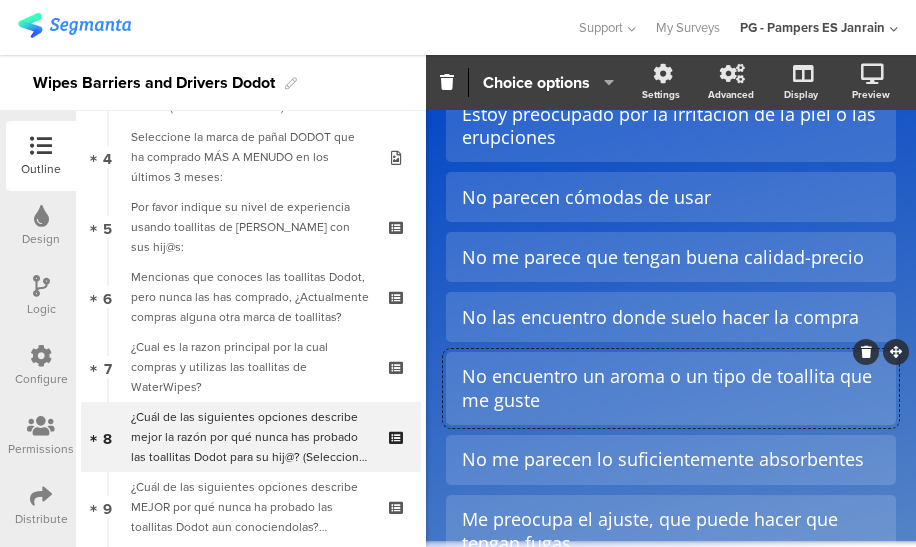 click on "No encuentro un aroma o un tipo de toallita que me guste" 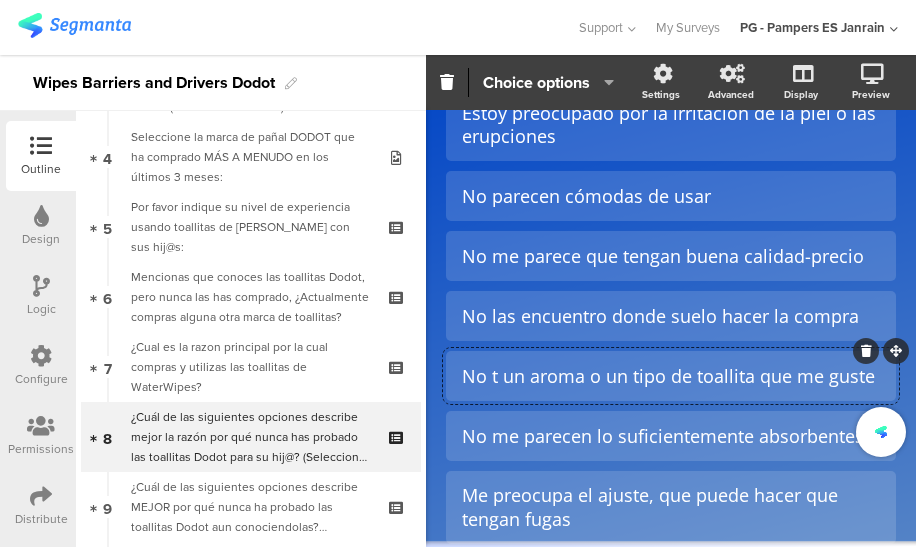 scroll, scrollTop: 499, scrollLeft: 0, axis: vertical 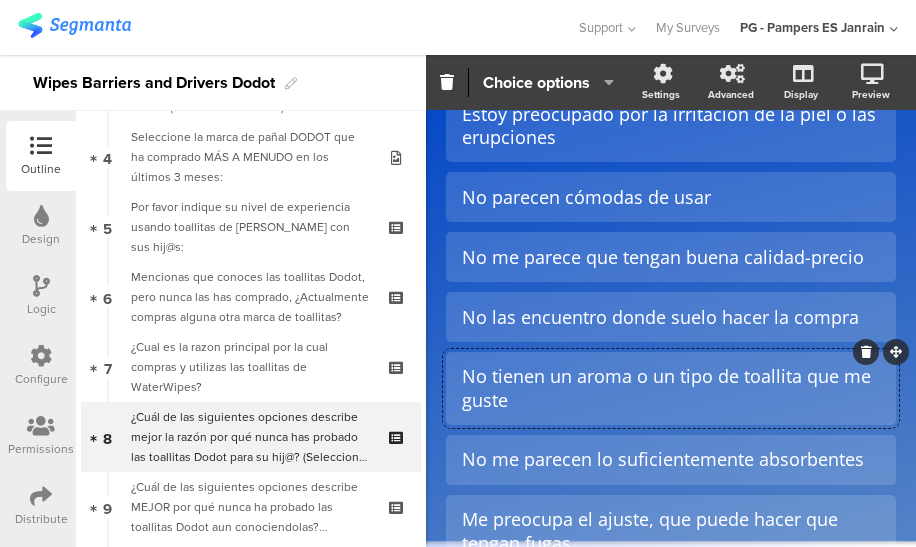 click on "No tienen un aroma o un tipo de toallita que me guste" 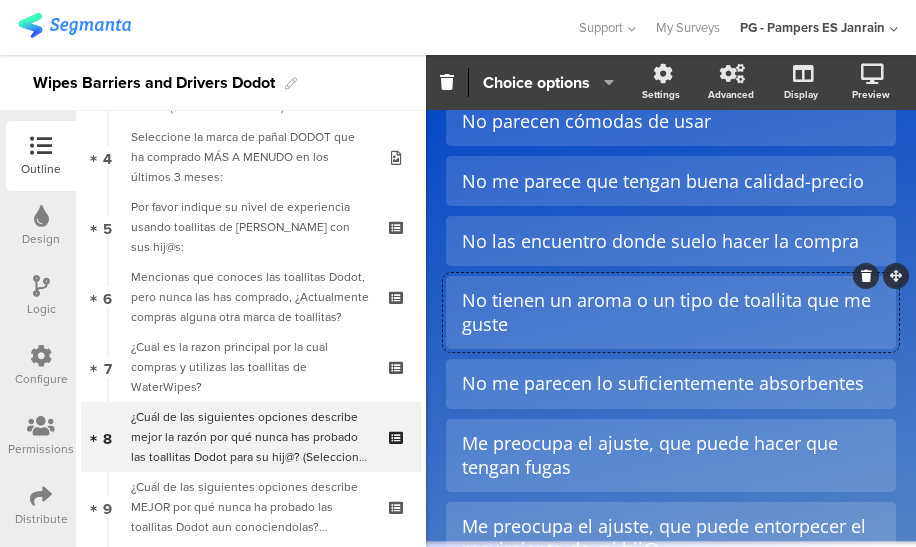 scroll, scrollTop: 587, scrollLeft: 0, axis: vertical 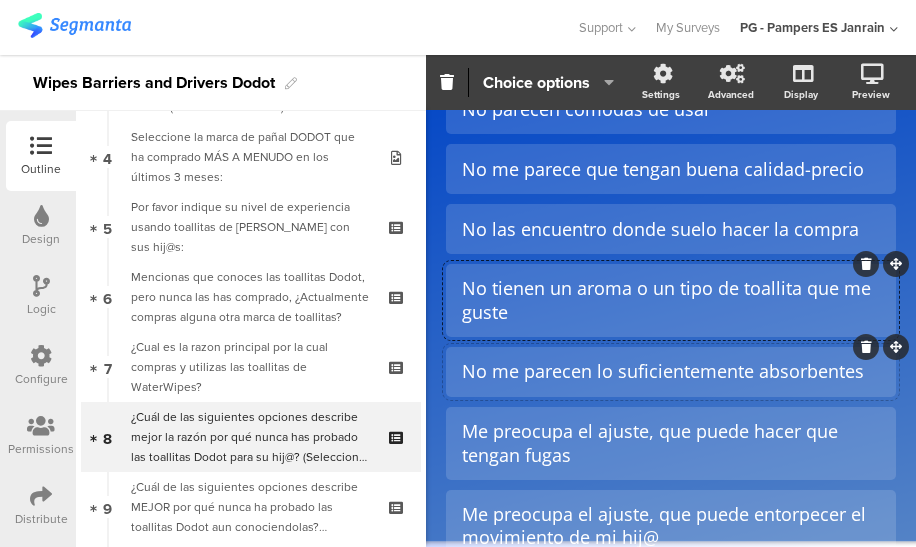 click on "No me parecen lo suficientemente absorbentes" 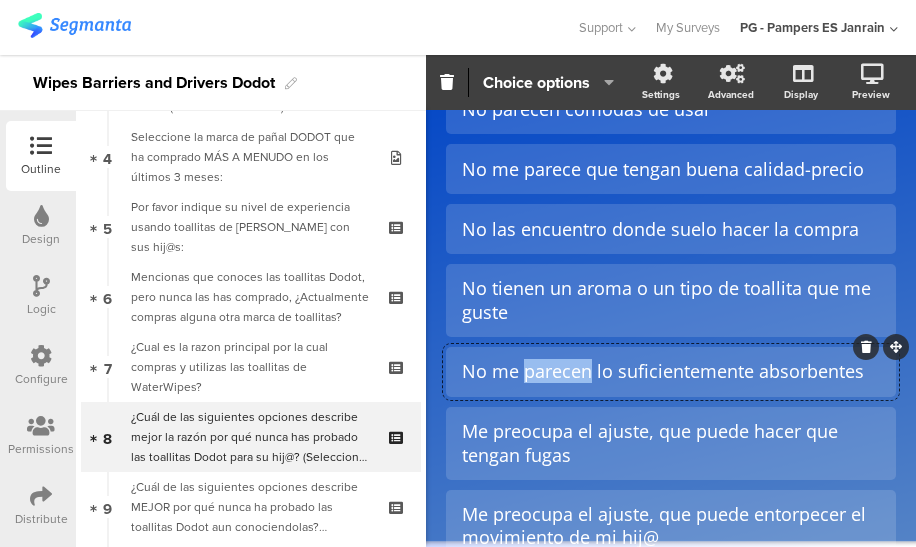 click on "No me parecen lo suficientemente absorbentes" 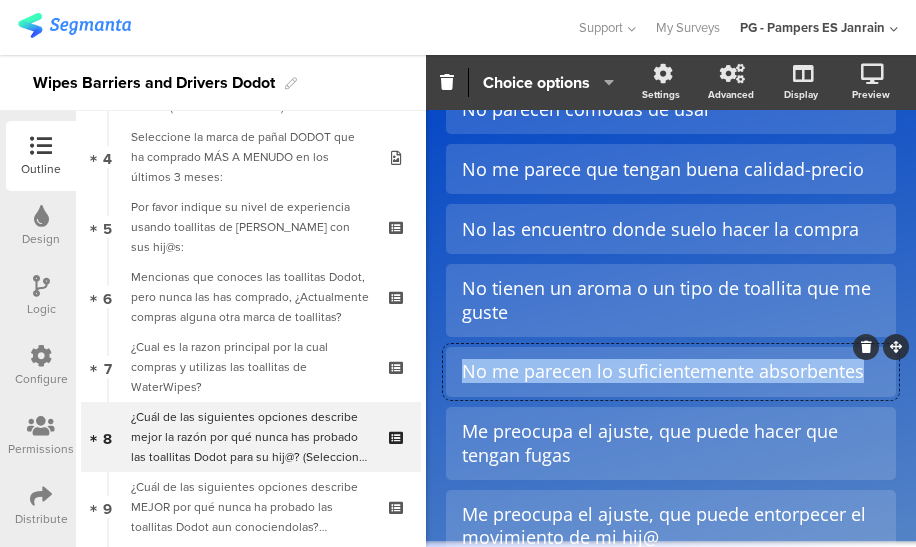 click on "No me parecen lo suficientemente absorbentes" 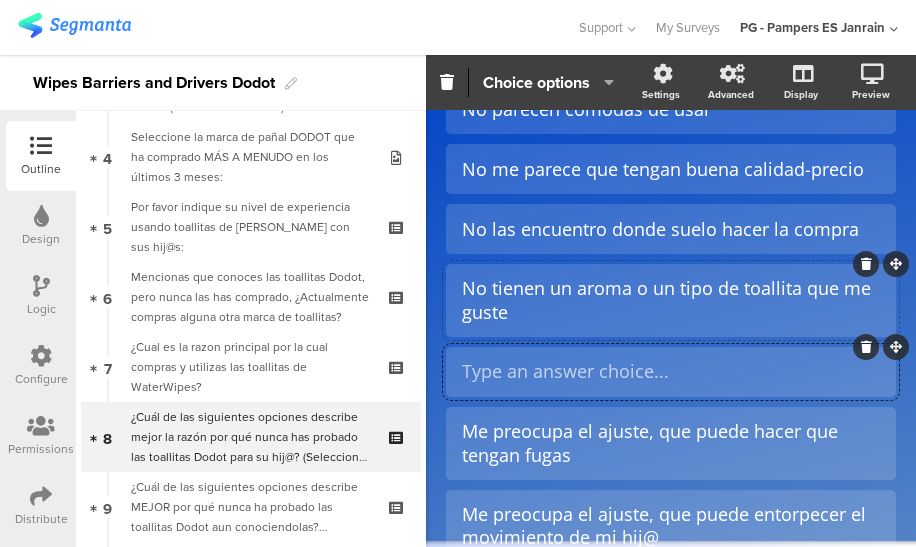 click on "No tienen un aroma o un tipo de toallita que me guste" 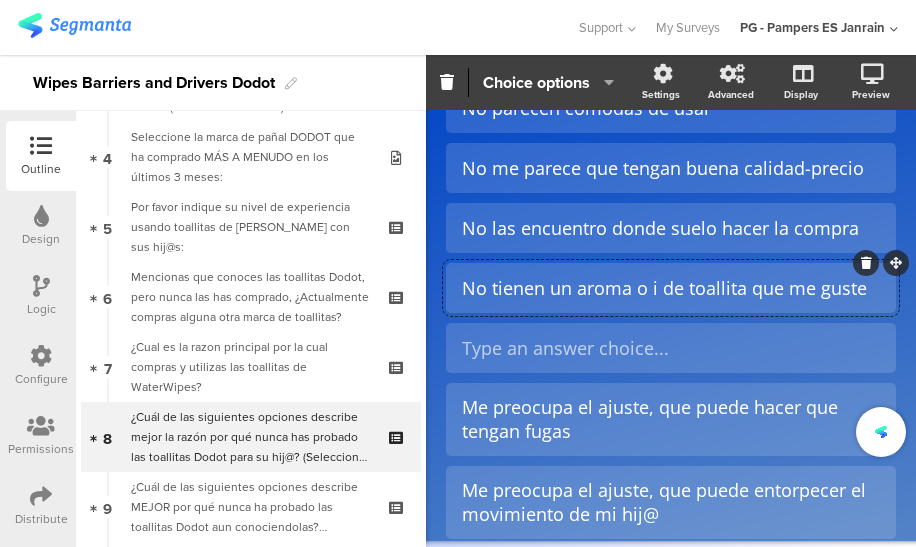 scroll, scrollTop: 587, scrollLeft: 0, axis: vertical 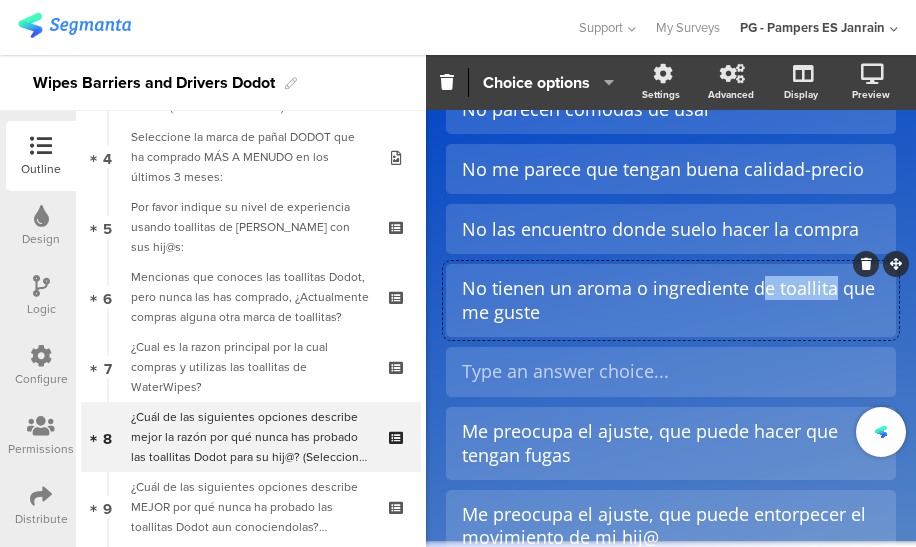 drag, startPoint x: 836, startPoint y: 299, endPoint x: 758, endPoint y: 295, distance: 78.10249 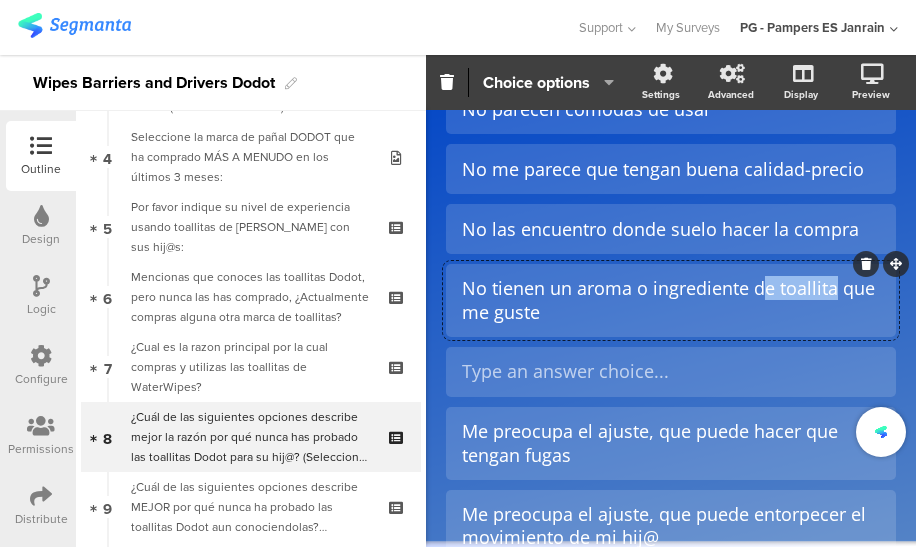 click on "No tienen un aroma o ingrediente de toallita que me guste" 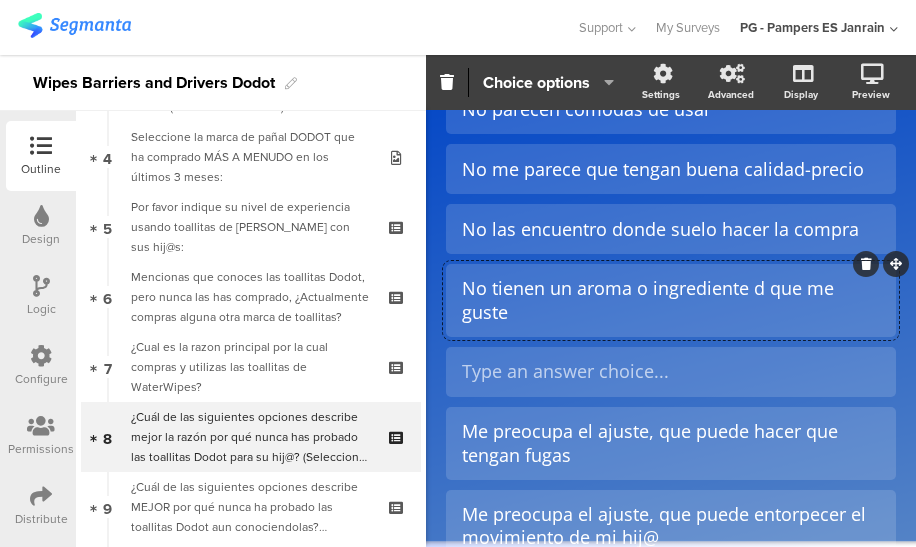 scroll, scrollTop: 588, scrollLeft: 0, axis: vertical 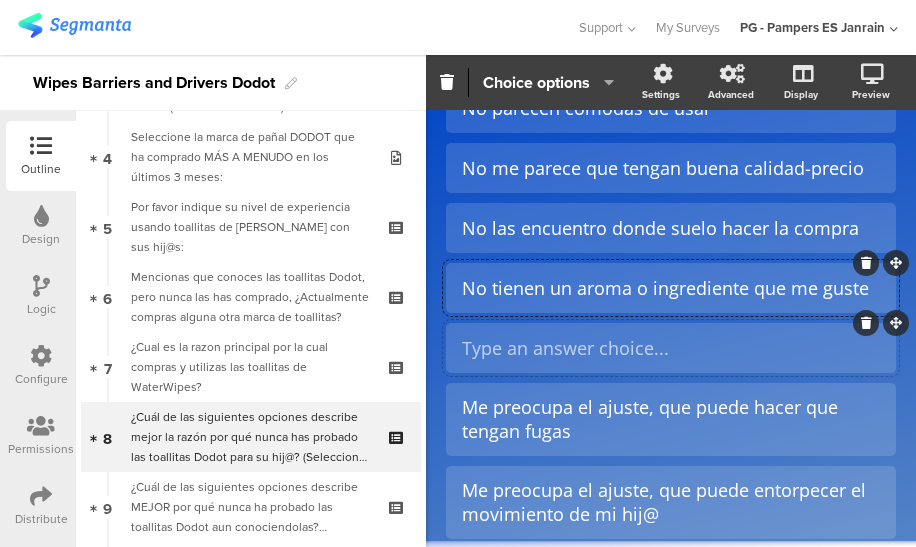 click on "No tienen un aroma o ingrediente que me guste" 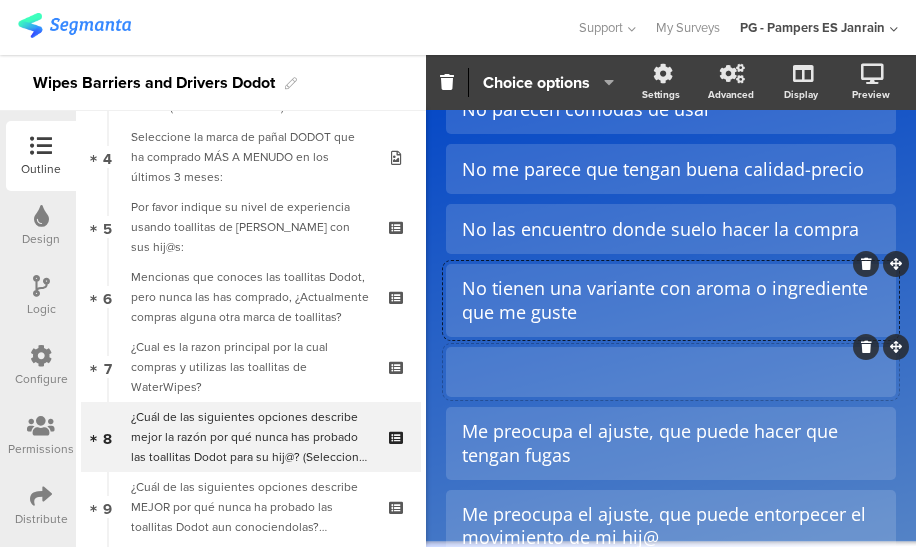 click 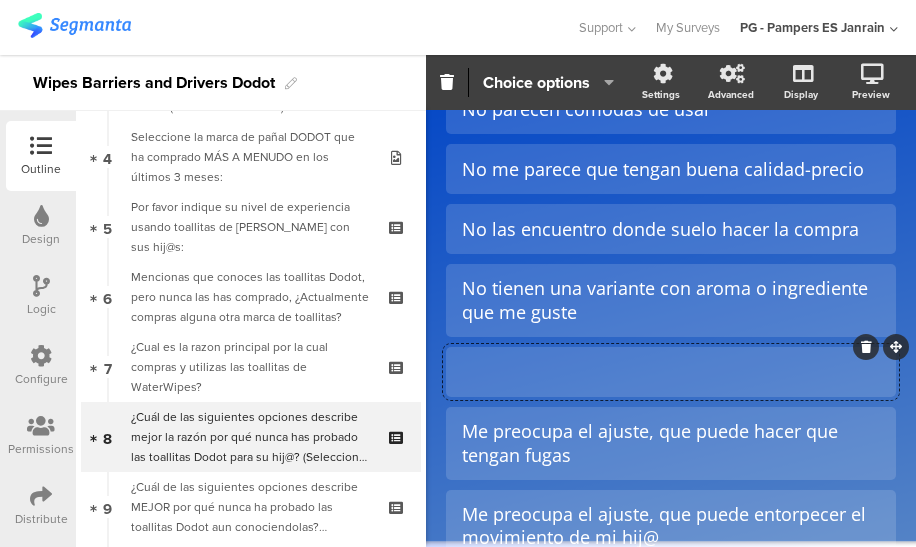 click 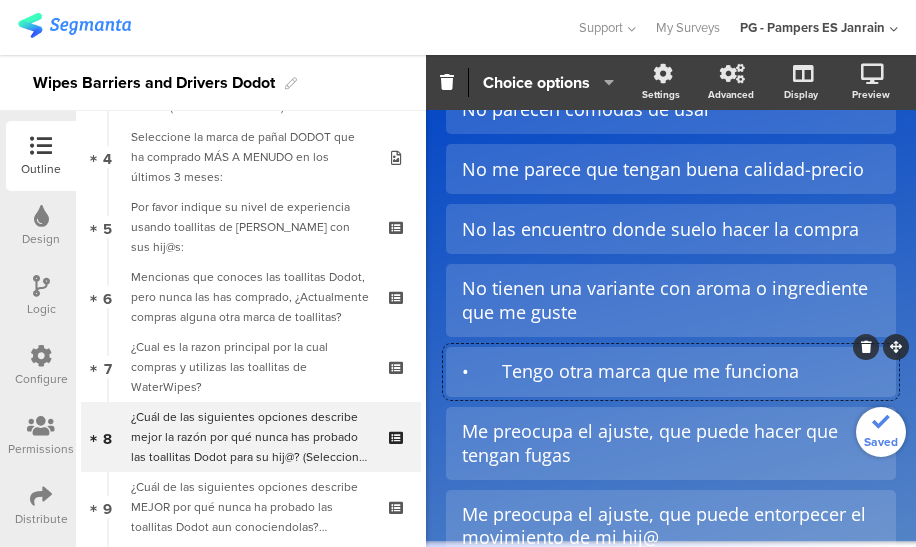 click on "•	Tengo otra marca que me funciona" 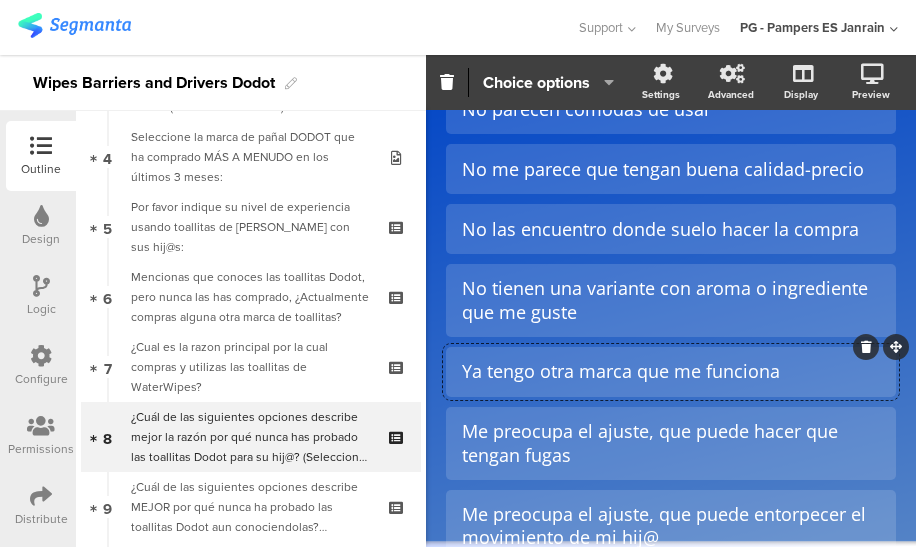 scroll, scrollTop: 634, scrollLeft: 0, axis: vertical 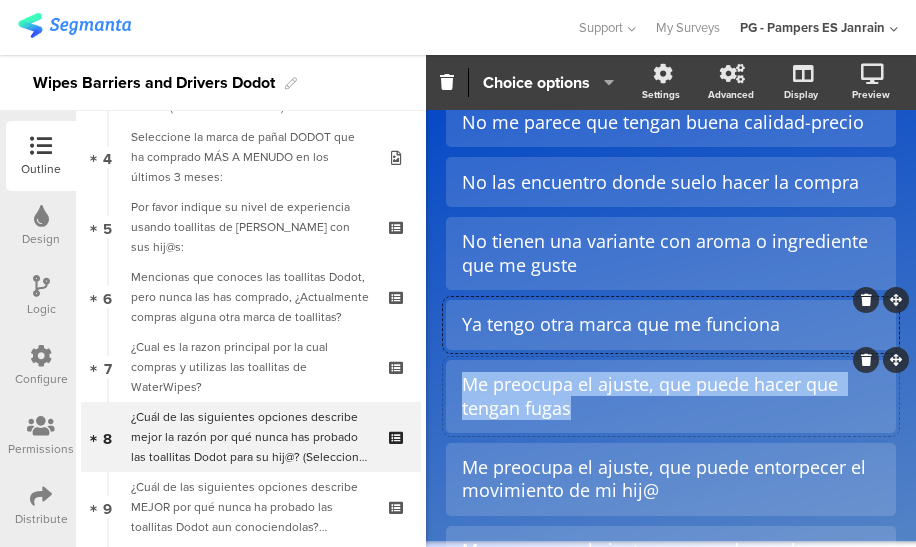 drag, startPoint x: 570, startPoint y: 414, endPoint x: 458, endPoint y: 387, distance: 115.2085 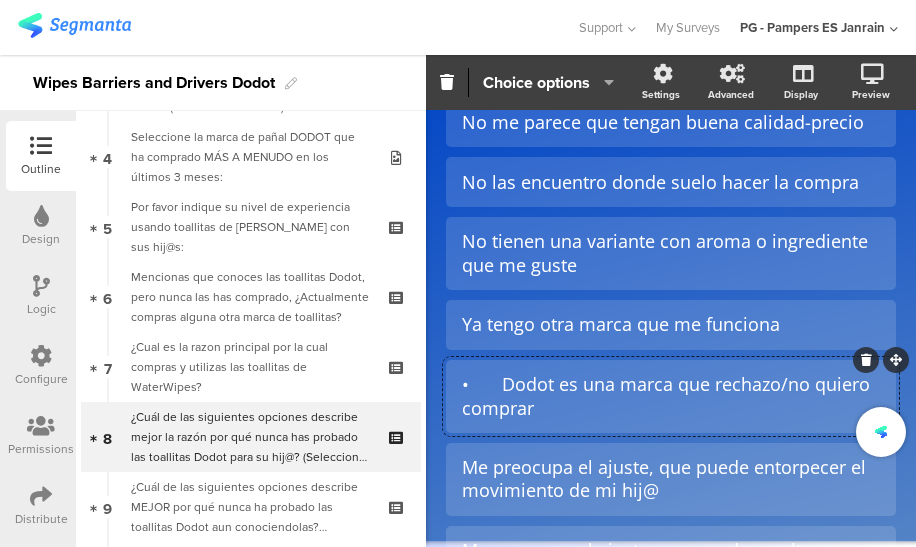 click on "•	Dodot es una marca que rechazo/no quiero comprar" 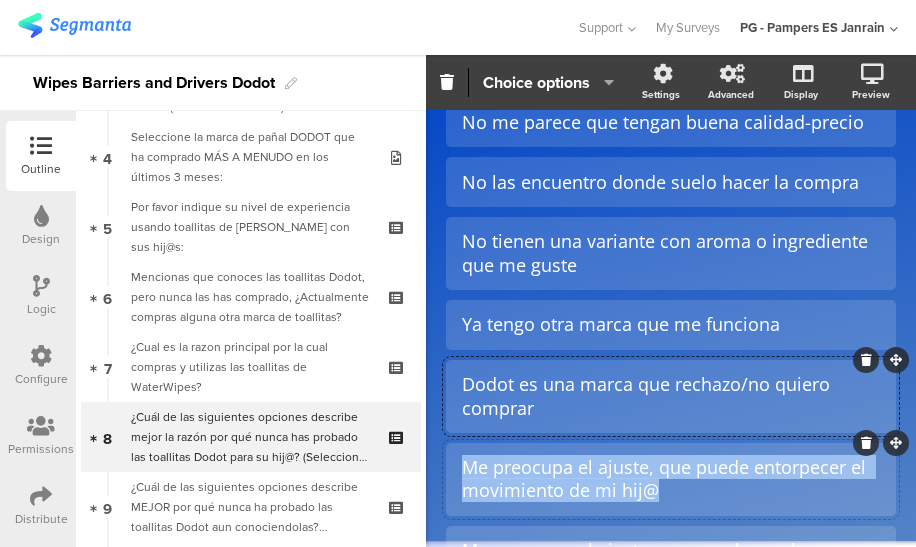 drag, startPoint x: 678, startPoint y: 491, endPoint x: 462, endPoint y: 469, distance: 217.11748 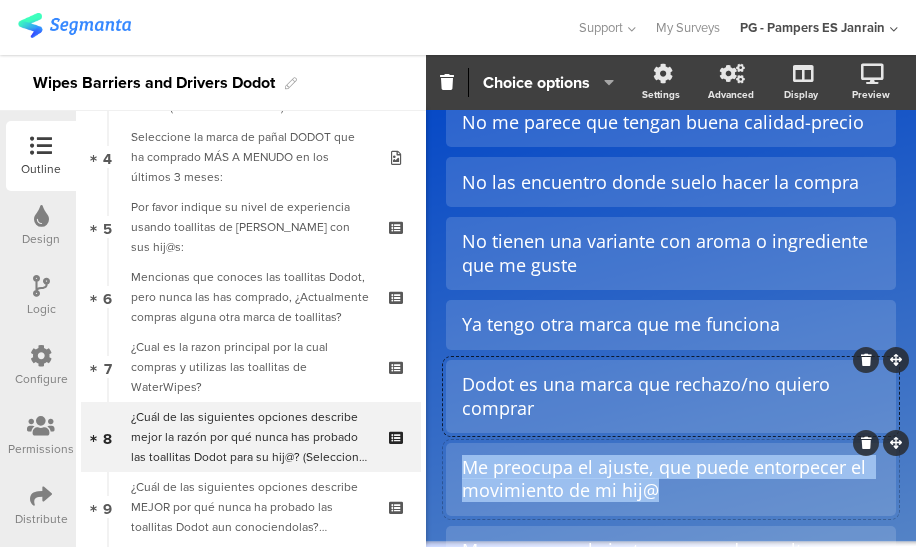 click on "Me preocupa el ajuste, que puede entorpecer el movimiento de mi hij@" 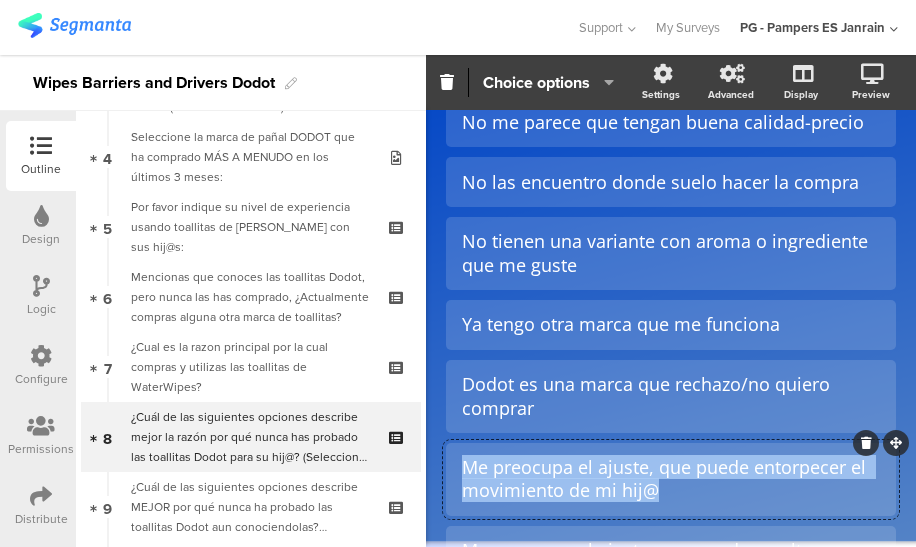 paste 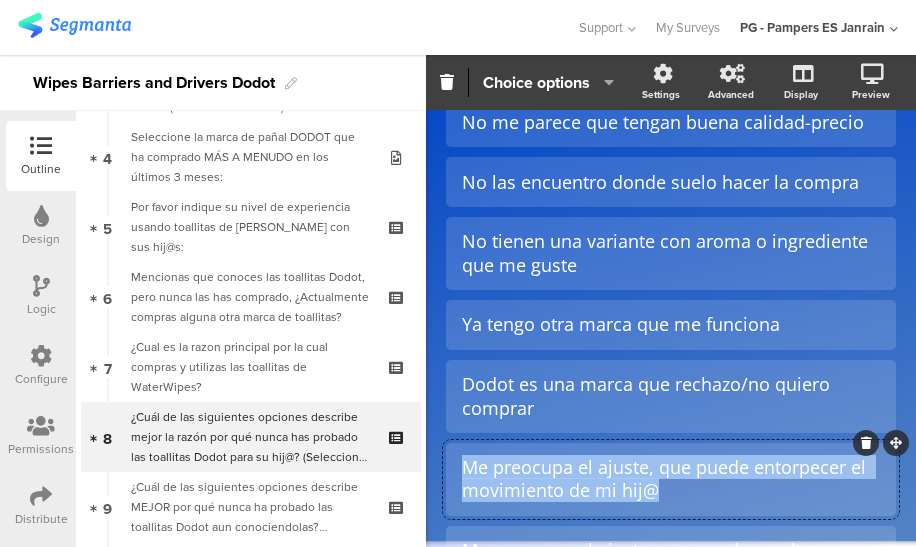 type 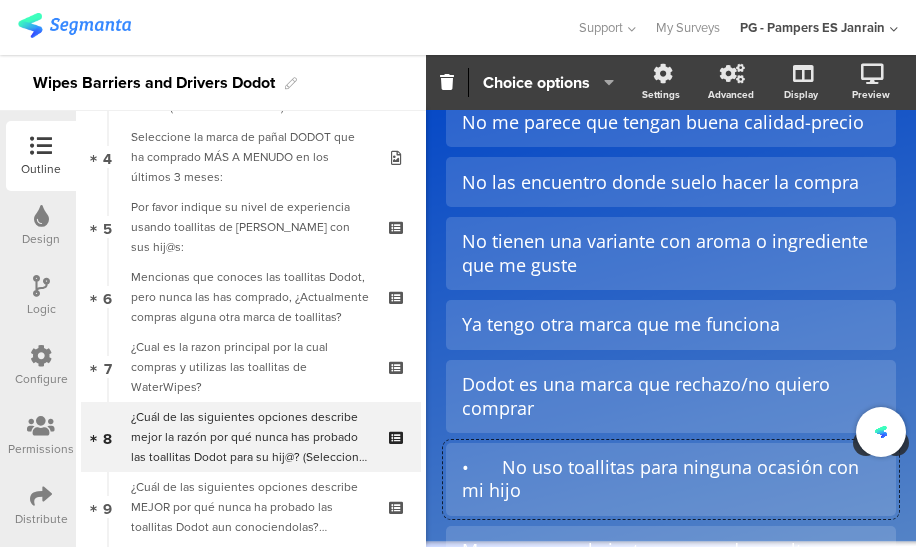 click on "•	No uso toallitas para ninguna ocasión con mi hijo" 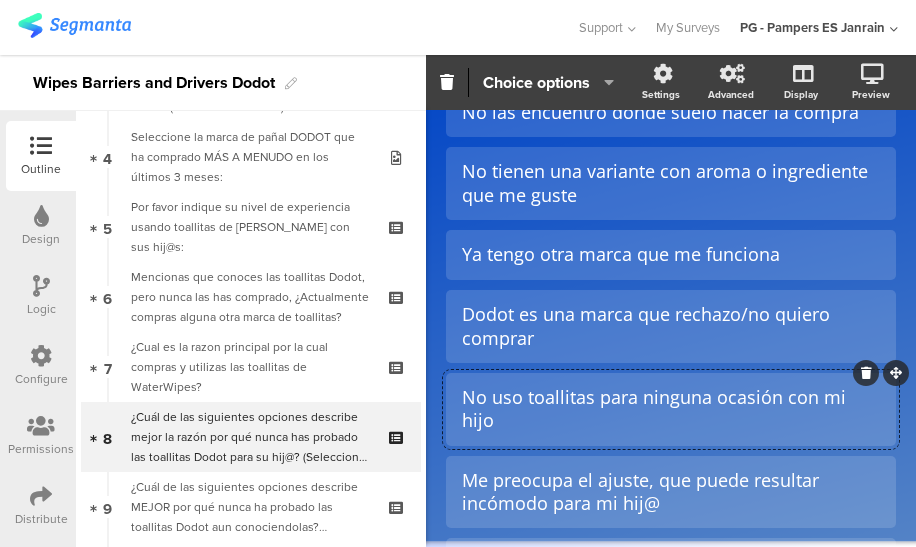 scroll, scrollTop: 732, scrollLeft: 0, axis: vertical 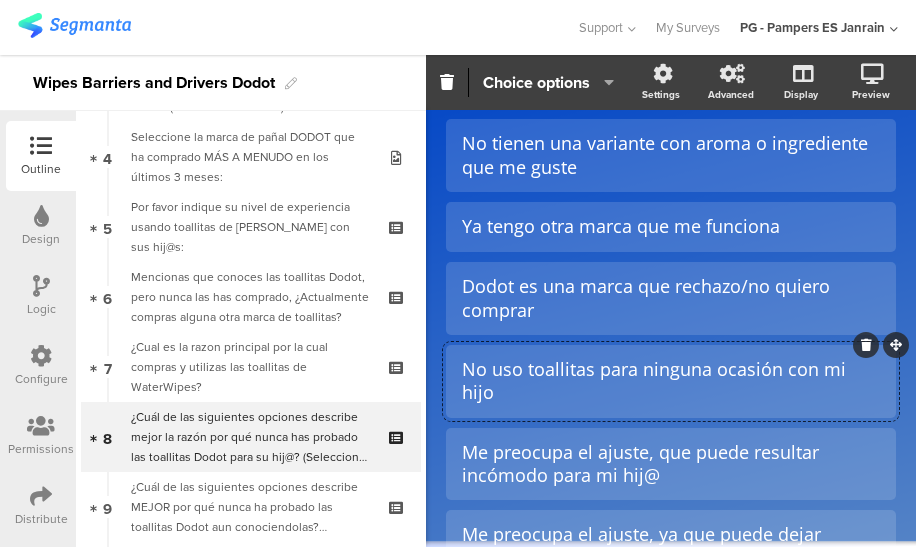 click on "No uso toallitas para ninguna ocasión con mi hijo" 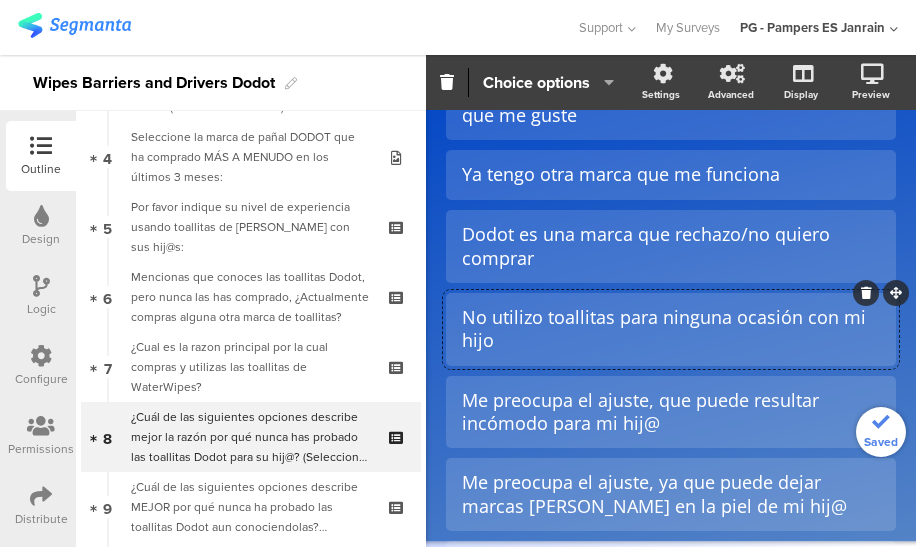 scroll, scrollTop: 786, scrollLeft: 0, axis: vertical 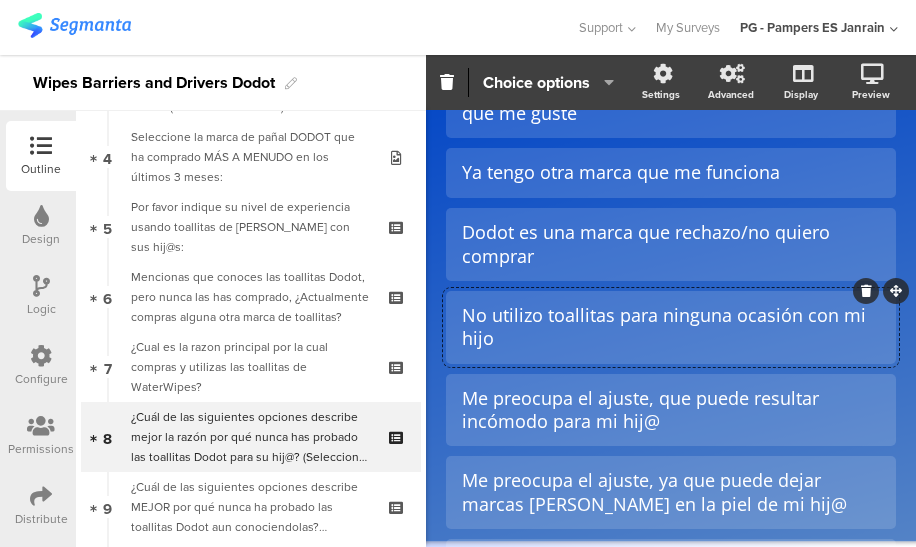 click on "No utilizo toallitas para ninguna ocasión con mi hijo" 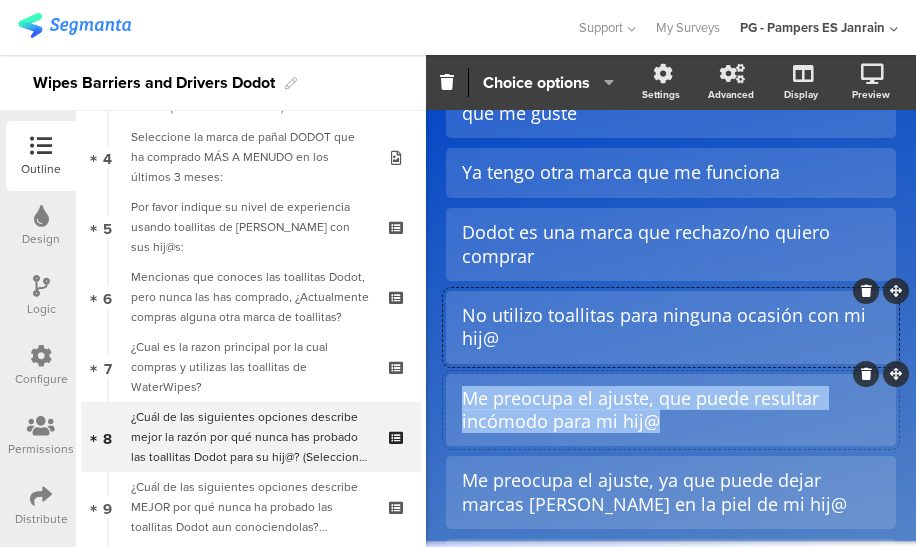 drag, startPoint x: 676, startPoint y: 423, endPoint x: 450, endPoint y: 399, distance: 227.27077 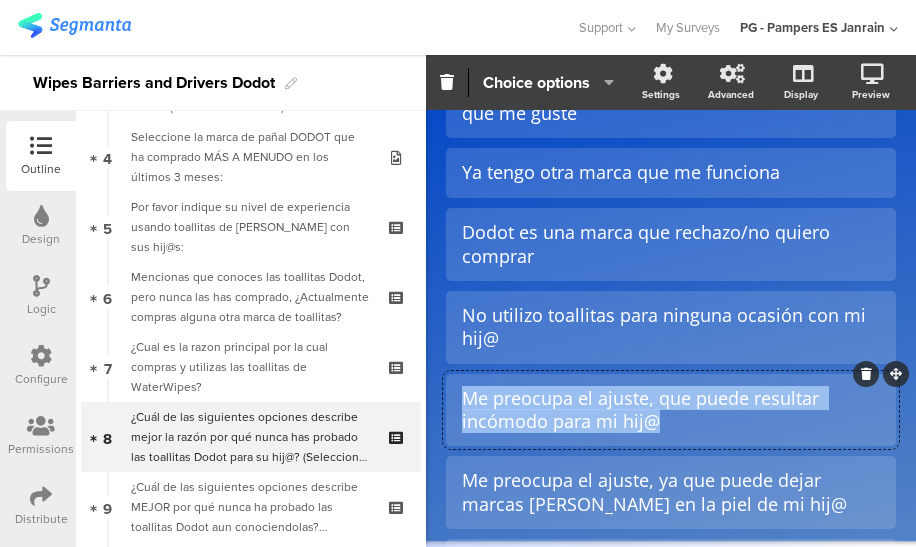 type 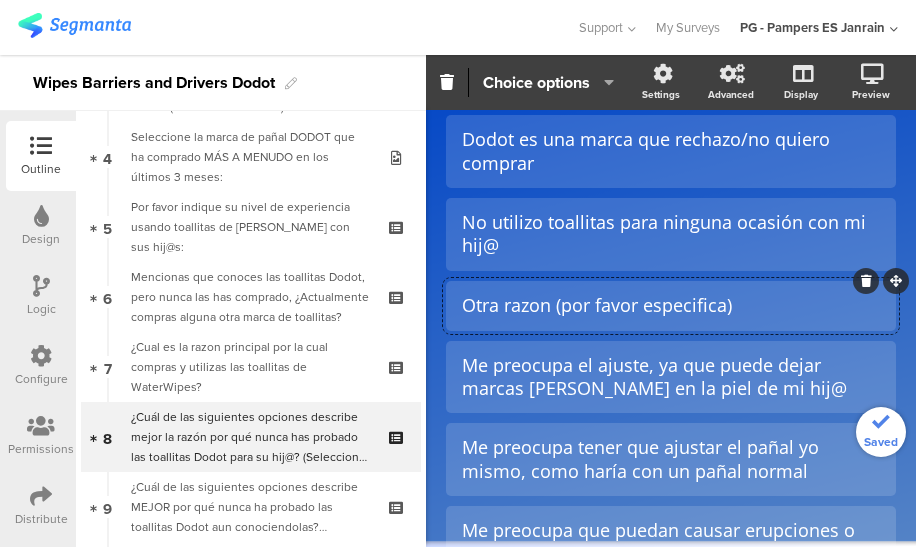 scroll, scrollTop: 892, scrollLeft: 0, axis: vertical 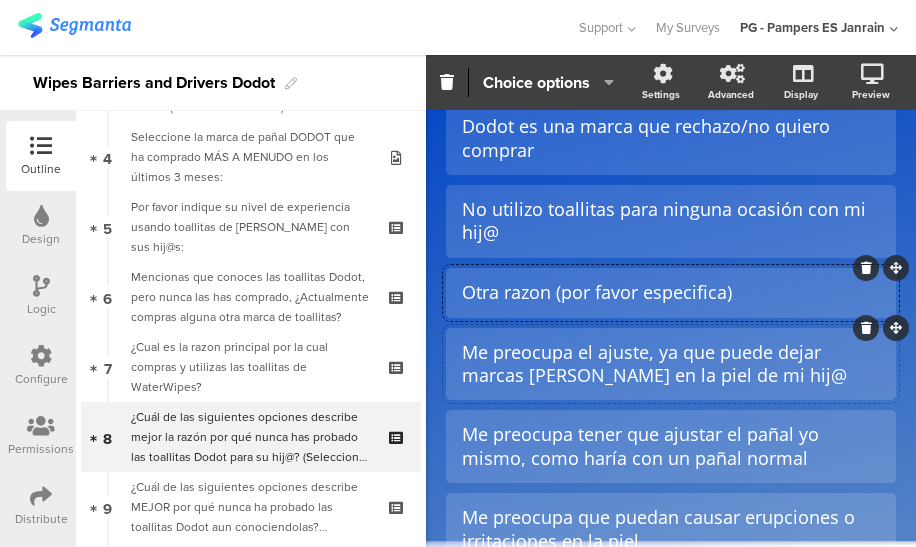 click 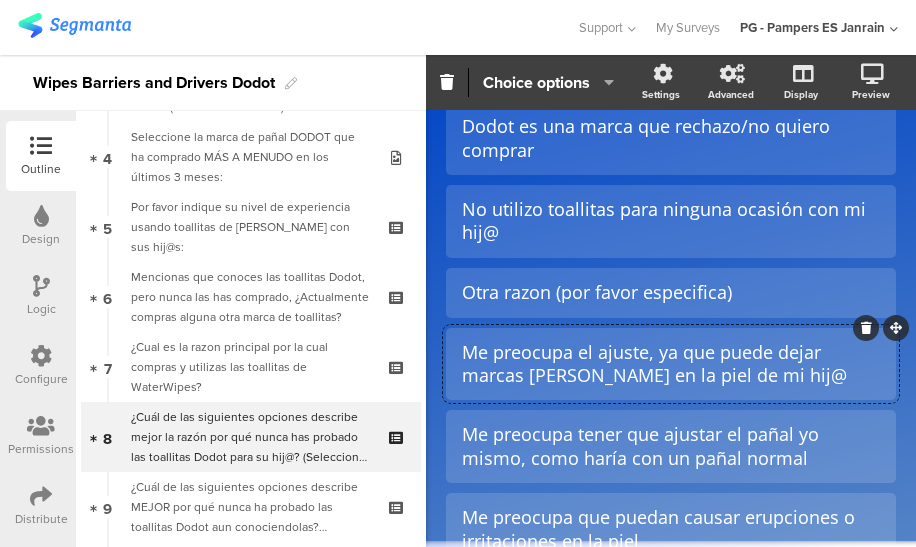 click 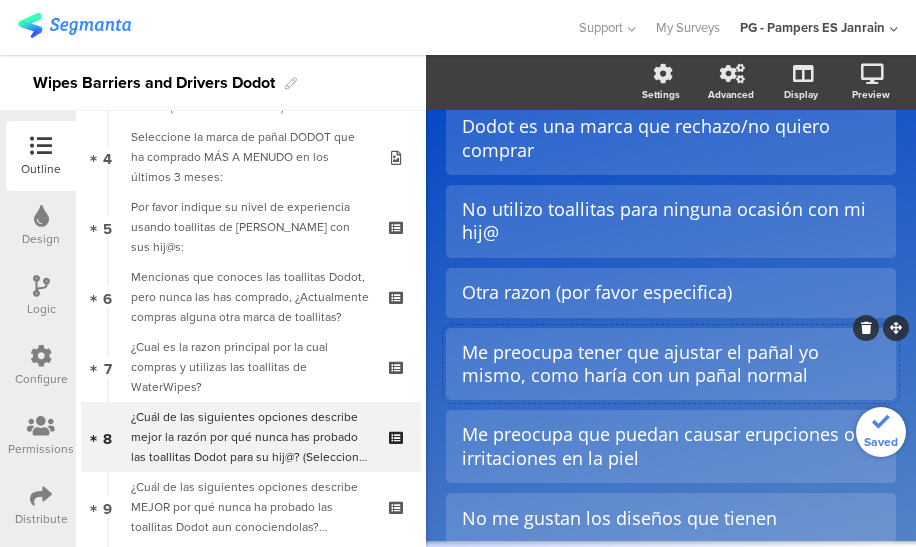click 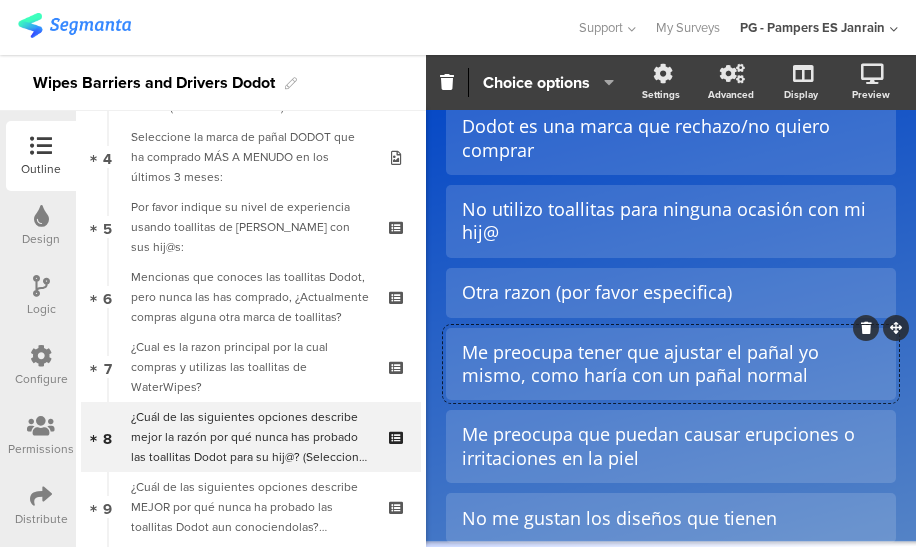 click 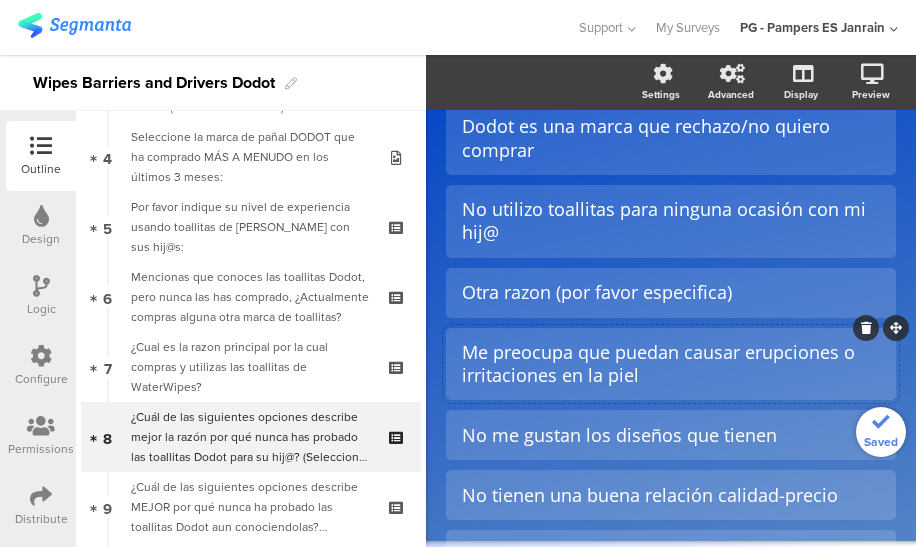 click 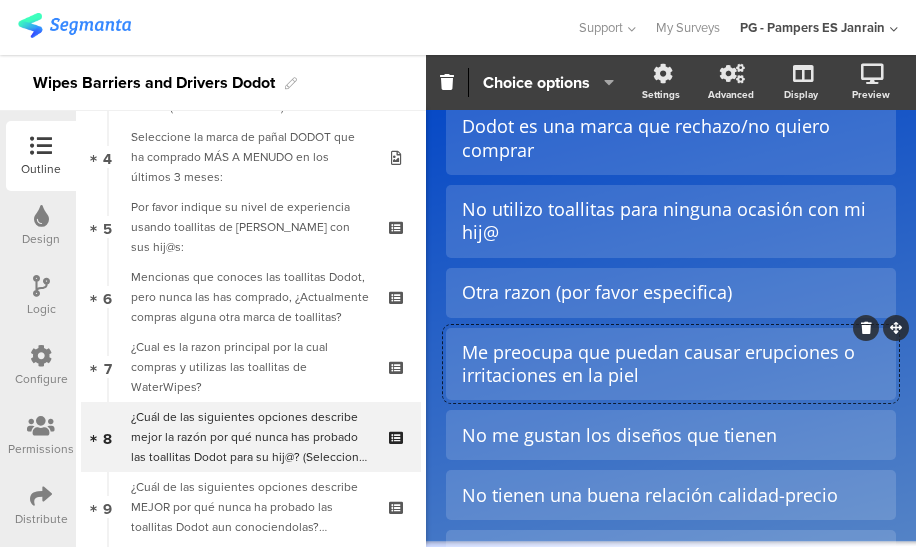 click 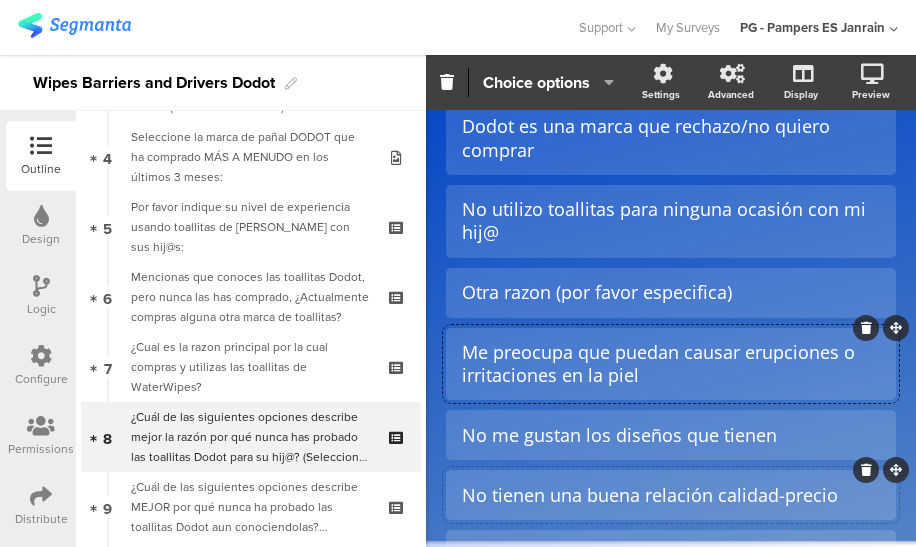 click 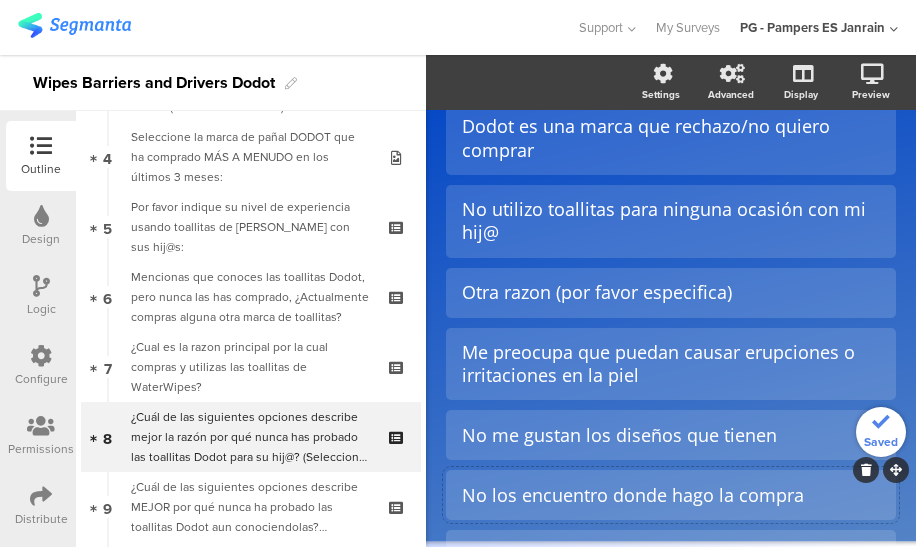 click 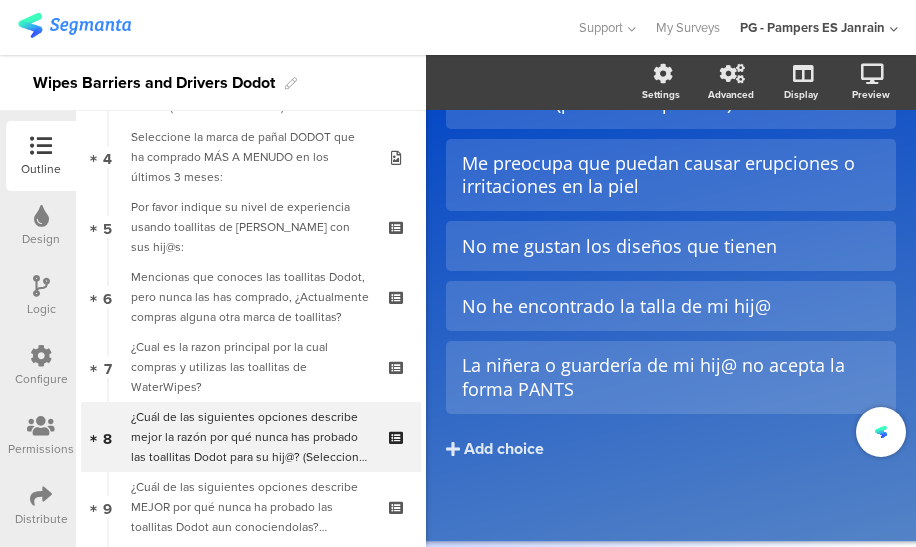 scroll, scrollTop: 1088, scrollLeft: 0, axis: vertical 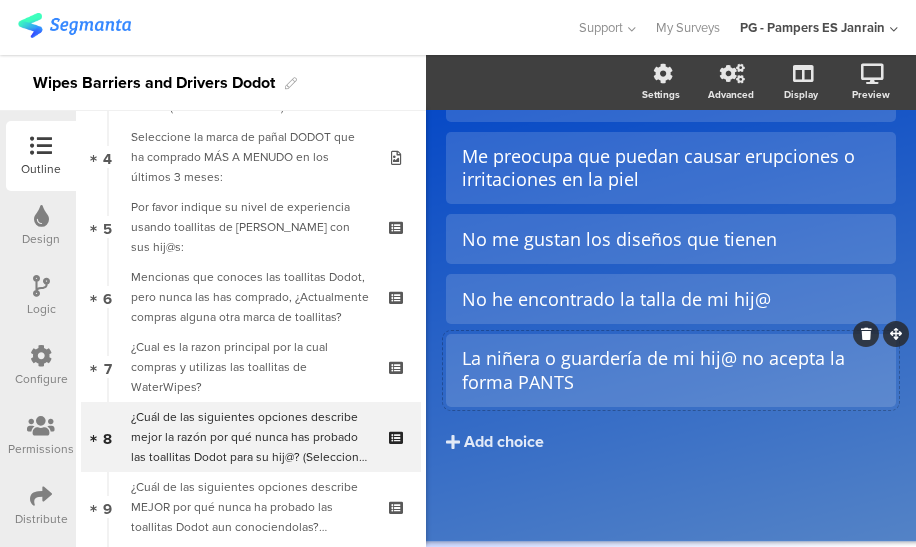 click 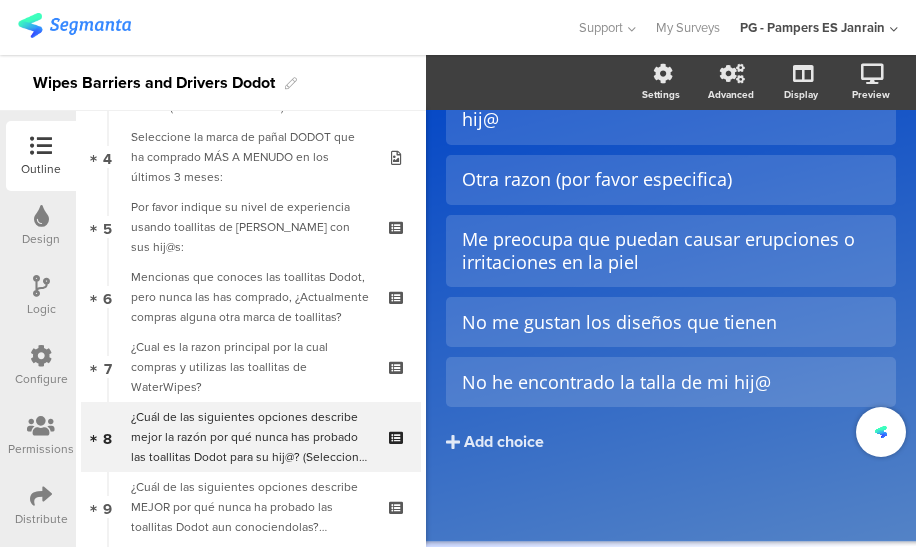 scroll, scrollTop: 1004, scrollLeft: 0, axis: vertical 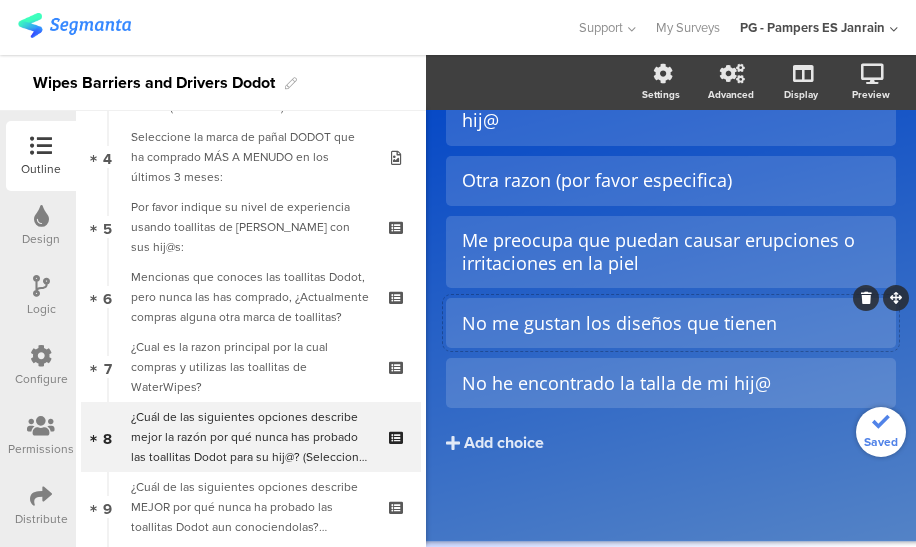 click 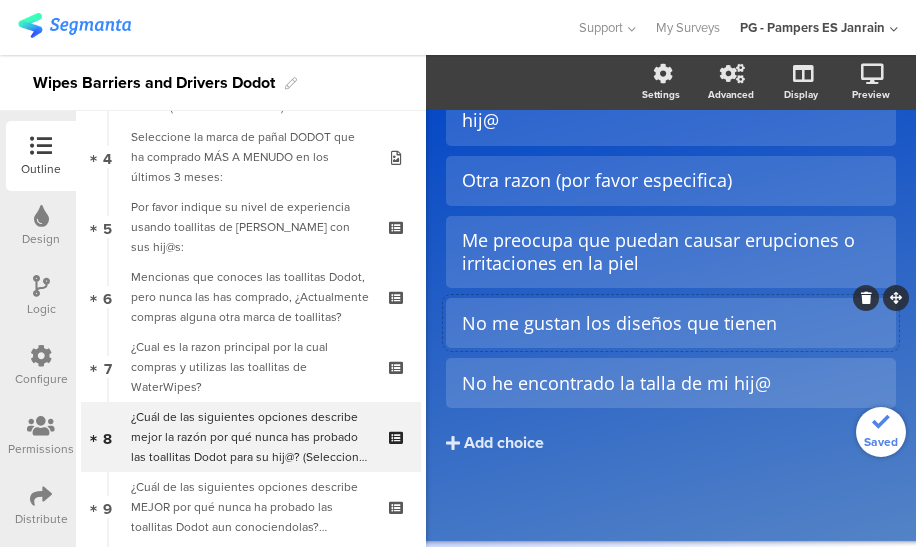 scroll, scrollTop: 1020, scrollLeft: 0, axis: vertical 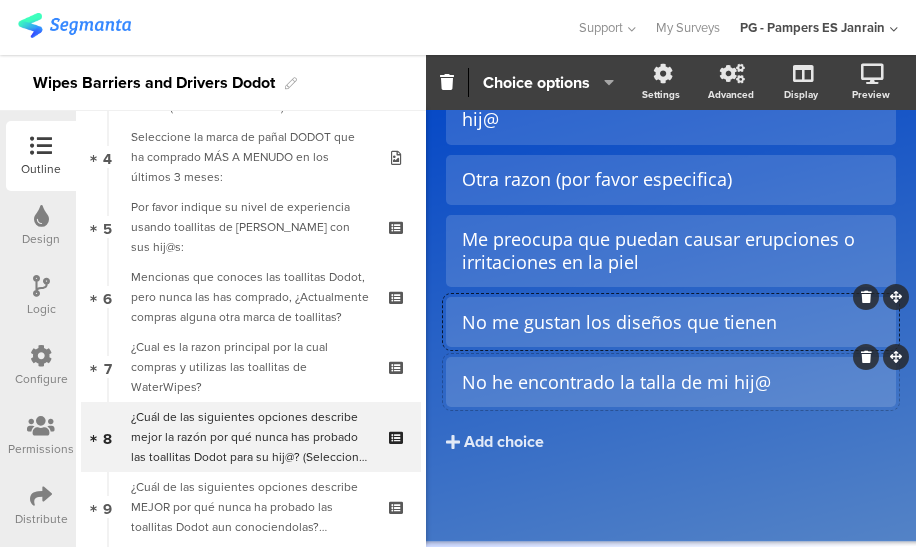 click 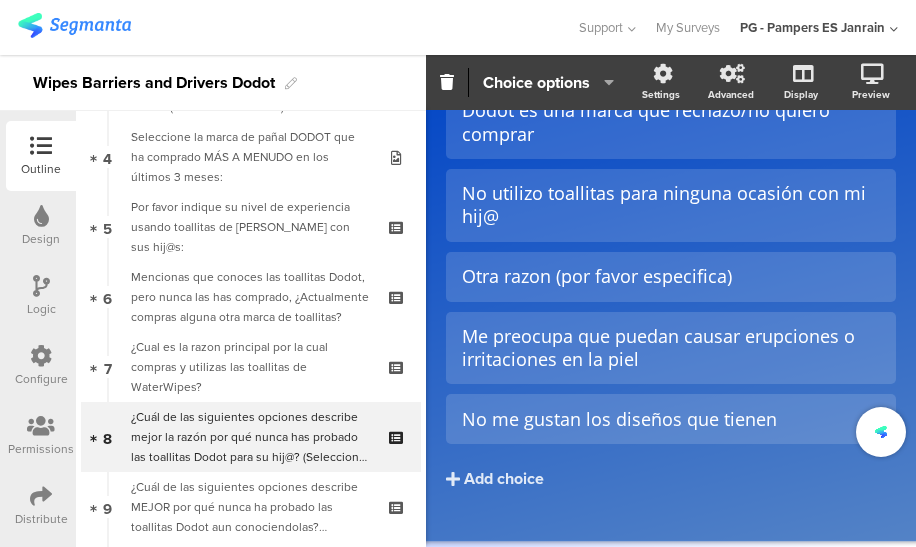 scroll, scrollTop: 907, scrollLeft: 0, axis: vertical 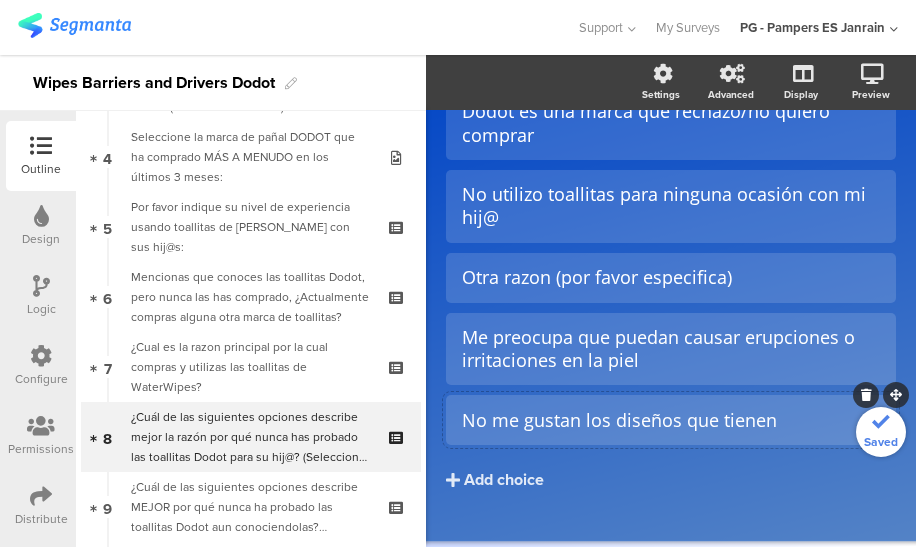 click 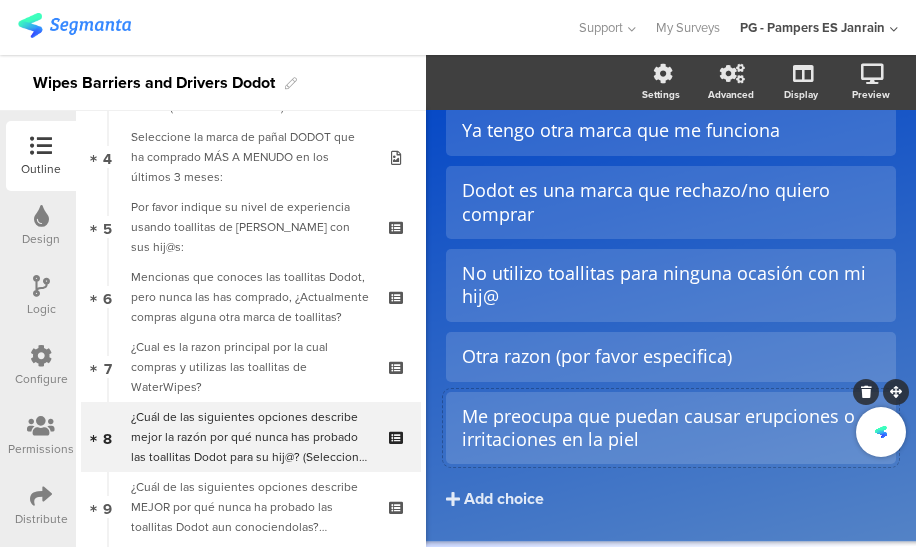scroll, scrollTop: 827, scrollLeft: 0, axis: vertical 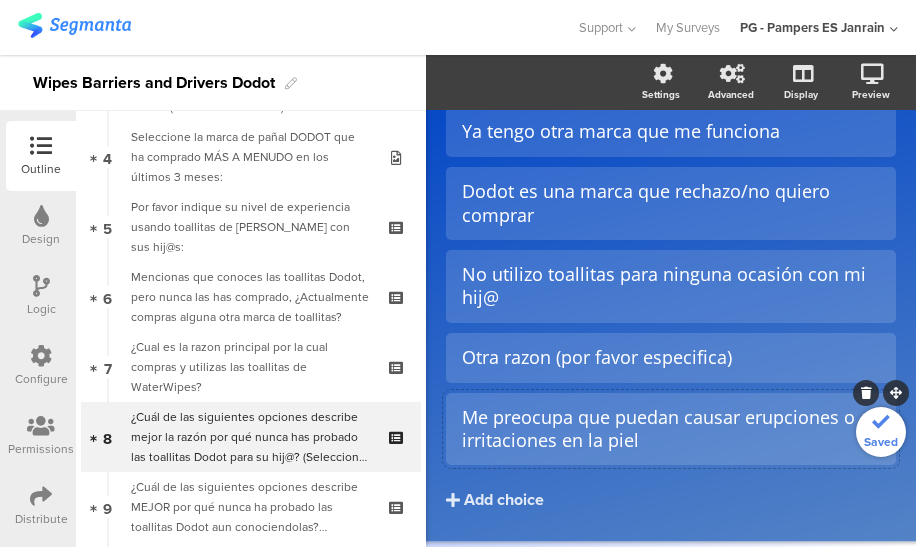 click 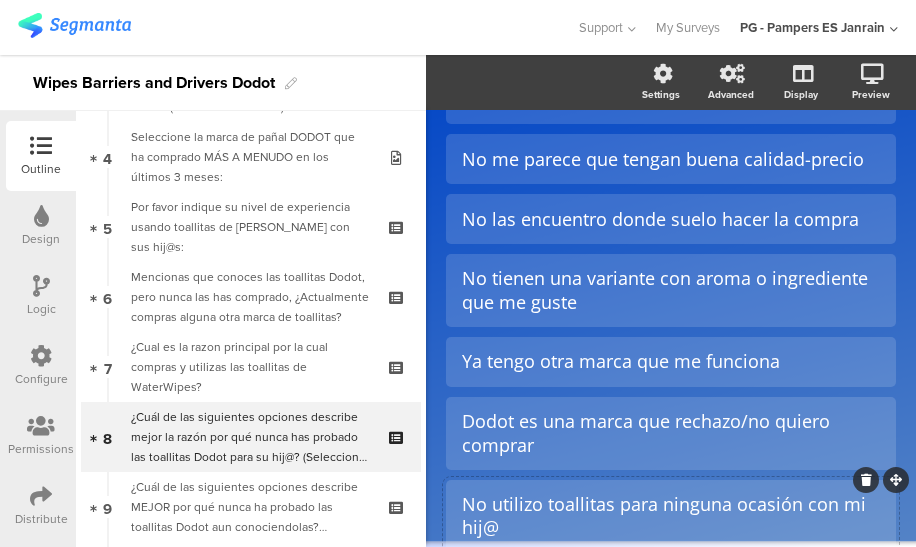 scroll, scrollTop: 598, scrollLeft: 0, axis: vertical 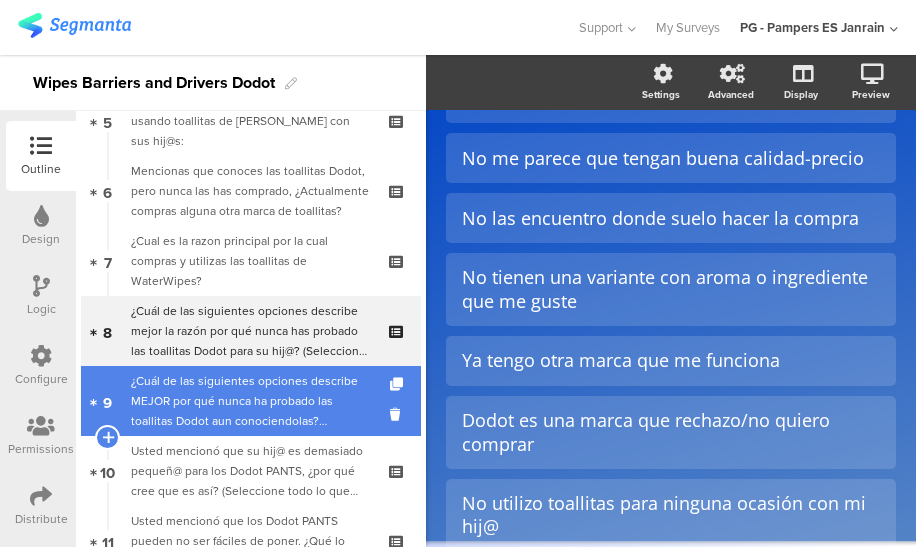 click on "9
¿Cuál de las siguientes opciones describe MEJOR por qué nunca ha probado las toallitas Dodot aun conociendolas? (Seleccione una)" at bounding box center [251, 401] 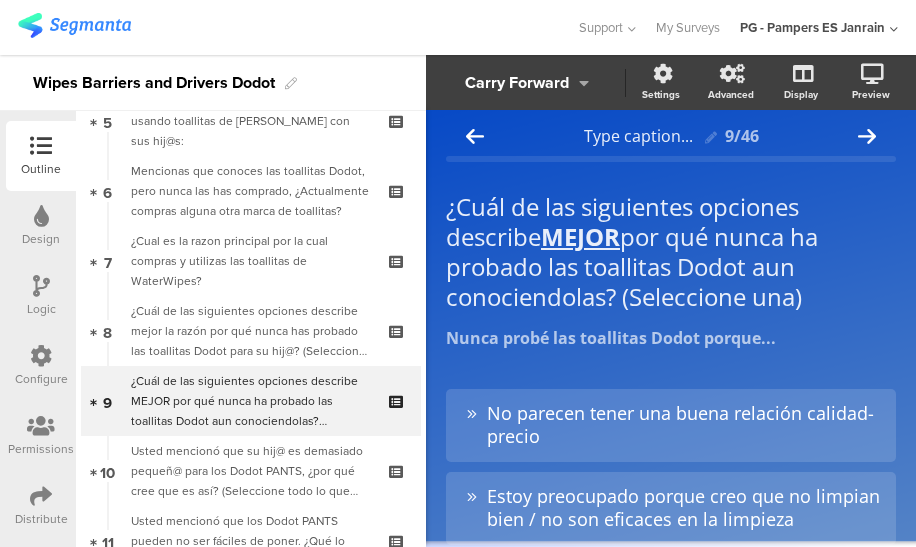 scroll, scrollTop: 0, scrollLeft: 0, axis: both 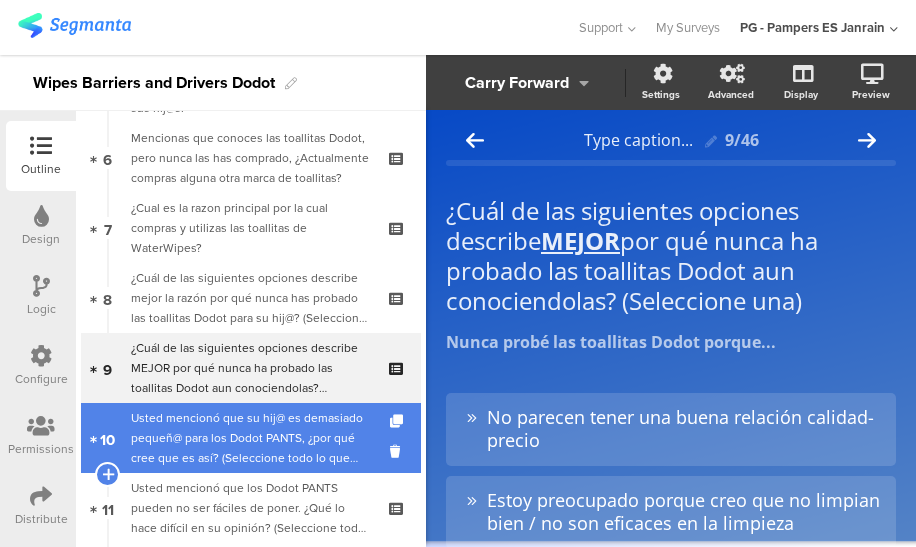 click on "Usted mencionó que su hij@ es demasiado pequeñ@ para los Dodot PANTS, ¿por qué cree que es así? (Seleccione todo lo que corresponda)" at bounding box center (250, 438) 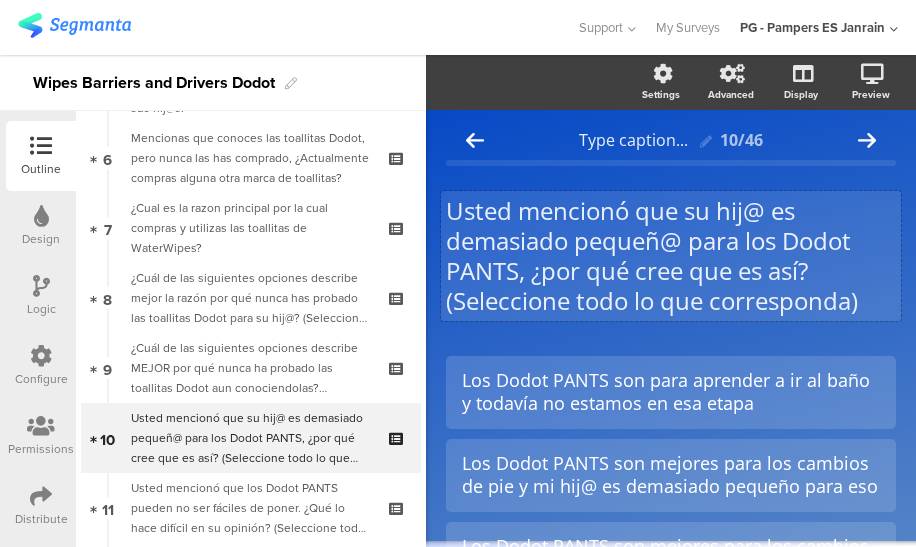 click on "Usted mencionó que su hij@ es demasiado pequeñ@ para los Dodot PANTS, ¿por qué cree que es así? (Seleccione todo lo que corresponda)
Usted mencionó que su hij@ es demasiado pequeñ@ para los Dodot PANTS, ¿por qué cree que es así? (Seleccione todo lo que corresponda)" 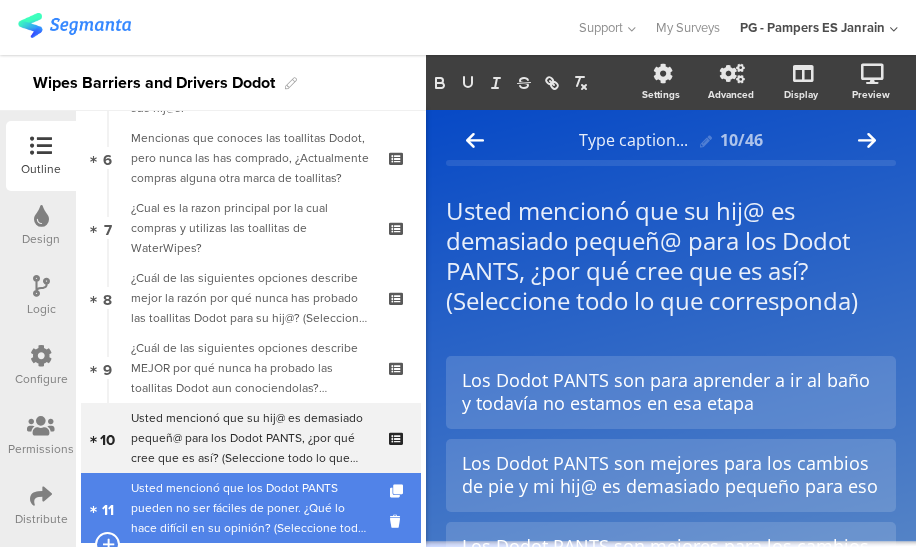 click on "Usted mencionó que los Dodot PANTS pueden no ser fáciles de poner. ¿Qué lo hace difícil en su opinión? (Seleccione todo lo que corresponda)" at bounding box center (250, 508) 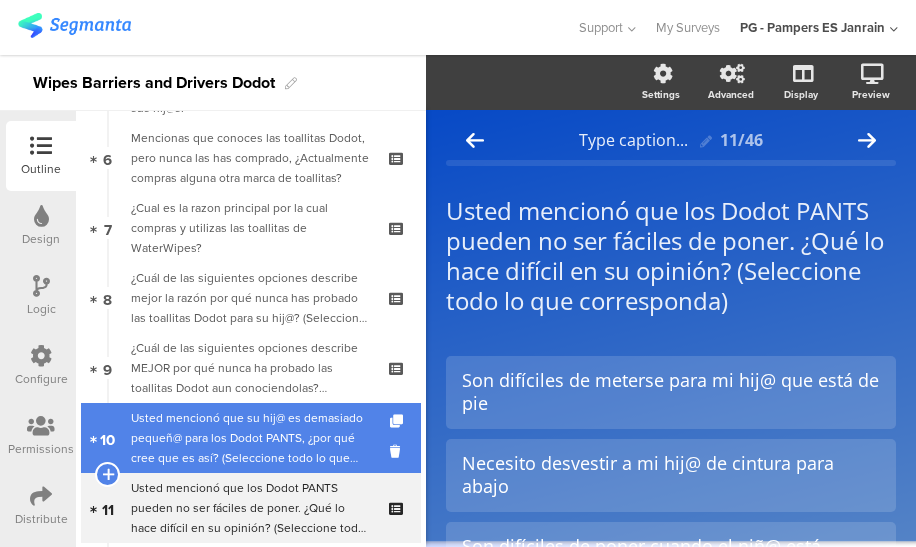 click on "Usted mencionó que su hij@ es demasiado pequeñ@ para los Dodot PANTS, ¿por qué cree que es así? (Seleccione todo lo que corresponda)" at bounding box center (250, 438) 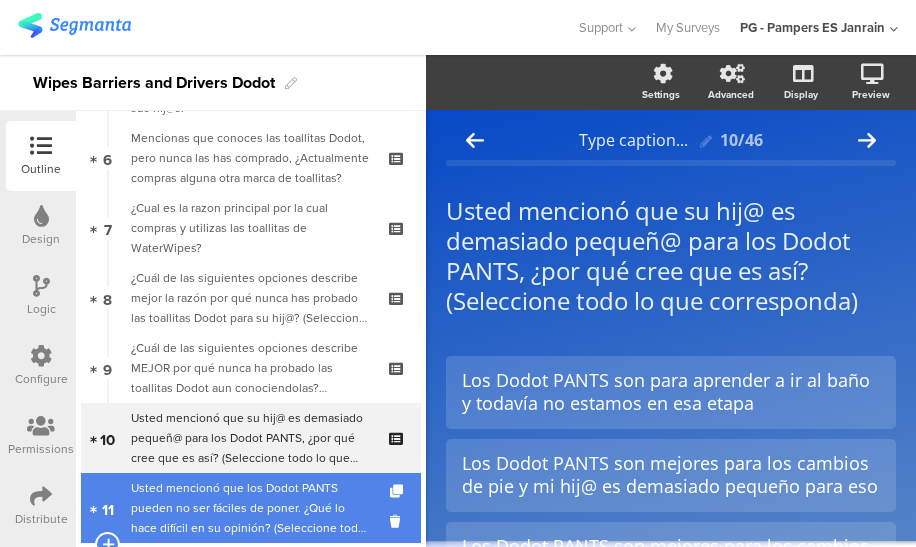 click on "Usted mencionó que los Dodot PANTS pueden no ser fáciles de poner. ¿Qué lo hace difícil en su opinión? (Seleccione todo lo que corresponda)" at bounding box center (250, 508) 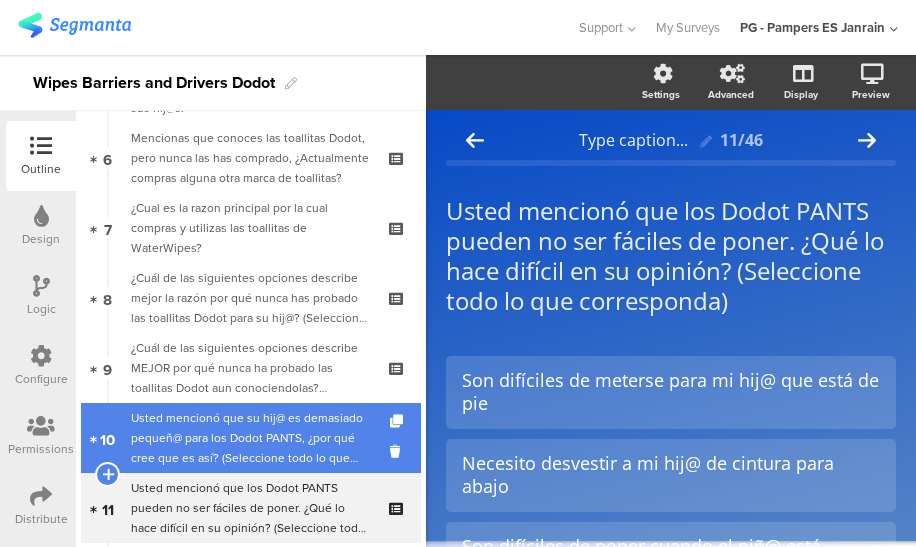 click on "Usted mencionó que su hij@ es demasiado pequeñ@ para los Dodot PANTS, ¿por qué cree que es así? (Seleccione todo lo que corresponda)" at bounding box center [250, 438] 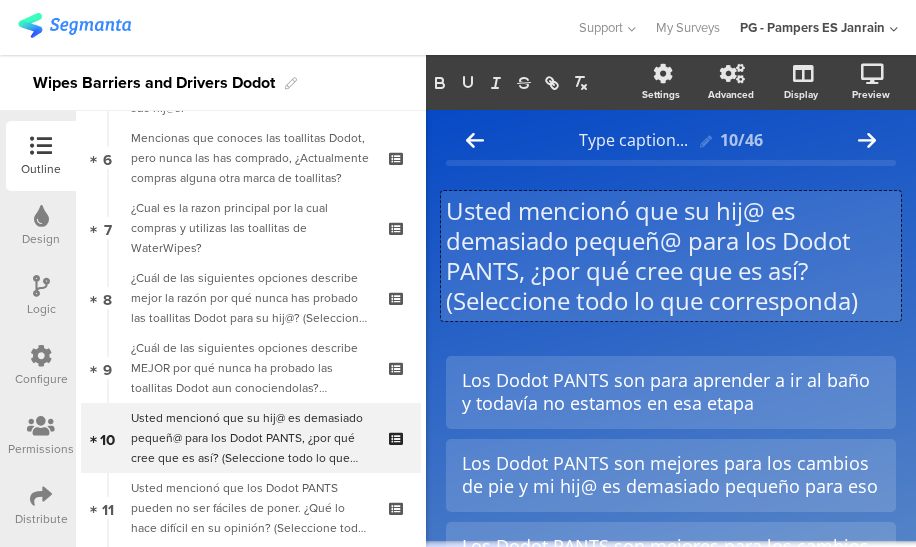 scroll, scrollTop: 1, scrollLeft: 0, axis: vertical 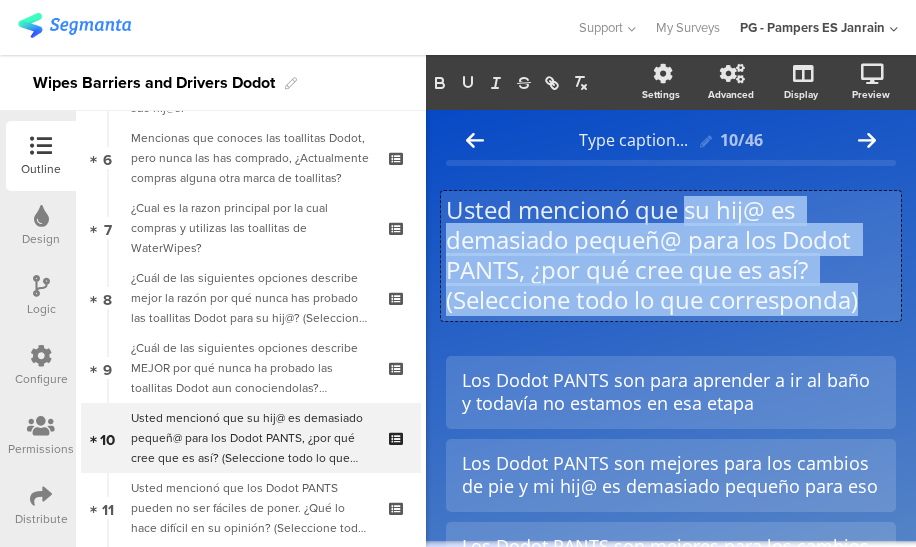 drag, startPoint x: 861, startPoint y: 296, endPoint x: 685, endPoint y: 213, distance: 194.58931 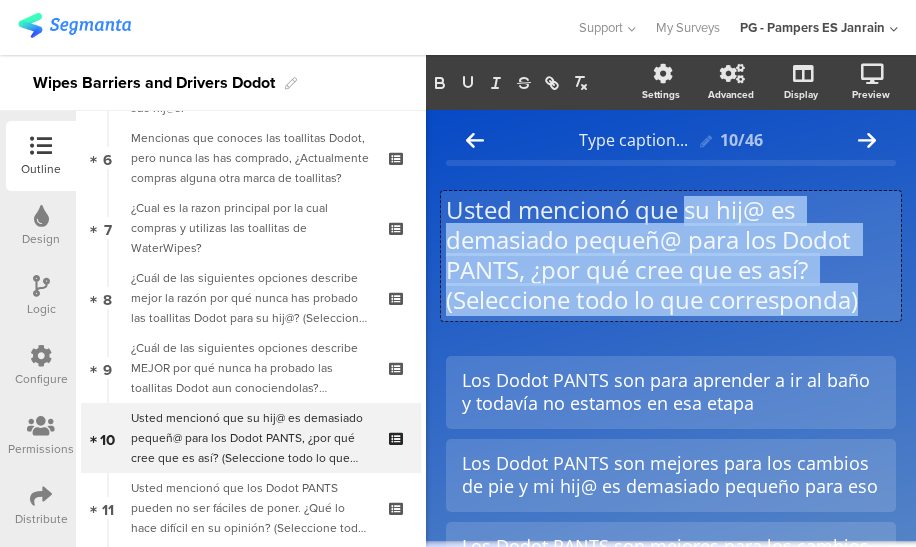 click on "Usted mencionó que su hij@ es demasiado pequeñ@ para los Dodot PANTS, ¿por qué cree que es así? (Seleccione todo lo que corresponda)
Usted mencionó que su hij@ es demasiado pequeñ@ para los Dodot PANTS, ¿por qué cree que es así? (Seleccione todo lo que corresponda)
Usted mencionó que su hij@ es demasiado pequeñ@ para los Dodot PANTS, ¿por qué cree que es así? (Seleccione todo lo que corresponda)" 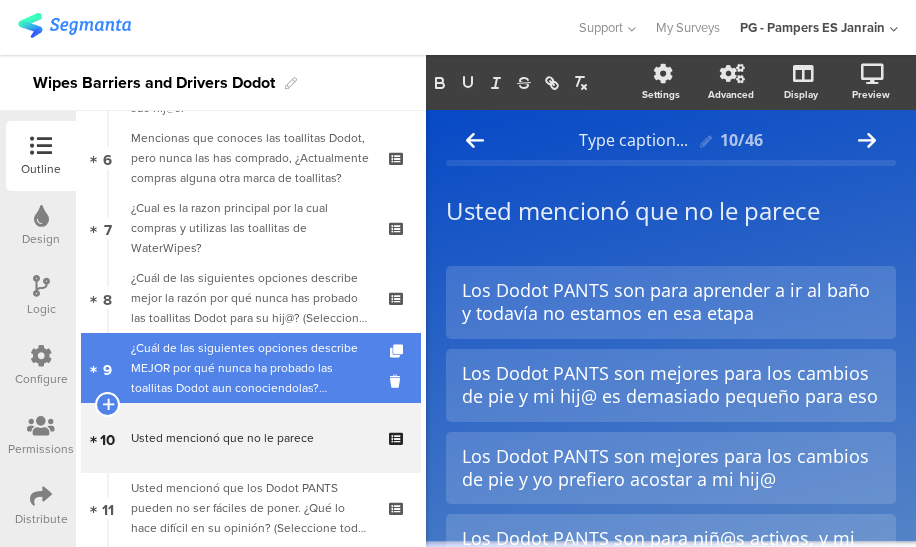 click on "¿Cuál de las siguientes opciones describe MEJOR por qué nunca ha probado las toallitas Dodot aun conociendolas? (Seleccione una)" at bounding box center [250, 368] 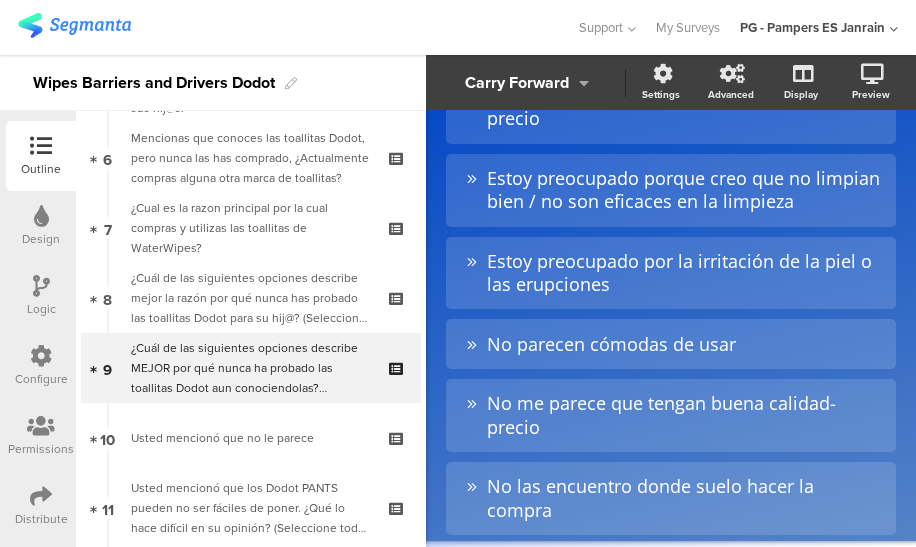 scroll, scrollTop: 329, scrollLeft: 0, axis: vertical 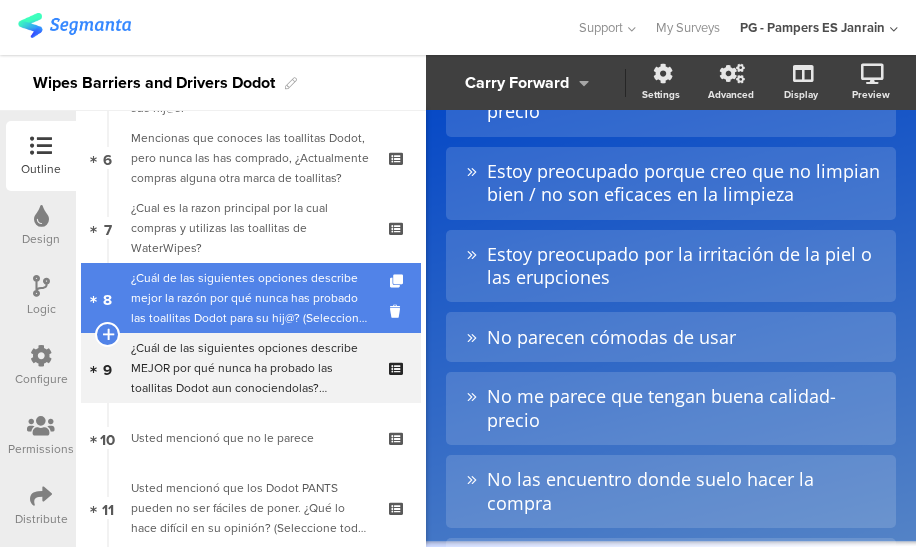 click on "¿Cuál de las siguientes opciones describe mejor la razón por qué nunca has probado las toallitas Dodot para su hij@? (Seleccione todas las que correspondan)" at bounding box center [250, 298] 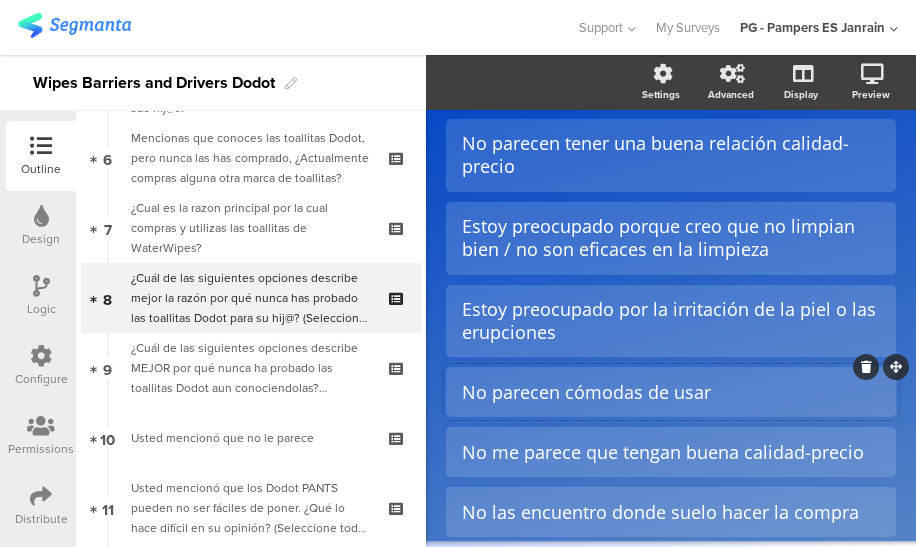 scroll, scrollTop: 305, scrollLeft: 0, axis: vertical 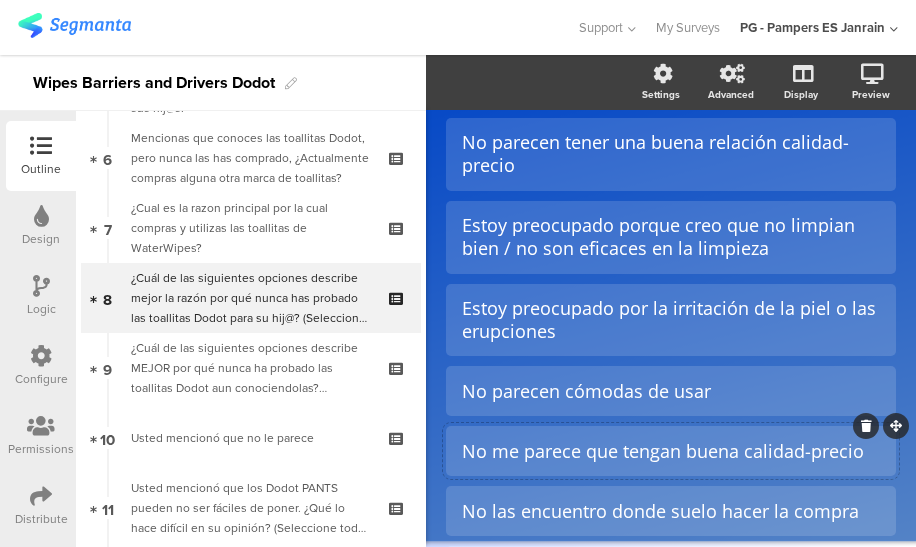 click 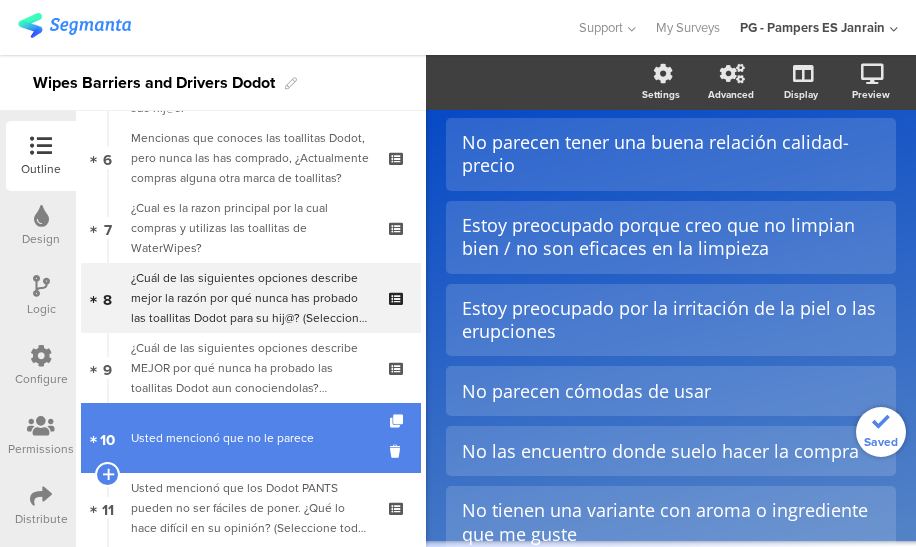 click on "Usted mencionó que no le parece" at bounding box center (250, 438) 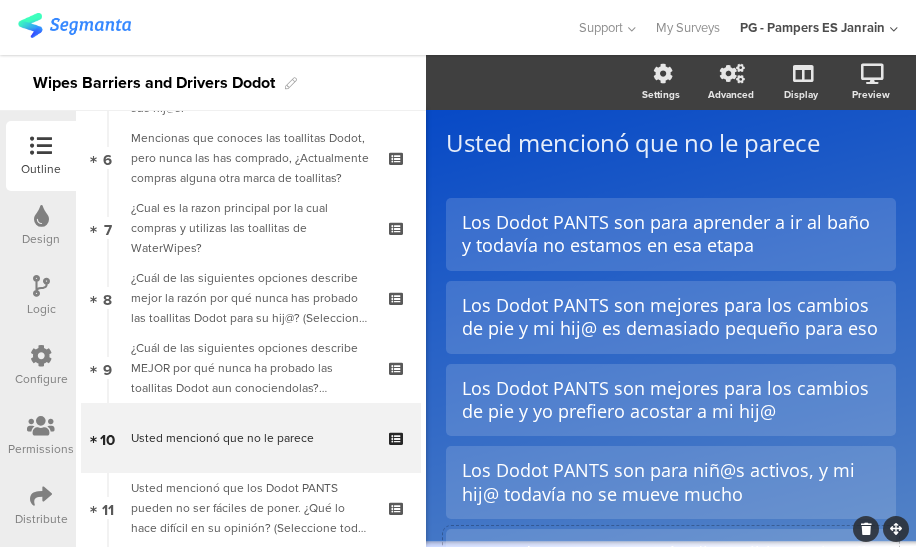 scroll, scrollTop: 0, scrollLeft: 0, axis: both 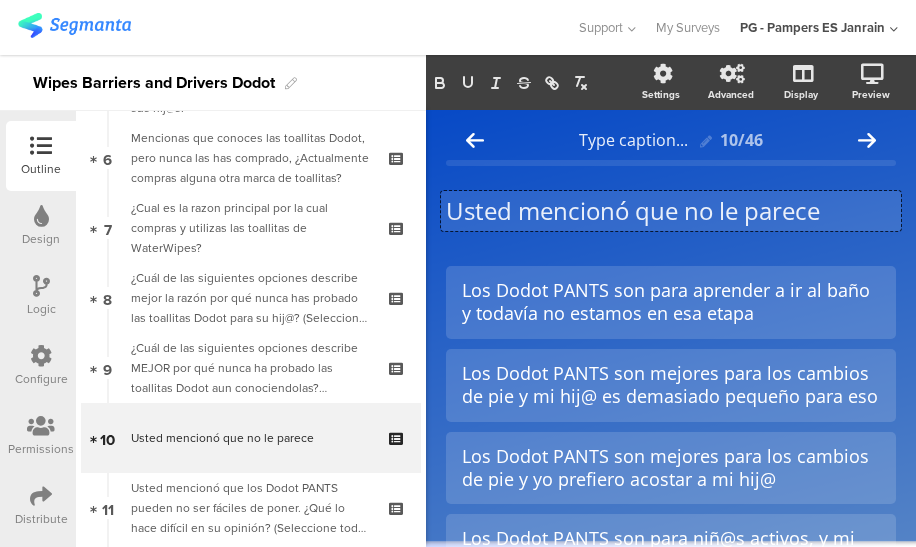 click on "Usted mencionó que no le parece
Usted mencionó que no le parece
Usted mencionó que no le parece" 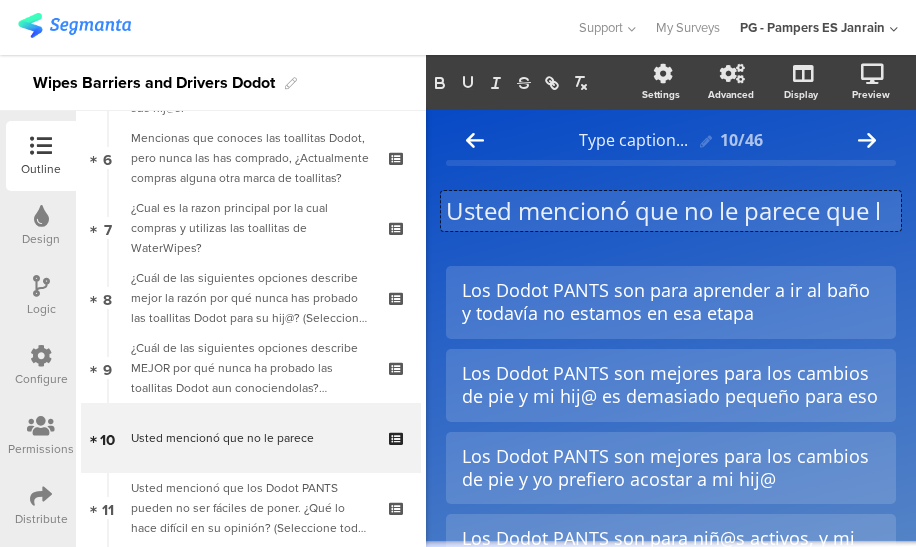 scroll, scrollTop: 1, scrollLeft: 0, axis: vertical 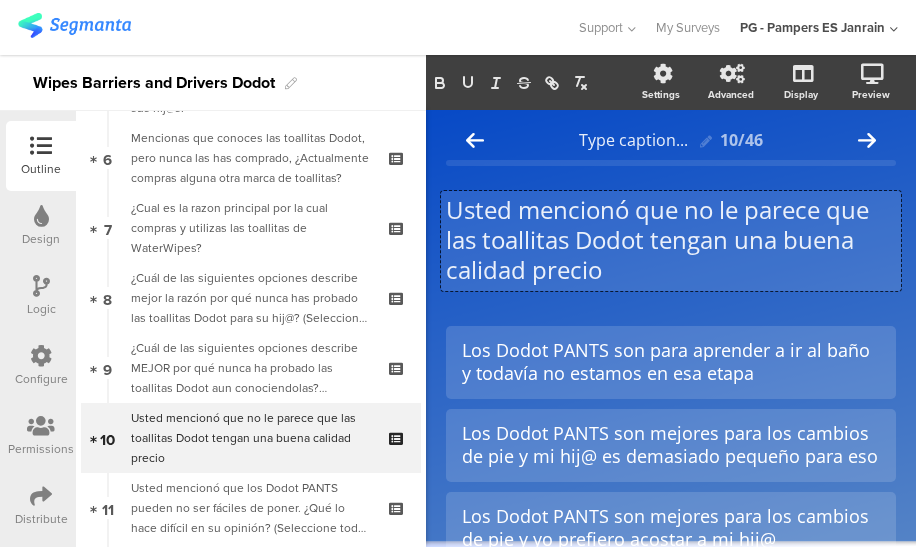 click on "Usted mencionó que no le parece que las toallitas Dodot tengan una buena calidad precio" 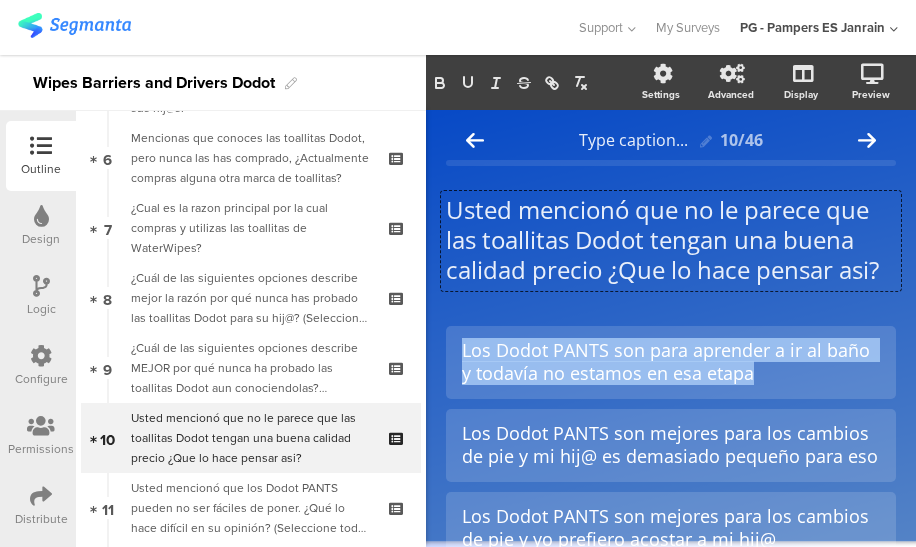 drag, startPoint x: 809, startPoint y: 411, endPoint x: 428, endPoint y: 367, distance: 383.53226 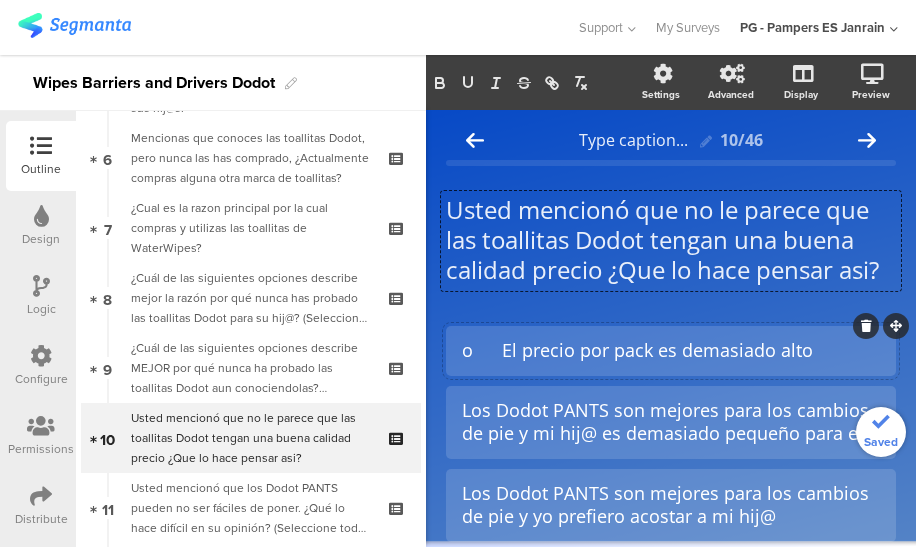 click on "o	El precio por pack es demasiado alto" 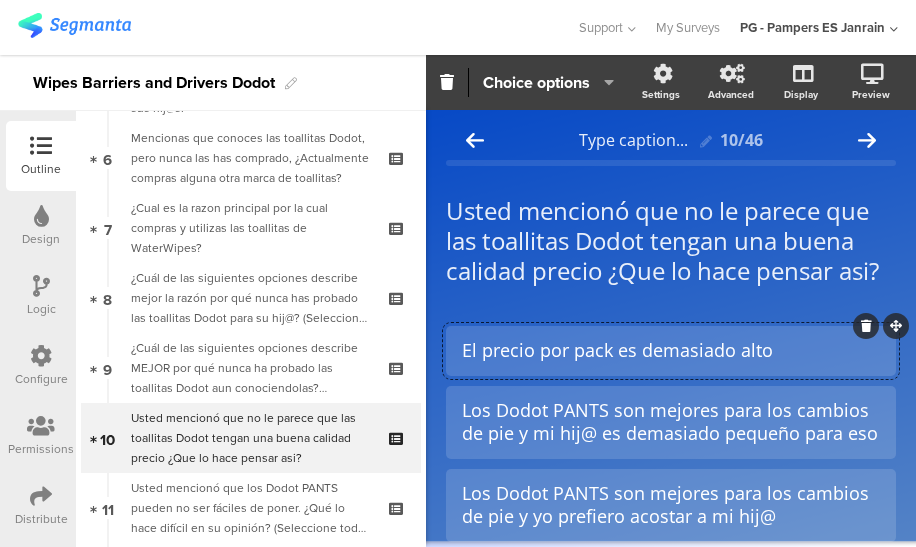 click on "El precio por pack es demasiado alto" 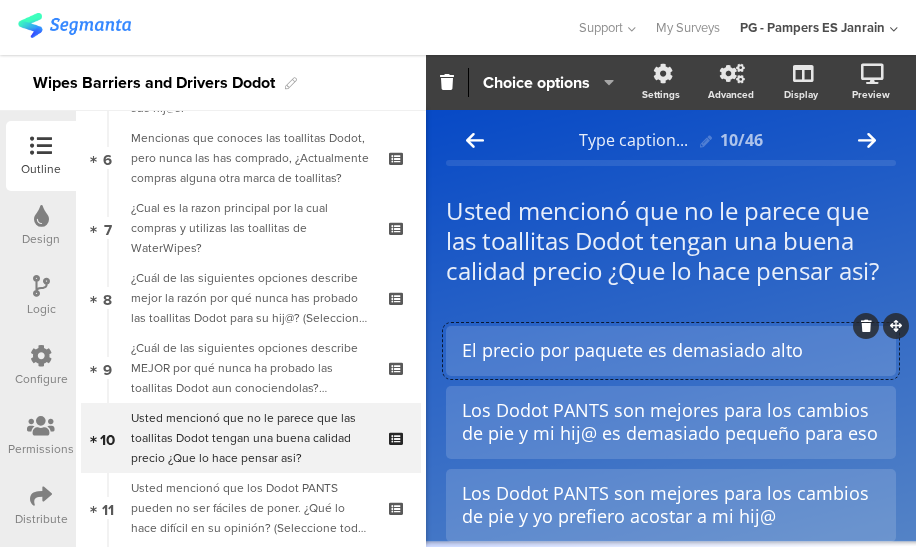 click on "El precio por paquete es demasiado alto" 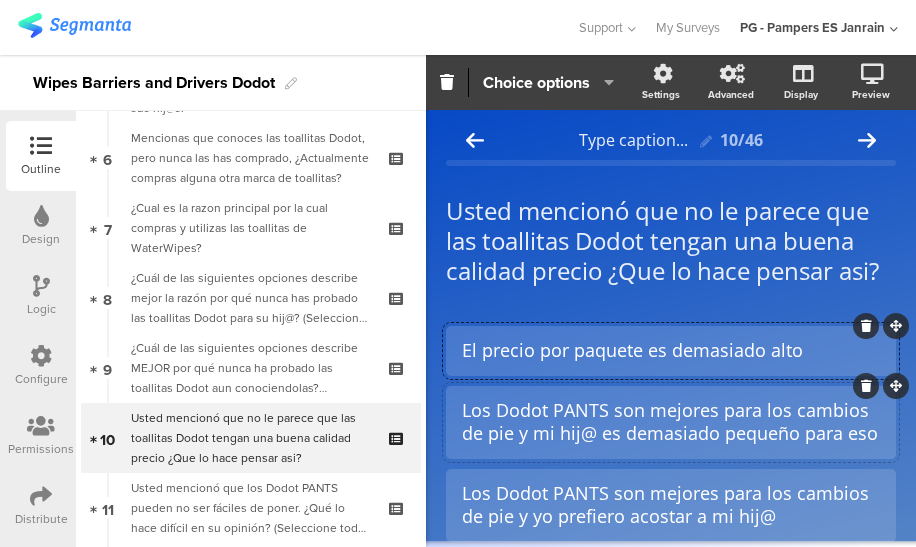 click on "Los Dodot PANTS son mejores para los cambios de pie y mi hij@ es demasiado pequeño para eso" 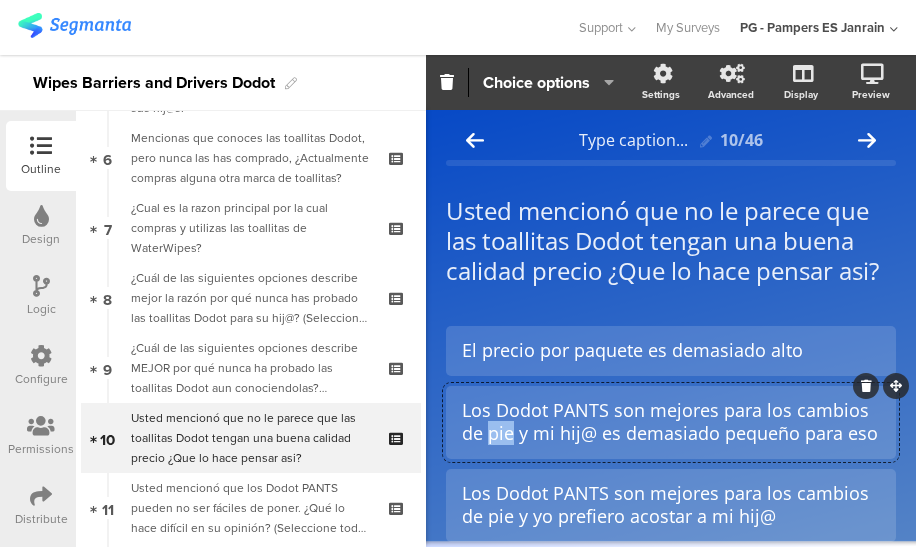 click on "Los Dodot PANTS son mejores para los cambios de pie y mi hij@ es demasiado pequeño para eso" 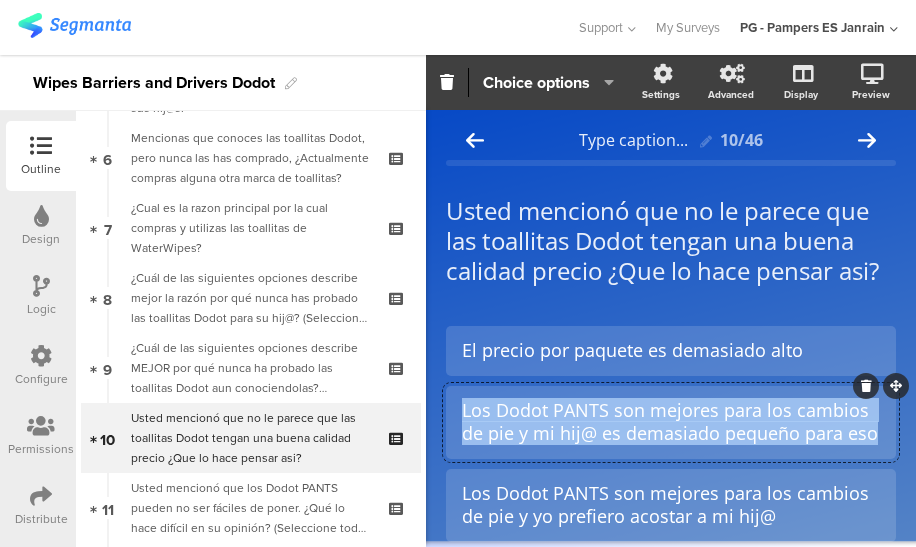click on "Los Dodot PANTS son mejores para los cambios de pie y mi hij@ es demasiado pequeño para eso" 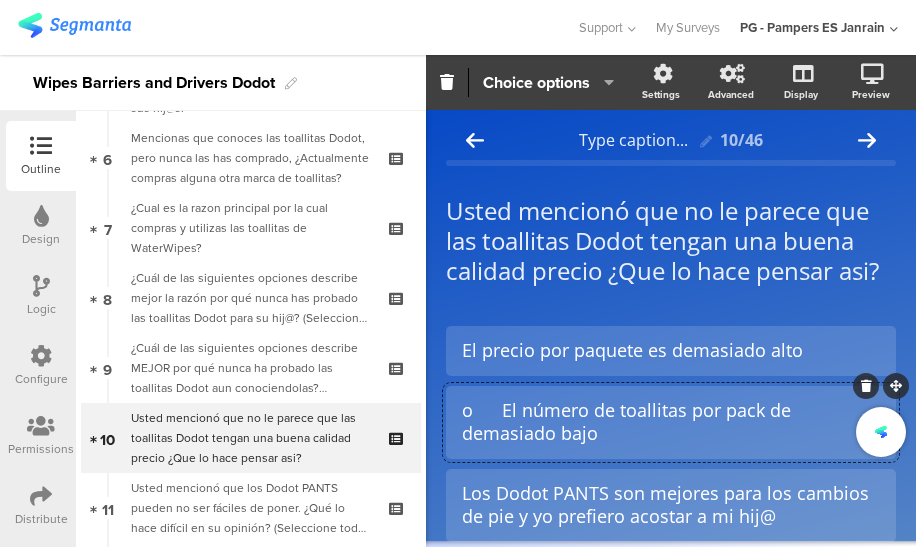 click on "o	El número de toallitas por pack de demasiado bajo" 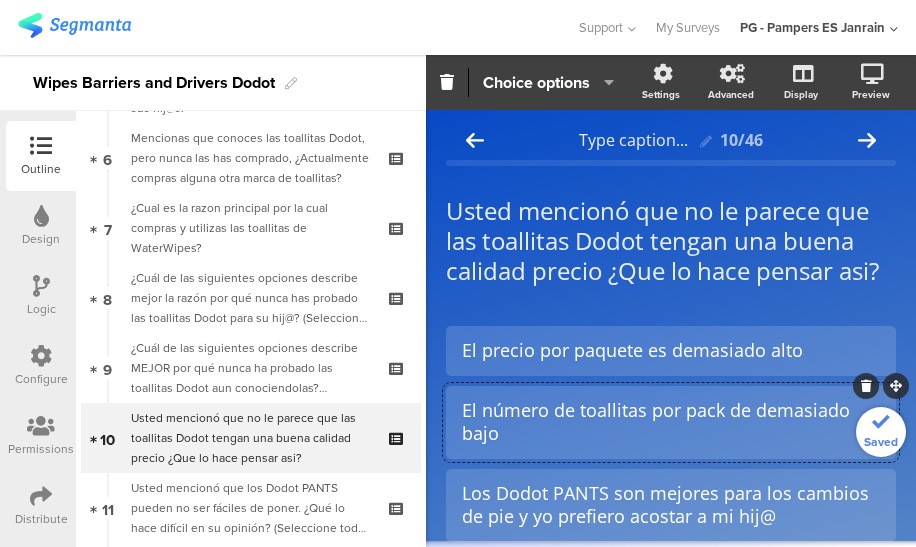 scroll, scrollTop: 14, scrollLeft: 0, axis: vertical 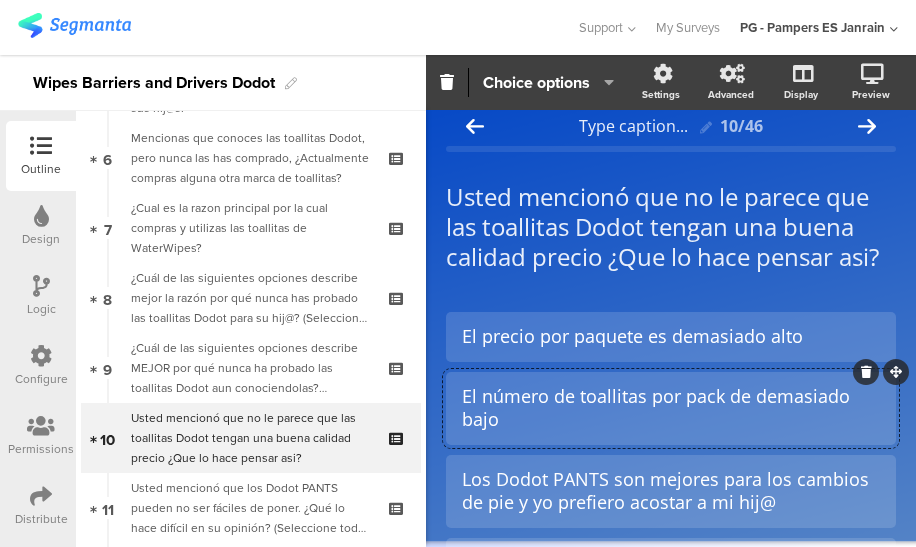 click on "El número de toallitas por pack de demasiado bajo" 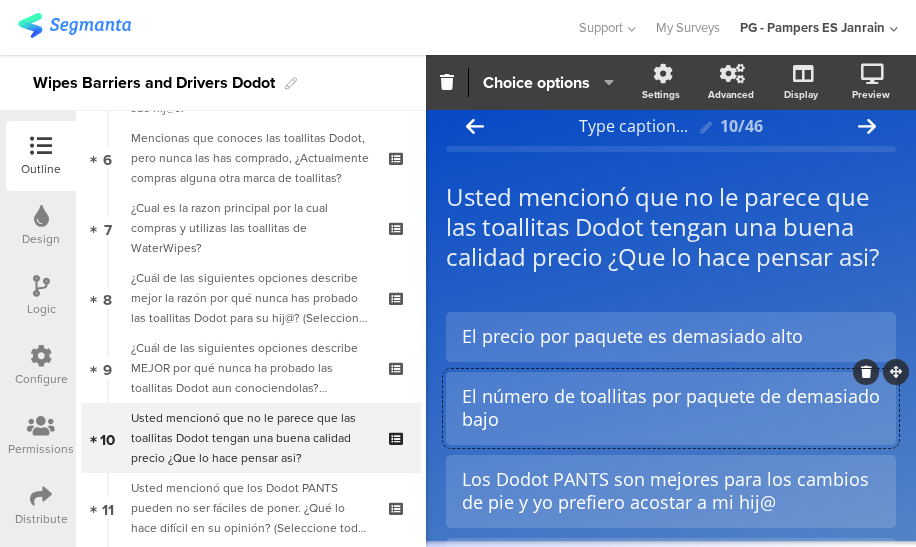 click on "El número de toallitas por paquete de demasiado bajo" 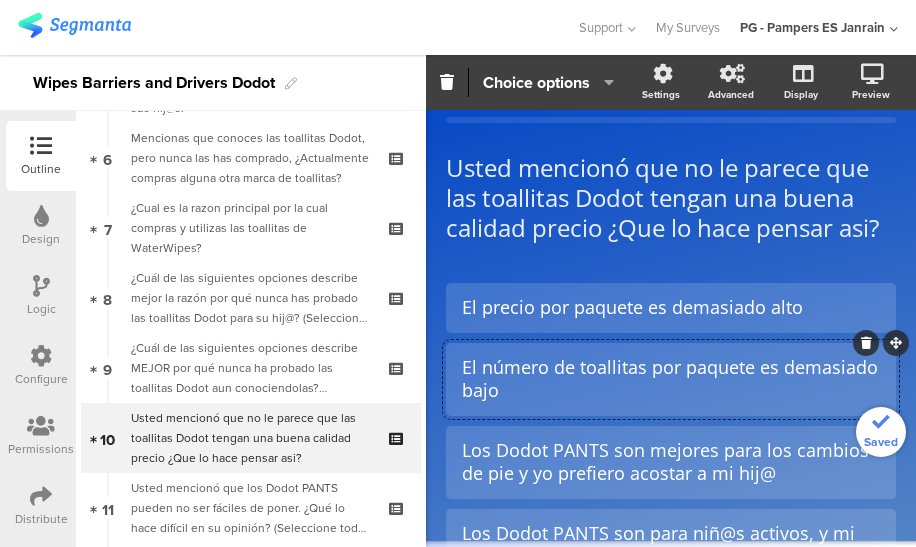 scroll, scrollTop: 50, scrollLeft: 0, axis: vertical 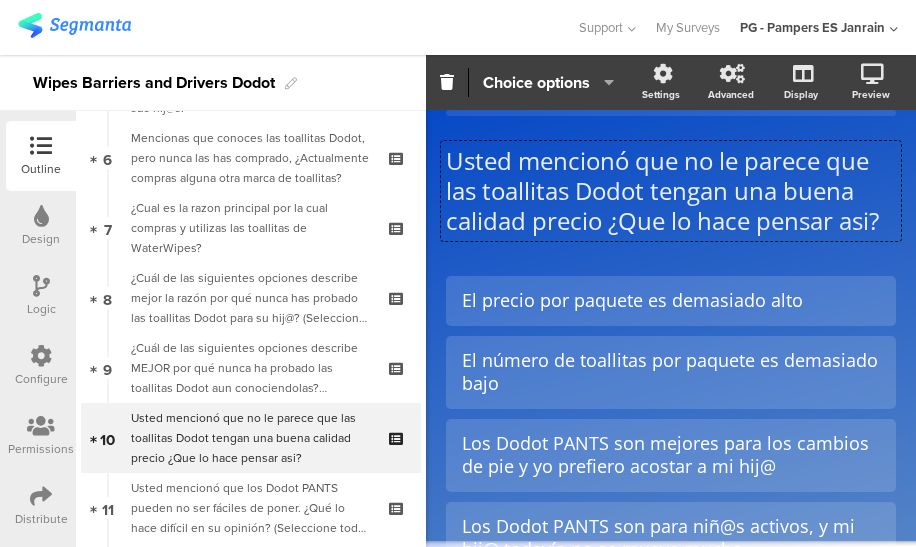 click on "Usted mencionó que no le parece que las toallitas Dodot tengan una buena calidad precio ¿Que lo hace pensar asi?
Usted mencionó que no le parece que las toallitas [PERSON_NAME] tengan una buena calidad precio ¿Que lo hace pensar asi?
Usted mencionó que no le parece que las toallitas [PERSON_NAME] tengan una buena calidad precio ¿Que lo hace pensar asi?" 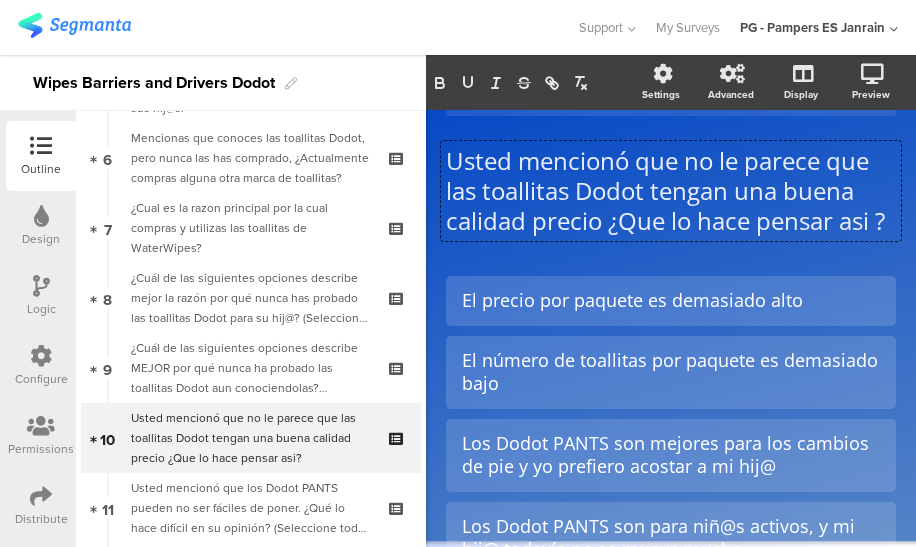 scroll, scrollTop: 1, scrollLeft: 0, axis: vertical 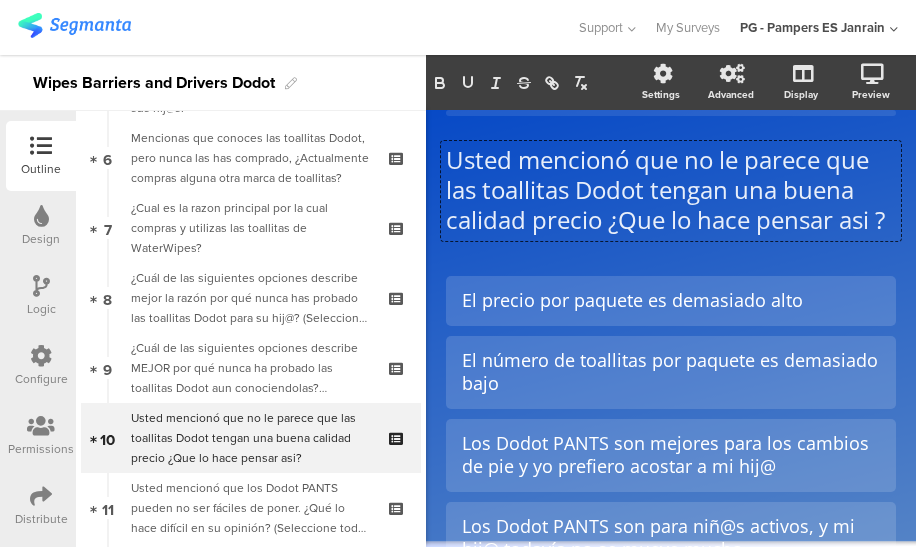 type 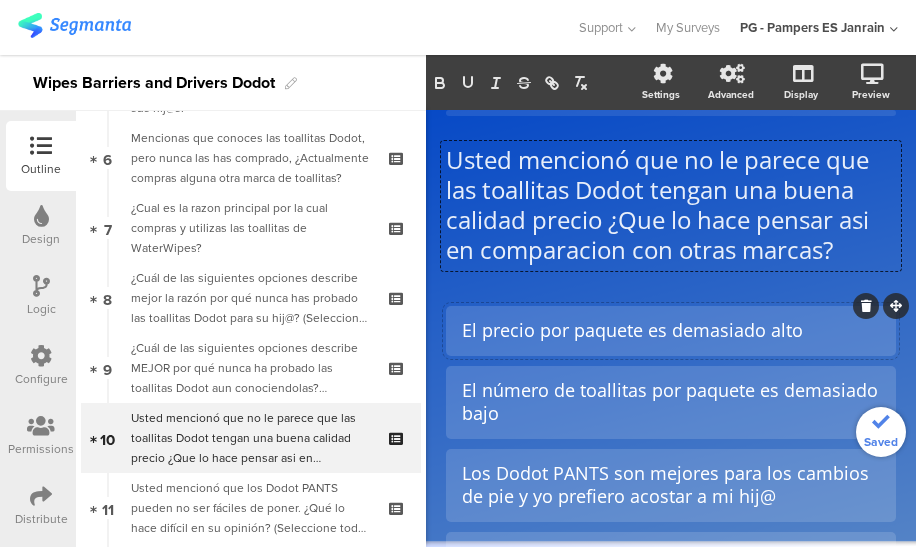 scroll, scrollTop: 92, scrollLeft: 0, axis: vertical 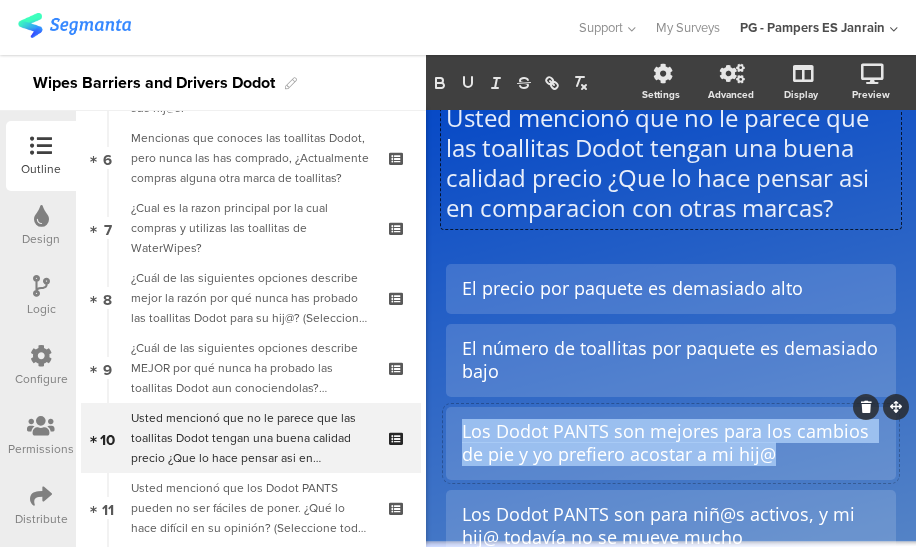 drag, startPoint x: 806, startPoint y: 450, endPoint x: 448, endPoint y: 432, distance: 358.45224 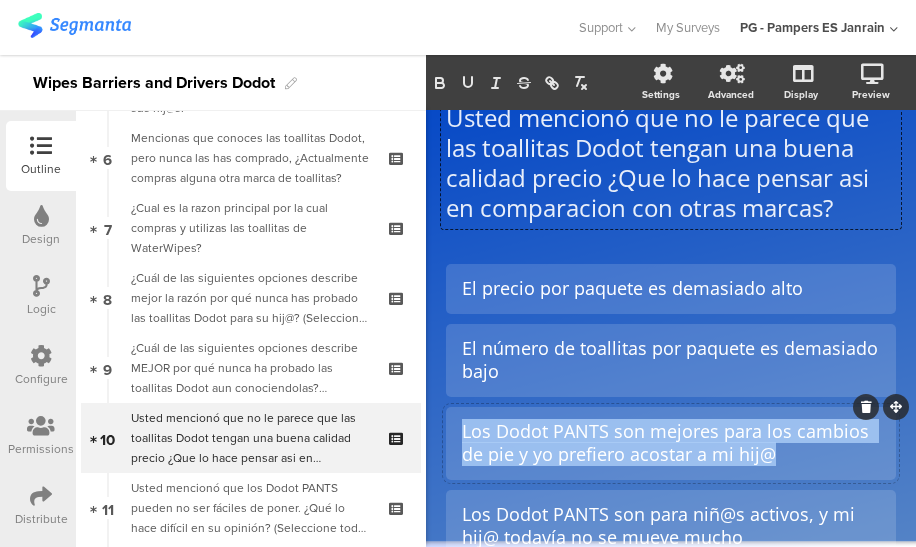click on "Los Dodot PANTS son mejores para los cambios de pie y yo prefiero acostar a mi hij@" 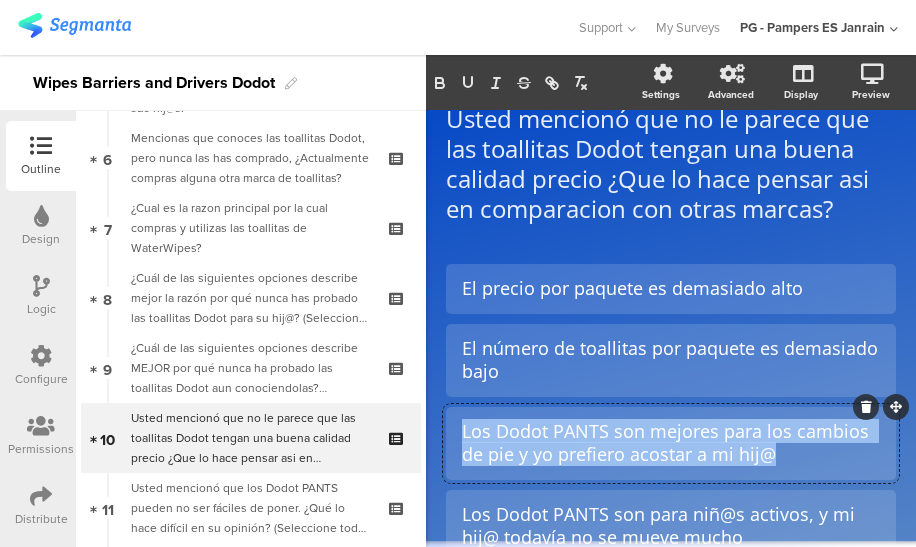 type 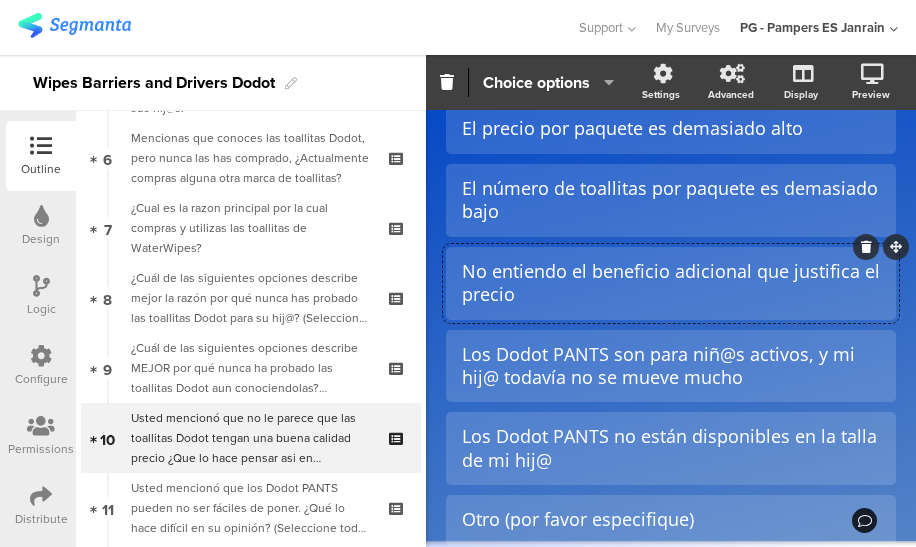 scroll, scrollTop: 255, scrollLeft: 0, axis: vertical 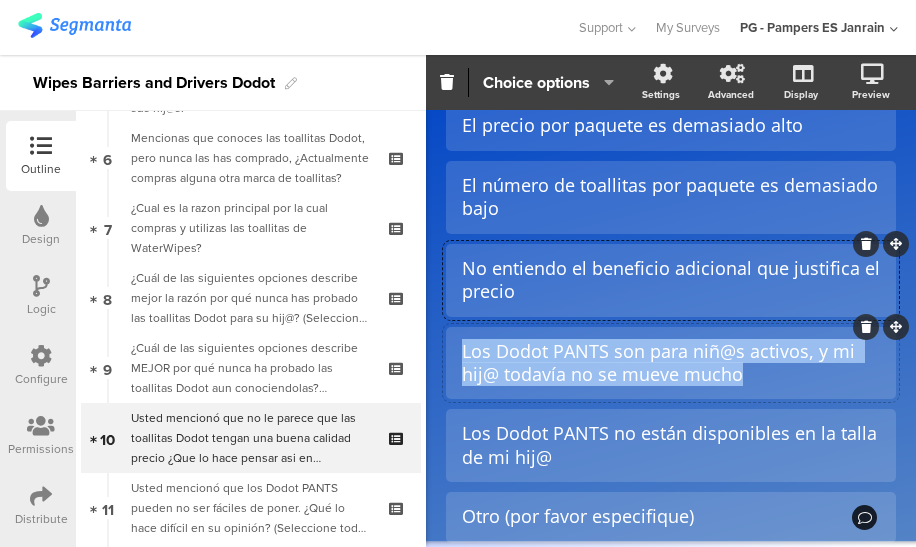drag, startPoint x: 773, startPoint y: 381, endPoint x: 448, endPoint y: 350, distance: 326.47513 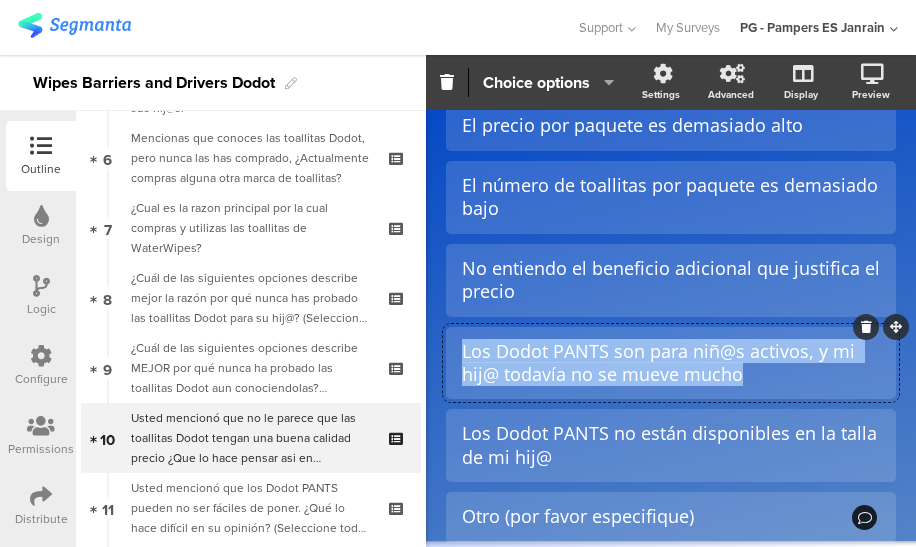 type 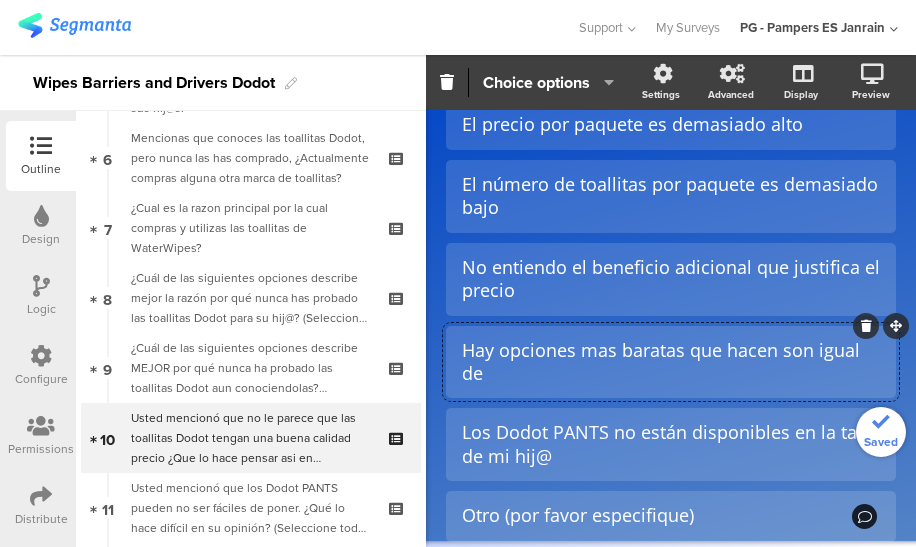 scroll, scrollTop: 255, scrollLeft: 0, axis: vertical 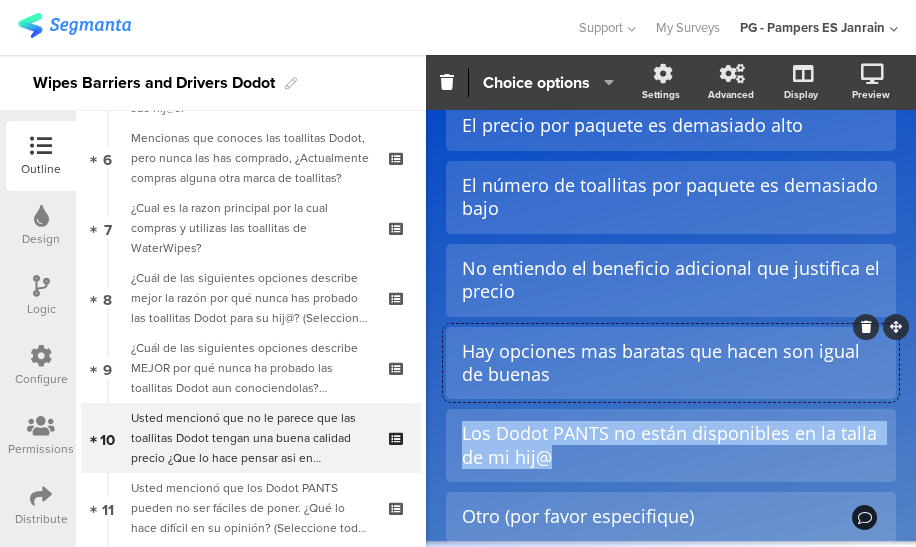 drag, startPoint x: 586, startPoint y: 462, endPoint x: 430, endPoint y: 434, distance: 158.4929 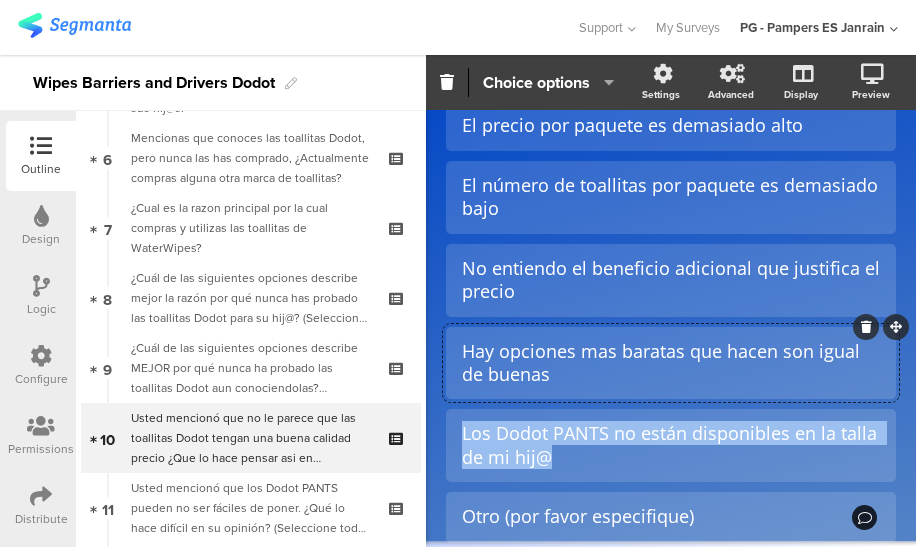 click on "Type caption...
10/46
Usted mencionó que no le parece que las toallitas Dodot tengan una buena calidad precio ¿Que lo hace pensar asi en comparacion con otras marcas?
Usted mencionó que no le parece que las toallitas Dodot tengan una buena calidad precio ¿Que lo hace pensar asi en comparacion con otras marcas?" 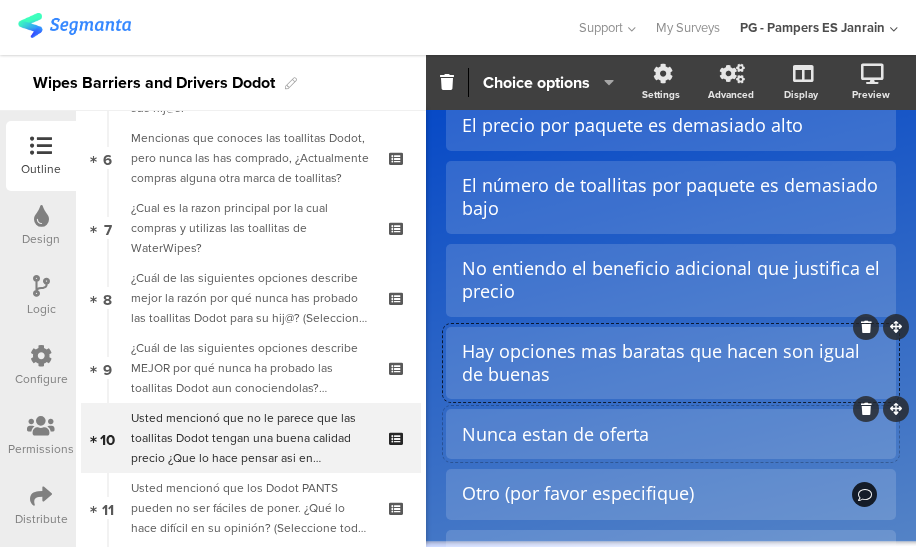 scroll, scrollTop: 316, scrollLeft: 0, axis: vertical 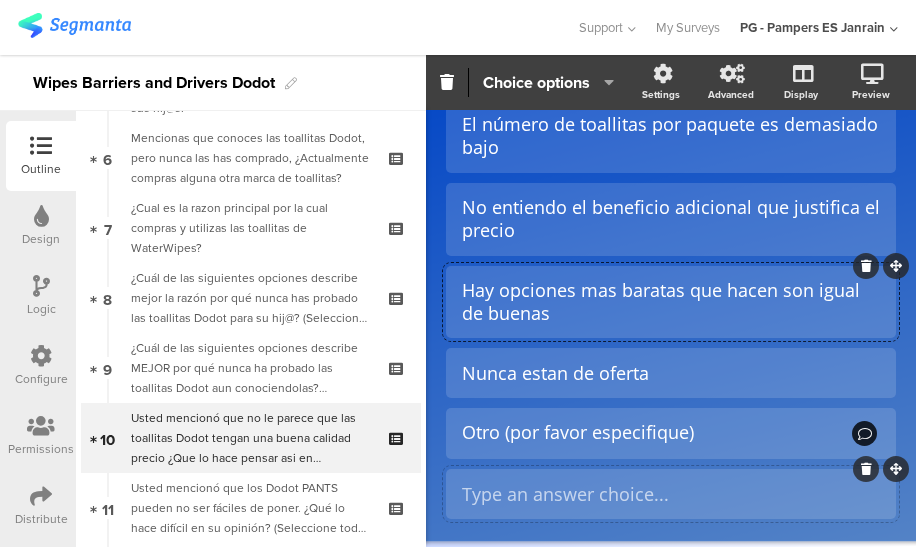click 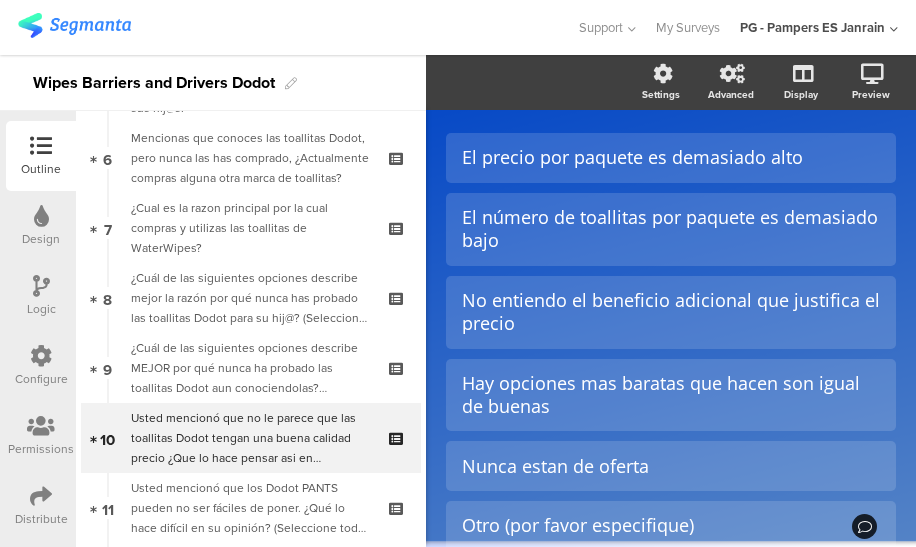 scroll, scrollTop: 243, scrollLeft: 0, axis: vertical 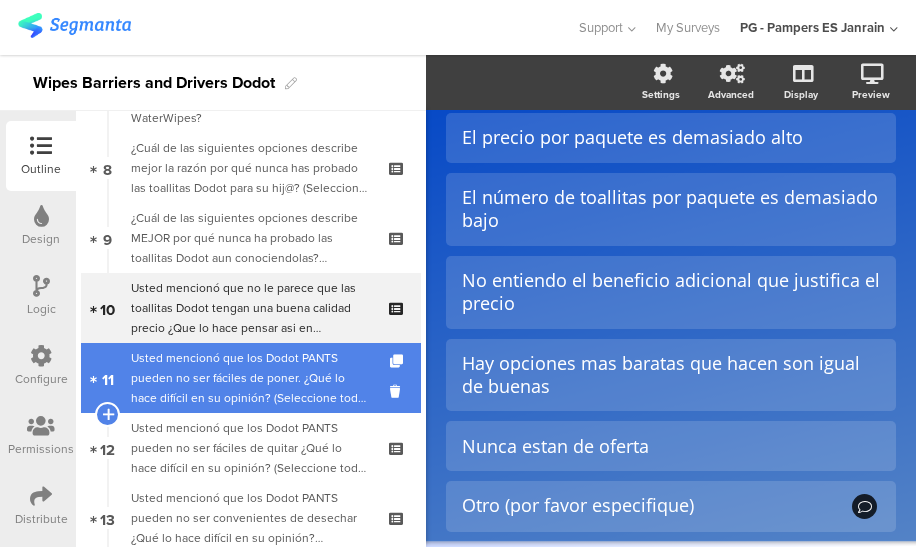 click on "Usted mencionó que los Dodot PANTS pueden no ser fáciles de poner. ¿Qué lo hace difícil en su opinión? (Seleccione todo lo que corresponda)" at bounding box center [250, 378] 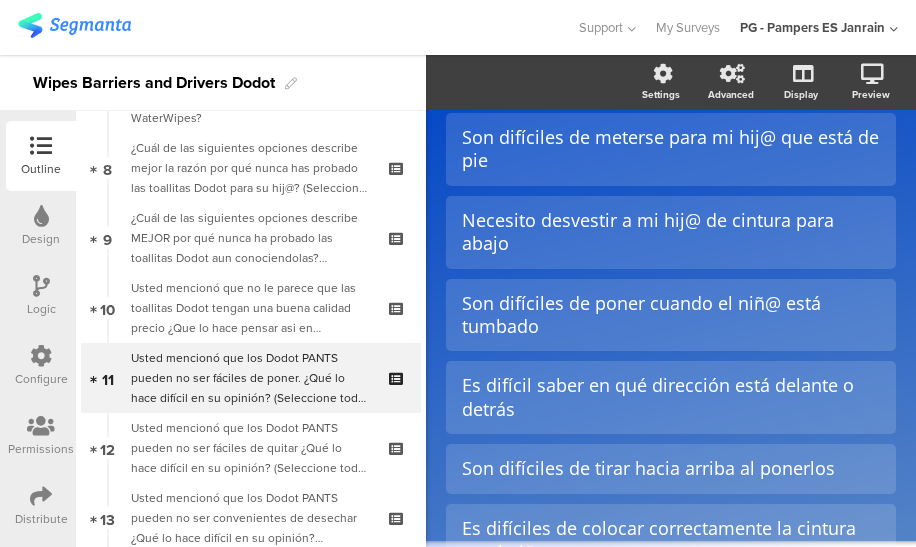 scroll, scrollTop: 0, scrollLeft: 0, axis: both 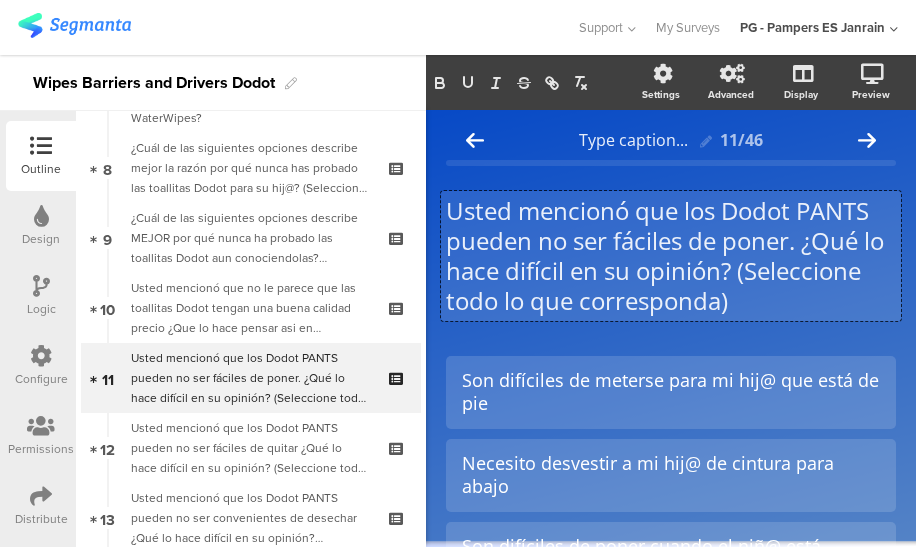 click on "Usted mencionó que los Dodot PANTS pueden no ser fáciles de poner. ¿Qué lo hace difícil en su opinión? (Seleccione todo lo que corresponda)
Usted mencionó que los Dodot PANTS pueden no ser fáciles de poner. ¿Qué lo hace difícil en su opinión? (Seleccione todo lo que corresponda)
Usted mencionó que los Dodot PANTS pueden no ser fáciles de poner. ¿Qué lo hace difícil en su opinión? (Seleccione todo lo que corresponda)" 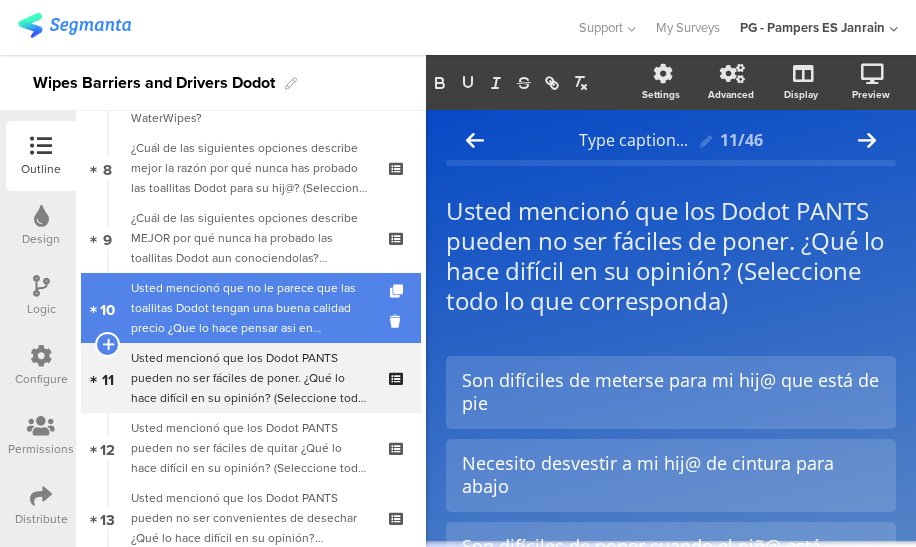 click on "Usted mencionó que no le parece que las toallitas Dodot tengan una buena calidad precio ¿Que lo hace pensar asi en comparacion con otras marcas?" at bounding box center [250, 308] 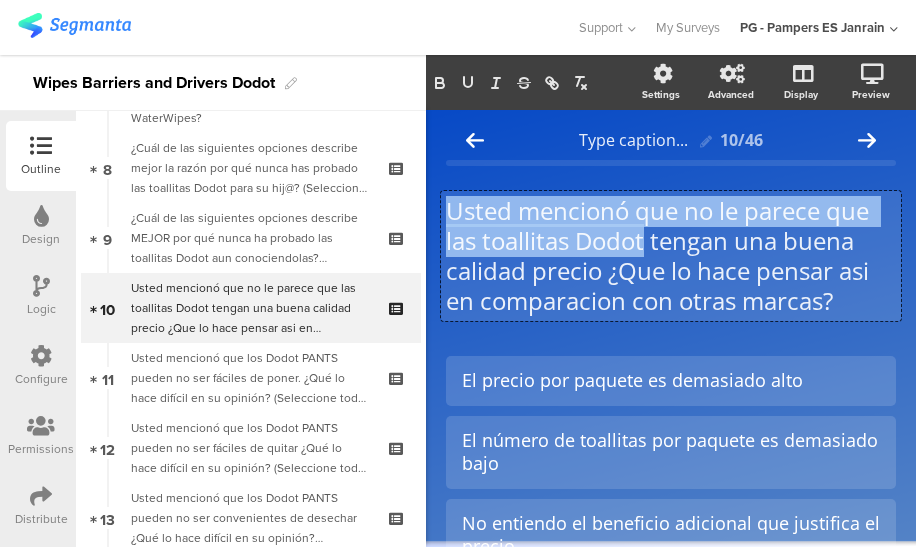 drag, startPoint x: 649, startPoint y: 240, endPoint x: 444, endPoint y: 202, distance: 208.4922 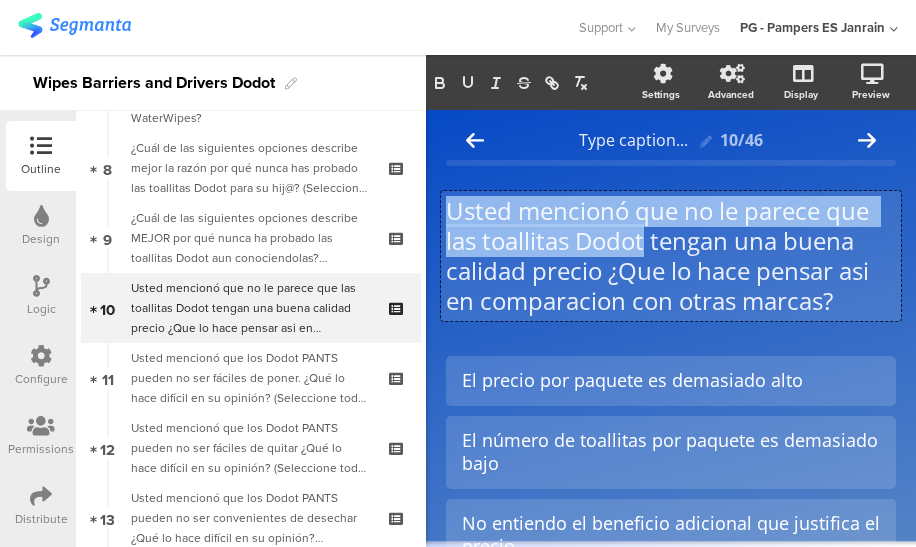 click on "Usted mencionó que no le parece que las toallitas Dodot tengan una buena calidad precio ¿Que lo hace pensar asi en comparacion con otras marcas?
Usted mencionó que no le parece que las toallitas Dodot tengan una buena calidad precio ¿Que lo hace pensar asi en comparacion con otras marcas?
Usted mencionó que no le parece que las toallitas Dodot tengan una buena calidad precio ¿Que lo hace pensar asi en comparacion con otras marcas?" 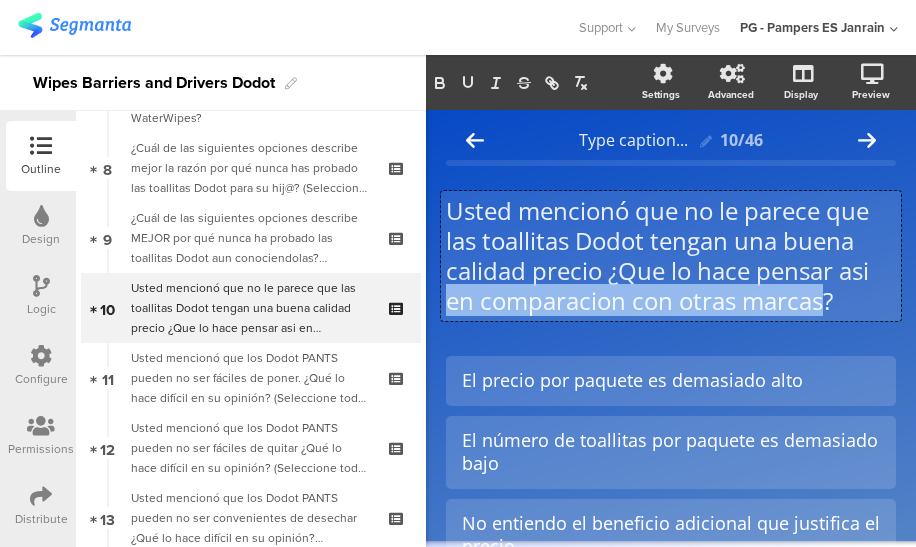 drag, startPoint x: 822, startPoint y: 302, endPoint x: 450, endPoint y: 308, distance: 372.04837 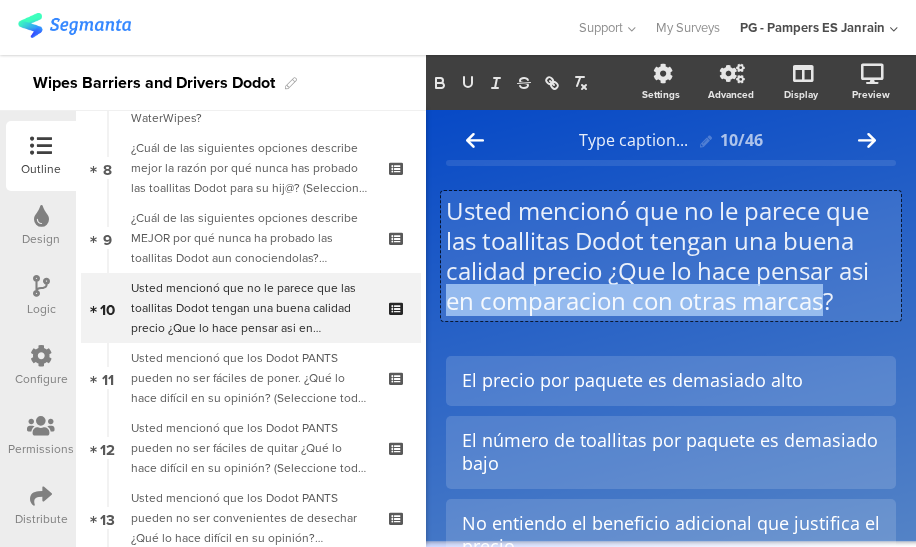 click on "Usted mencionó que no le parece que las toallitas Dodot tengan una buena calidad precio ¿Que lo hace pensar asi en comparacion con otras marcas?" 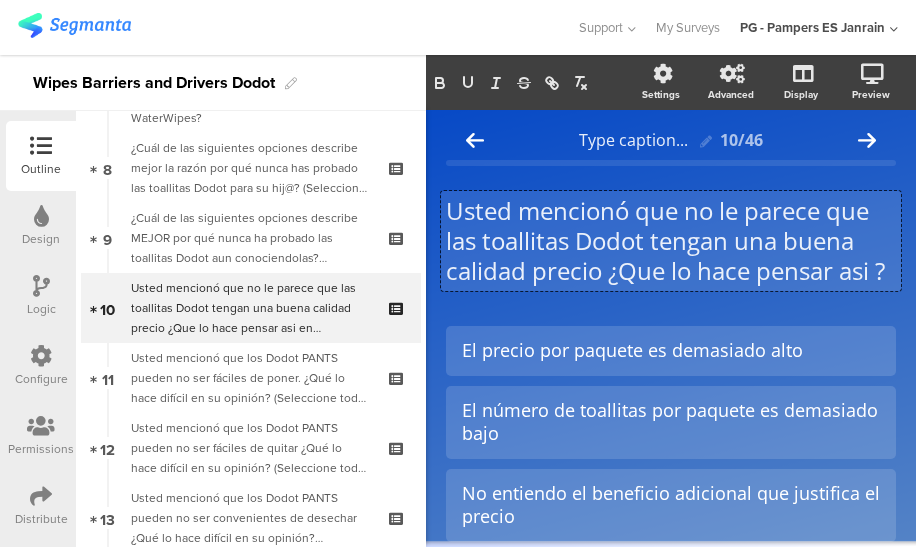 scroll, scrollTop: 1, scrollLeft: 0, axis: vertical 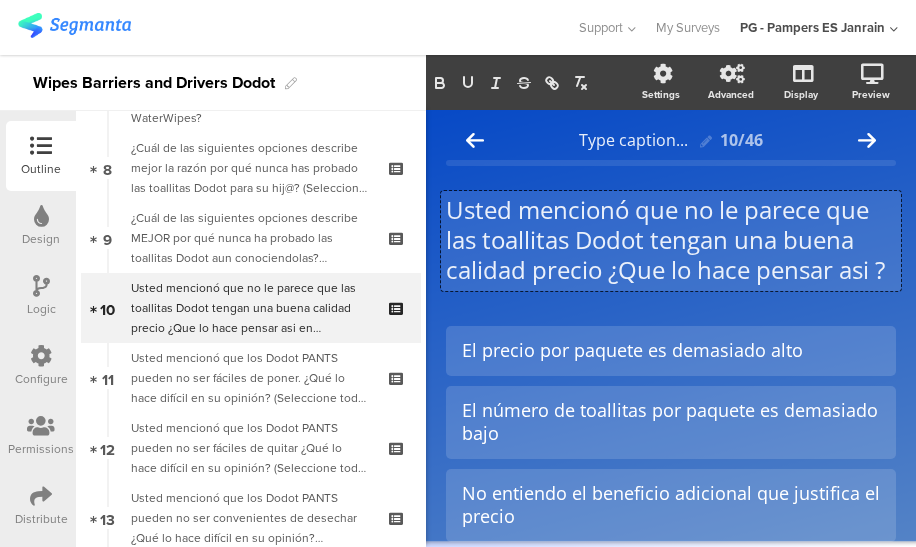 type 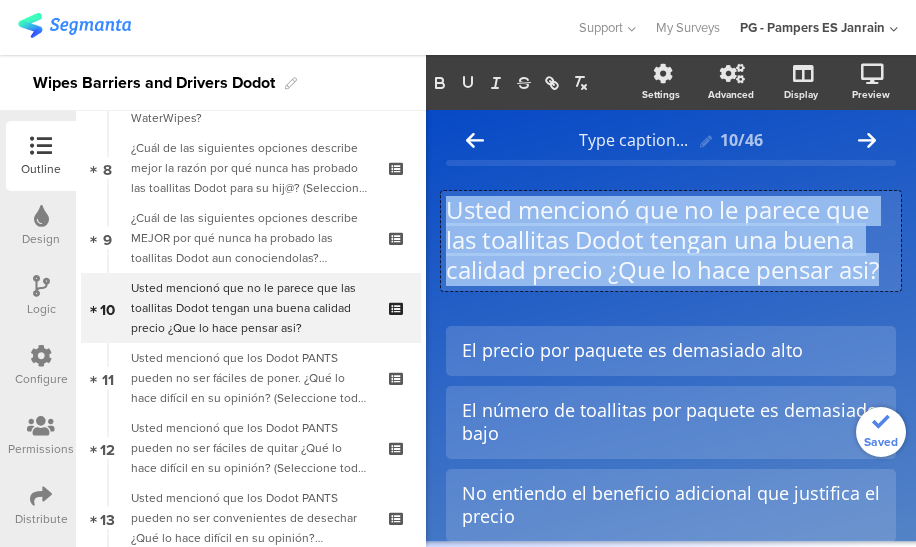 drag, startPoint x: 509, startPoint y: 297, endPoint x: 450, endPoint y: 204, distance: 110.13628 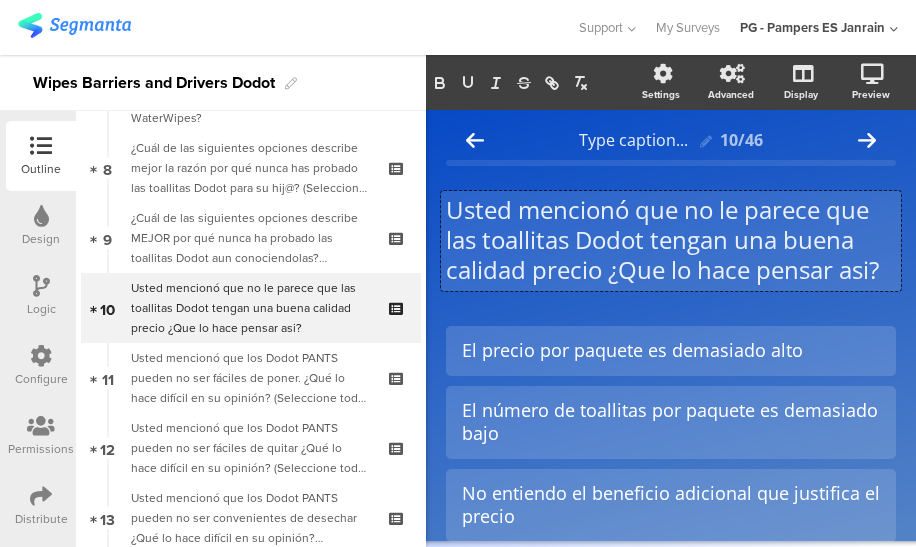 click on "Usted mencionó que no le parece que las toallitas Dodot tengan una buena calidad precio ¿Que lo hace pensar asi?
Usted mencionó que no le parece que las toallitas [PERSON_NAME] tengan una buena calidad precio ¿Que lo hace pensar asi?
Usted mencionó que no le parece que las toallitas [PERSON_NAME] tengan una buena calidad precio ¿Que lo hace pensar asi?" 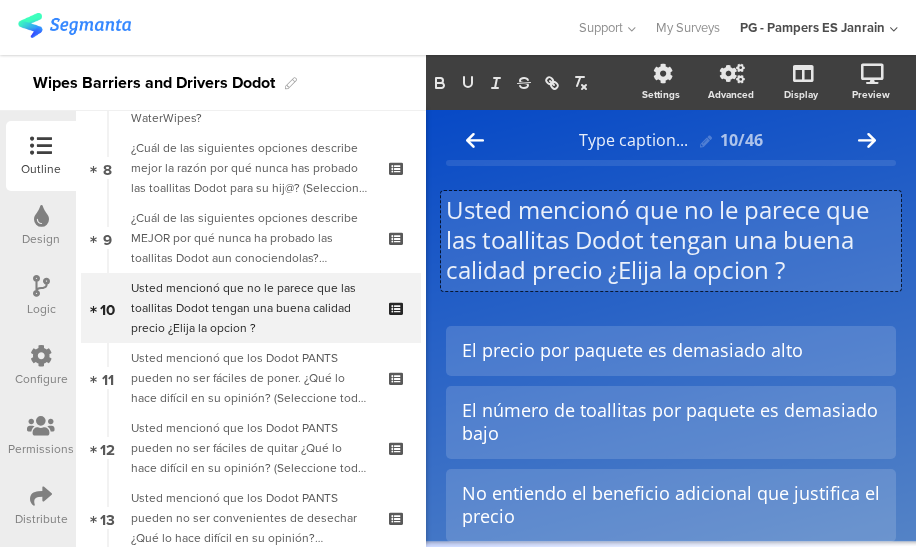 click on "Usted mencionó que no le parece que las toallitas Dodot tengan una buena calidad precio ¿Elija la opcion ?
Usted mencionó que no le parece que las toallitas [PERSON_NAME] tengan una buena calidad precio ¿Elija la opcion ?
Usted mencionó que no le parece que las toallitas [PERSON_NAME] tengan una buena calidad precio ¿Elija la opcion ?" 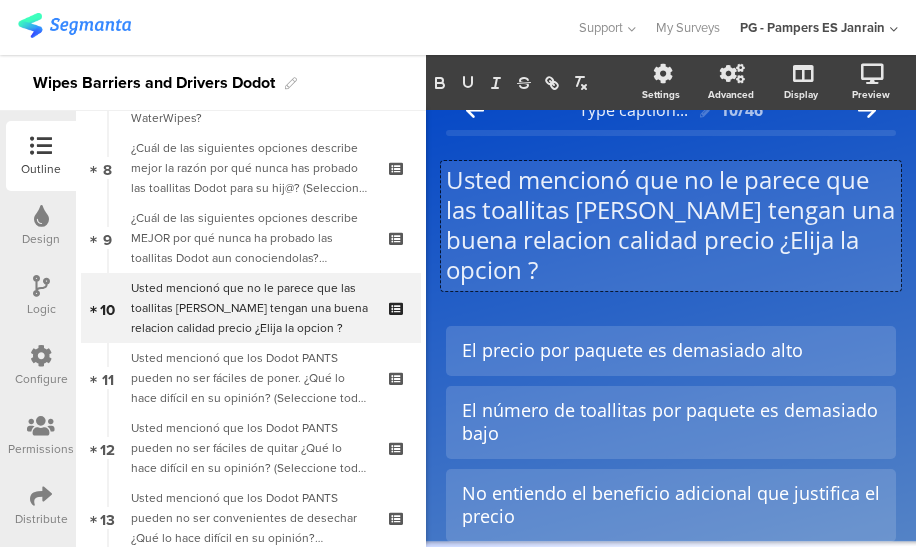 scroll, scrollTop: 29, scrollLeft: 0, axis: vertical 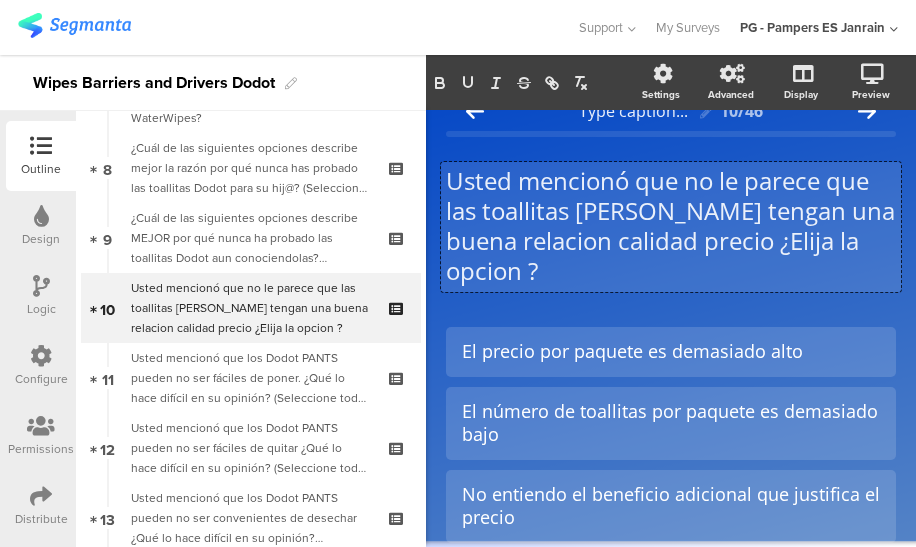 click on "Usted mencionó que no le parece que las toallitas [PERSON_NAME] tengan una buena relacion calidad precio ¿Elija la opcion ?" 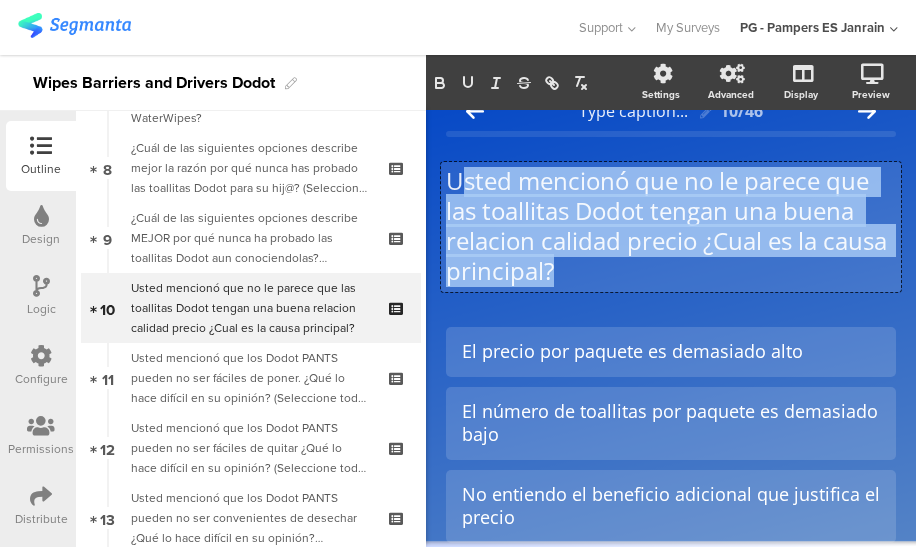 drag, startPoint x: 638, startPoint y: 269, endPoint x: 458, endPoint y: 180, distance: 200.8009 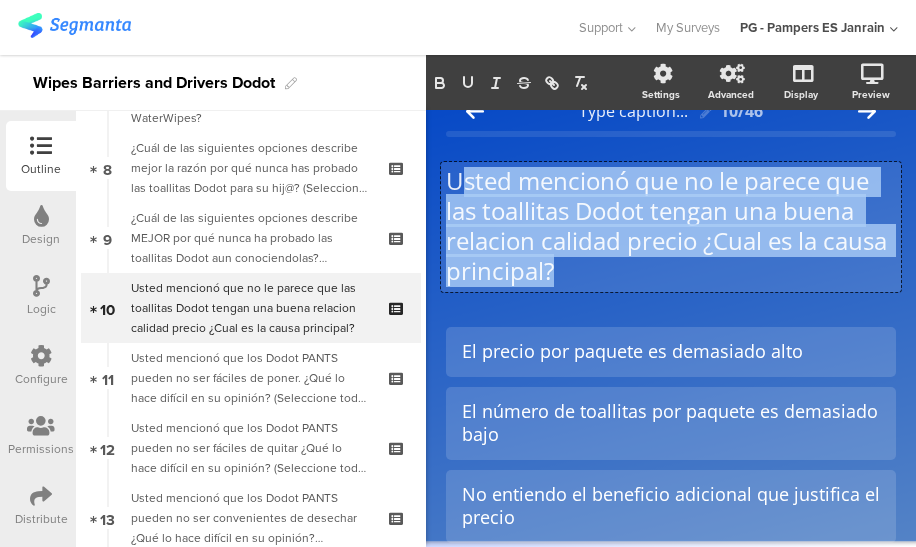 click on "Usted mencionó que no le parece que las toallitas Dodot tengan una buena relacion calidad precio ¿Cual es la causa principal?" 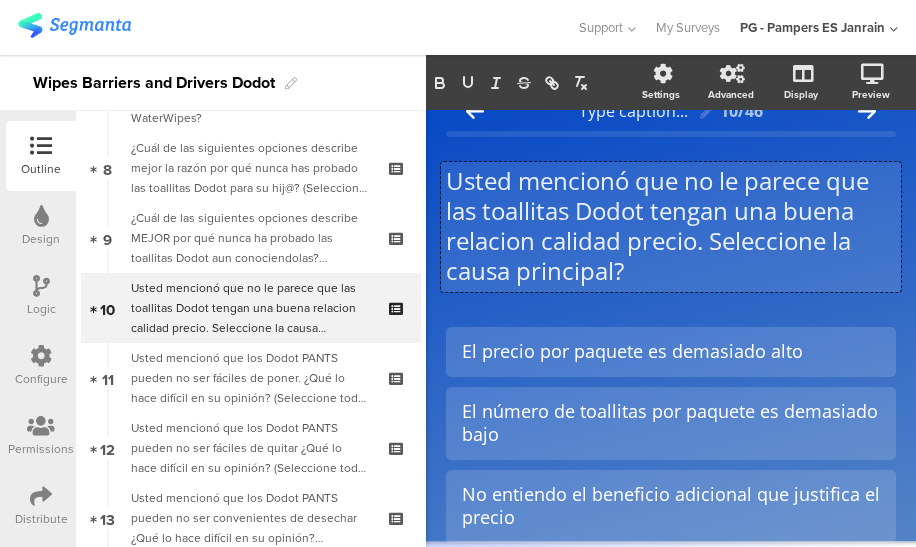 click on "Usted mencionó que no le parece que las toallitas Dodot tengan una buena relacion calidad precio. Seleccione la causa principal?" 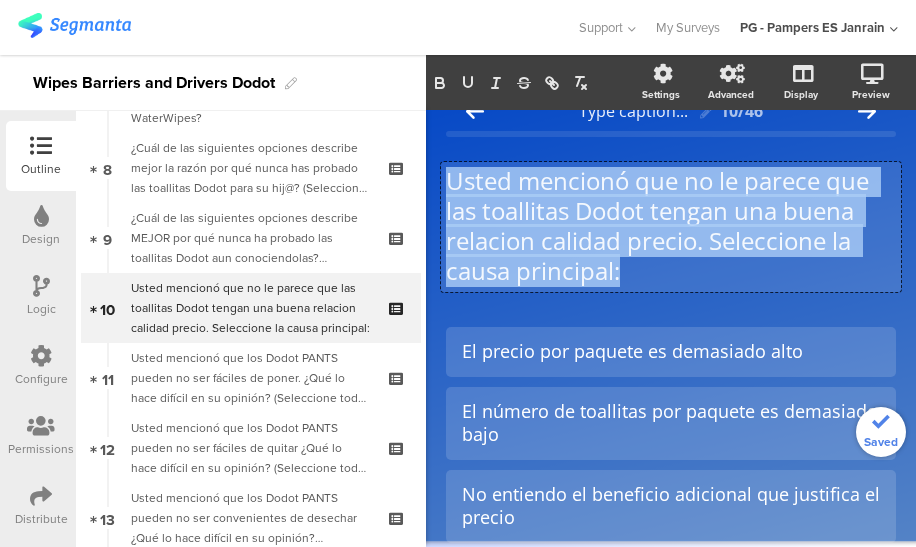 drag, startPoint x: 634, startPoint y: 273, endPoint x: 451, endPoint y: 173, distance: 208.54016 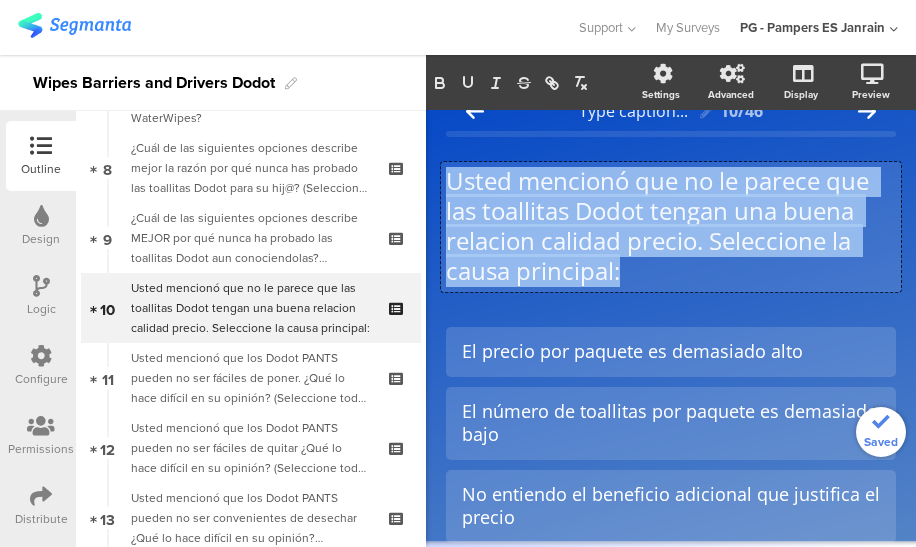 click on "Usted mencionó que no le parece que las toallitas Dodot tengan una buena relacion calidad precio. Seleccione la causa principal:" 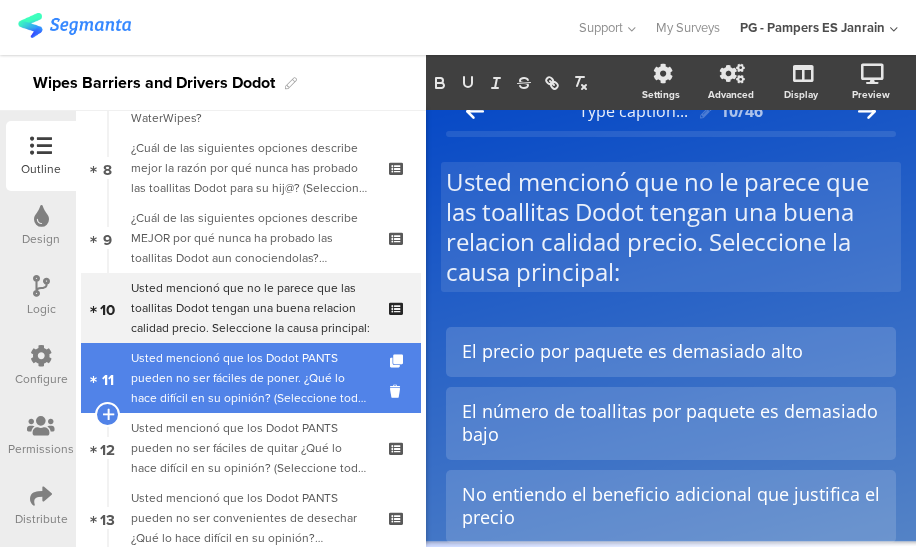 click on "Usted mencionó que los Dodot PANTS pueden no ser fáciles de poner. ¿Qué lo hace difícil en su opinión? (Seleccione todo lo que corresponda)" at bounding box center [250, 378] 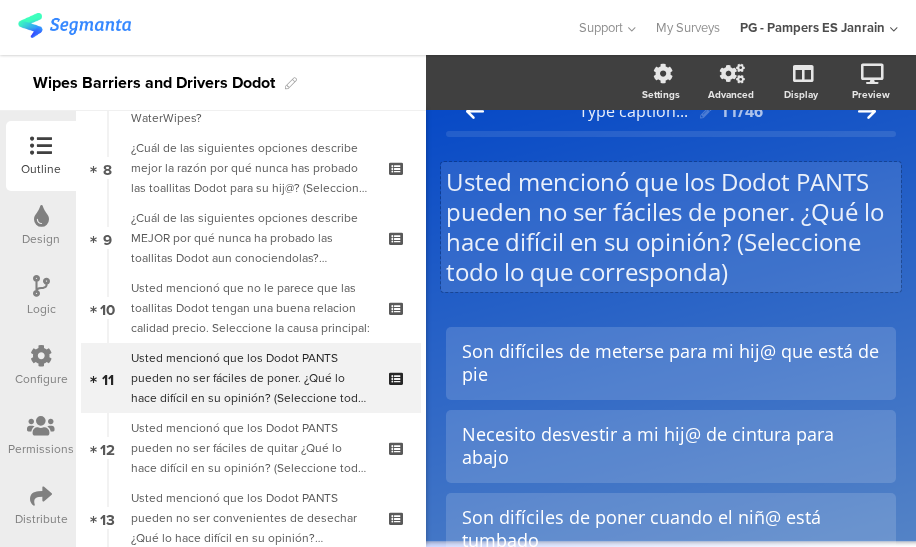 scroll, scrollTop: 0, scrollLeft: 0, axis: both 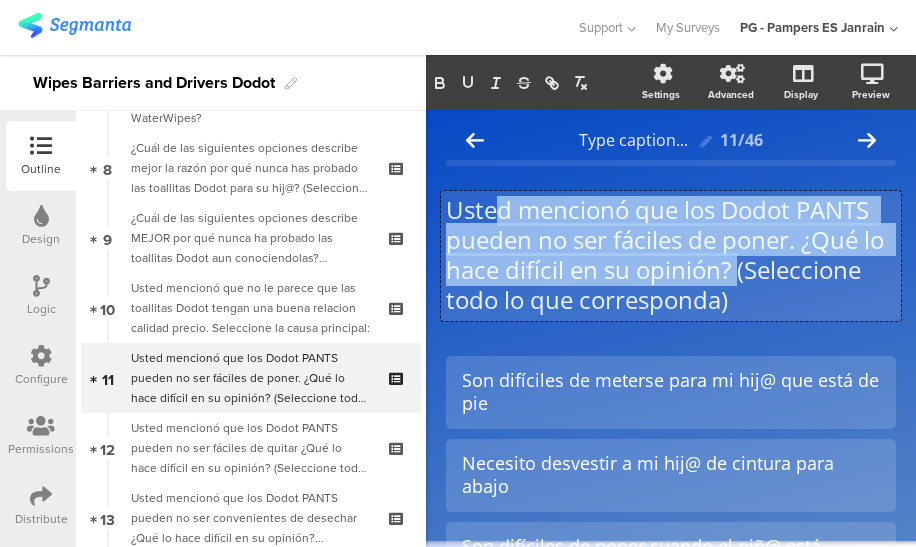 drag, startPoint x: 860, startPoint y: 275, endPoint x: 495, endPoint y: 213, distance: 370.2283 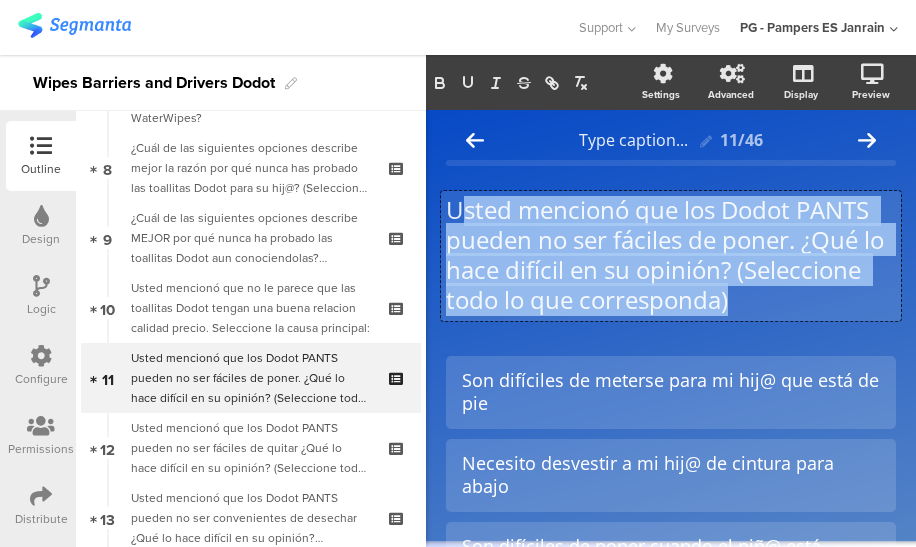 drag, startPoint x: 874, startPoint y: 307, endPoint x: 454, endPoint y: 205, distance: 432.20828 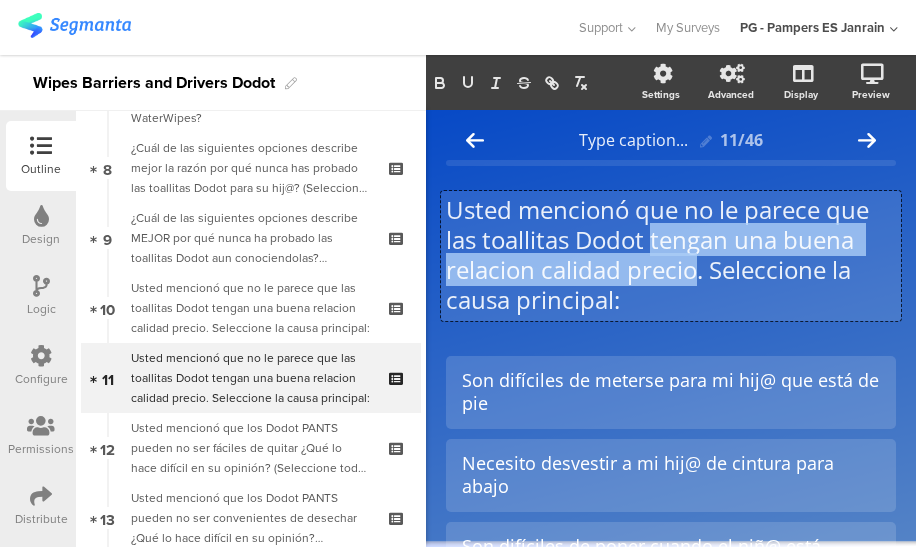 drag, startPoint x: 696, startPoint y: 267, endPoint x: 654, endPoint y: 239, distance: 50.47772 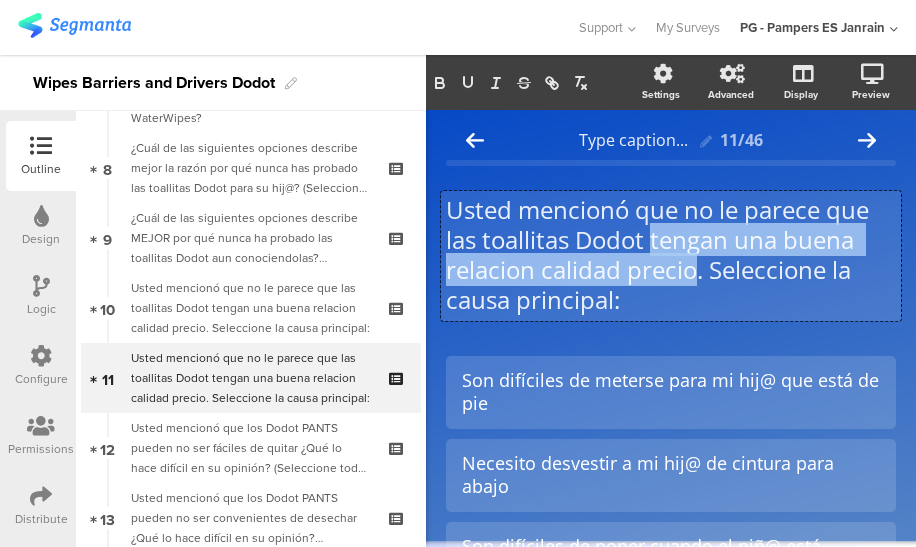 click on "Usted mencionó que no le parece que las toallitas Dodot tengan una buena relacion calidad precio. Seleccione la causa principal:" 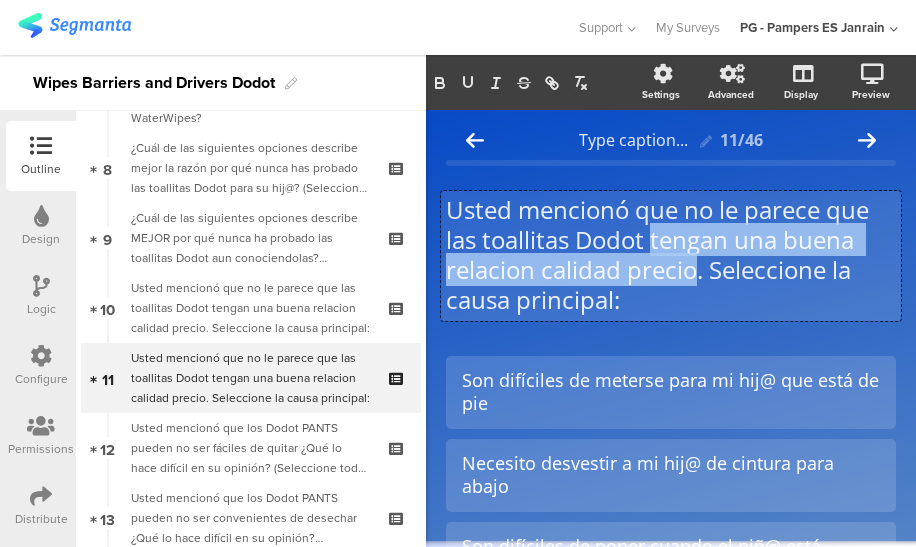type 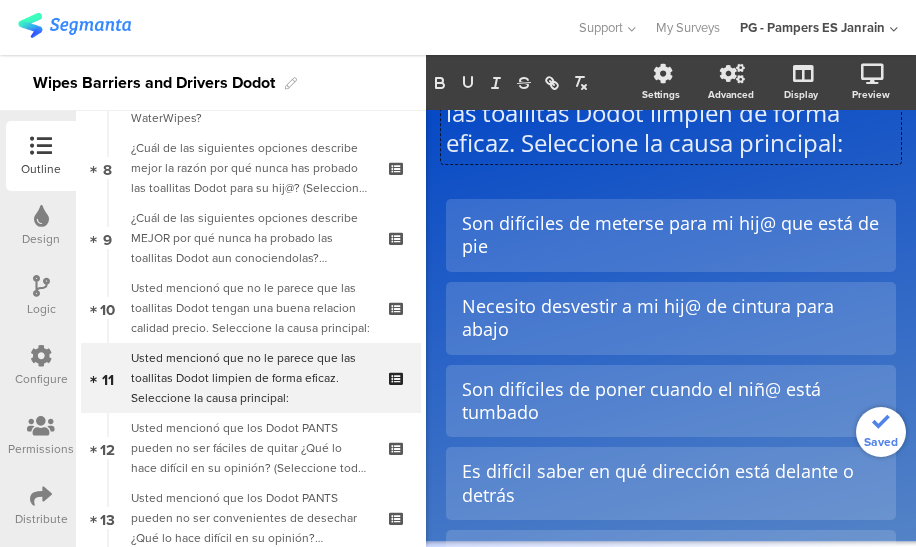 scroll, scrollTop: 146, scrollLeft: 0, axis: vertical 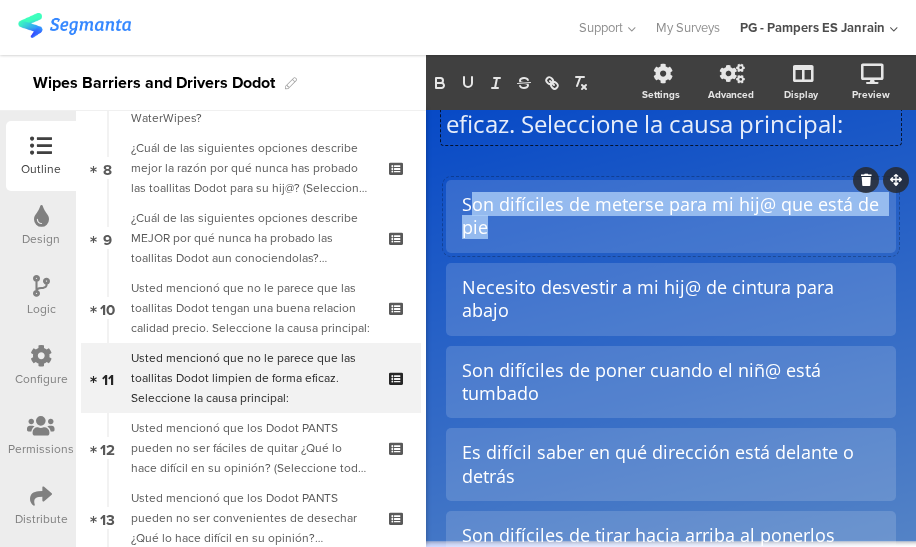 drag, startPoint x: 557, startPoint y: 224, endPoint x: 468, endPoint y: 207, distance: 90.60905 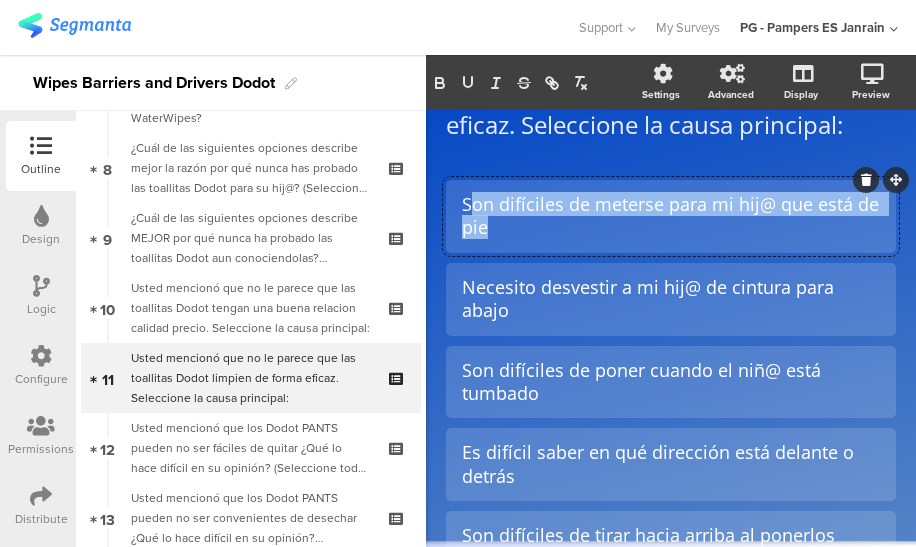 paste 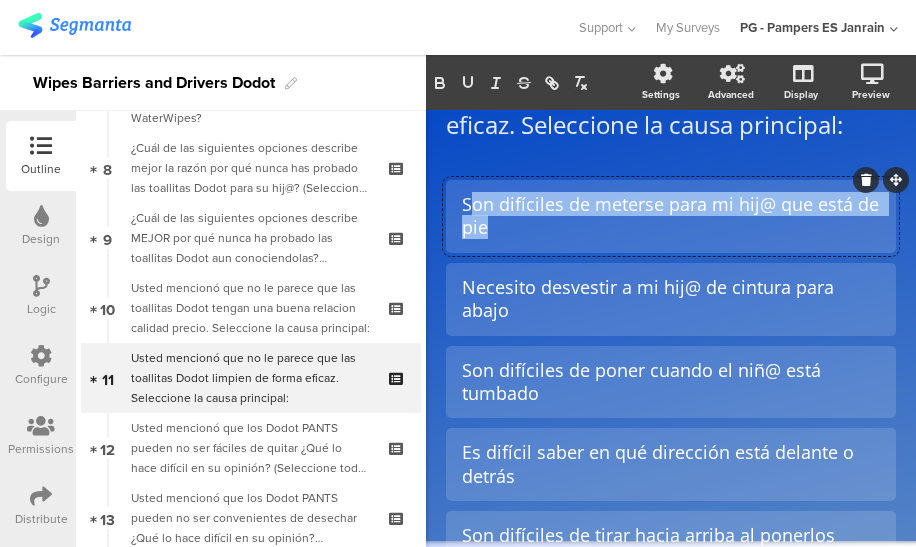 type 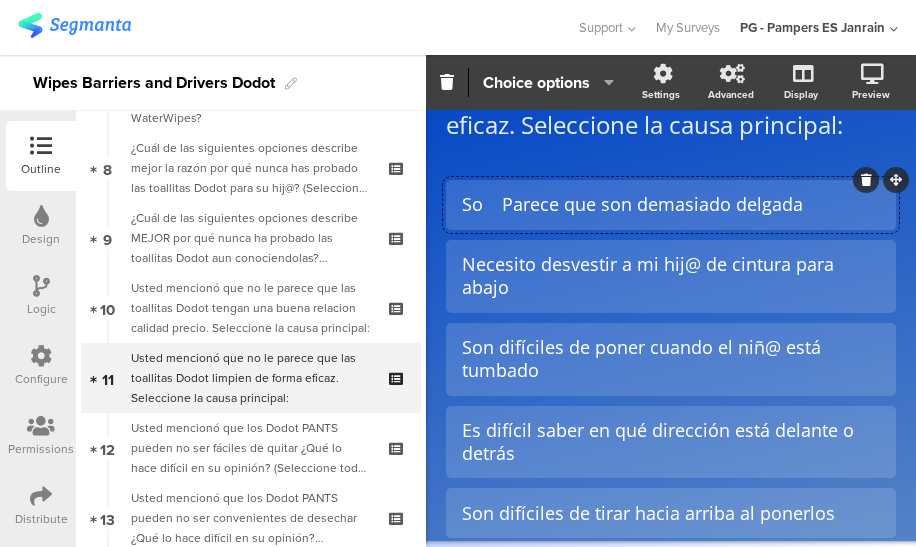 click on "So	Parece que son demasiado delgada" 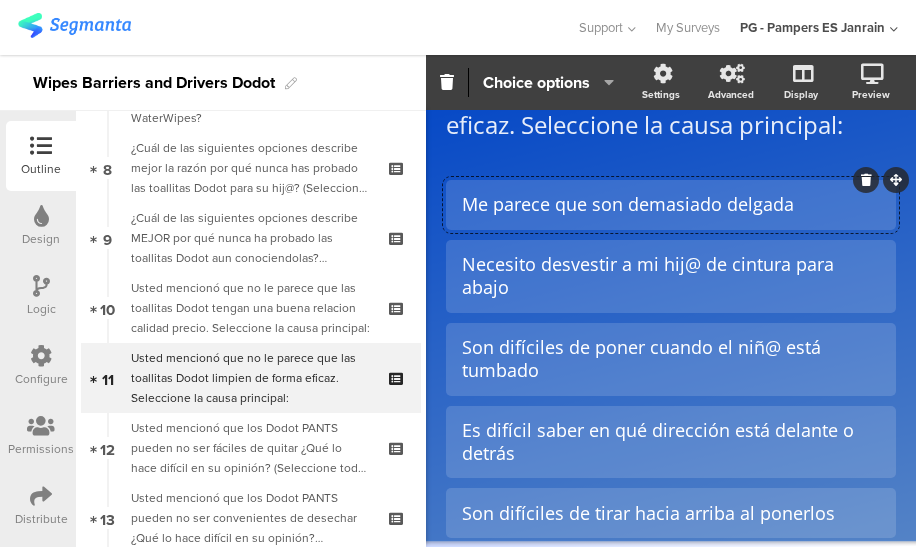 click on "Me parece que son demasiado delgada" 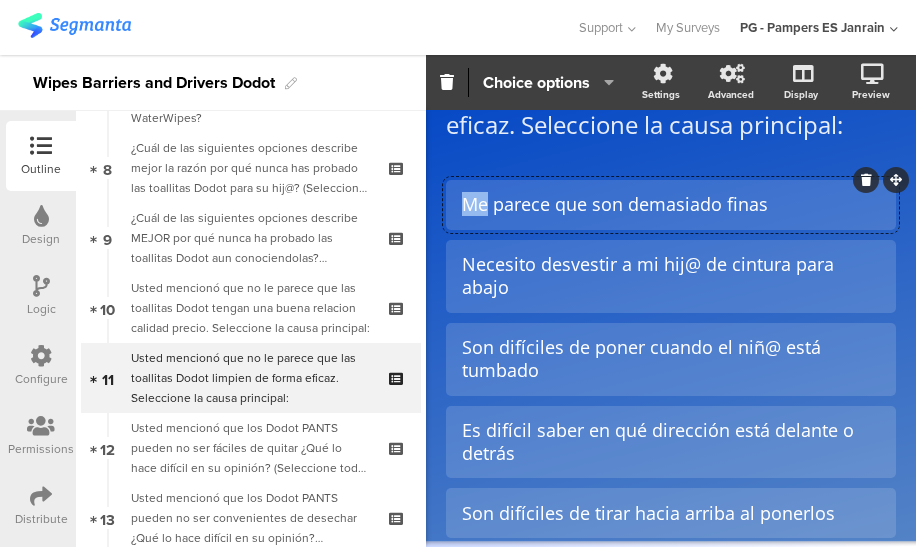 drag, startPoint x: 486, startPoint y: 205, endPoint x: 456, endPoint y: 205, distance: 30 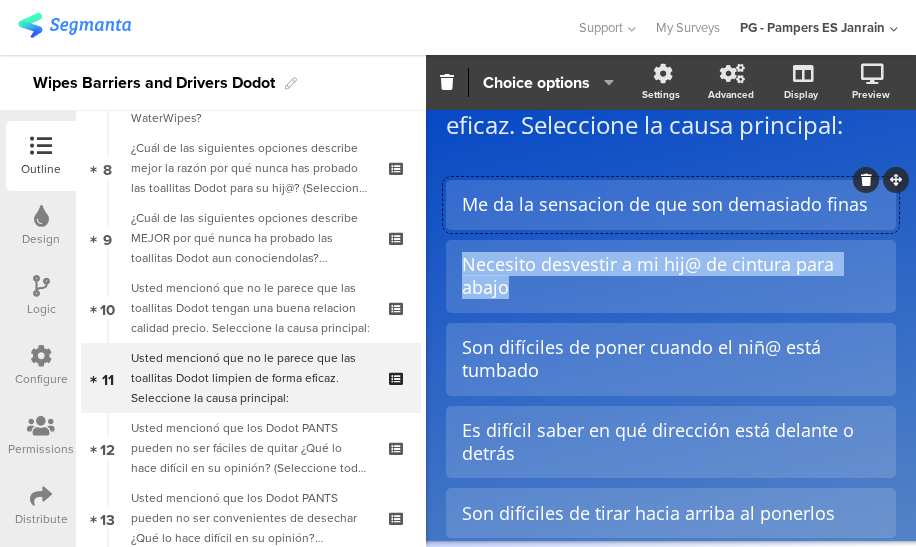 drag, startPoint x: 532, startPoint y: 294, endPoint x: 442, endPoint y: 258, distance: 96.93297 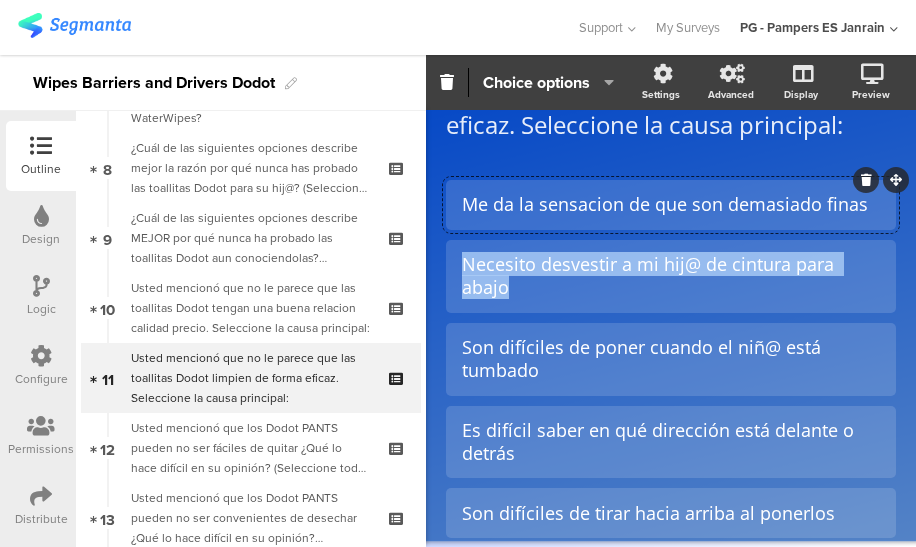 click on "Type caption...
11/46
Usted mencionó que no le parece que las toallitas Dodot limpien de forma eficaz. Seleccione la causa principal:
Usted mencionó que no le parece que las toallitas Dodot limpien de forma eficaz. Seleccione la causa principal:" 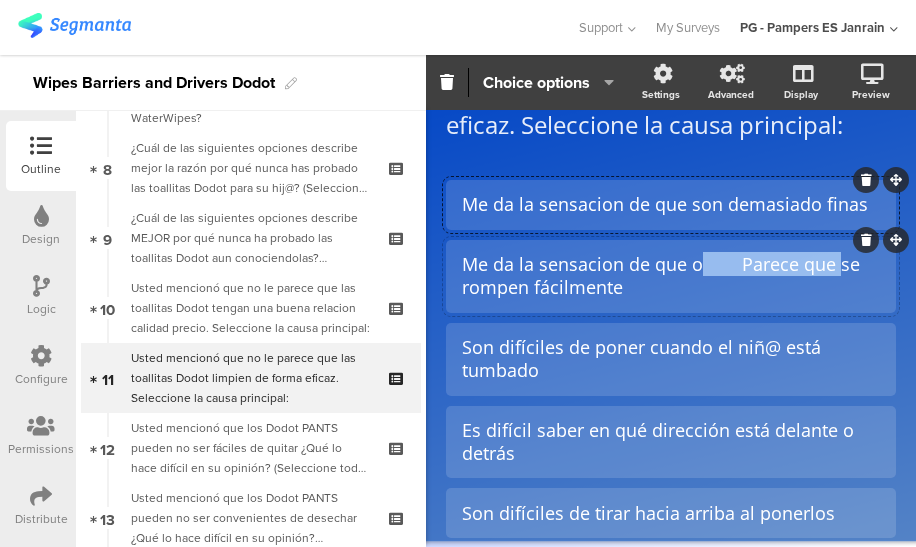 drag, startPoint x: 820, startPoint y: 269, endPoint x: 706, endPoint y: 270, distance: 114.00439 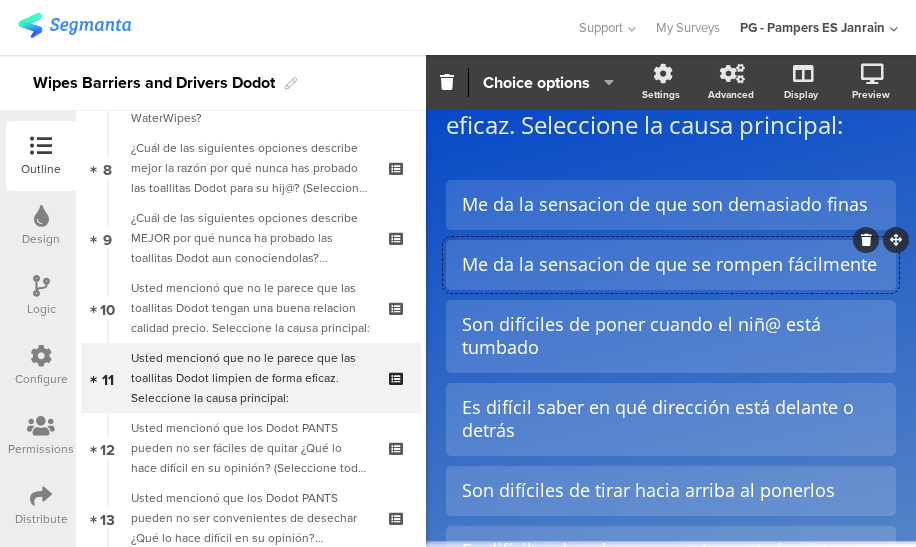 click on "Me da la sensacion de que se rompen fácilmente" 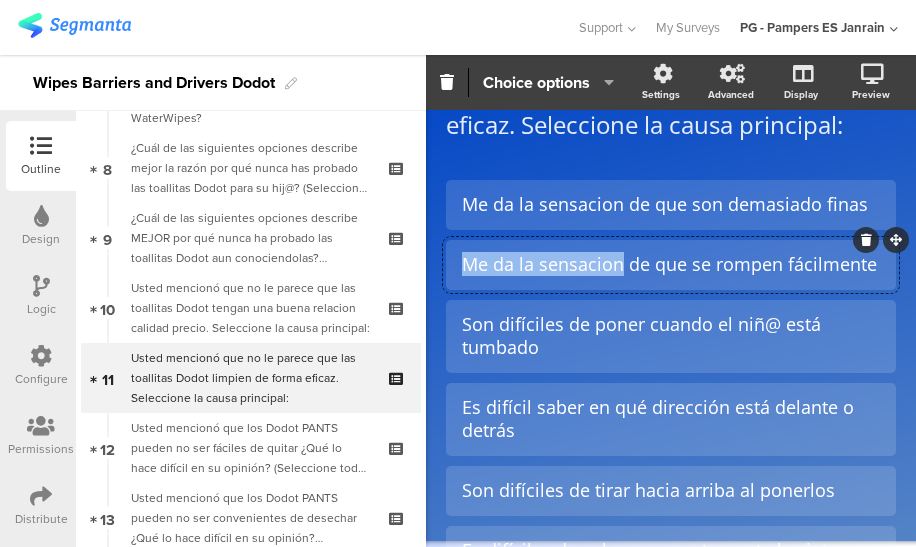 drag, startPoint x: 462, startPoint y: 265, endPoint x: 622, endPoint y: 277, distance: 160.44937 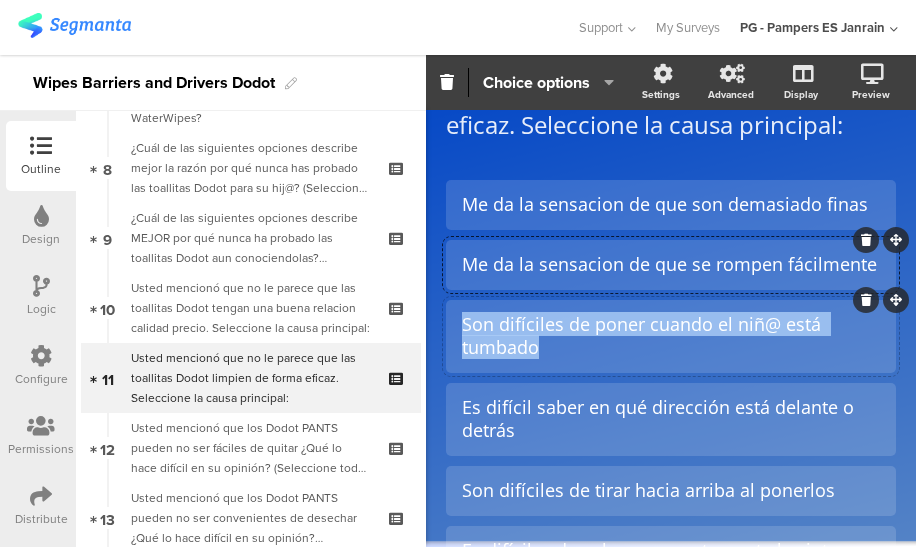 drag, startPoint x: 556, startPoint y: 351, endPoint x: 460, endPoint y: 329, distance: 98.48858 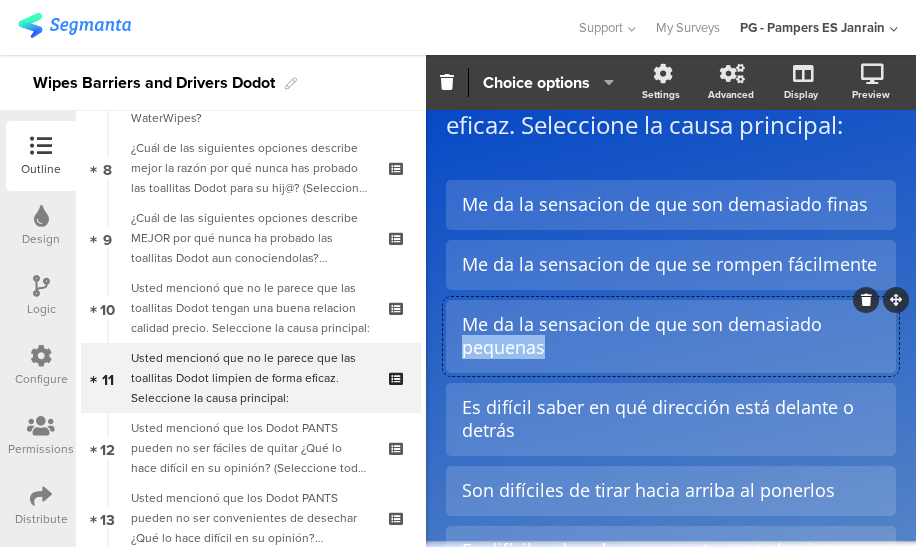 drag, startPoint x: 522, startPoint y: 349, endPoint x: 502, endPoint y: 355, distance: 20.880613 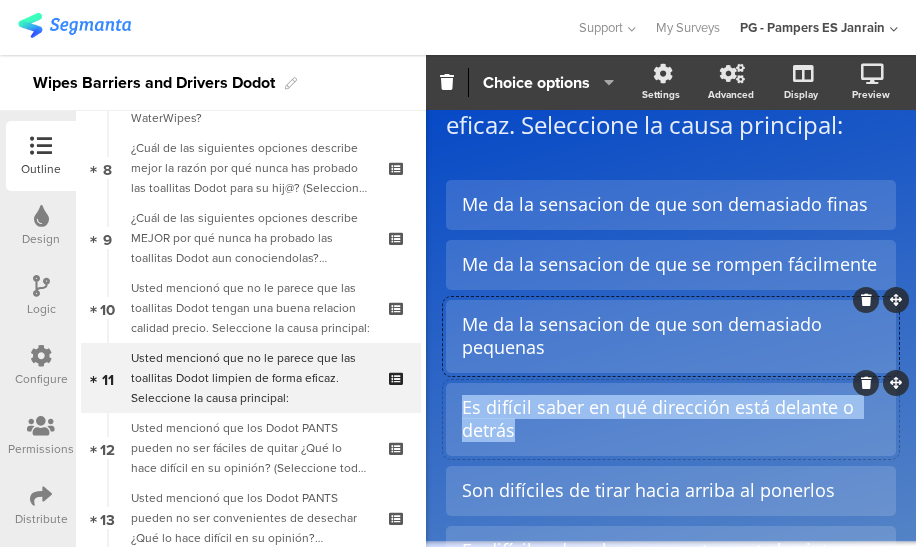 drag, startPoint x: 530, startPoint y: 429, endPoint x: 450, endPoint y: 402, distance: 84.4334 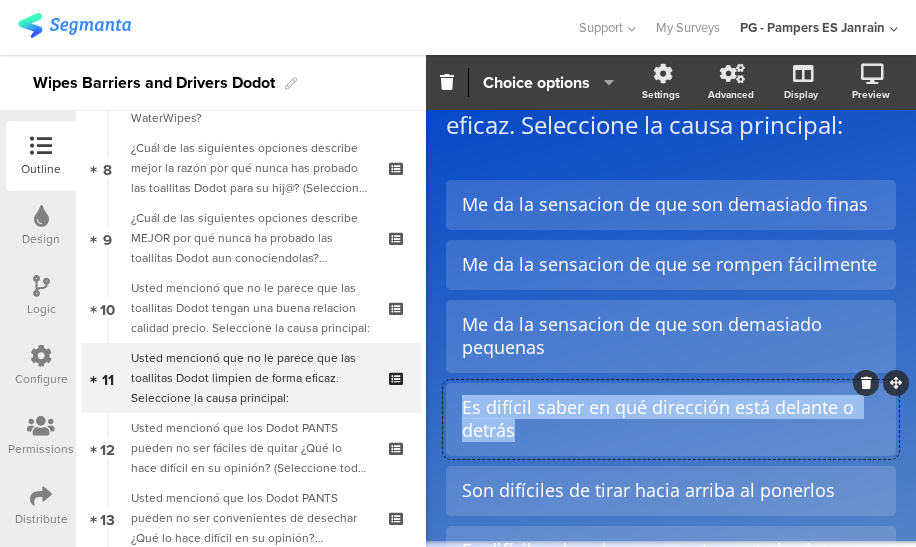 type 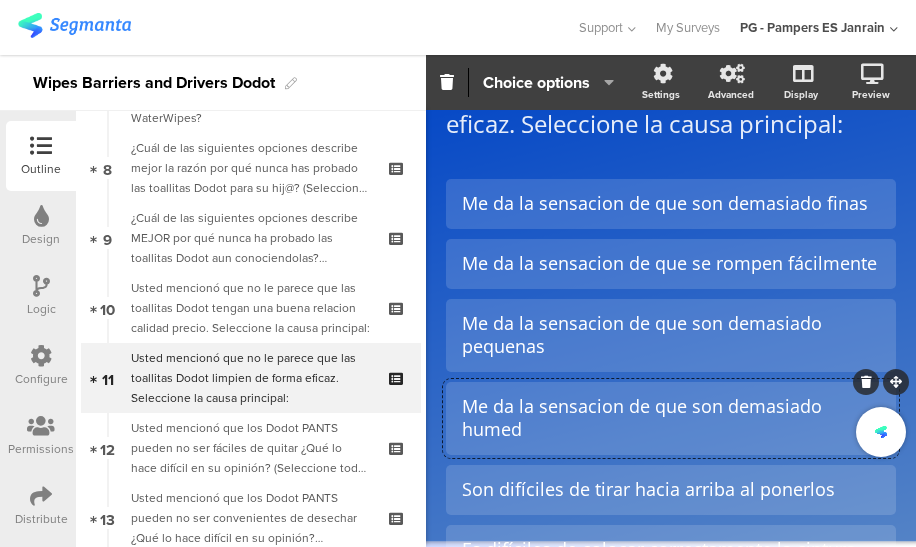 scroll, scrollTop: 146, scrollLeft: 0, axis: vertical 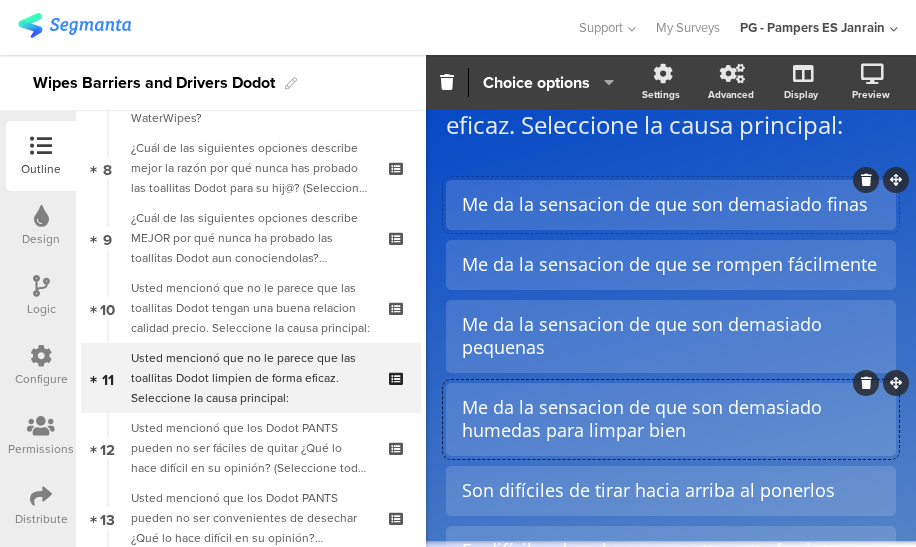 click on "Me da la sensacion de que son demasiado finas" 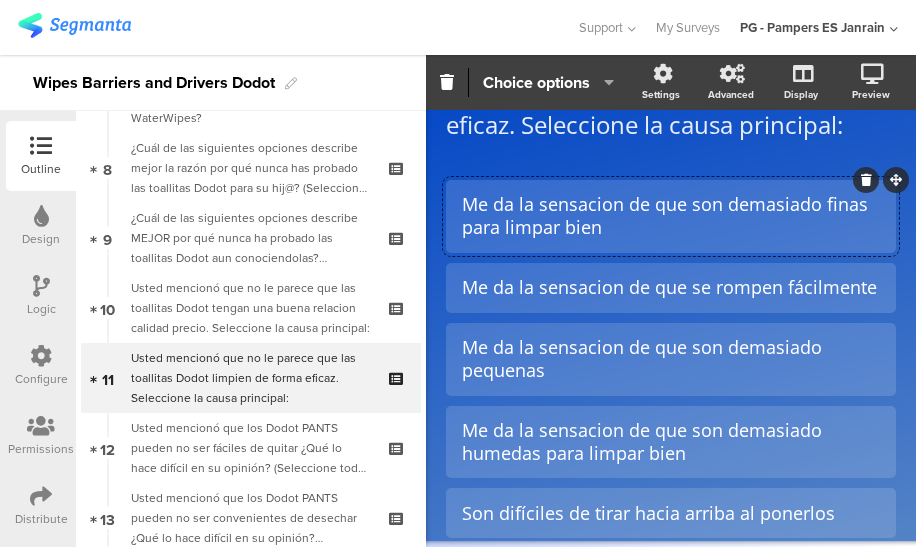 drag, startPoint x: 542, startPoint y: 227, endPoint x: 500, endPoint y: 223, distance: 42.190044 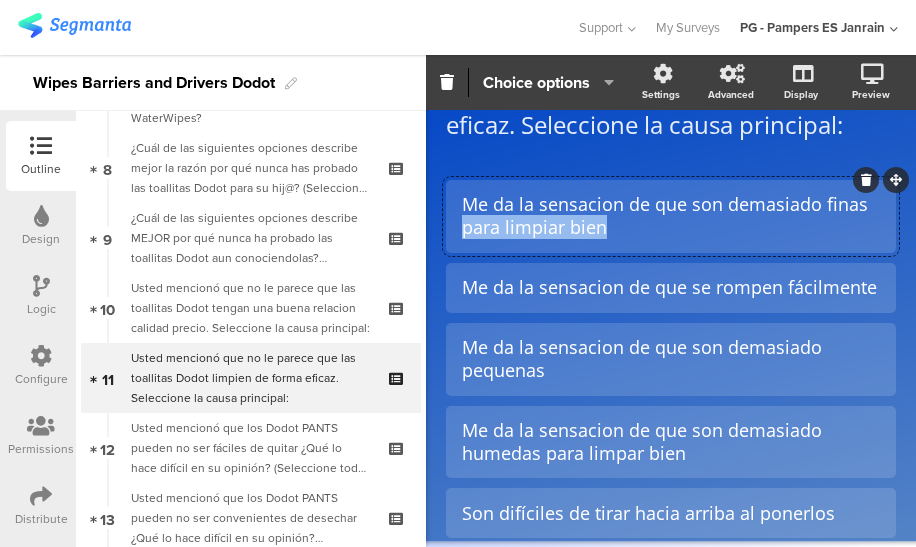 drag, startPoint x: 626, startPoint y: 228, endPoint x: 453, endPoint y: 233, distance: 173.07224 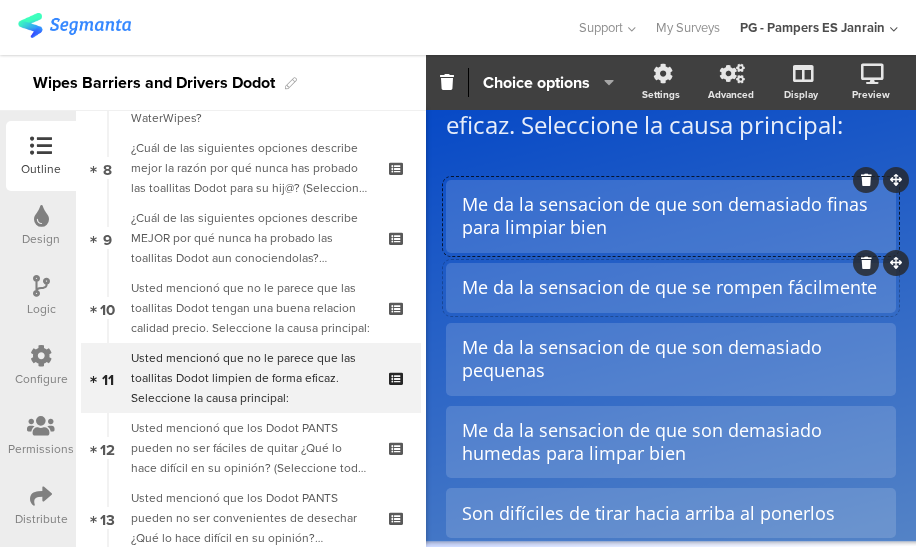 click 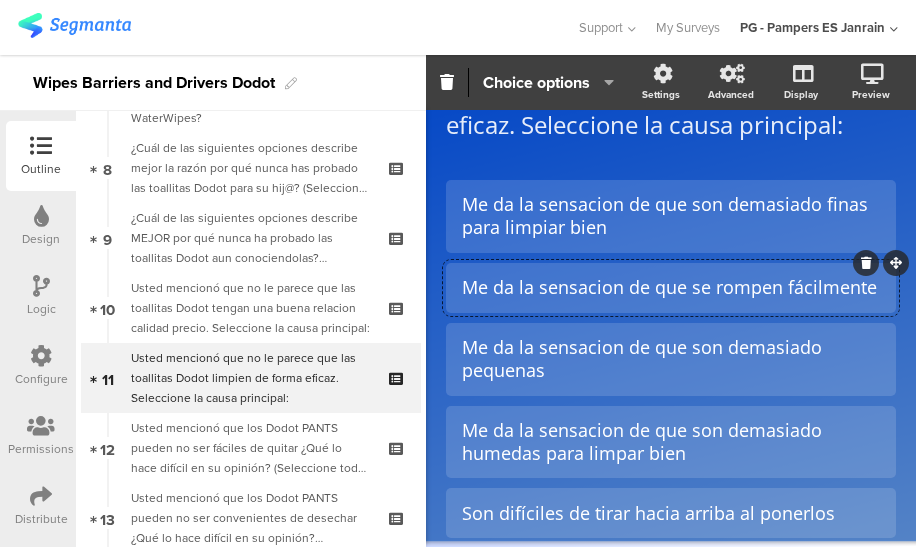 click on "Me da la sensacion de que se rompen fácilmente" 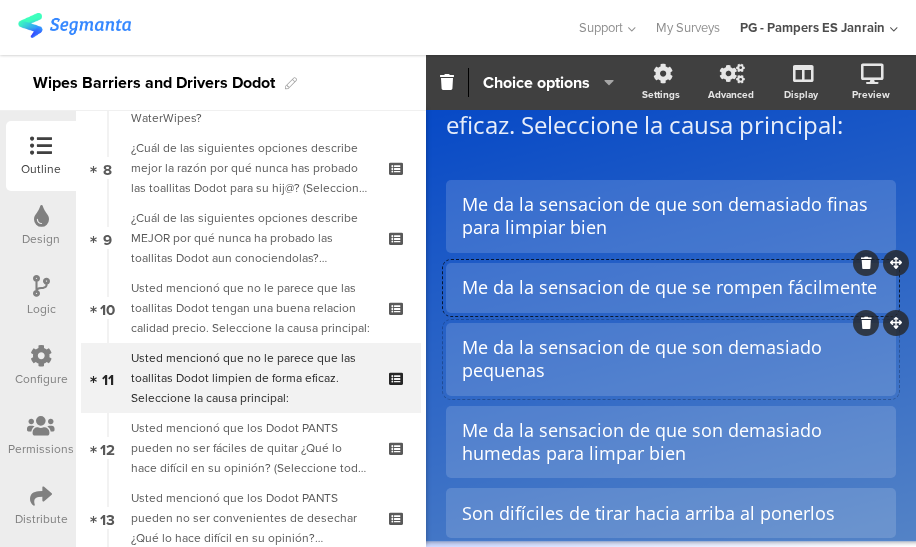 click on "Me da la sensacion de que son demasiado pequenas" 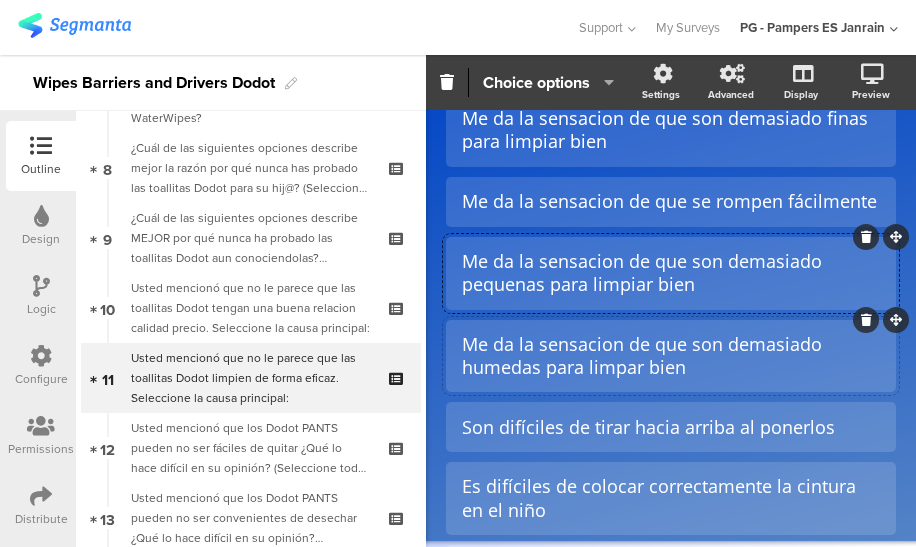 scroll, scrollTop: 236, scrollLeft: 0, axis: vertical 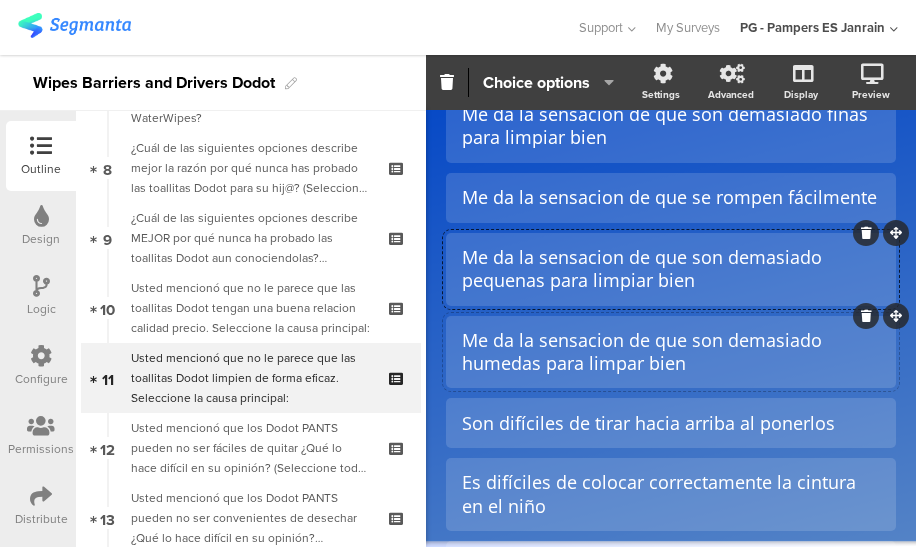 click on "Me da la sensacion de que son demasiado humedas para limpar bien" 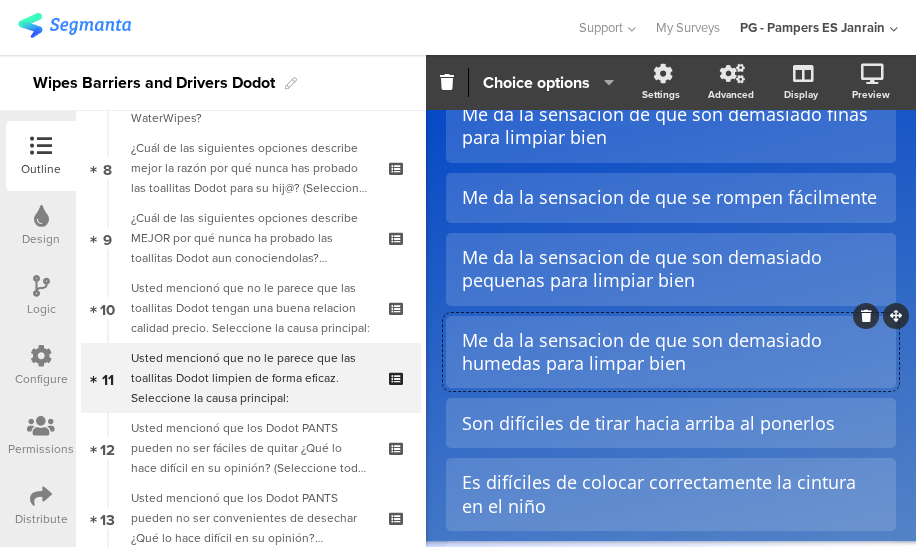 click on "Me da la sensacion de que son demasiado humedas para limpar bien" 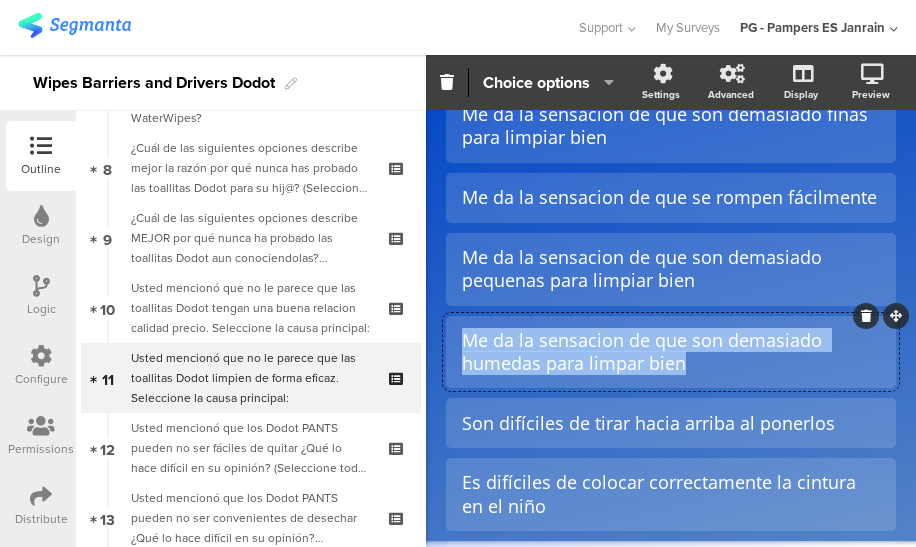 drag, startPoint x: 718, startPoint y: 373, endPoint x: 465, endPoint y: 337, distance: 255.54843 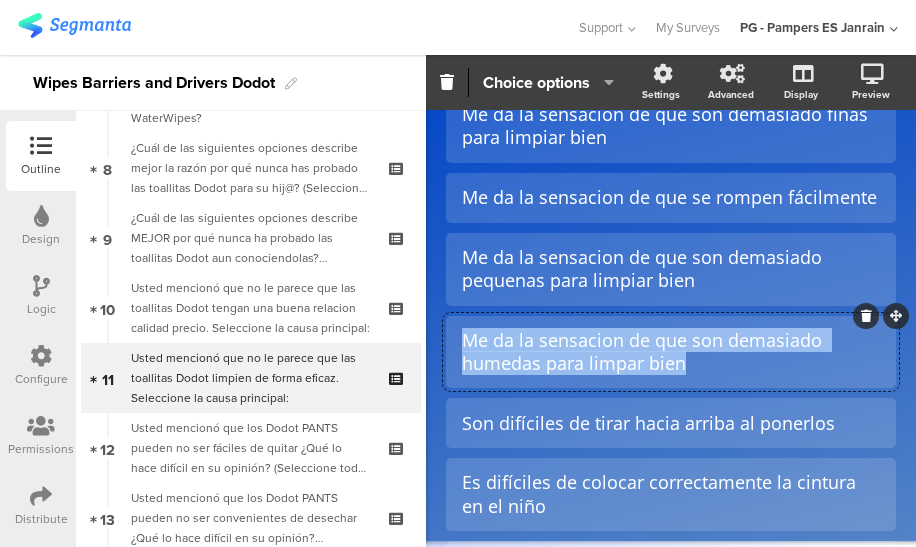 click on "Me da la sensacion de que son demasiado humedas para limpar bien" 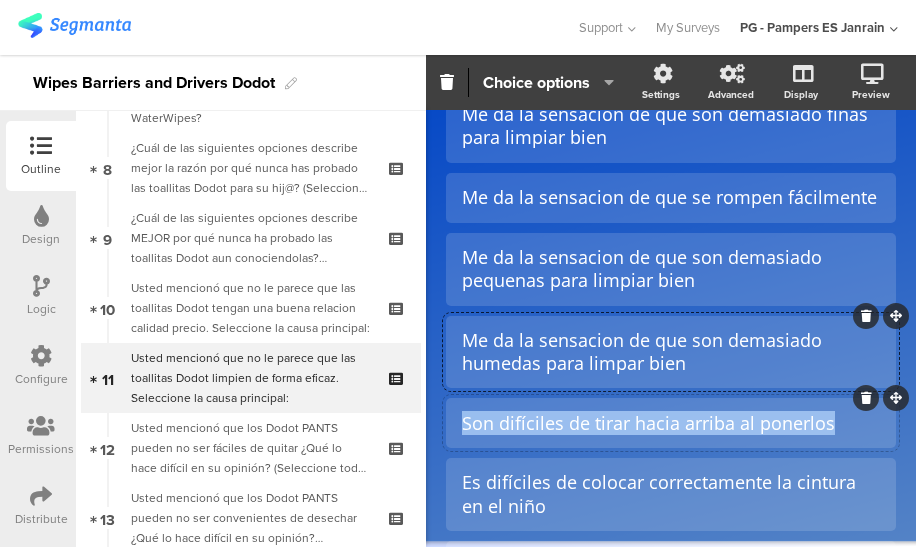 drag, startPoint x: 833, startPoint y: 418, endPoint x: 448, endPoint y: 418, distance: 385 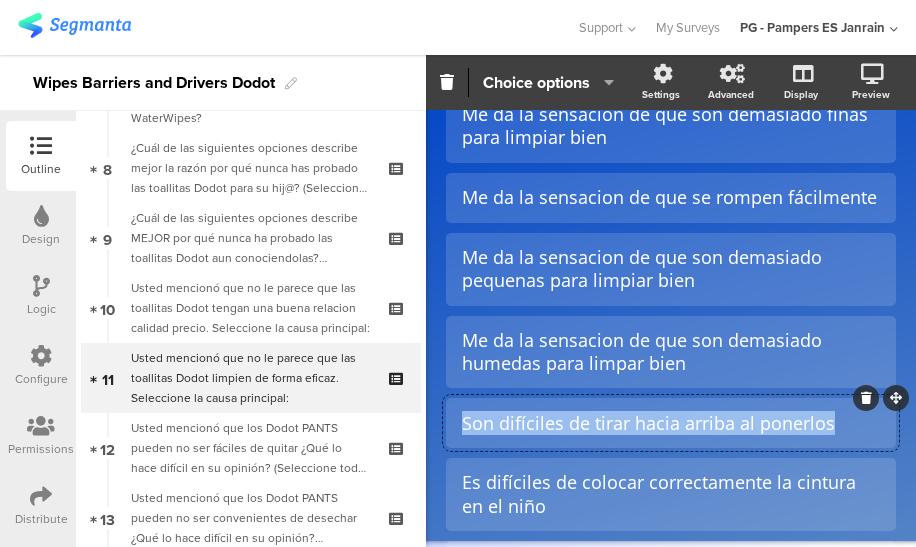 paste 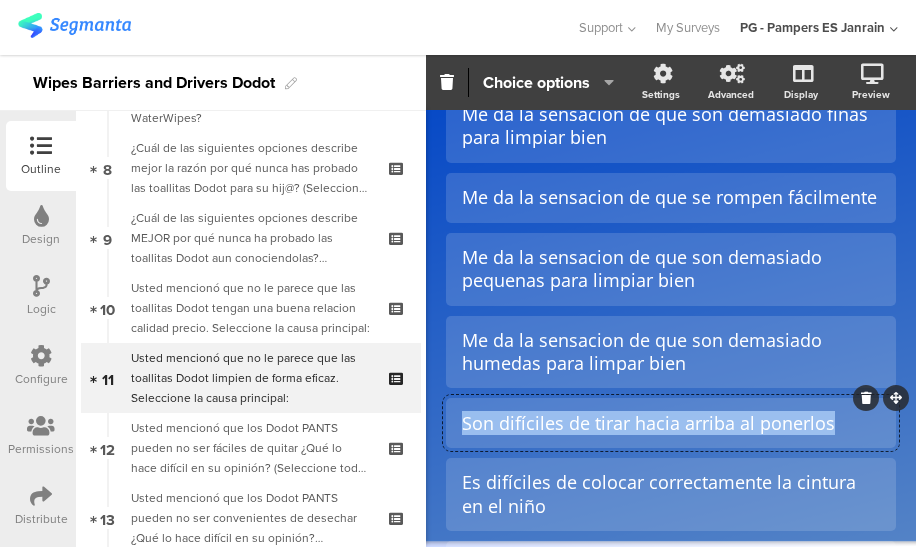 type 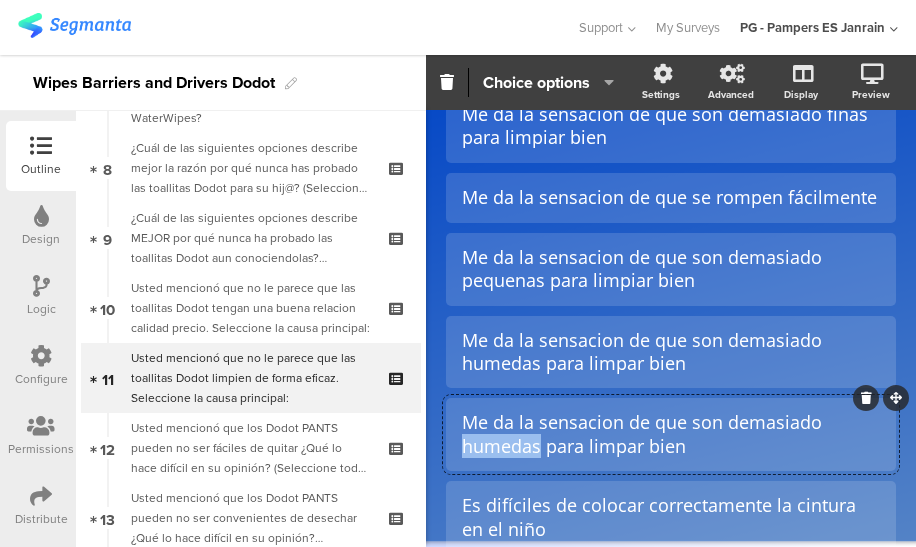 drag, startPoint x: 542, startPoint y: 448, endPoint x: 462, endPoint y: 447, distance: 80.00625 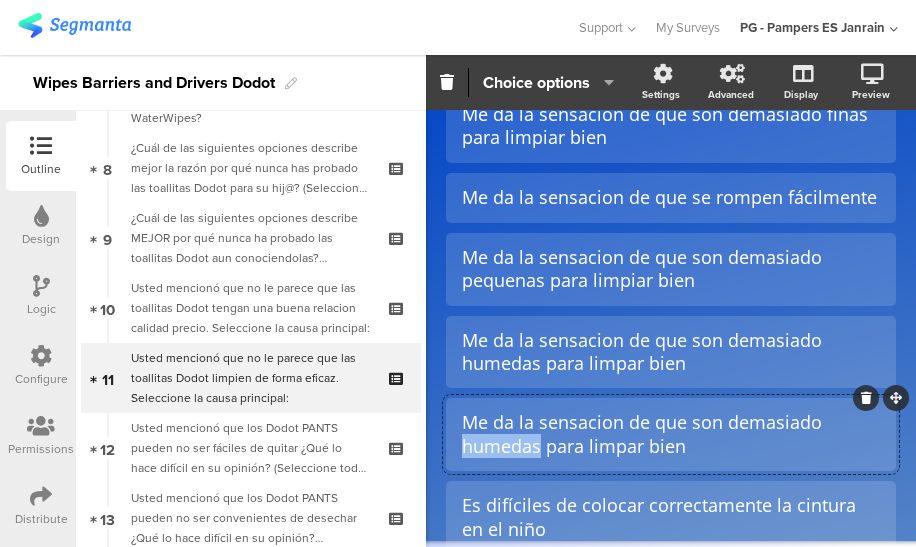 click on "Me da la sensacion de que son demasiado humedas para limpar bien" 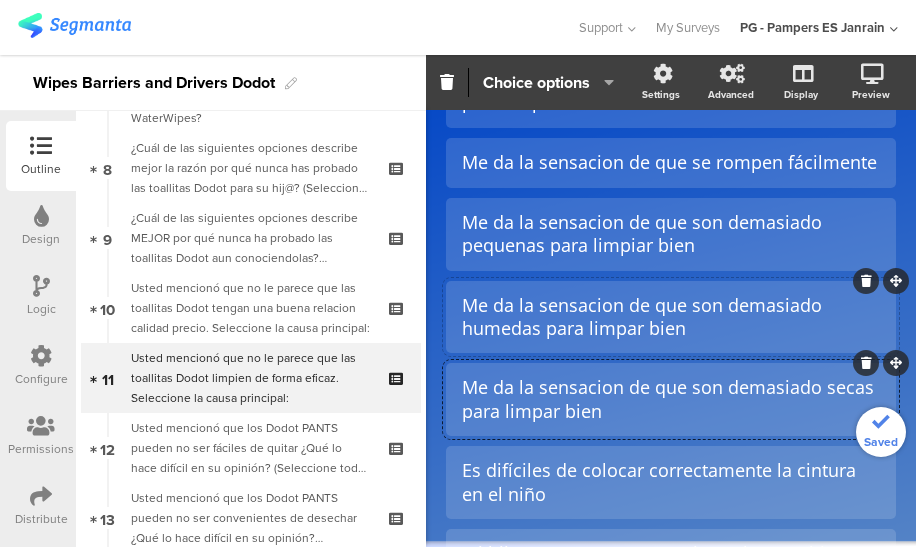 scroll, scrollTop: 272, scrollLeft: 0, axis: vertical 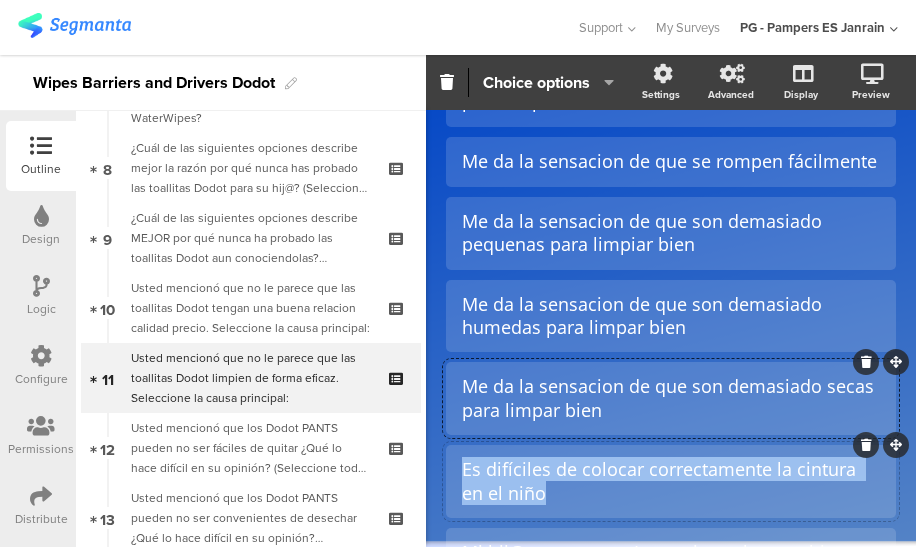 drag, startPoint x: 565, startPoint y: 498, endPoint x: 452, endPoint y: 469, distance: 116.6619 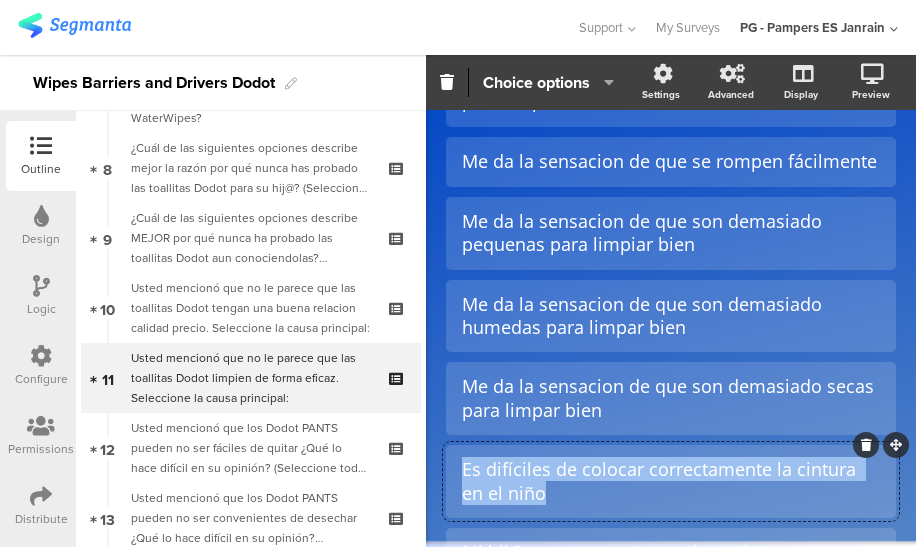type 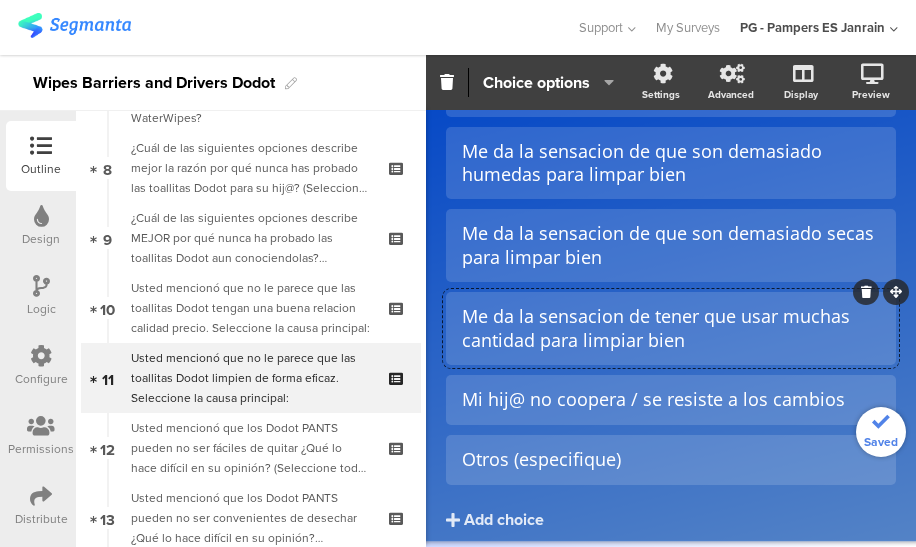scroll, scrollTop: 426, scrollLeft: 0, axis: vertical 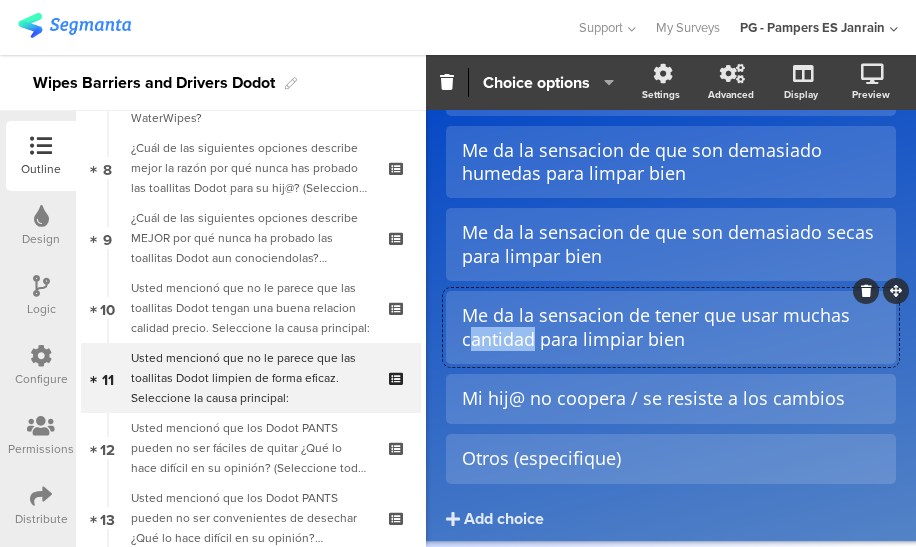 drag, startPoint x: 536, startPoint y: 338, endPoint x: 462, endPoint y: 341, distance: 74.06078 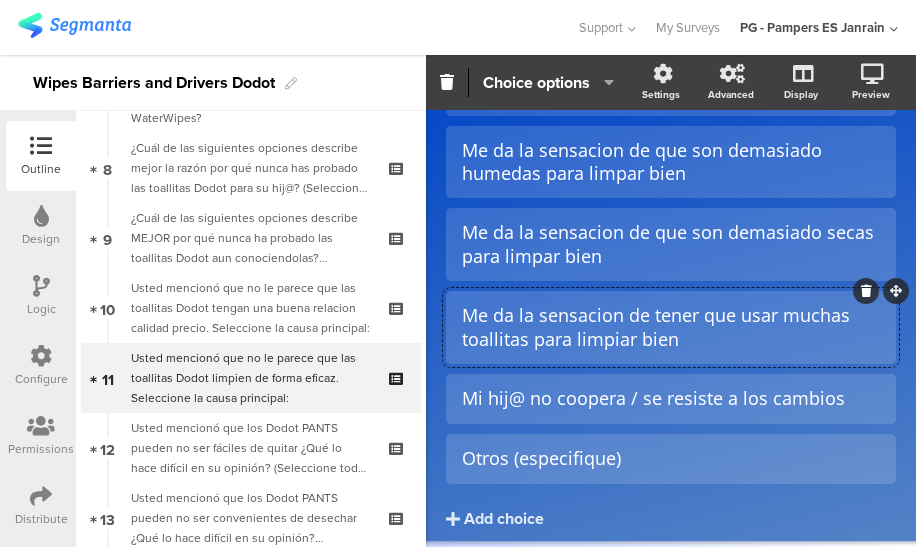 click on "Me da la sensacion de tener que usar muchas toallitas para limpiar bien" 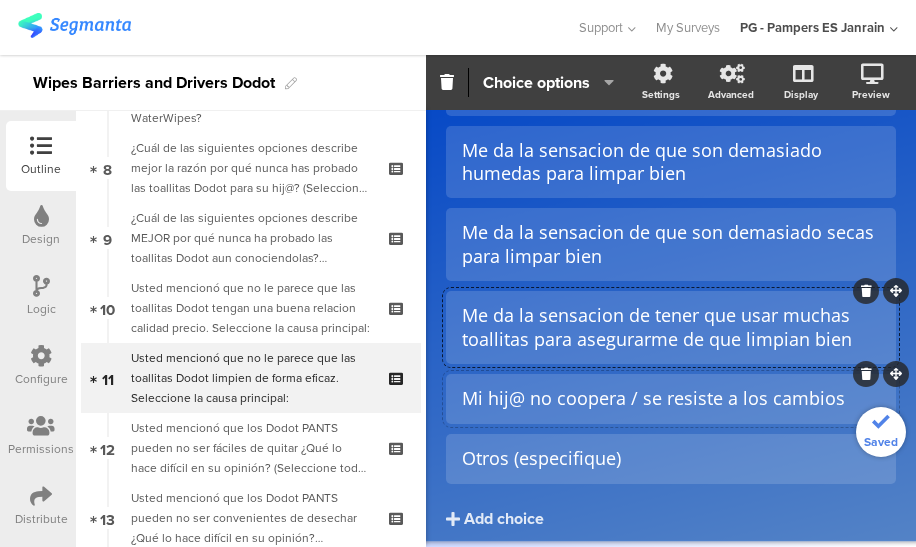 click 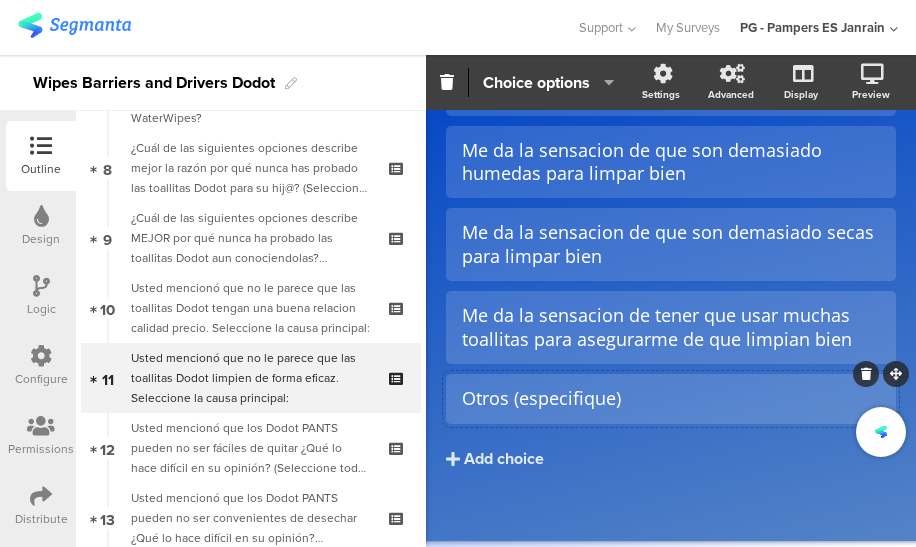 scroll, scrollTop: 449, scrollLeft: 0, axis: vertical 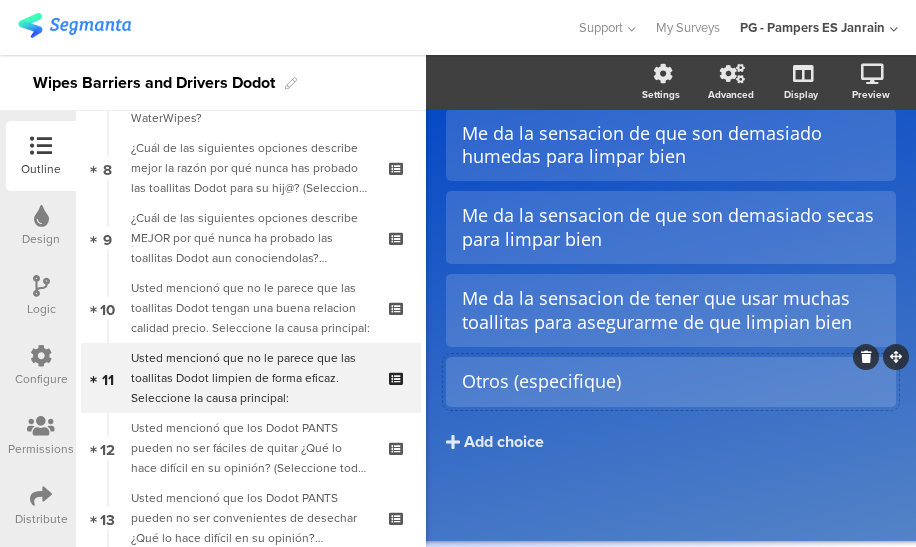 click on "Otros (especifique)" 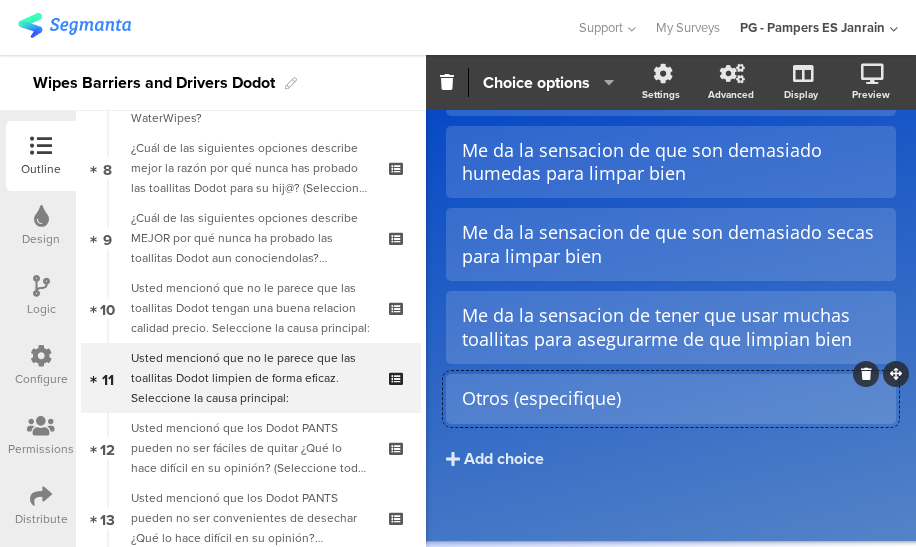 click 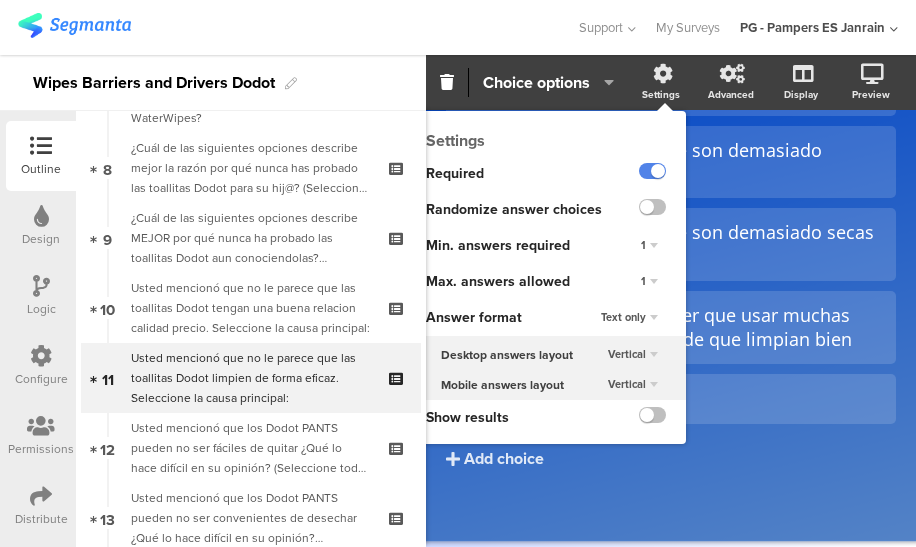 click 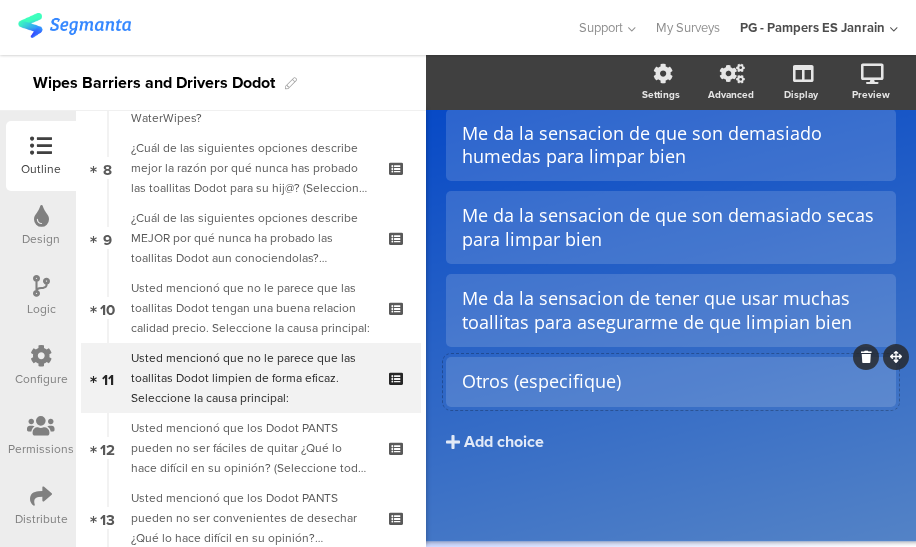 click on "Otros (especifique)" 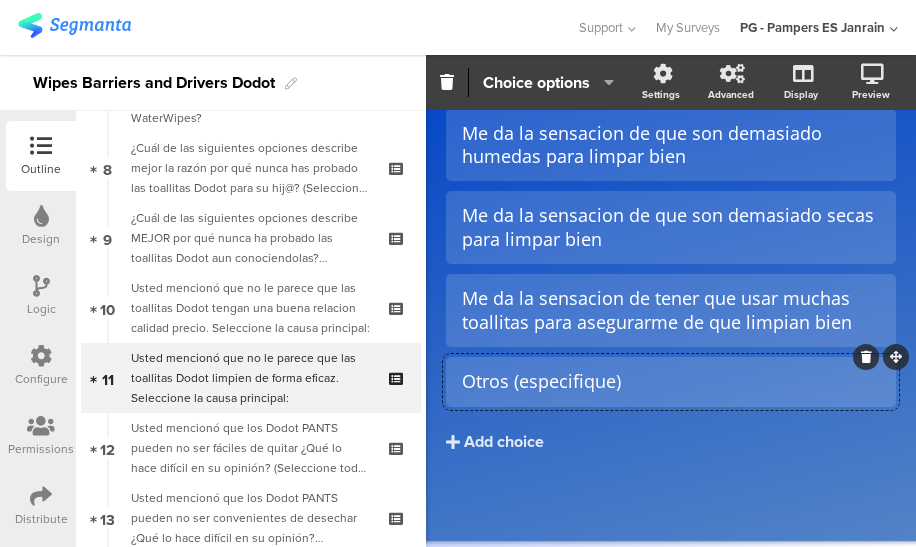 scroll, scrollTop: 425, scrollLeft: 0, axis: vertical 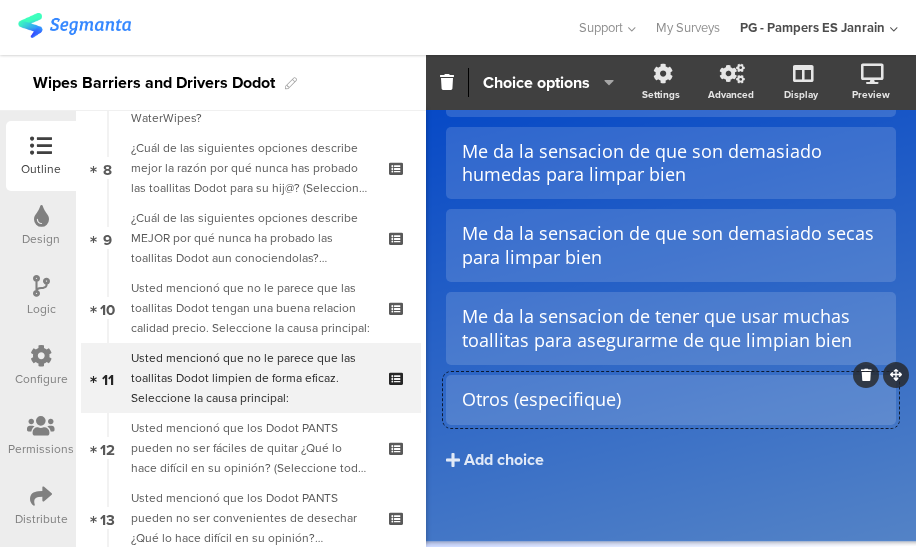 click on "Otros (especifique)" 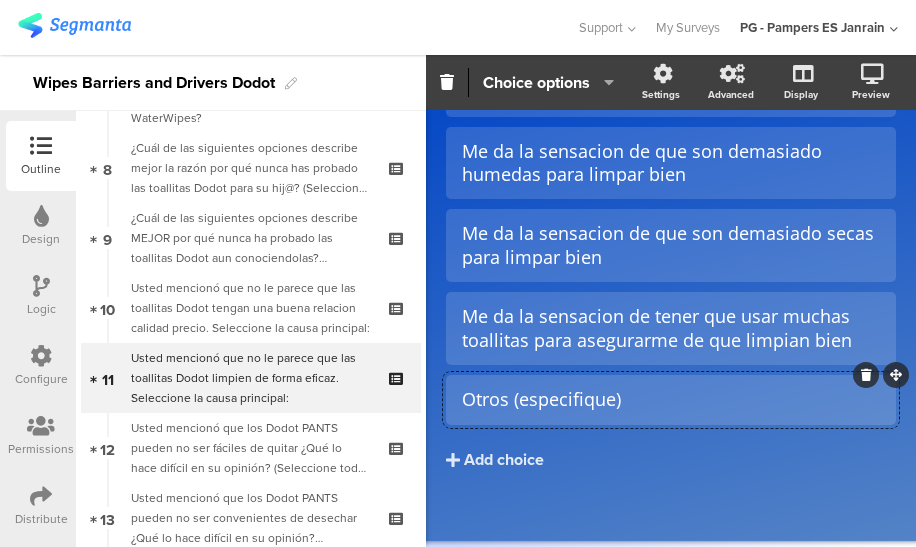 click on "Pin in place   Exclusive answer   Allow commenting     Choice options" 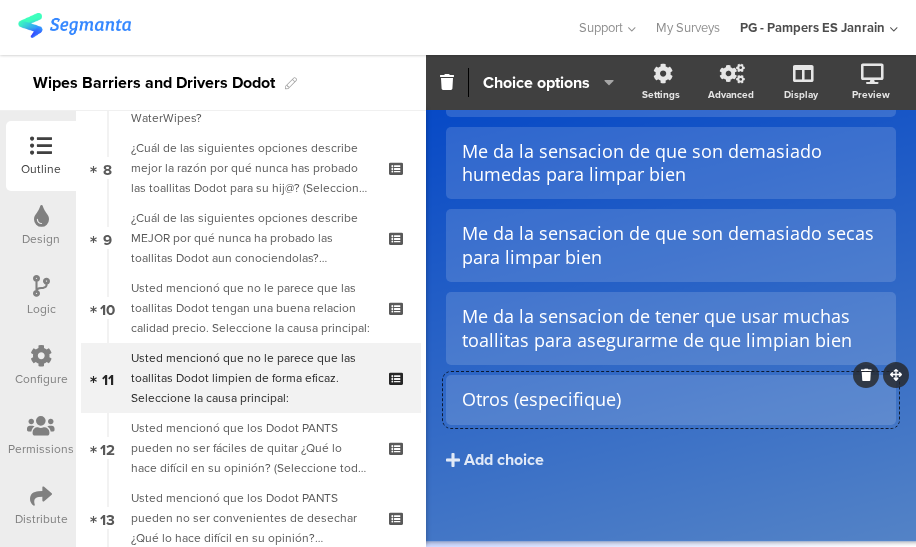 click 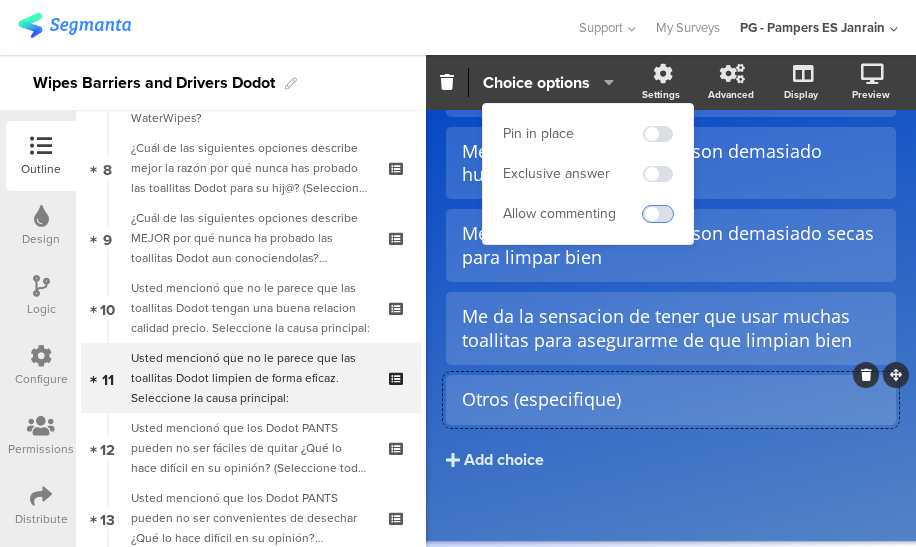 click at bounding box center [658, 214] 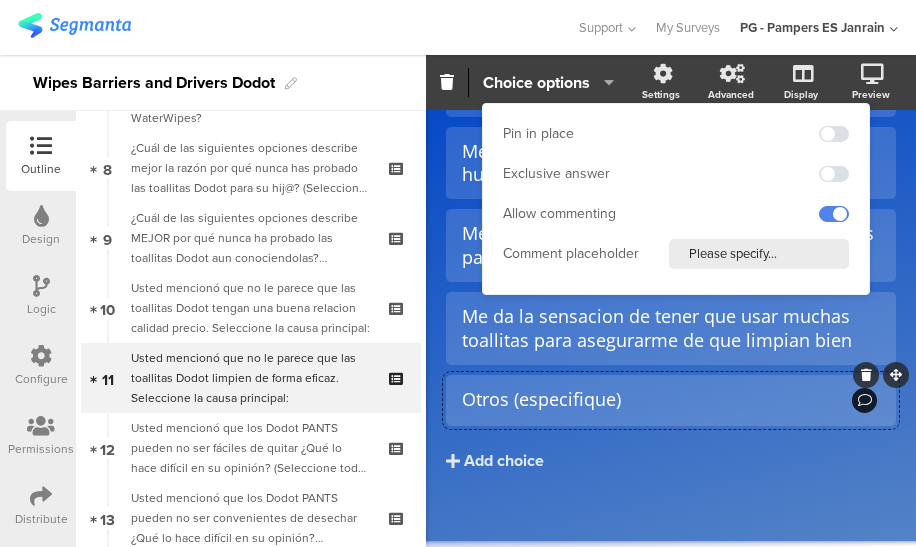 click on "Please specify..." at bounding box center (759, 254) 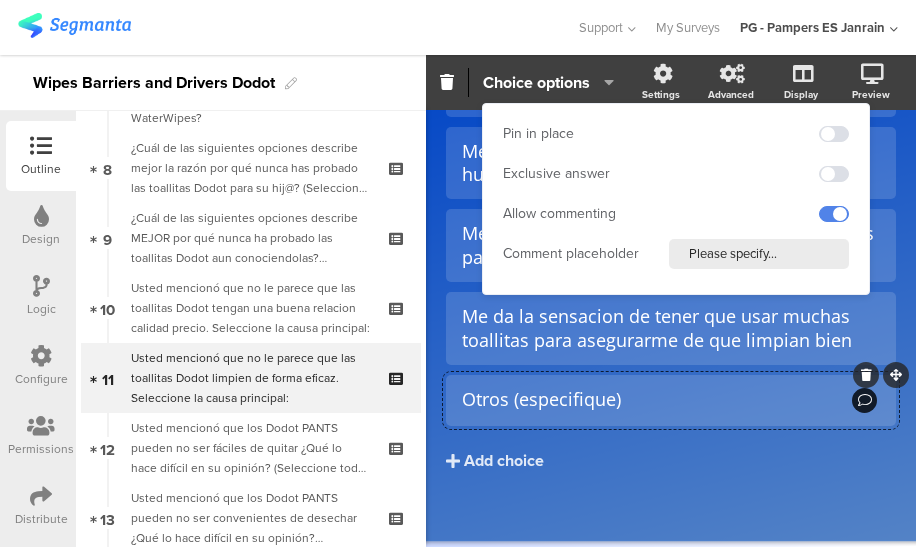 click on "Please specify..." at bounding box center [759, 254] 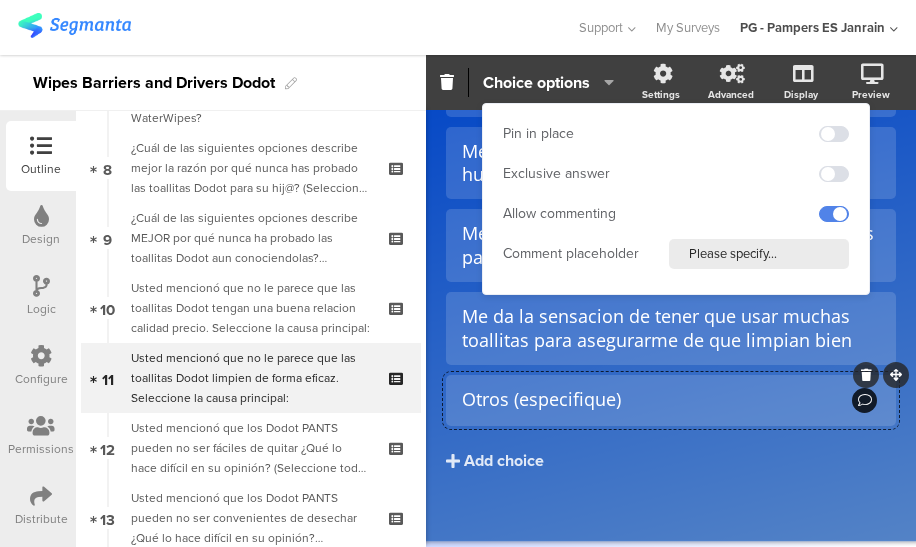 click on "Please specify..." at bounding box center [759, 254] 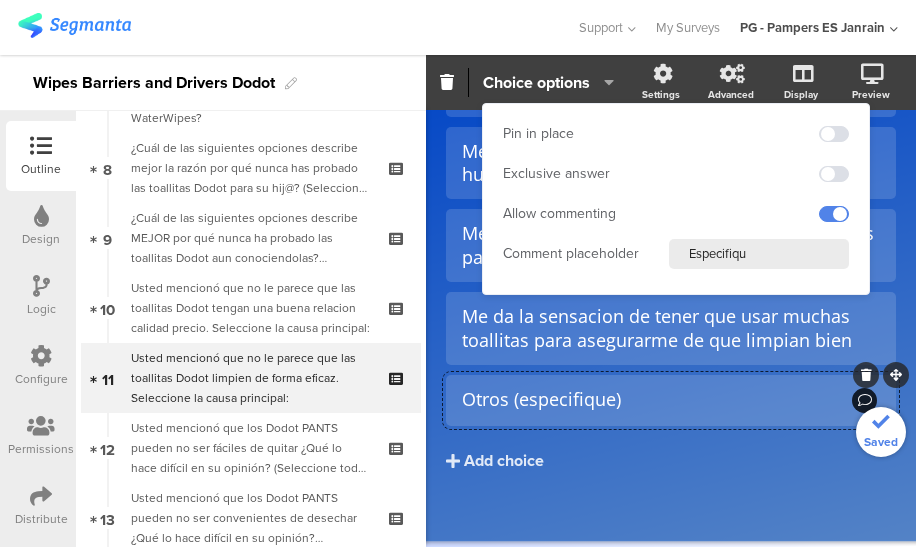 type on "Especifique" 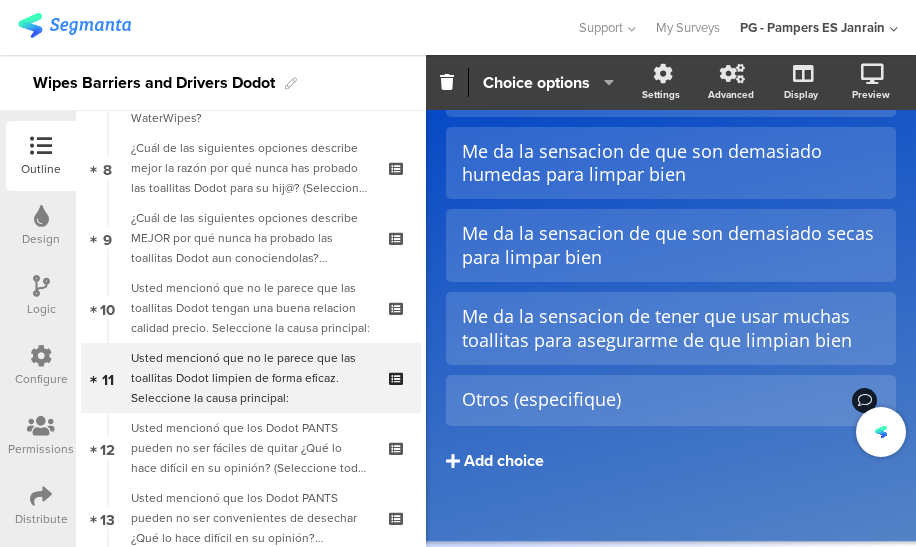 click on "Add choice" 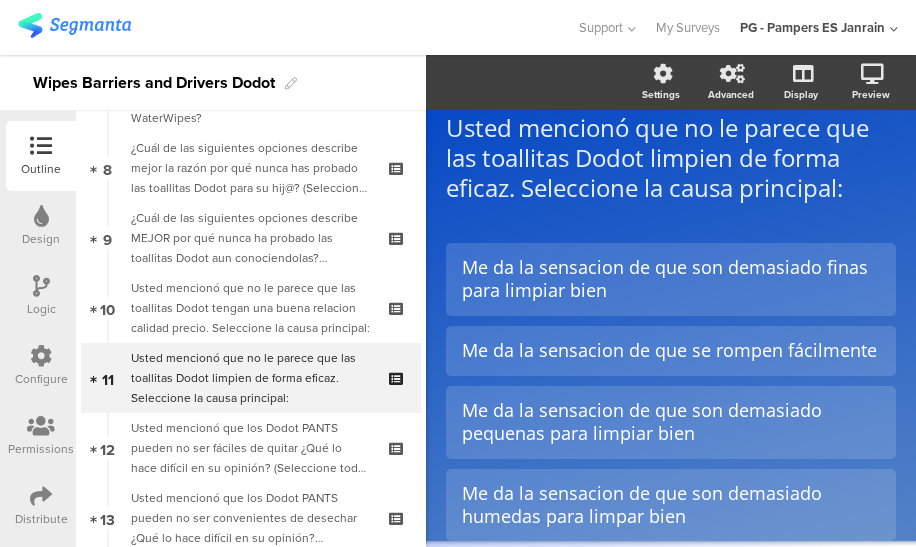 scroll, scrollTop: 32, scrollLeft: 0, axis: vertical 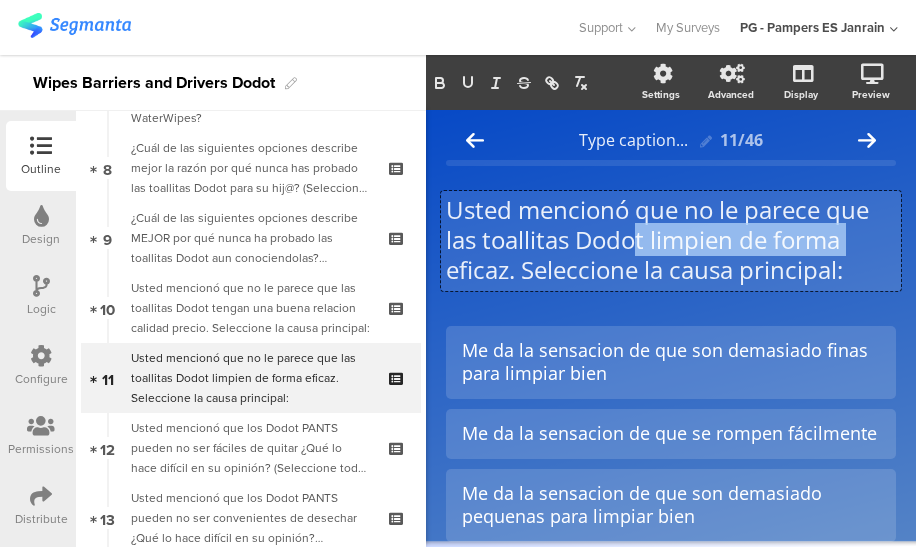 drag, startPoint x: 854, startPoint y: 243, endPoint x: 637, endPoint y: 232, distance: 217.27863 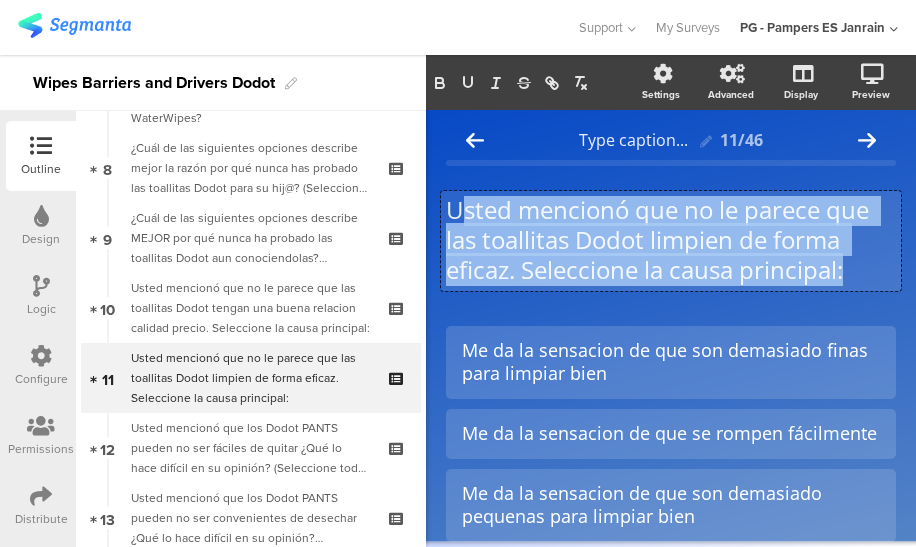 drag, startPoint x: 857, startPoint y: 276, endPoint x: 455, endPoint y: 198, distance: 409.49725 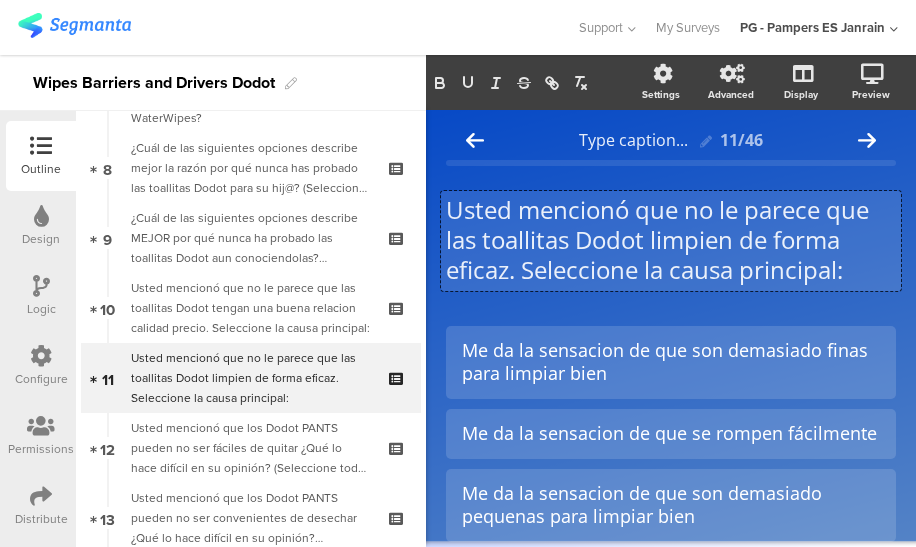 click on "Usted mencionó que no le parece que las toallitas Dodot limpien de forma eficaz. Seleccione la causa principal:" 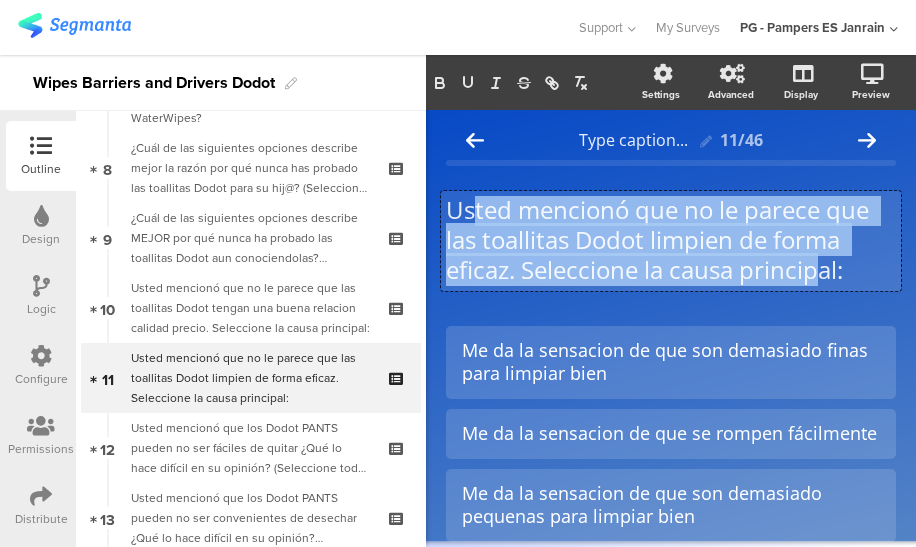 drag, startPoint x: 469, startPoint y: 212, endPoint x: 829, endPoint y: 270, distance: 364.6423 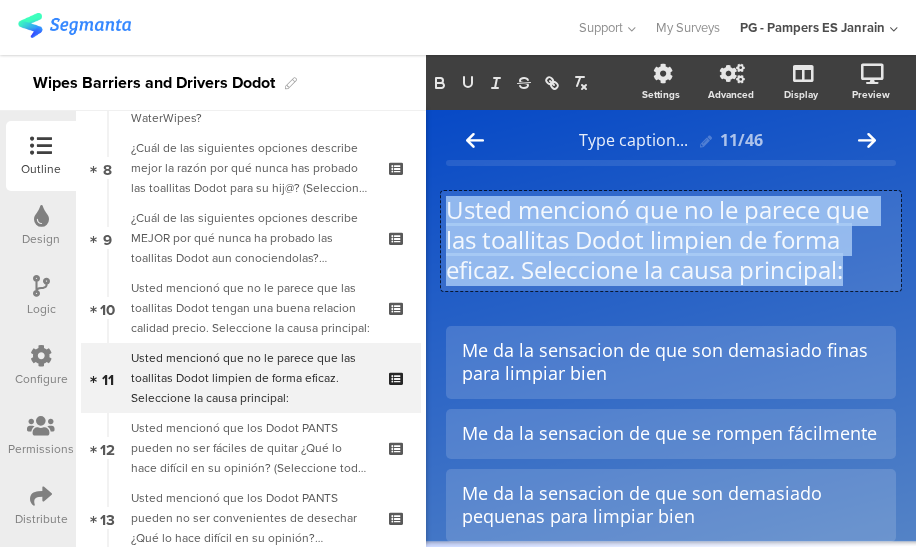 drag, startPoint x: 848, startPoint y: 274, endPoint x: 450, endPoint y: 208, distance: 403.43524 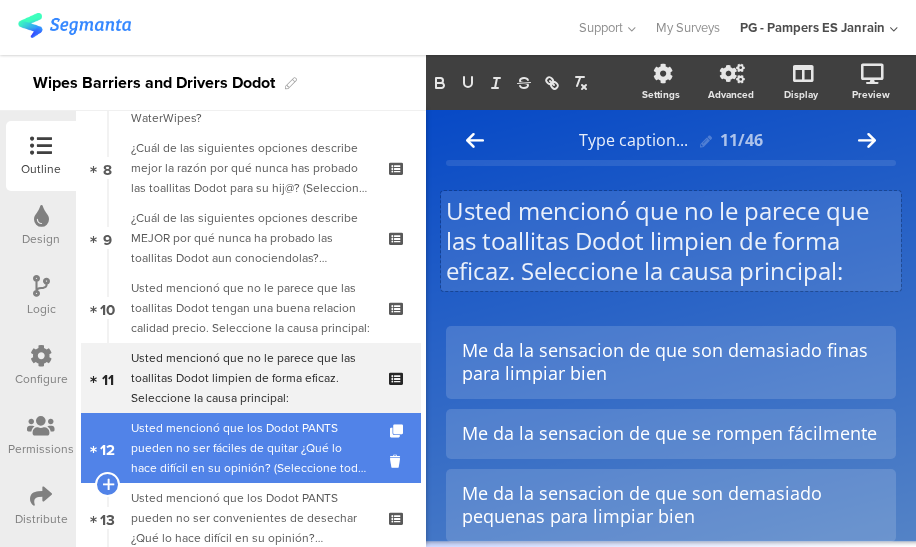 click on "Usted mencionó que los Dodot PANTS pueden no ser fáciles de quitar ¿Qué lo hace difícil en su opinión? (Seleccione todo lo que corresponda)" at bounding box center (250, 448) 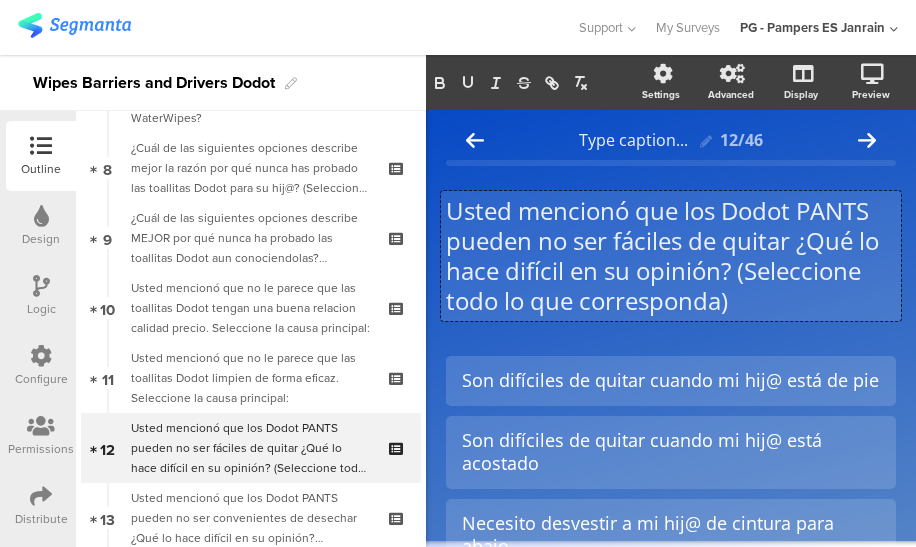 scroll, scrollTop: 1, scrollLeft: 0, axis: vertical 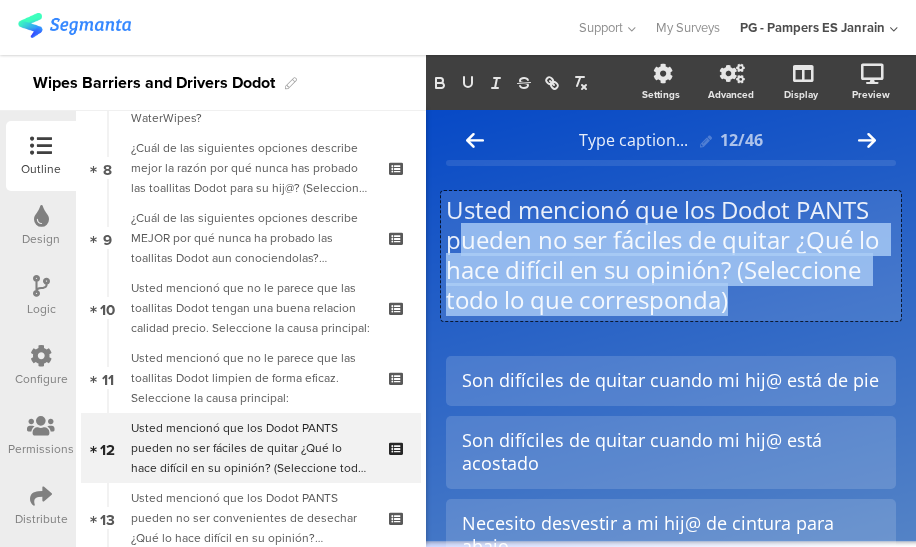drag, startPoint x: 870, startPoint y: 305, endPoint x: 452, endPoint y: 234, distance: 423.98703 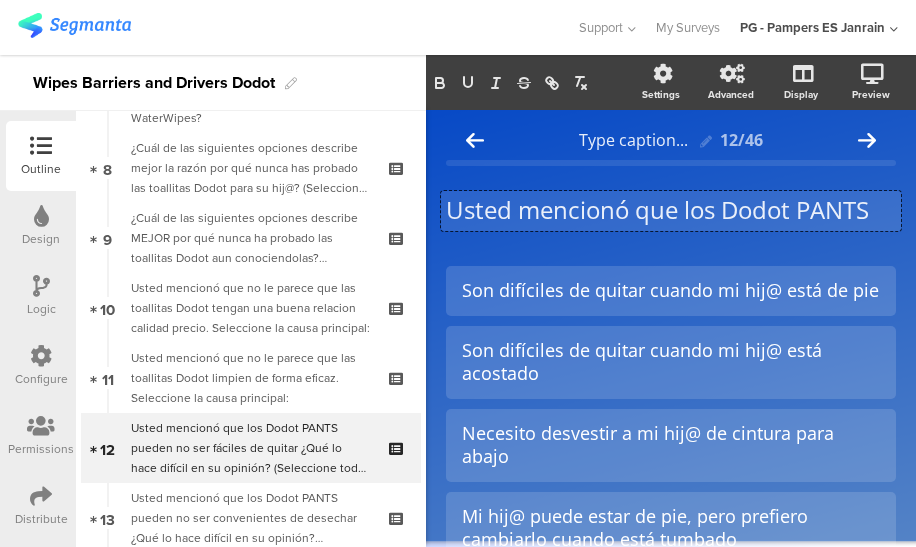 scroll, scrollTop: 0, scrollLeft: 0, axis: both 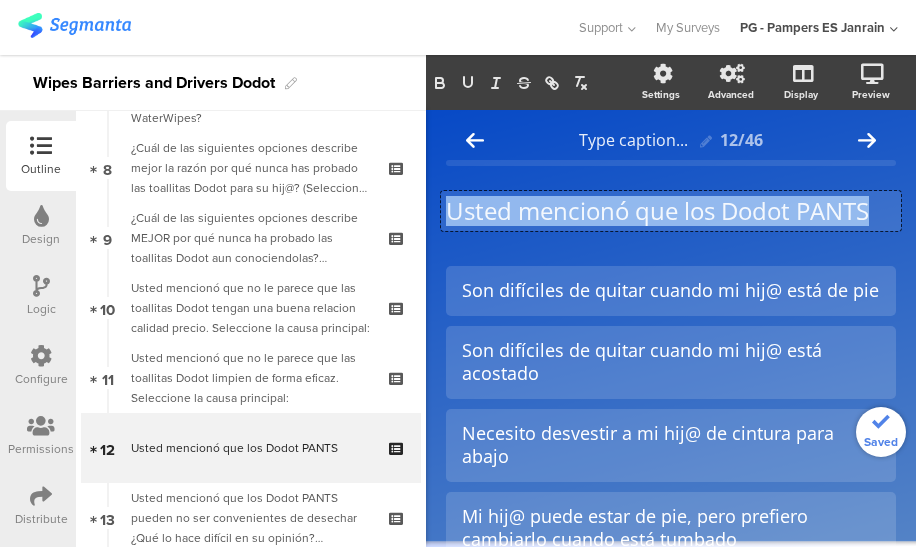 drag, startPoint x: 873, startPoint y: 208, endPoint x: 451, endPoint y: 211, distance: 422.01065 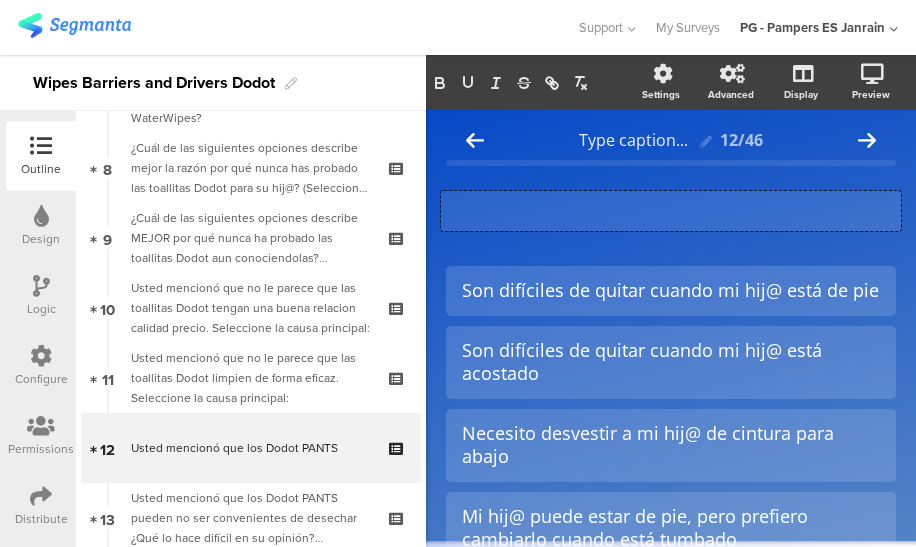 scroll, scrollTop: 1, scrollLeft: 0, axis: vertical 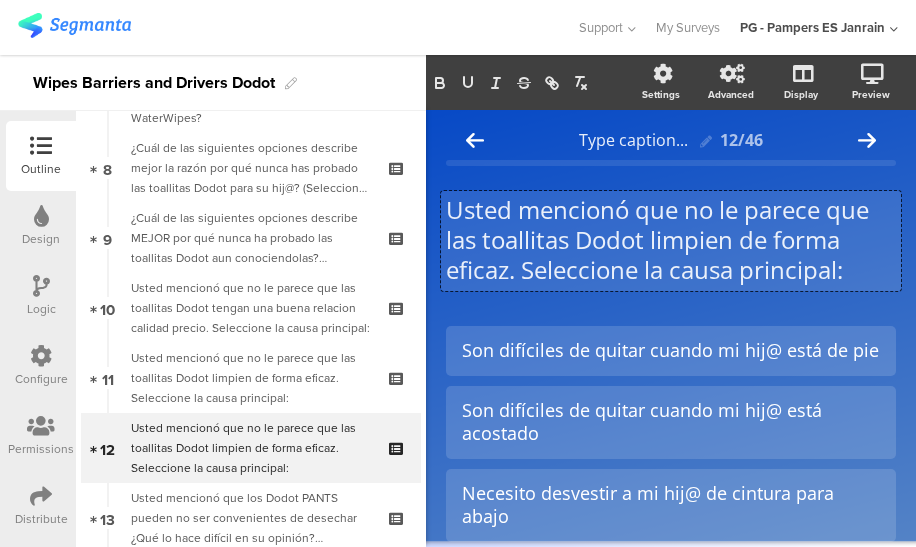 click on "Usted mencionó que no le parece que las toallitas Dodot limpien de forma eficaz. Seleccione la causa principal:" 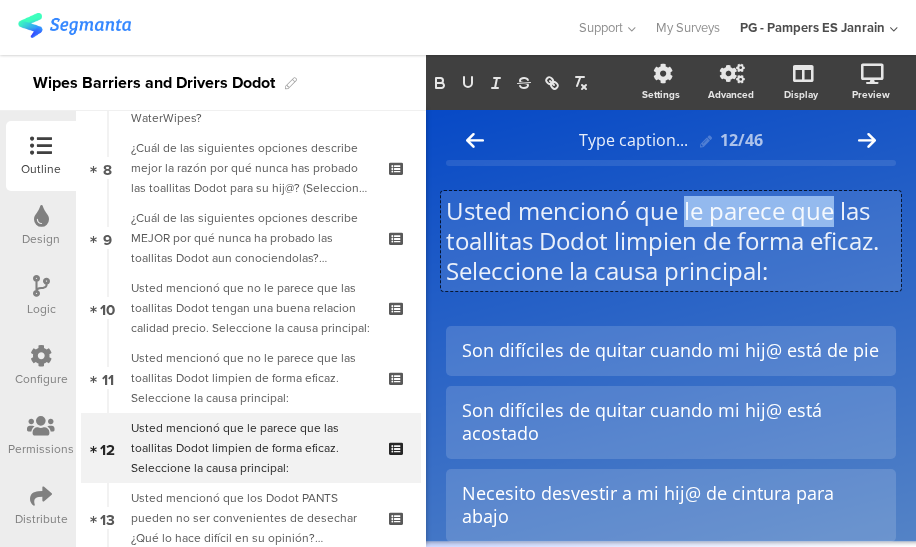 drag, startPoint x: 838, startPoint y: 211, endPoint x: 687, endPoint y: 210, distance: 151.00331 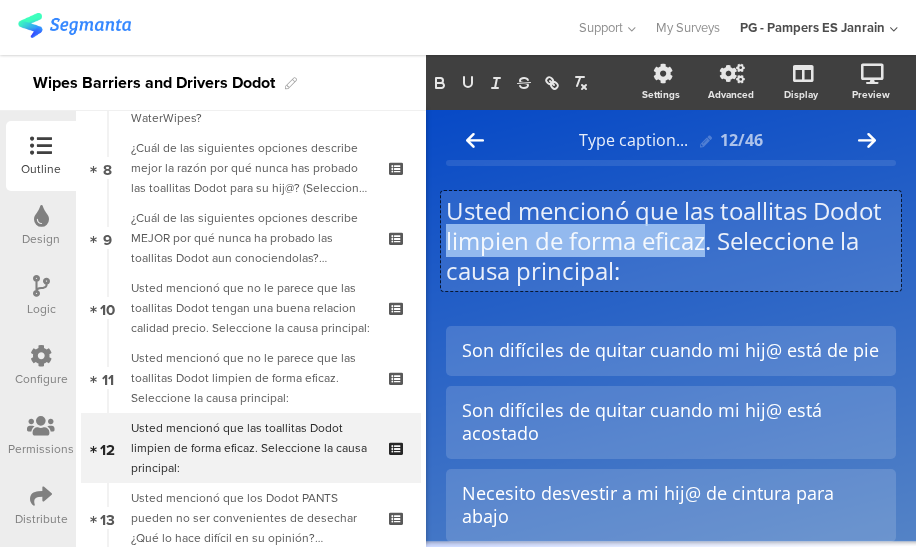 drag, startPoint x: 782, startPoint y: 241, endPoint x: 520, endPoint y: 231, distance: 262.19077 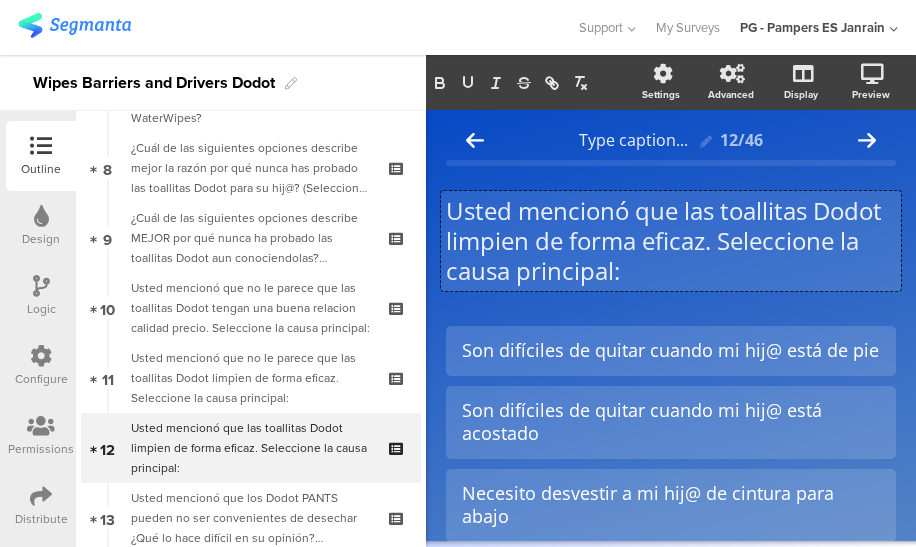 scroll, scrollTop: 1, scrollLeft: 0, axis: vertical 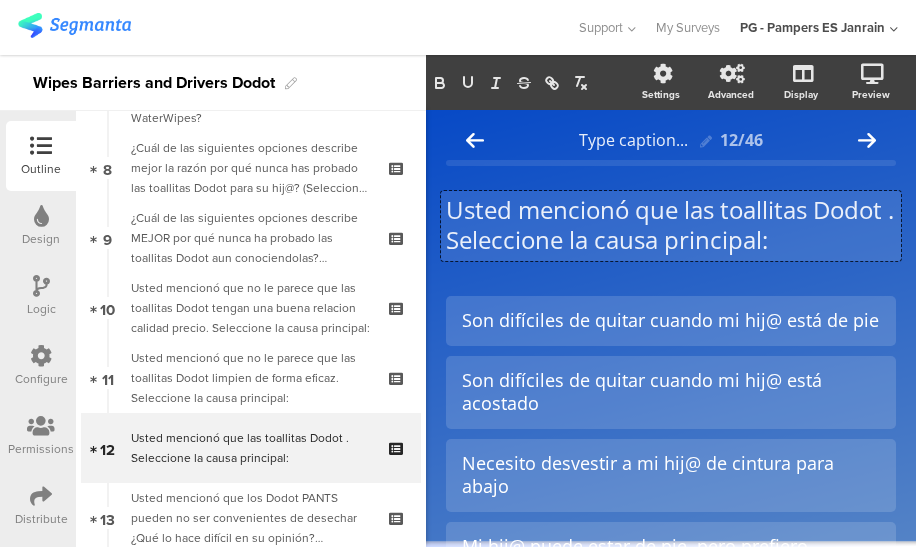 click on "Usted mencionó que las toallitas Dodot . Seleccione la causa principal:" 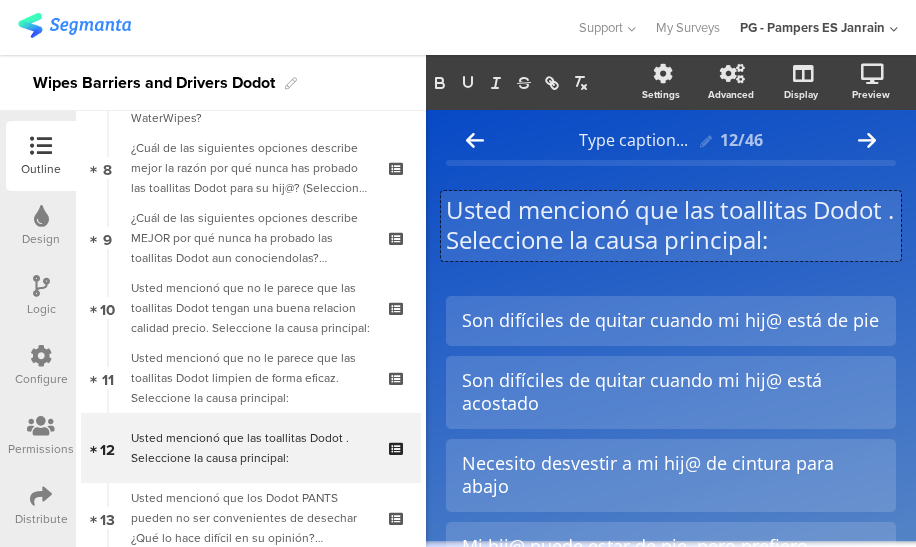 scroll, scrollTop: 0, scrollLeft: 0, axis: both 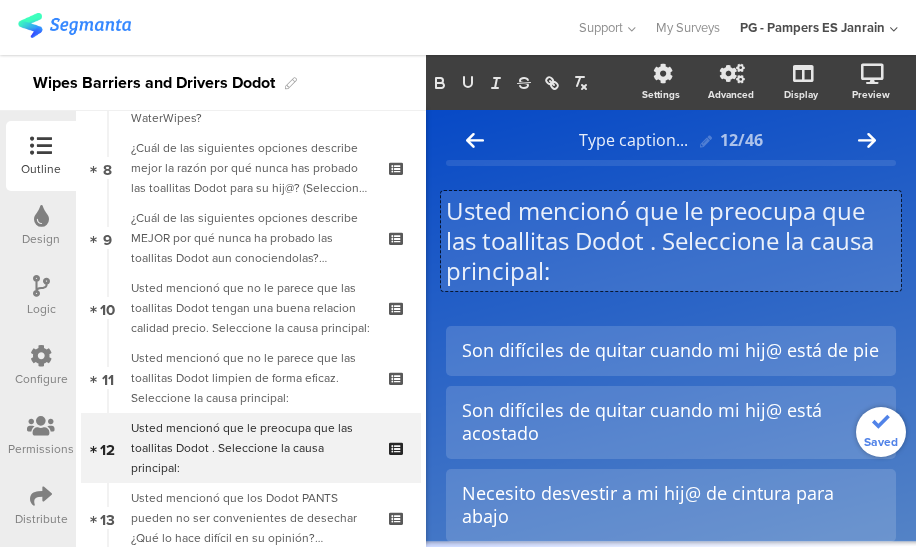 click on "Usted mencionó que le preocupa que las toallitas Dodot . Seleccione la causa principal:" 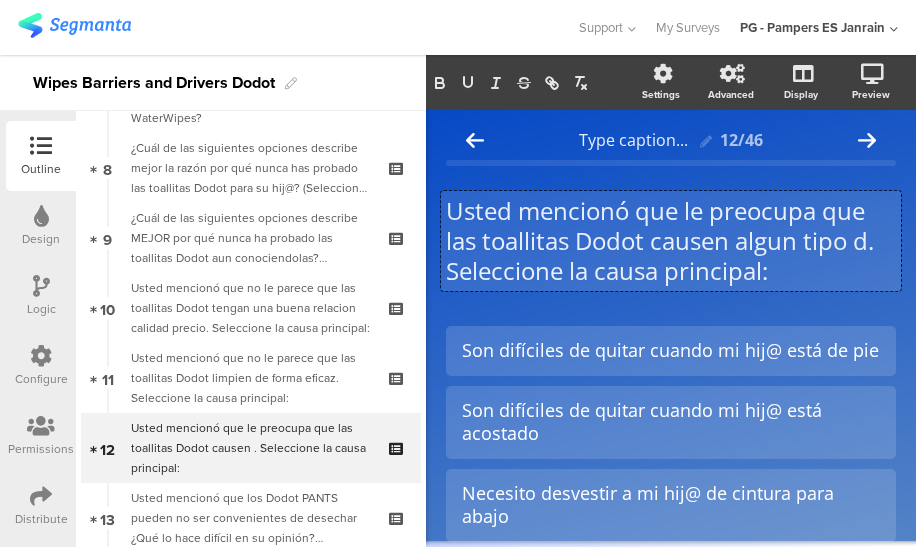 scroll, scrollTop: 1, scrollLeft: 0, axis: vertical 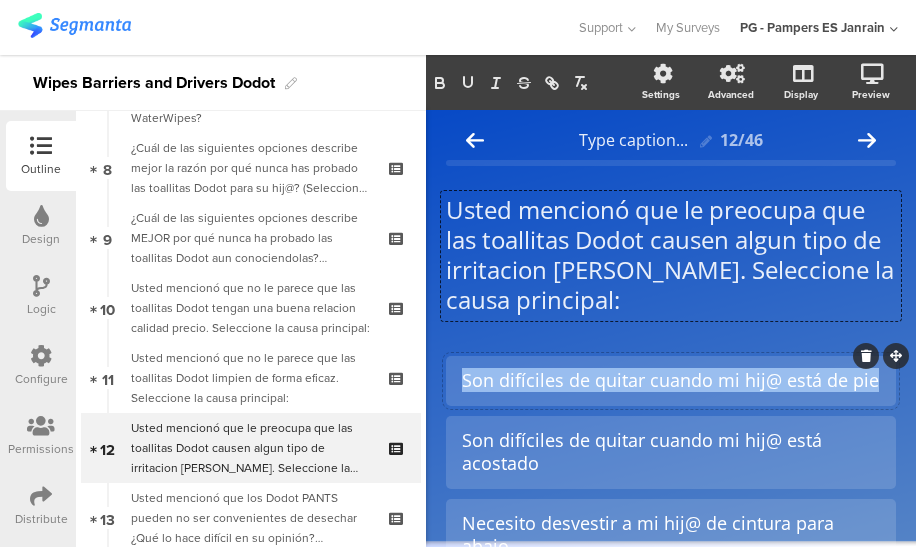 drag, startPoint x: 496, startPoint y: 406, endPoint x: 455, endPoint y: 377, distance: 50.219517 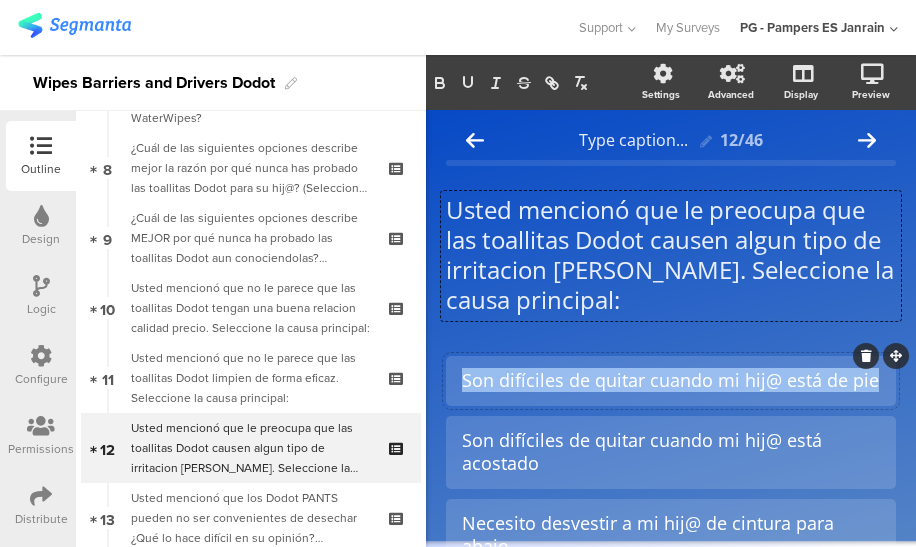 click on "Son difíciles de quitar cuando mi hij@ está de pie" 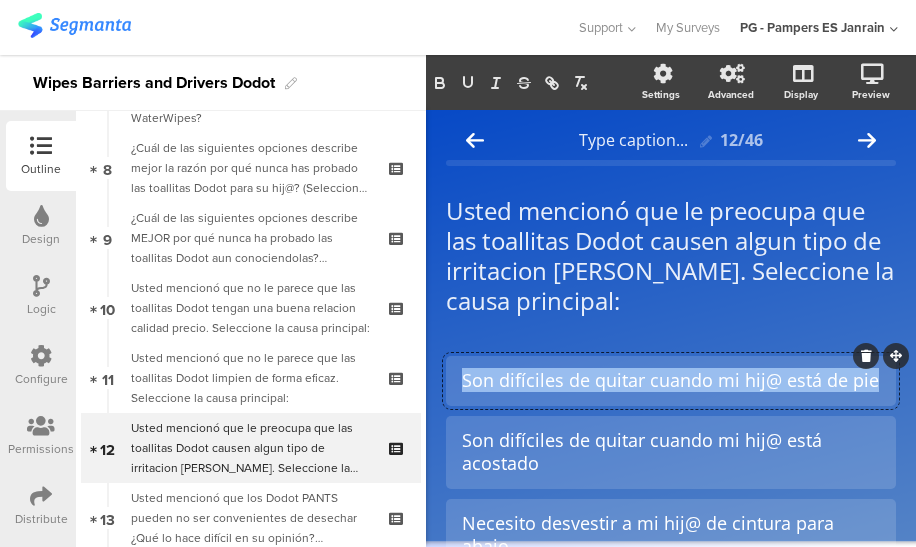 paste 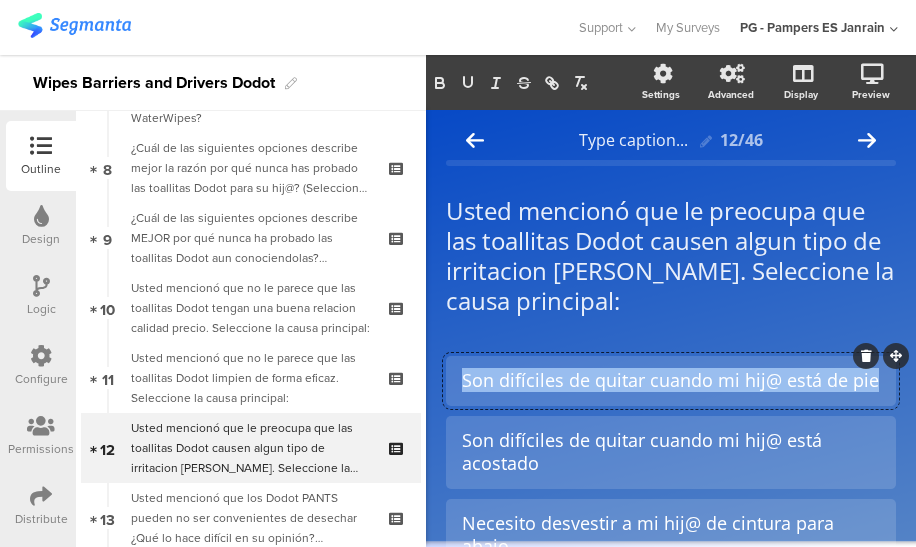 type 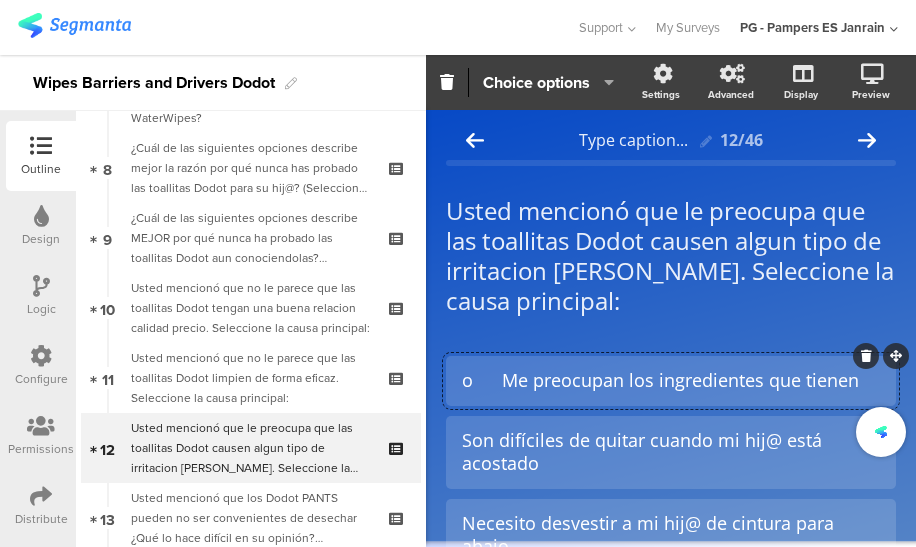 click on "o	Me preocupan los ingredientes que tienen" 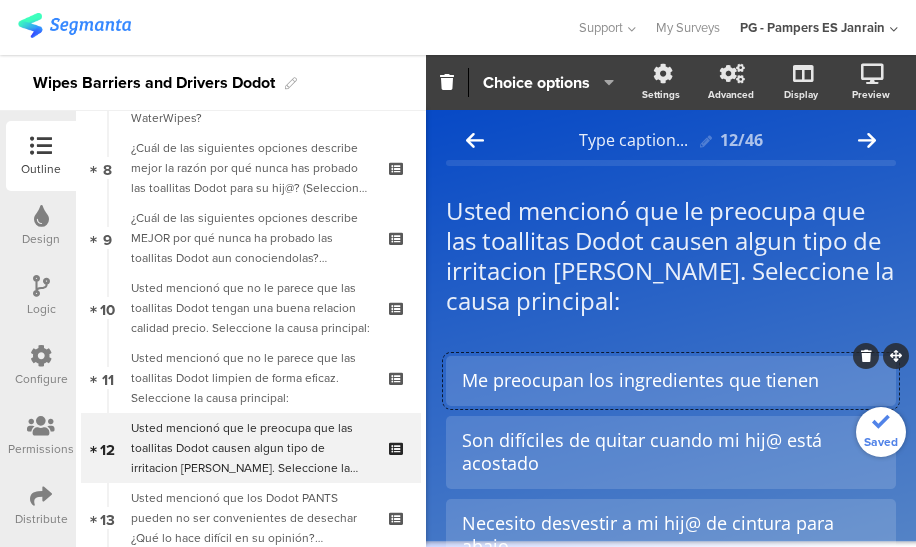 click on "Me preocupan los ingredientes que tienen" 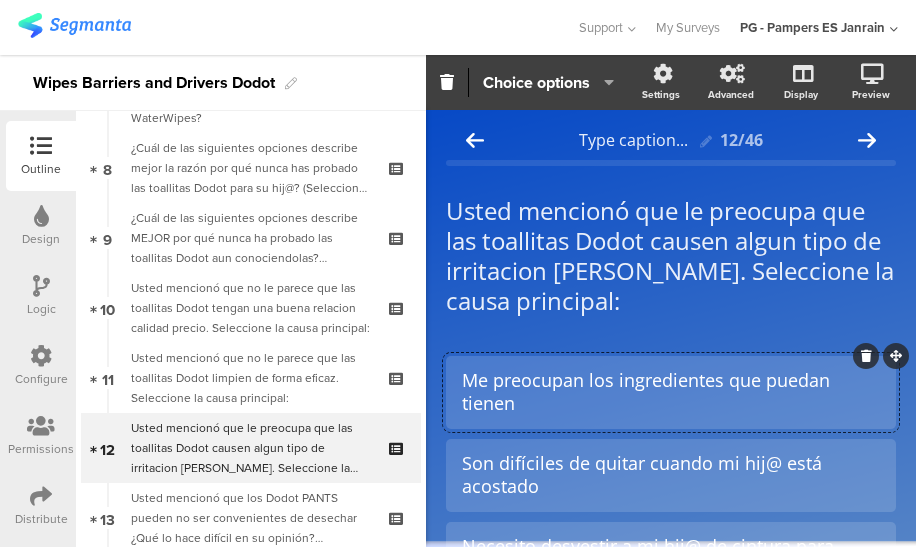 click on "Me preocupan los ingredientes que puedan tienen" 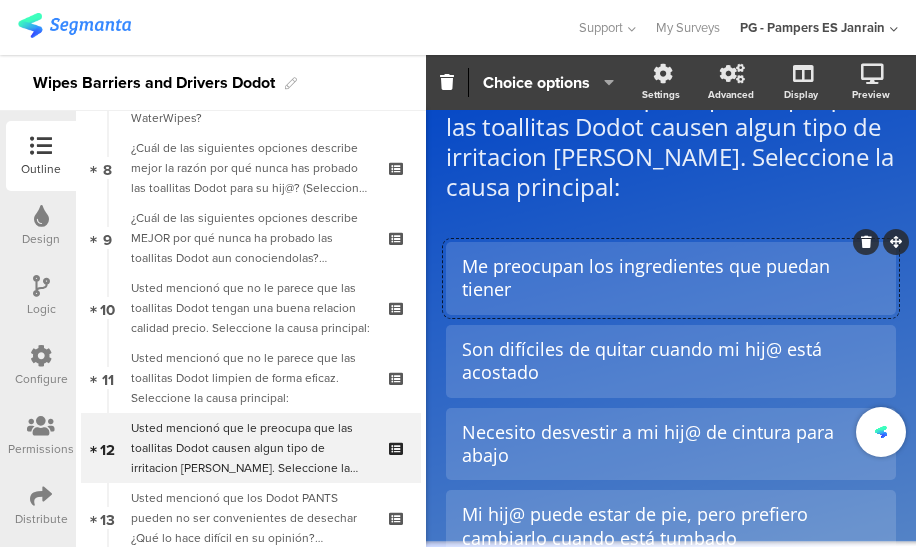 scroll, scrollTop: 134, scrollLeft: 0, axis: vertical 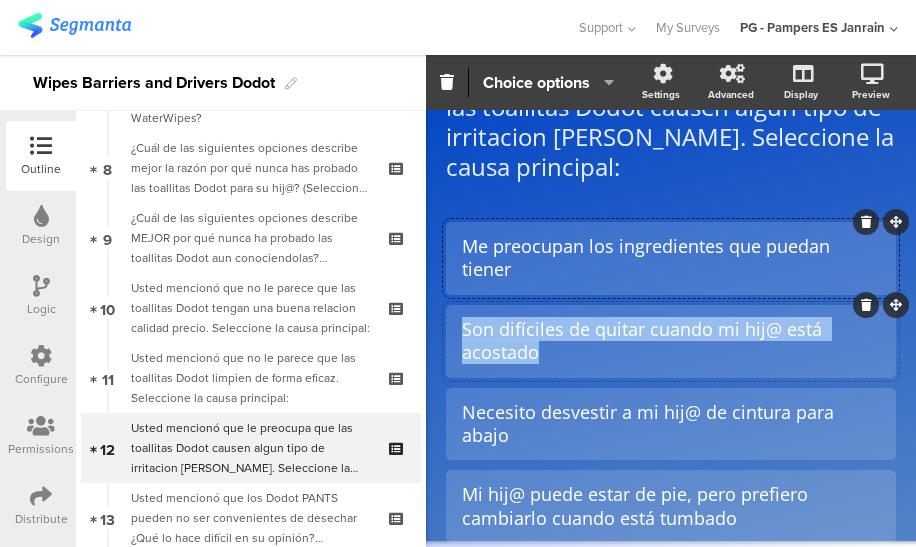 drag, startPoint x: 570, startPoint y: 353, endPoint x: 454, endPoint y: 331, distance: 118.06778 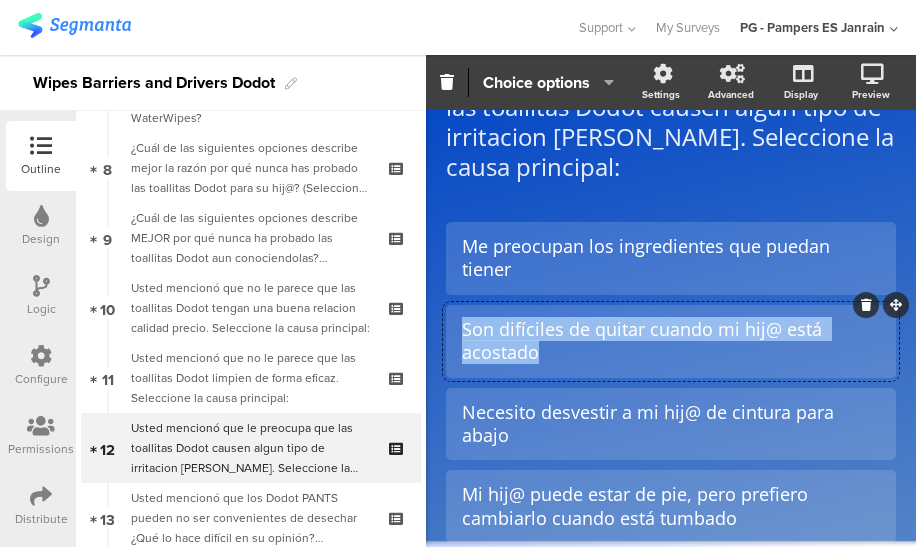 type 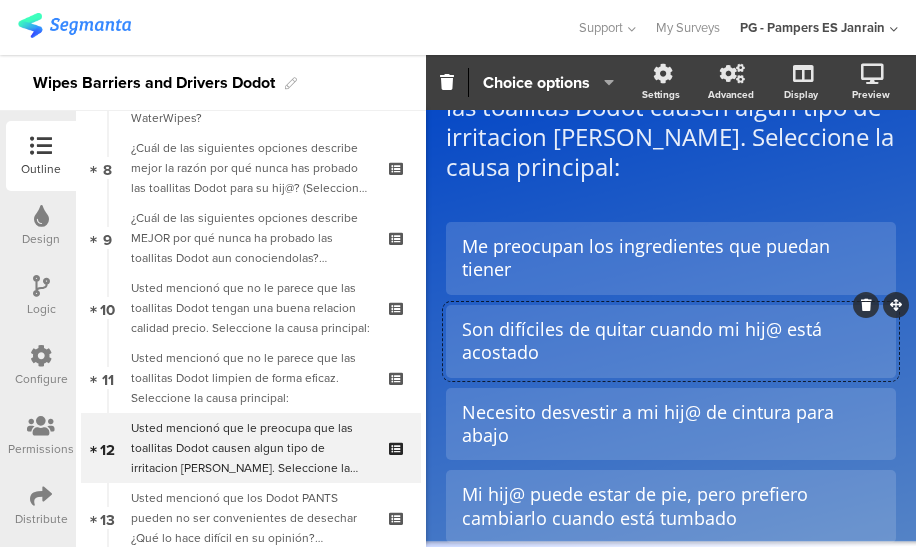 scroll, scrollTop: 134, scrollLeft: 0, axis: vertical 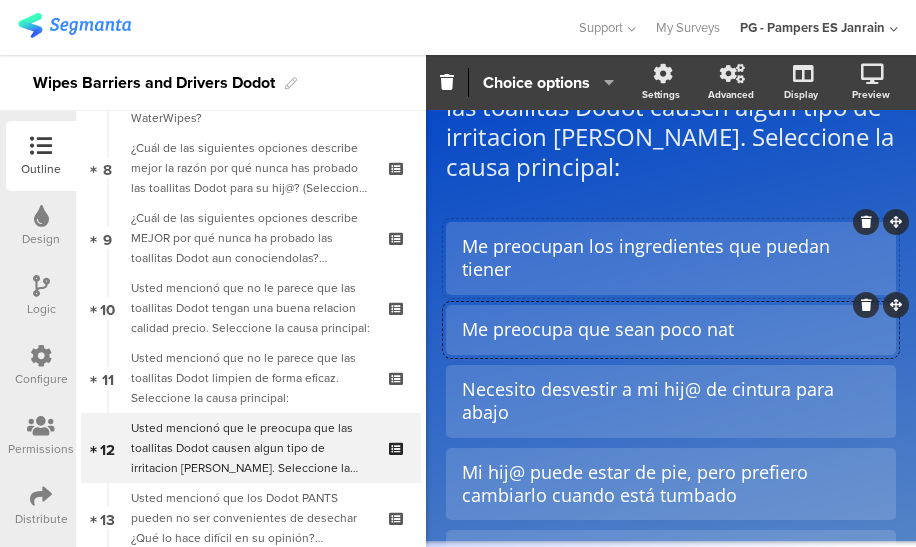 click on "Me preocupan los ingredientes que puedan tiener" 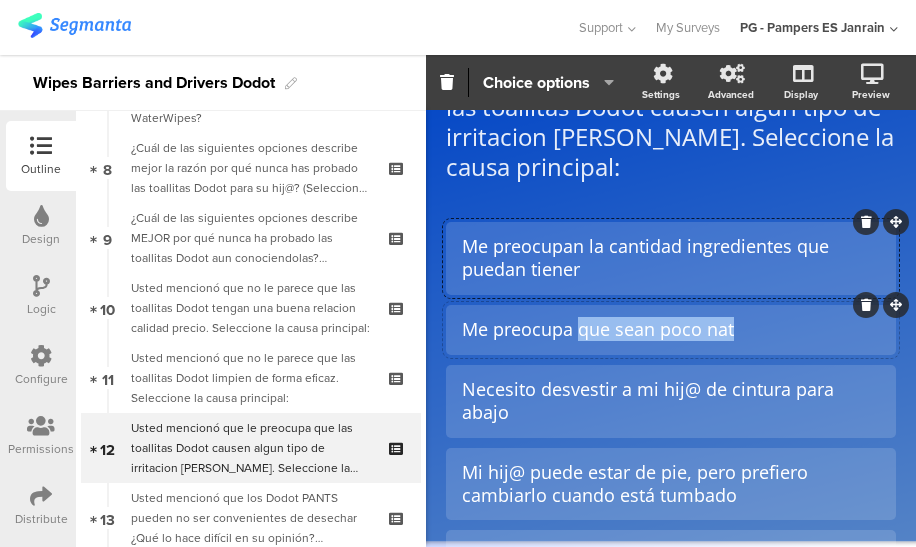 drag, startPoint x: 748, startPoint y: 338, endPoint x: 577, endPoint y: 337, distance: 171.00293 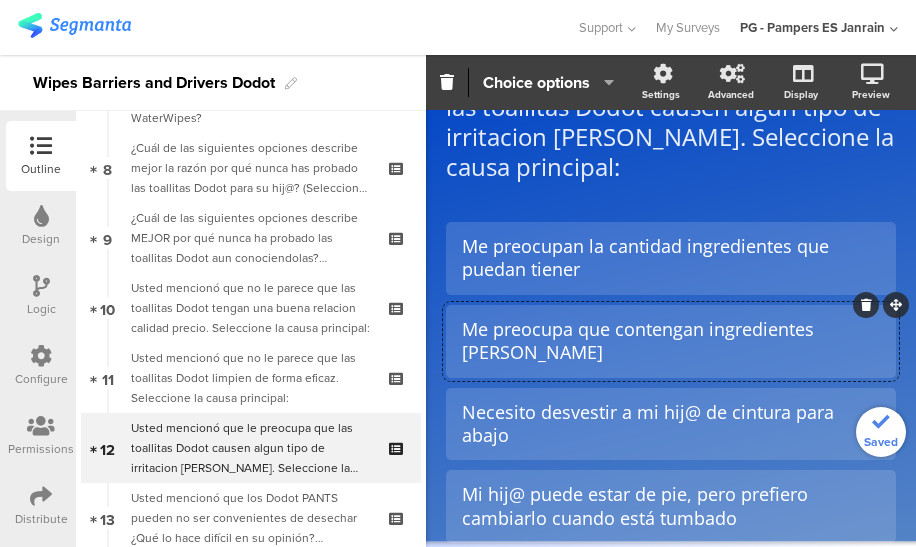 scroll, scrollTop: 134, scrollLeft: 0, axis: vertical 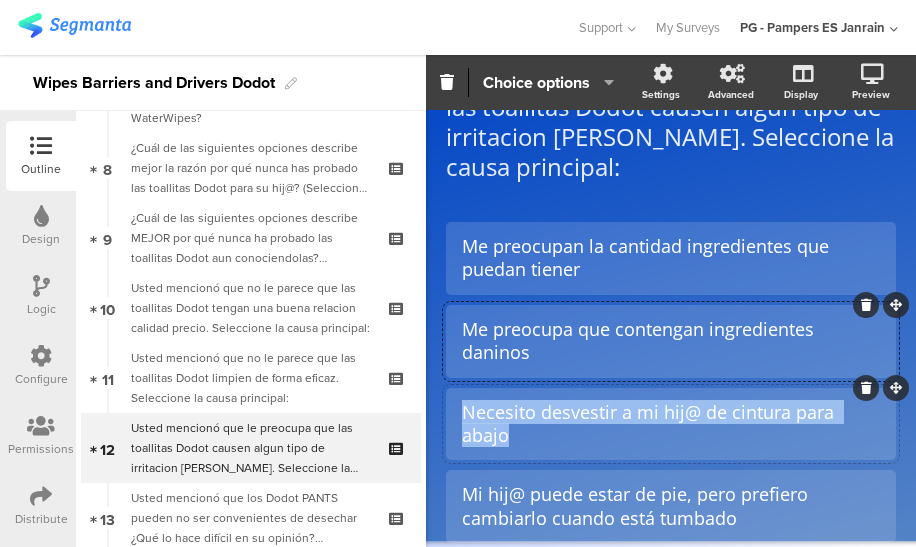 drag, startPoint x: 511, startPoint y: 439, endPoint x: 456, endPoint y: 412, distance: 61.269894 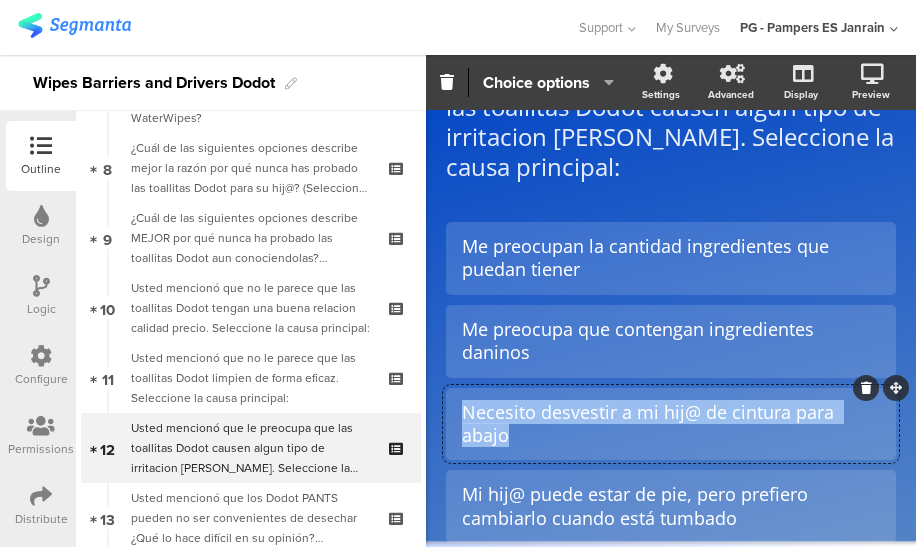 paste 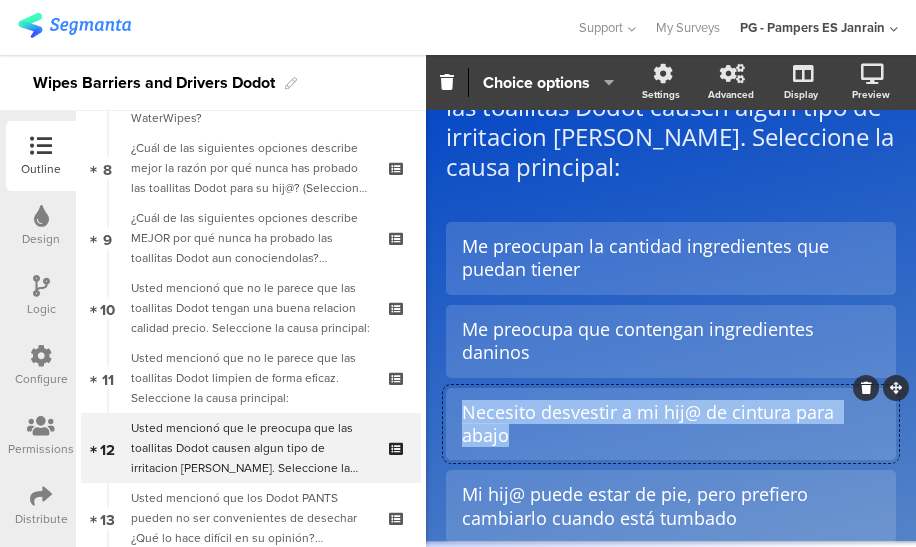 type 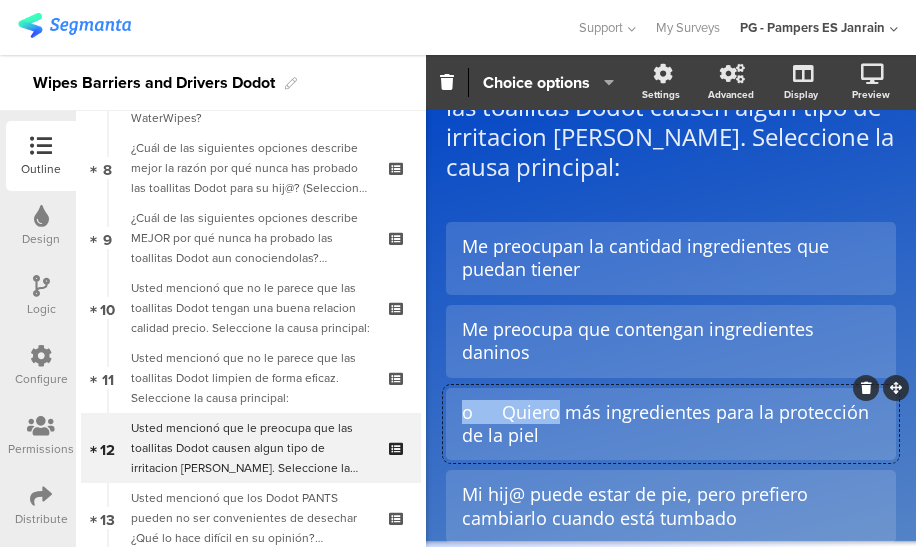 drag, startPoint x: 554, startPoint y: 415, endPoint x: 456, endPoint y: 413, distance: 98.02041 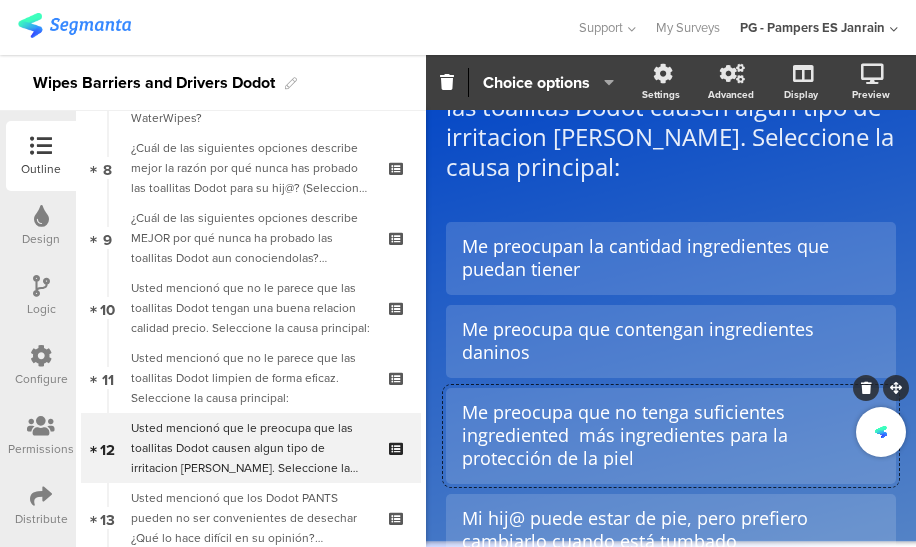 scroll, scrollTop: 152, scrollLeft: 0, axis: vertical 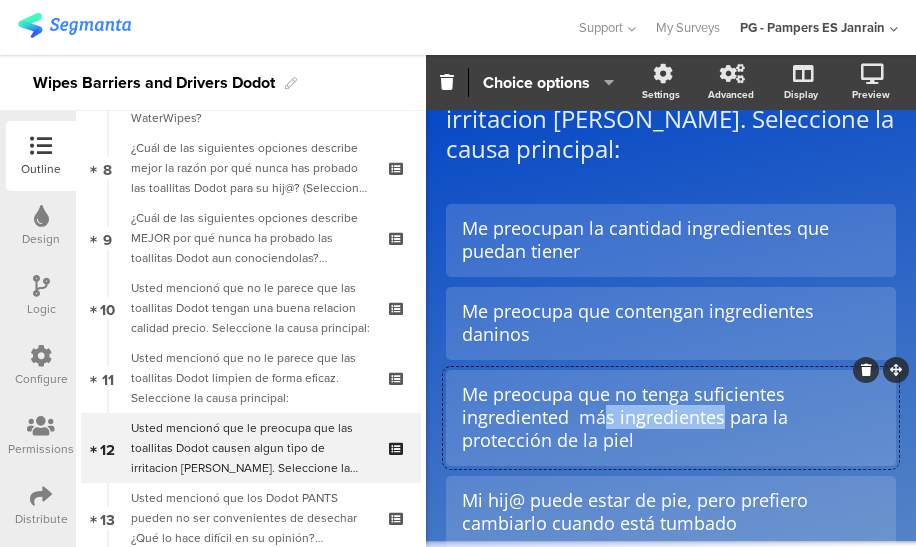 drag, startPoint x: 723, startPoint y: 419, endPoint x: 585, endPoint y: 420, distance: 138.00362 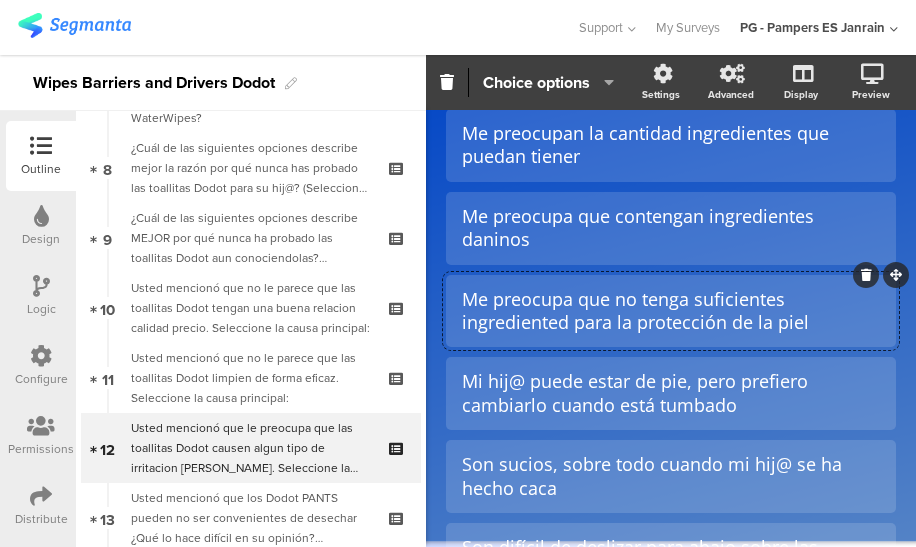 scroll, scrollTop: 259, scrollLeft: 0, axis: vertical 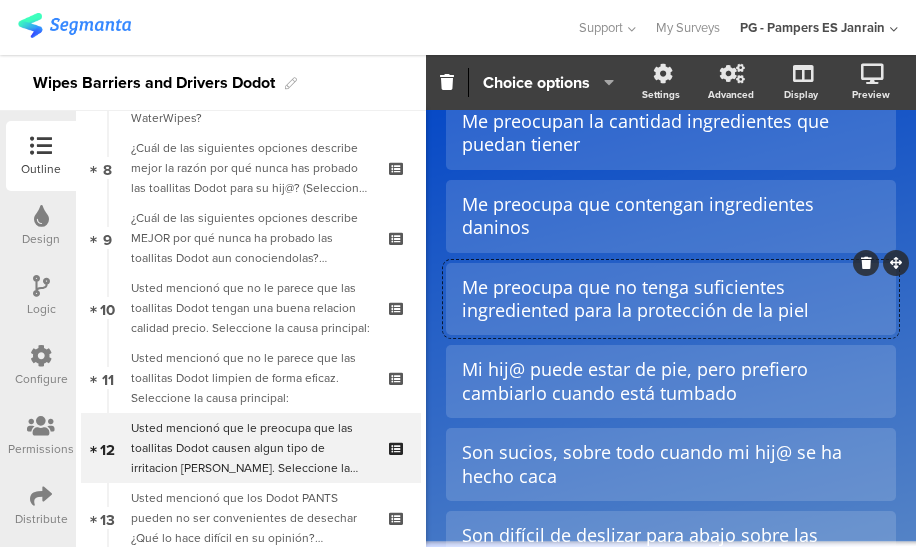 click on "Me preocupa que no tenga suficientes ingrediented para la protección de la piel" 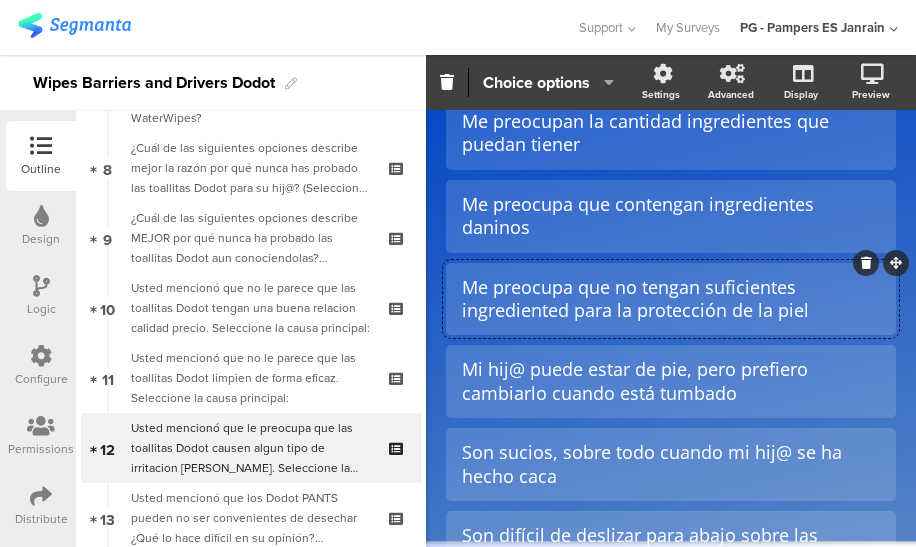 click on "Me preocupa que no tengan suficientes ingrediented para la protección de la piel" 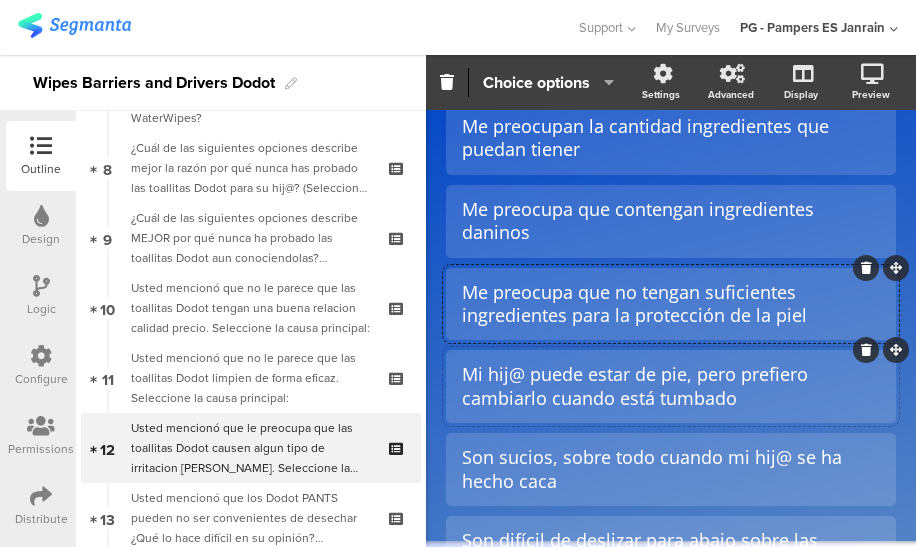 scroll, scrollTop: 257, scrollLeft: 0, axis: vertical 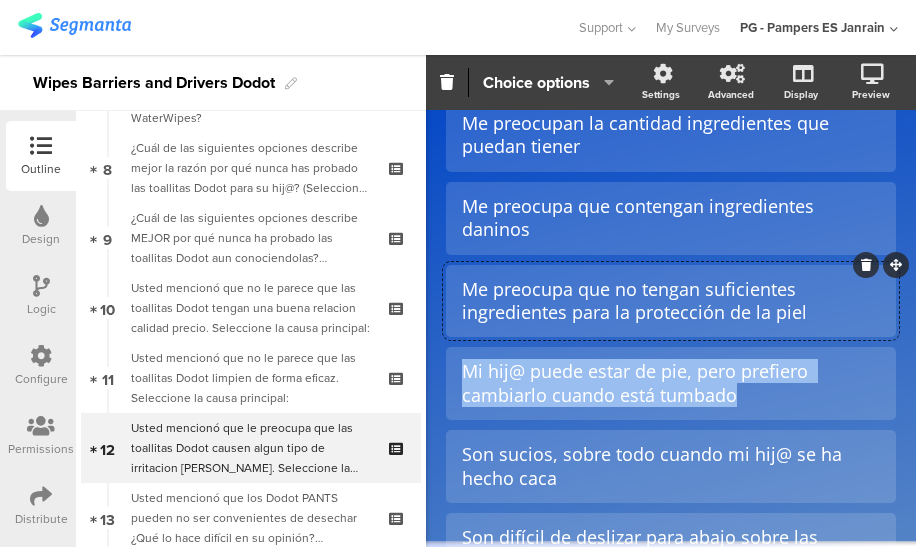 drag, startPoint x: 749, startPoint y: 403, endPoint x: 434, endPoint y: 370, distance: 316.72385 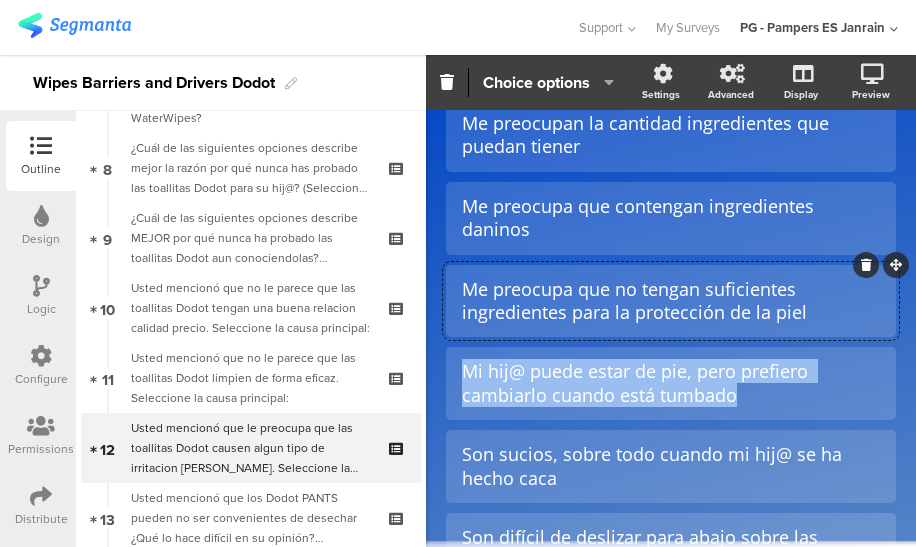 click on "Type caption...
12/46
Usted mencionó que le preocupa que las toallitas Dodot causen algun tipo de irritacion [PERSON_NAME]. Seleccione la causa principal:
Usted mencionó que le preocupa que las toallitas Dodot causen algun tipo de irritacion [PERSON_NAME]. Seleccione la causa principal:" 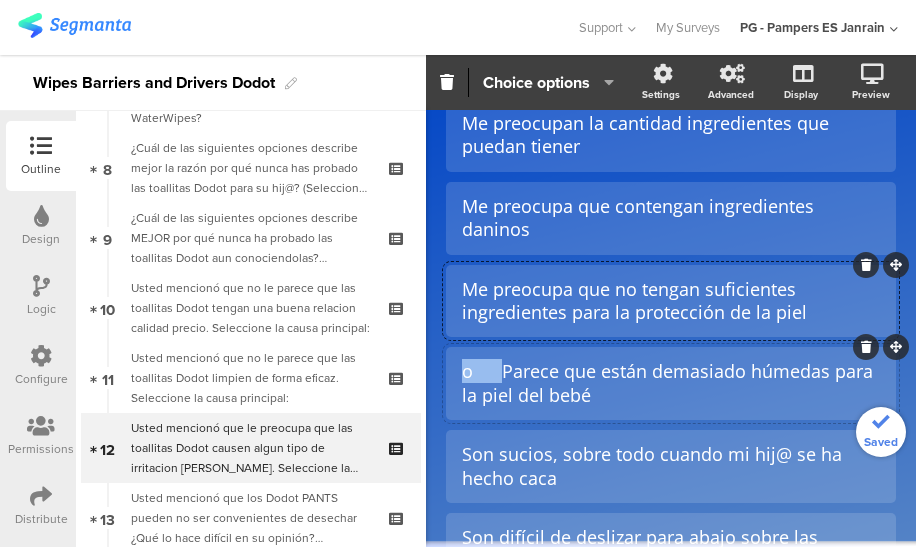 drag, startPoint x: 498, startPoint y: 366, endPoint x: 466, endPoint y: 370, distance: 32.24903 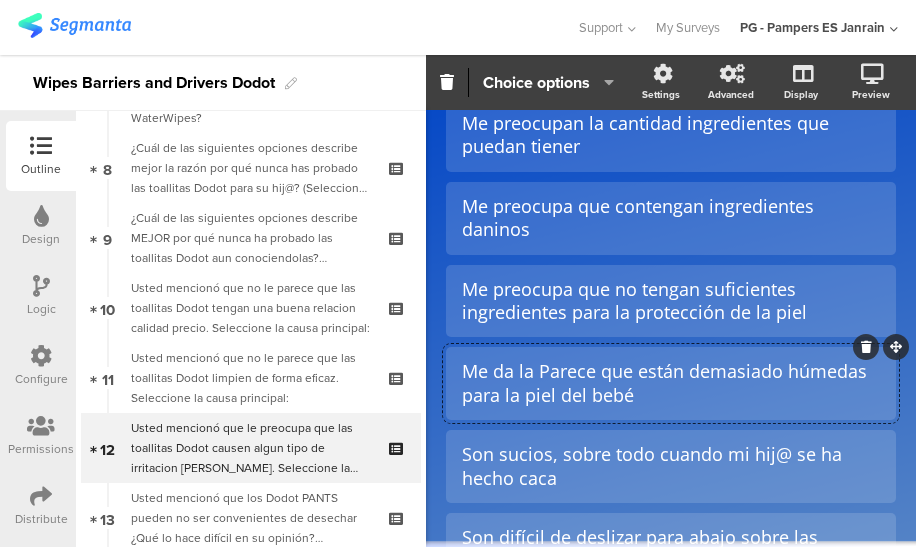 click on "Me da la Parece que están demasiado húmedas para la piel del bebé" 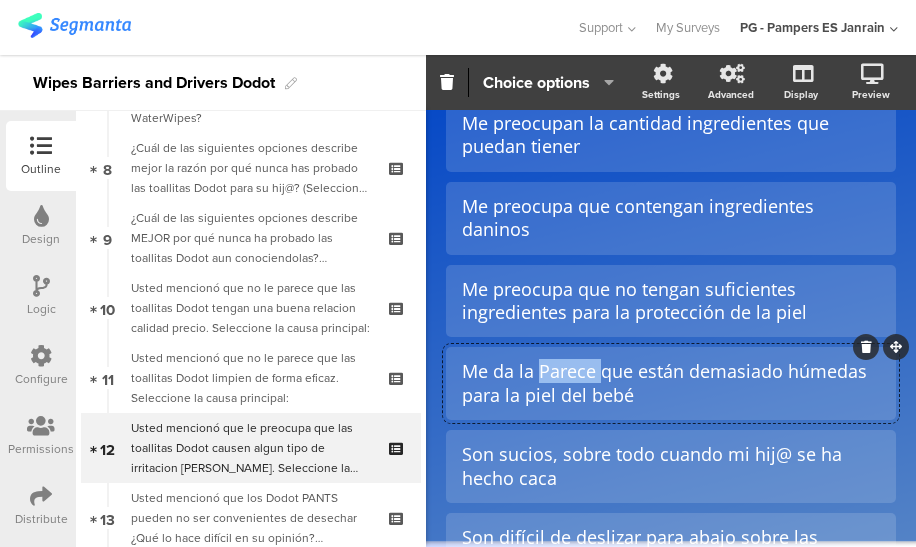 drag, startPoint x: 601, startPoint y: 373, endPoint x: 539, endPoint y: 373, distance: 62 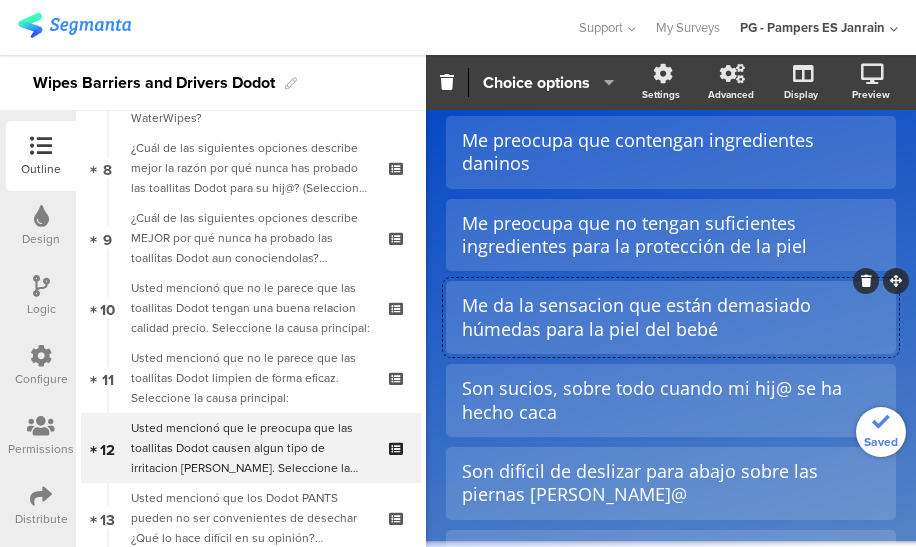 scroll, scrollTop: 324, scrollLeft: 0, axis: vertical 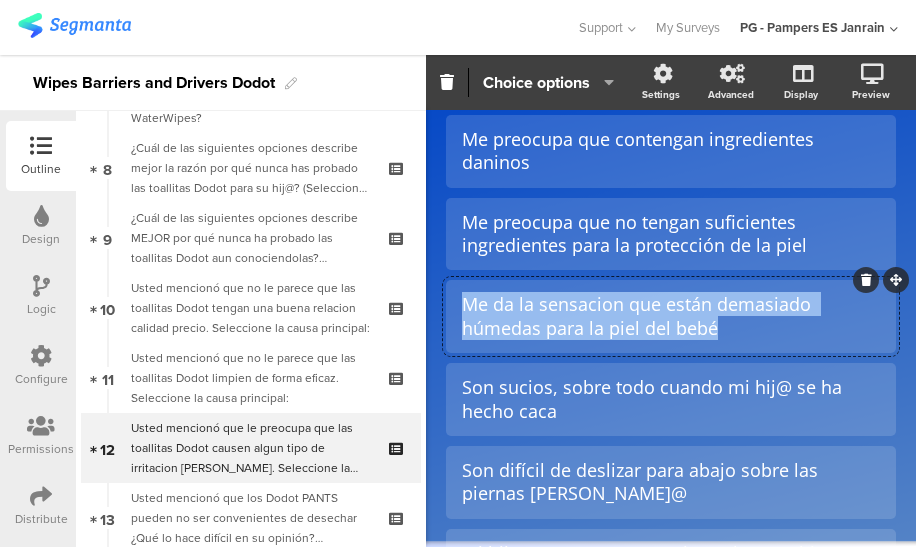 drag, startPoint x: 746, startPoint y: 339, endPoint x: 460, endPoint y: 309, distance: 287.56912 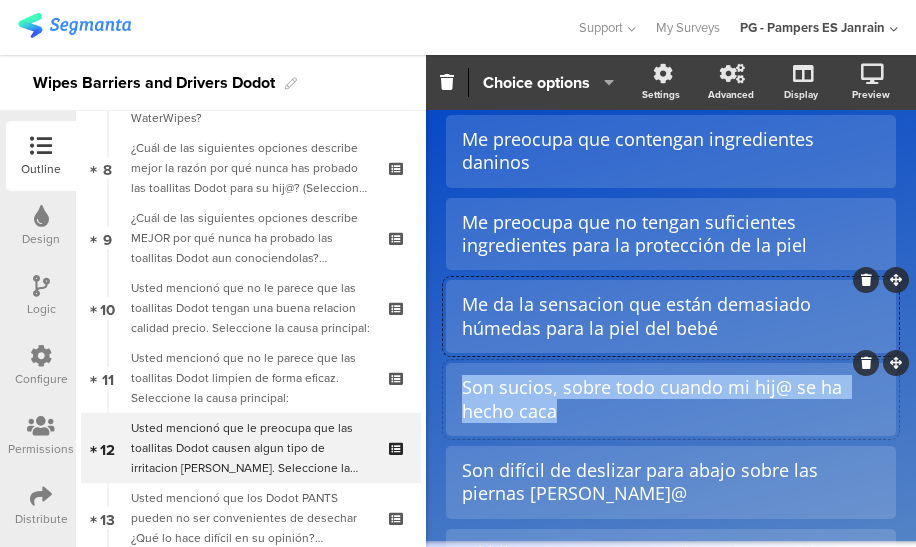 drag, startPoint x: 563, startPoint y: 409, endPoint x: 457, endPoint y: 379, distance: 110.16351 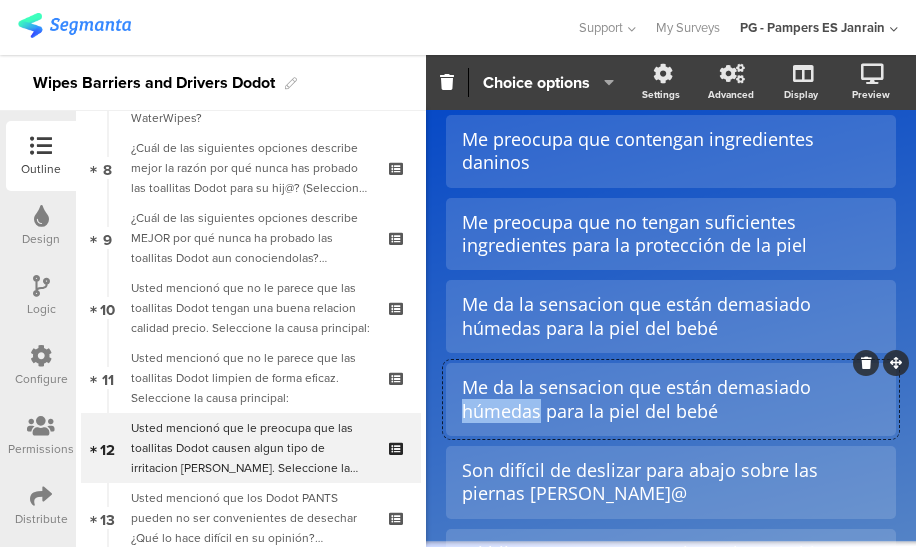 drag, startPoint x: 540, startPoint y: 408, endPoint x: 454, endPoint y: 411, distance: 86.05231 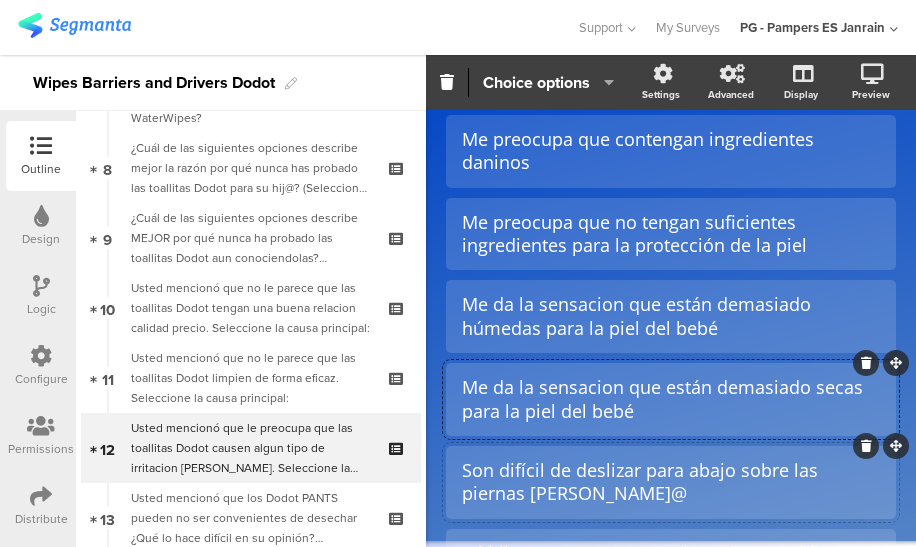 scroll, scrollTop: 354, scrollLeft: 0, axis: vertical 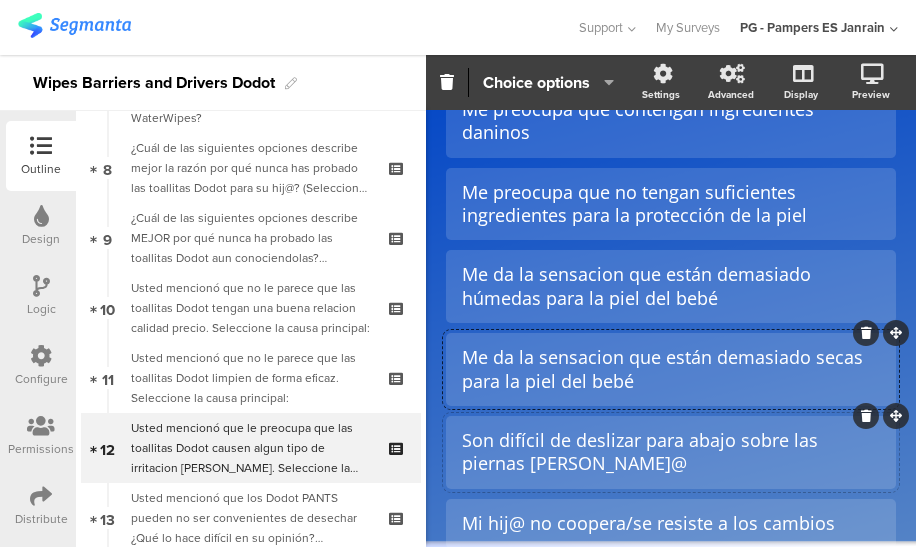 drag, startPoint x: 610, startPoint y: 469, endPoint x: 862, endPoint y: 418, distance: 257.10892 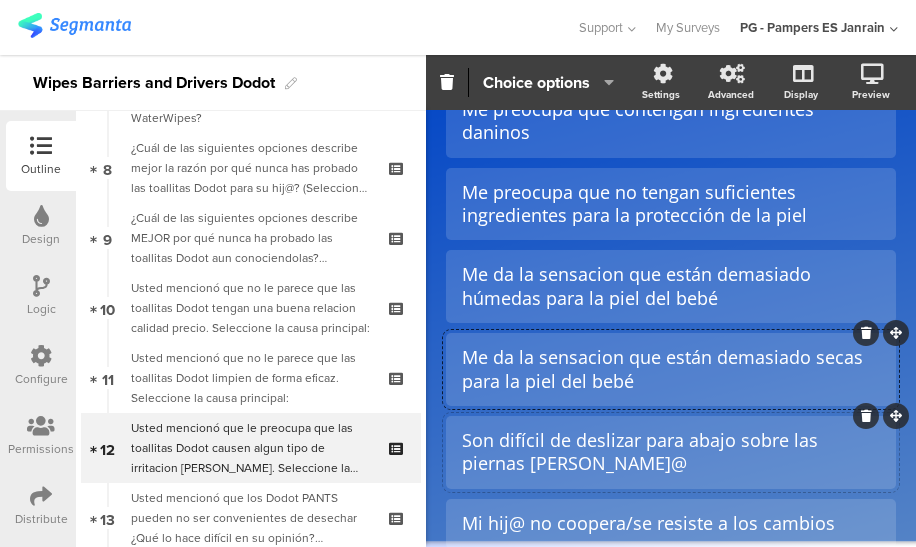 click 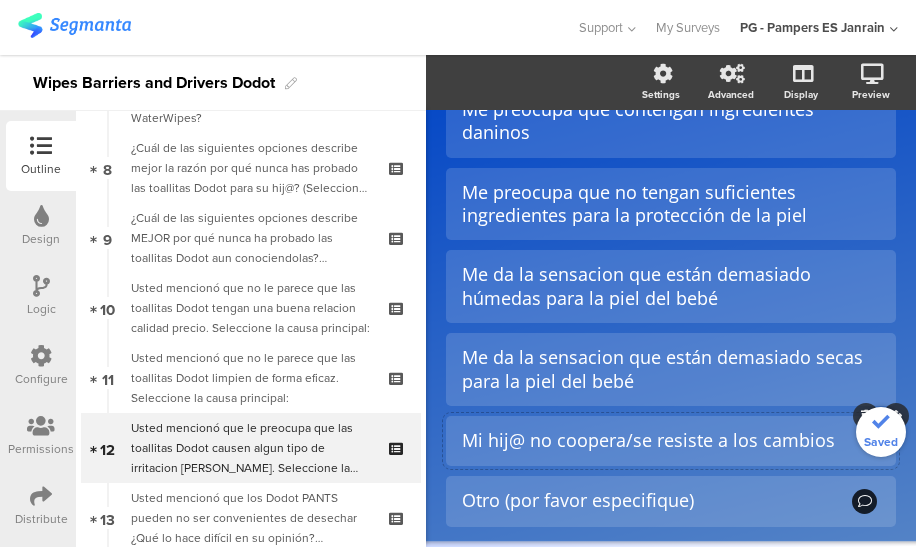click 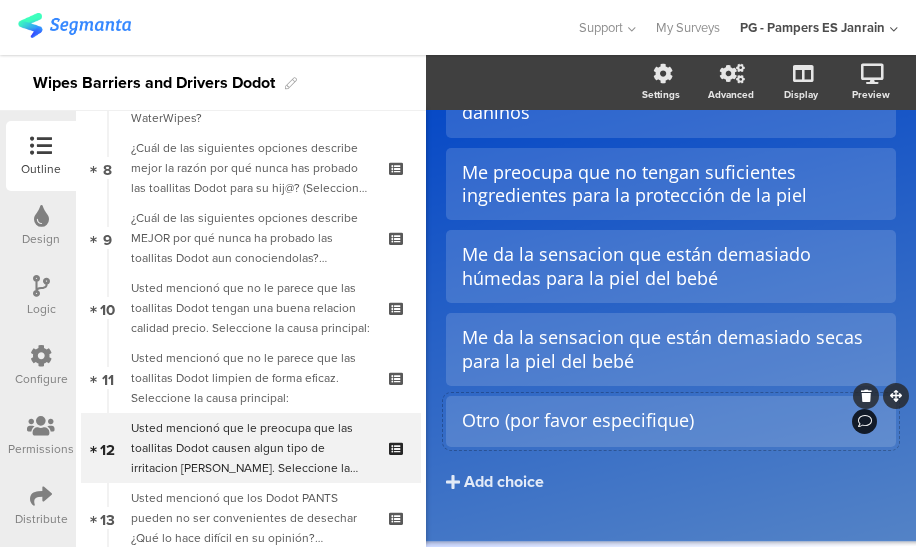 scroll, scrollTop: 389, scrollLeft: 0, axis: vertical 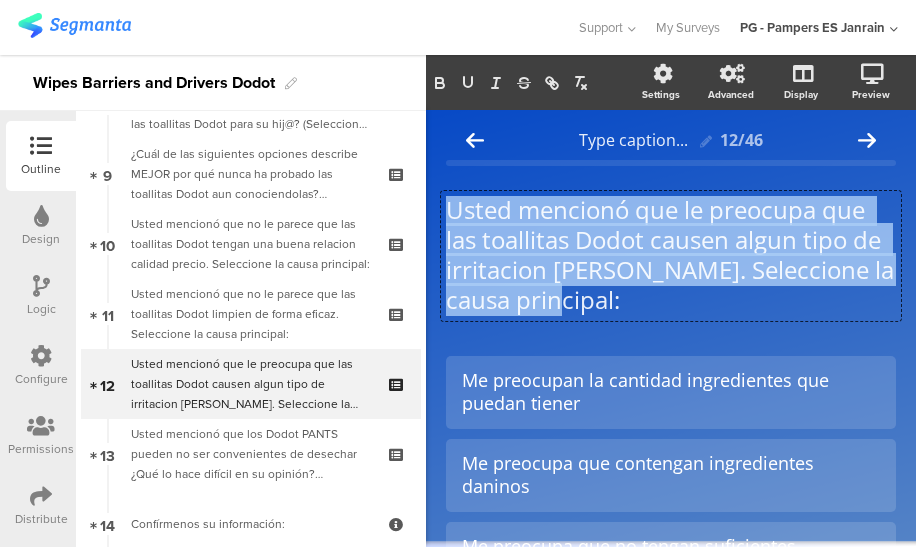 drag, startPoint x: 634, startPoint y: 303, endPoint x: 438, endPoint y: 212, distance: 216.09488 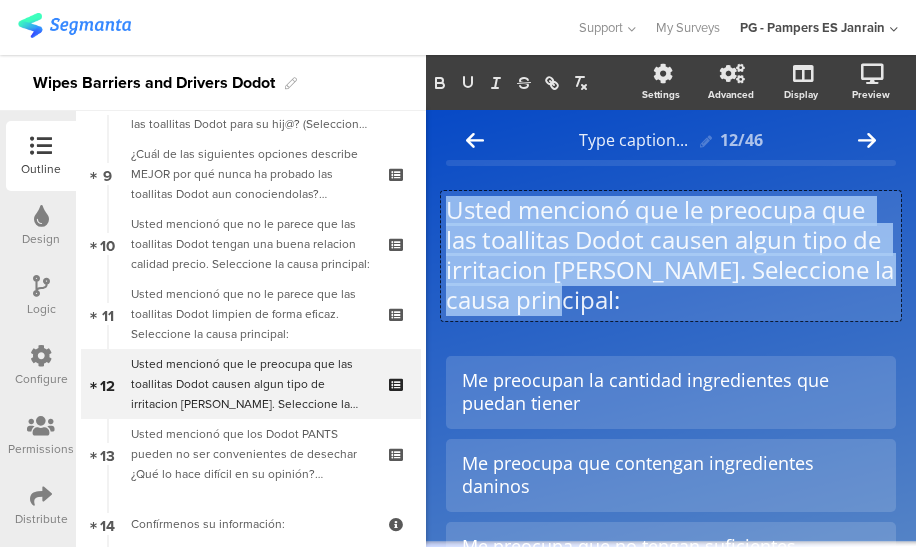 copy on "Usted mencionó que le preocupa que las toallitas Dodot causen algun tipo de irritacion [PERSON_NAME]. Seleccione la causa principal:" 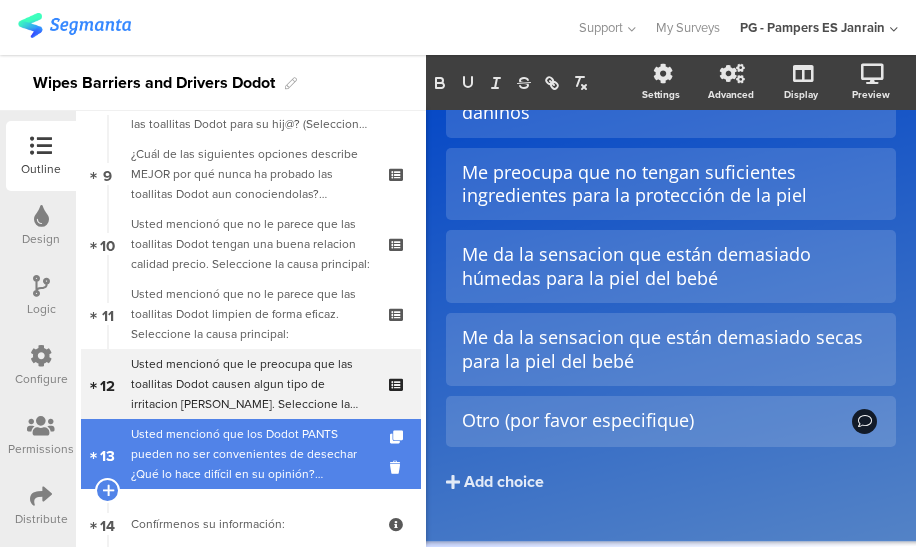 click on "Usted mencionó que los Dodot PANTS pueden no ser convenientes de desechar ¿Qué lo hace difícil en su opinión? (Seleccione todo lo que corresponda)" at bounding box center [250, 454] 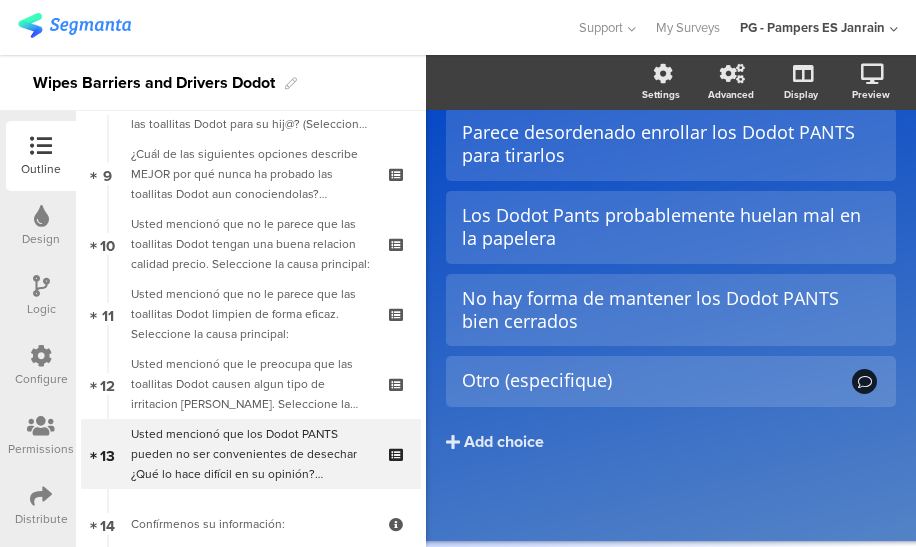 scroll, scrollTop: 0, scrollLeft: 0, axis: both 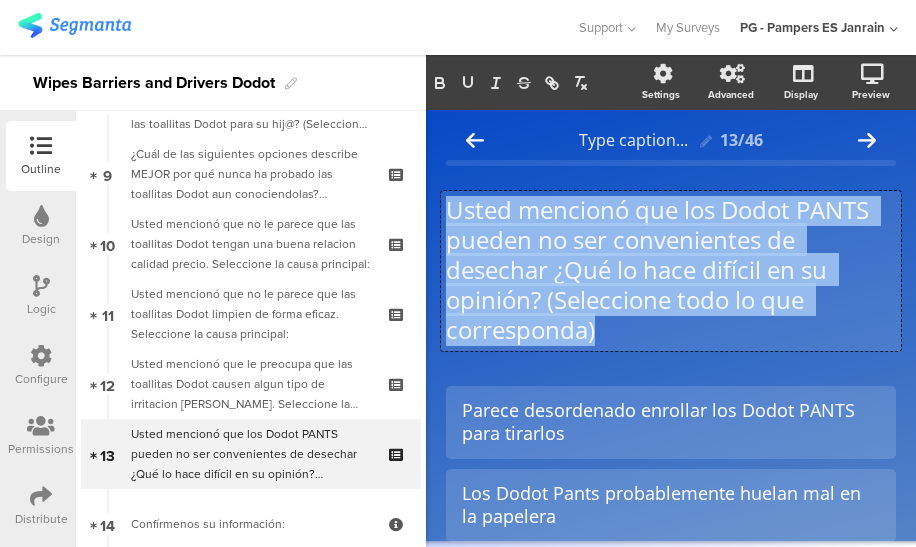 drag, startPoint x: 612, startPoint y: 335, endPoint x: 450, endPoint y: 212, distance: 203.40353 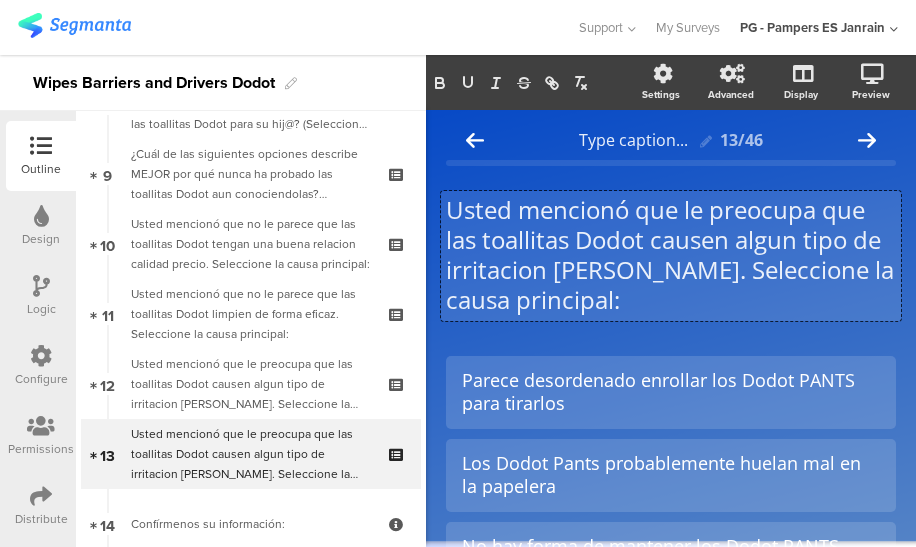 click on "Usted mencionó que le preocupa que las toallitas Dodot causen algun tipo de irritacion [PERSON_NAME]. Seleccione la causa principal:" 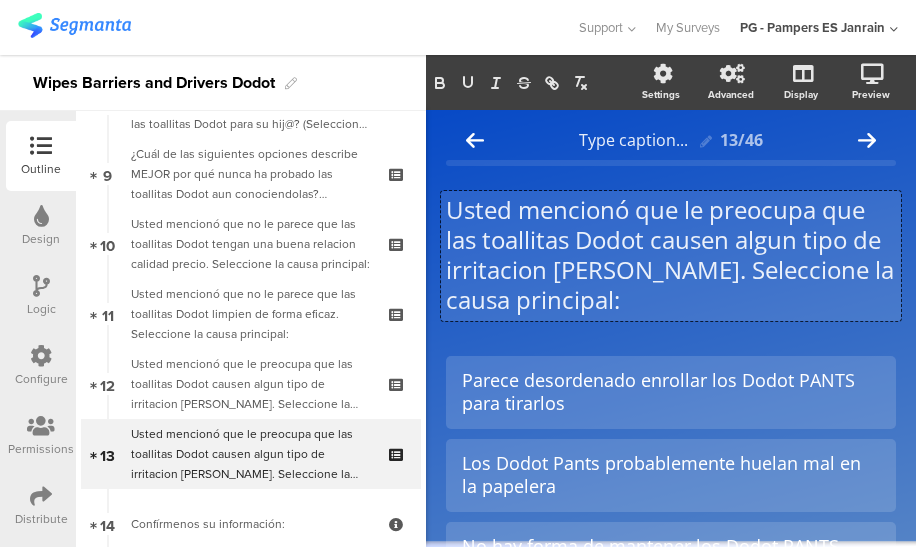 scroll, scrollTop: 0, scrollLeft: 0, axis: both 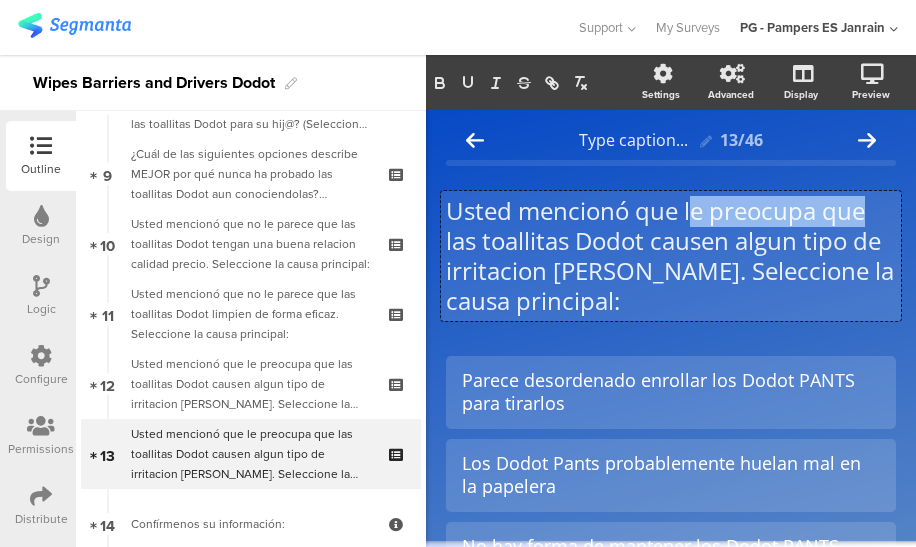 drag, startPoint x: 866, startPoint y: 211, endPoint x: 688, endPoint y: 210, distance: 178.0028 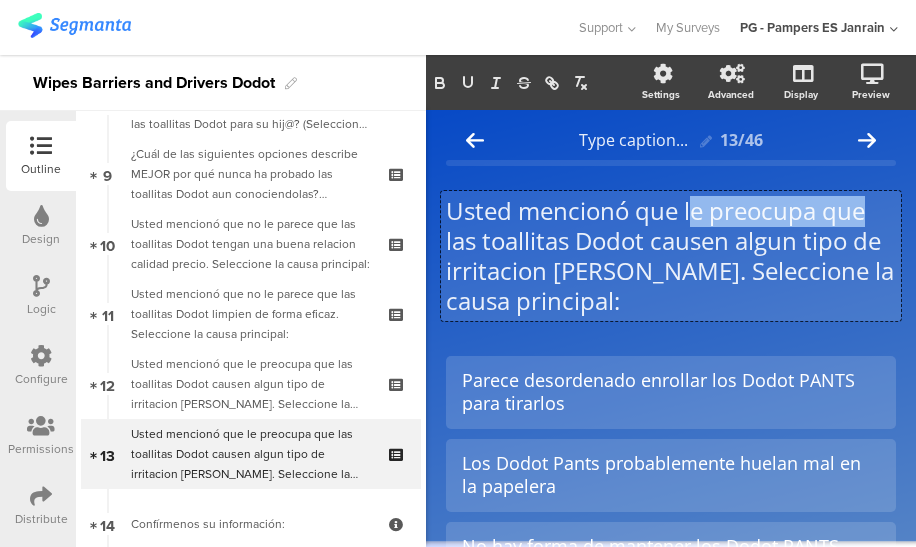 click on "Usted mencionó que le preocupa que las toallitas Dodot causen algun tipo de irritacion [PERSON_NAME]. Seleccione la causa principal:" 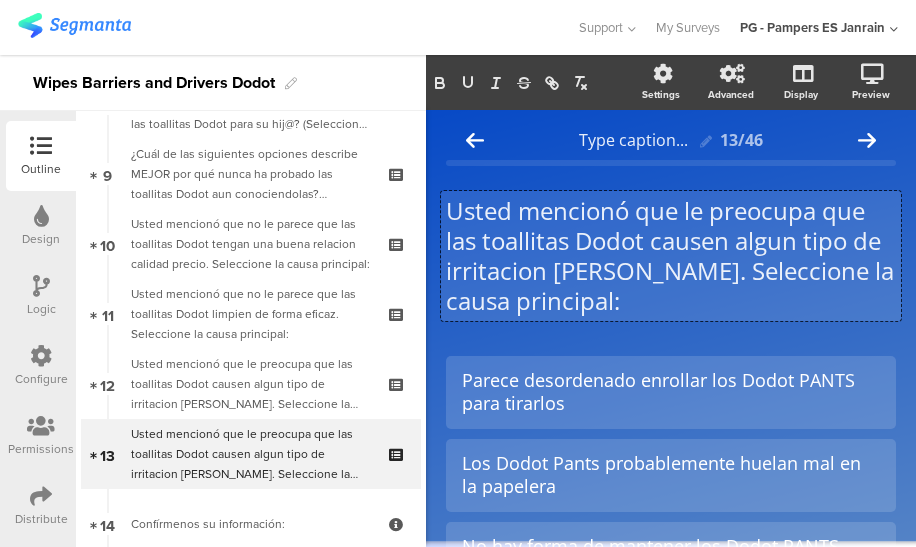 type 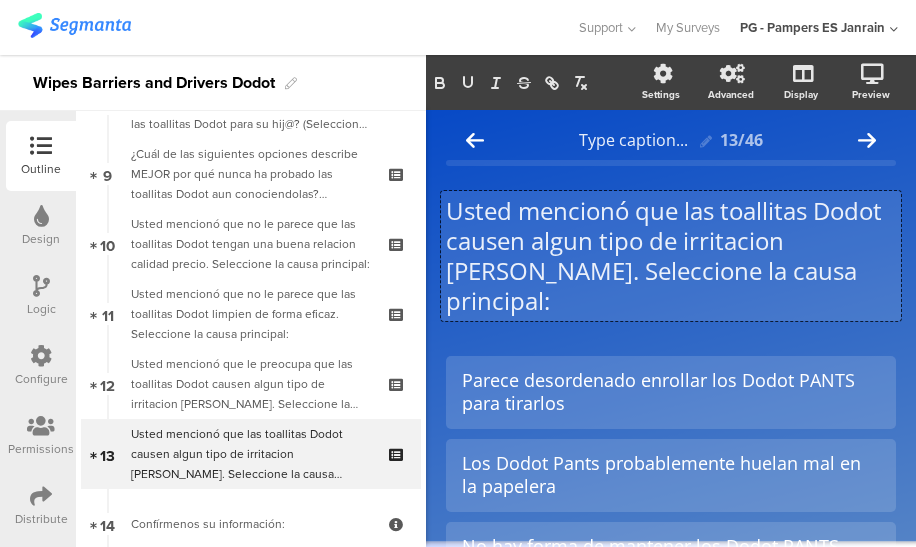drag, startPoint x: 519, startPoint y: 274, endPoint x: 524, endPoint y: 240, distance: 34.36568 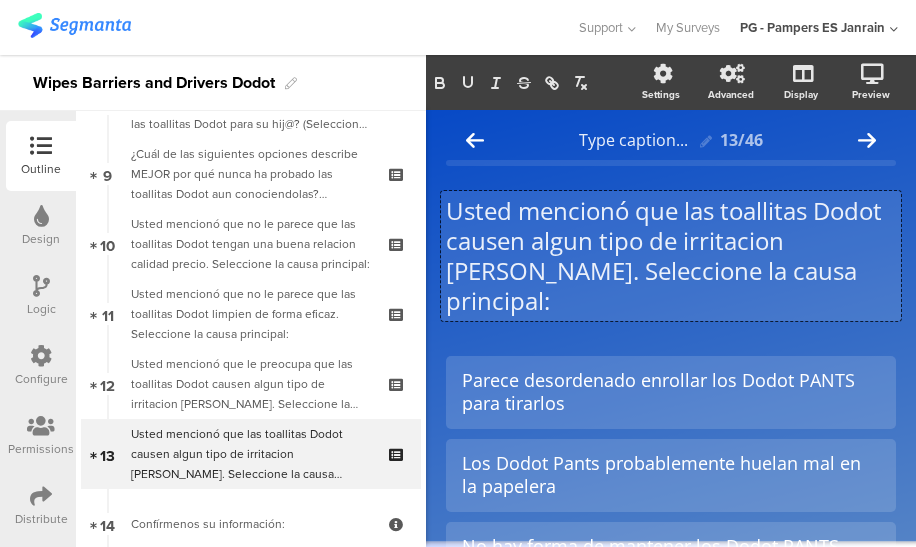 click on "Usted mencionó que las toallitas Dodot causen algun tipo de irritacion [PERSON_NAME]. Seleccione la causa principal:" 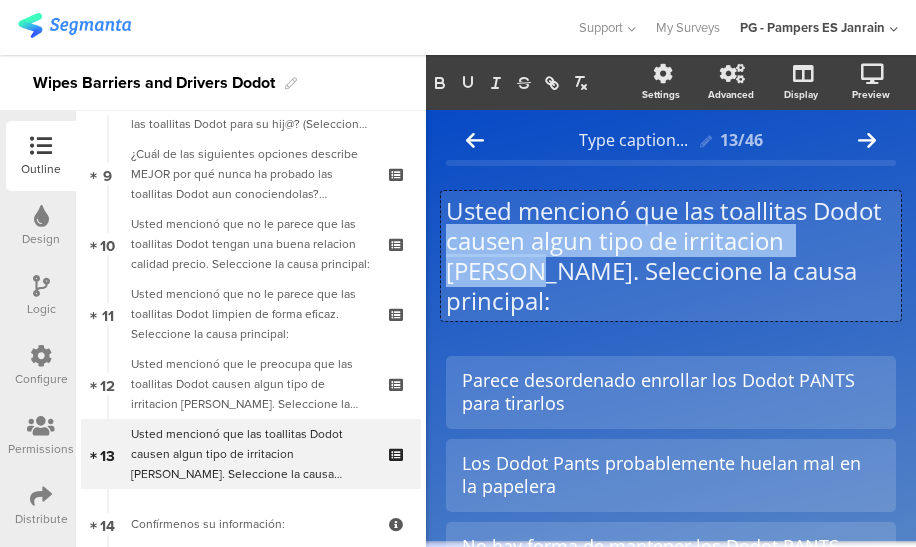 drag, startPoint x: 522, startPoint y: 274, endPoint x: 524, endPoint y: 251, distance: 23.086792 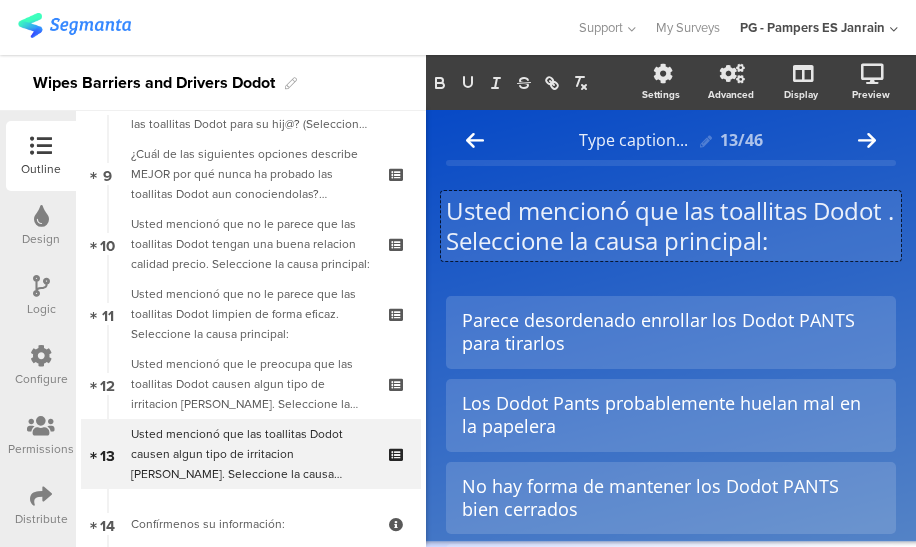 scroll, scrollTop: 1, scrollLeft: 0, axis: vertical 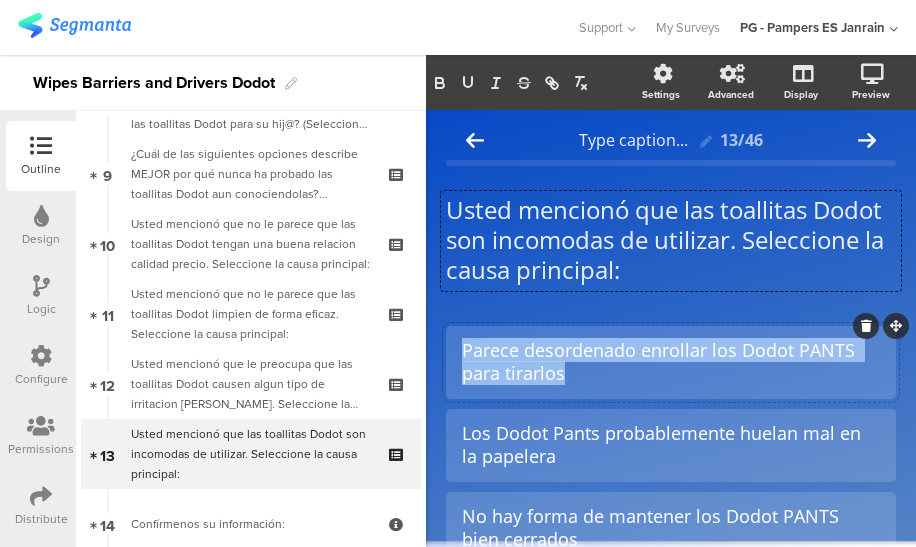 drag, startPoint x: 580, startPoint y: 374, endPoint x: 453, endPoint y: 341, distance: 131.21738 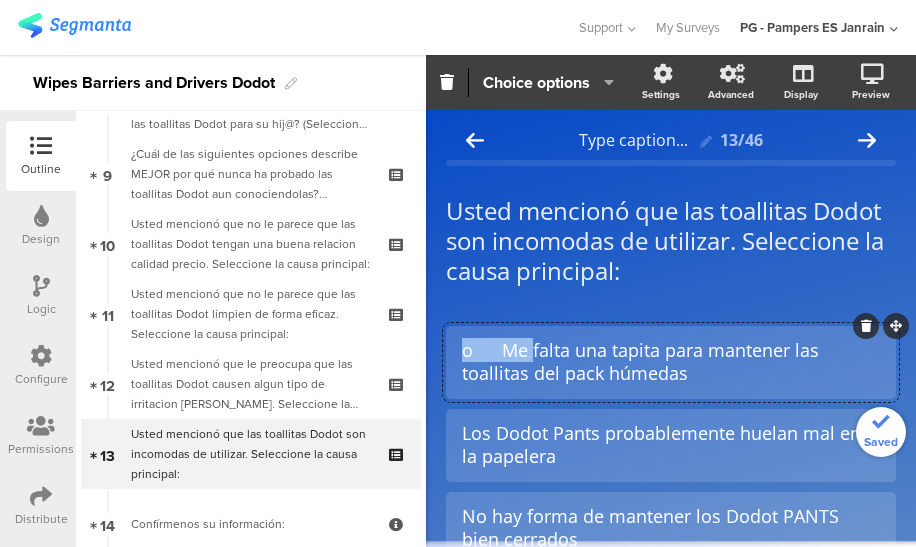drag, startPoint x: 530, startPoint y: 350, endPoint x: 456, endPoint y: 351, distance: 74.00676 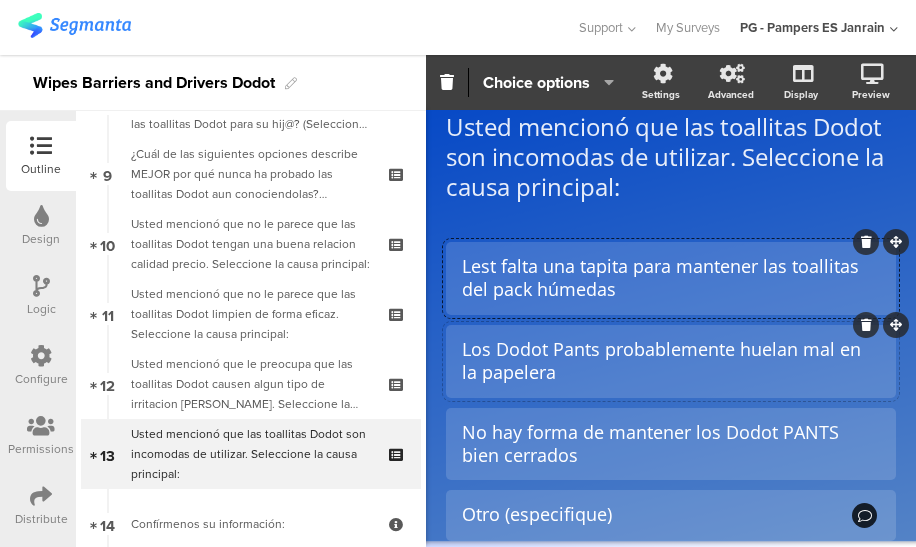 scroll, scrollTop: 87, scrollLeft: 0, axis: vertical 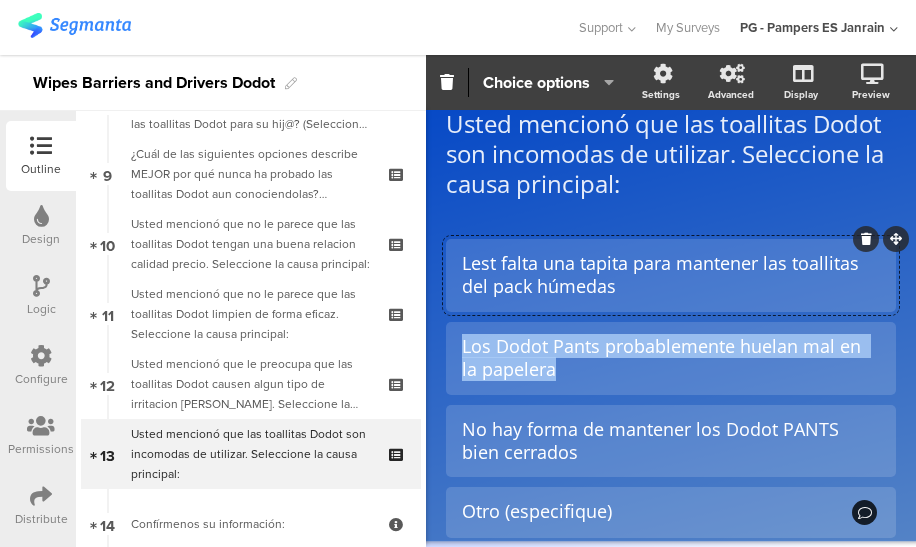 drag, startPoint x: 579, startPoint y: 367, endPoint x: 425, endPoint y: 323, distance: 160.16241 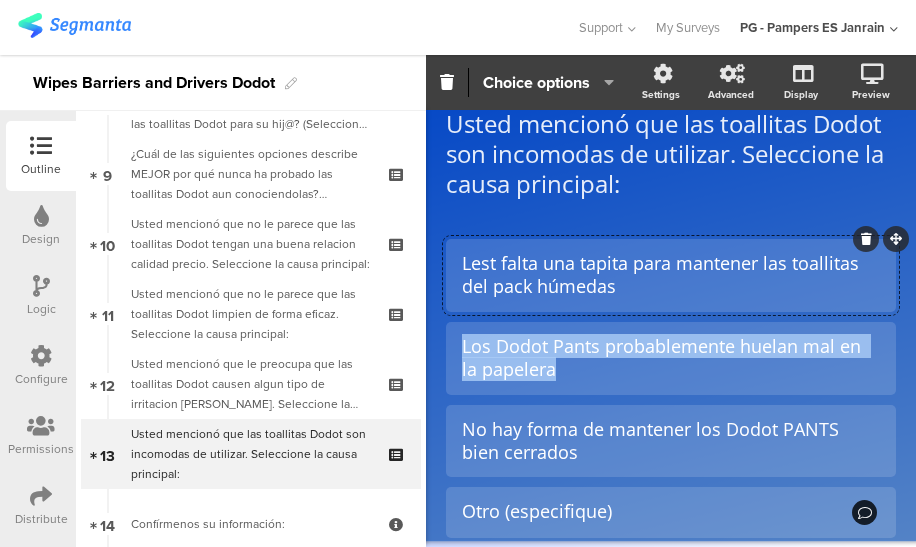 click on "Outline
Design
Logic
Configure
Permissions
Distribute
New question
Import question
Multiple Choice
Image Choice
Choice Grid
Question Group
Rating
Multiple Rating
Ranking
Opinion Scale
Slider" at bounding box center (458, 301) 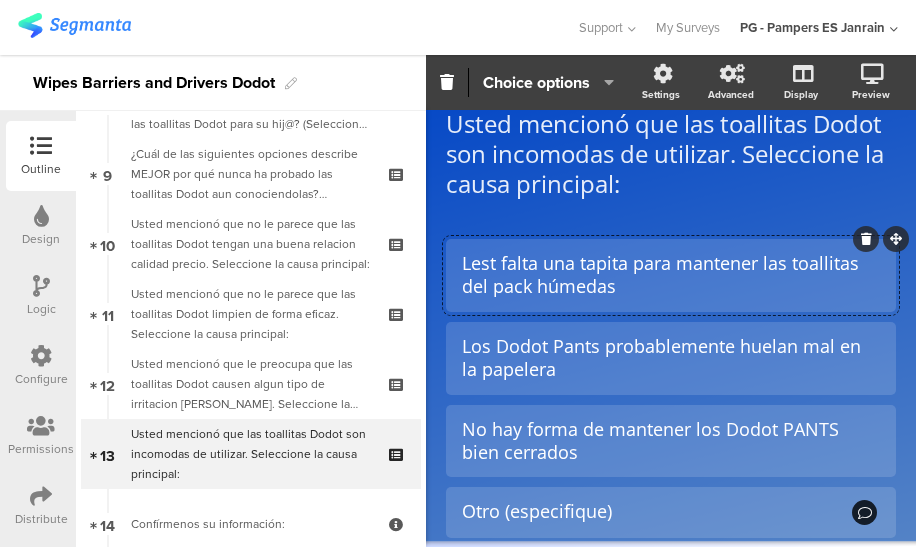 scroll, scrollTop: 88, scrollLeft: 0, axis: vertical 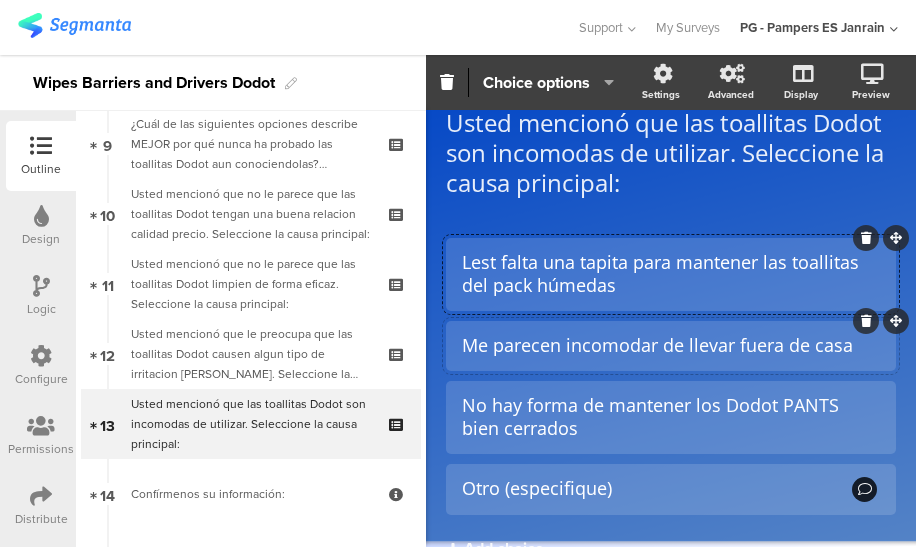 click on "Me parecen incomodar de llevar fuera de casa" 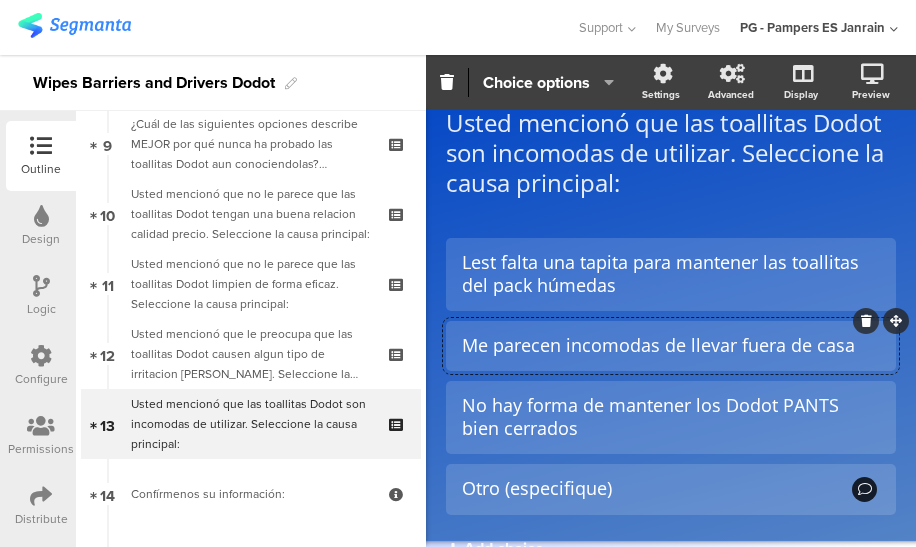 click on "Me parecen incomodas de llevar fuera de casa" 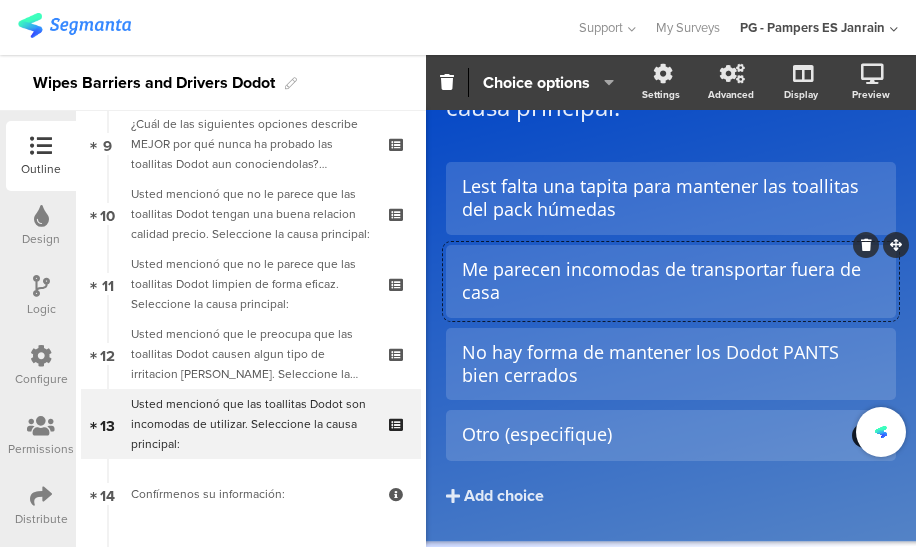 scroll, scrollTop: 169, scrollLeft: 0, axis: vertical 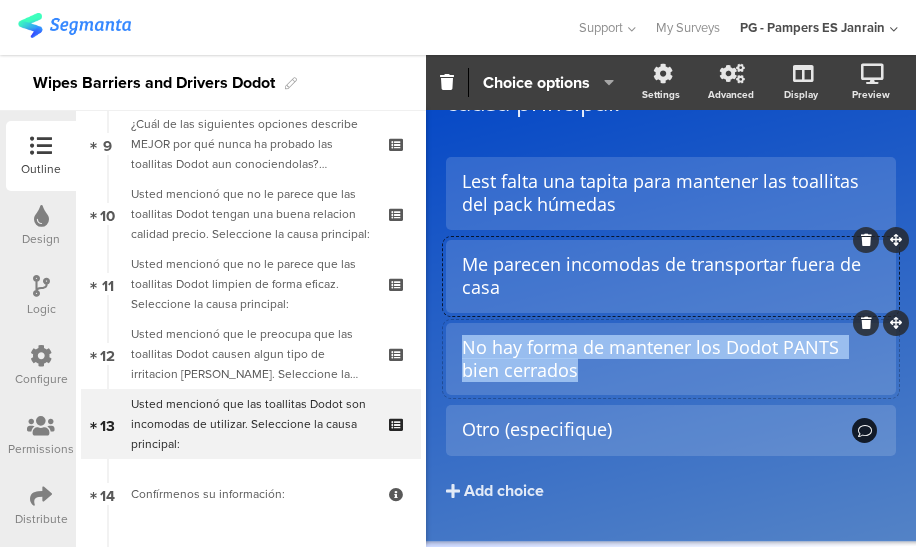 drag, startPoint x: 588, startPoint y: 370, endPoint x: 453, endPoint y: 343, distance: 137.67352 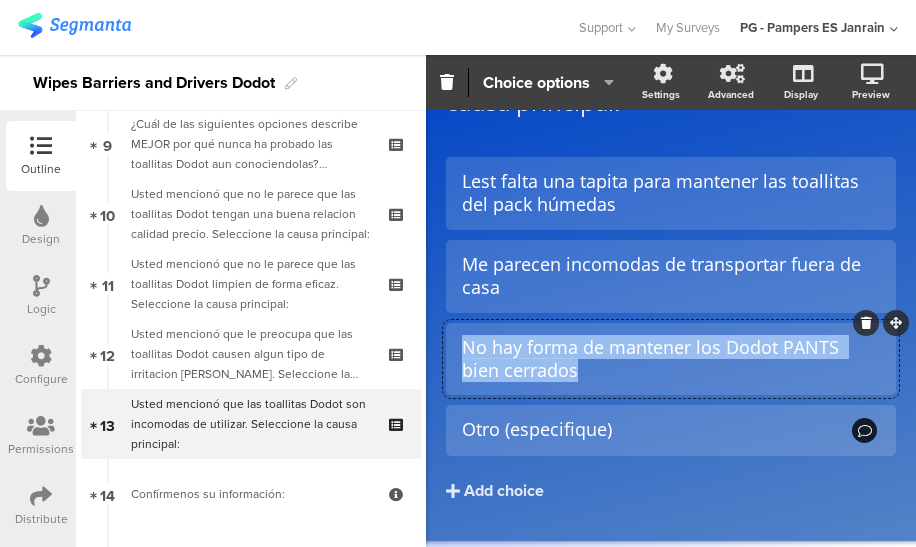 paste 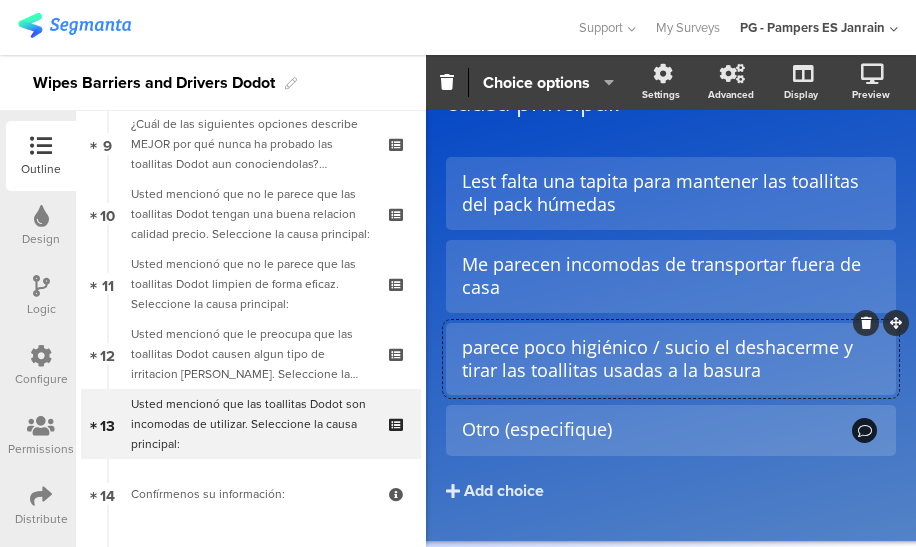 click 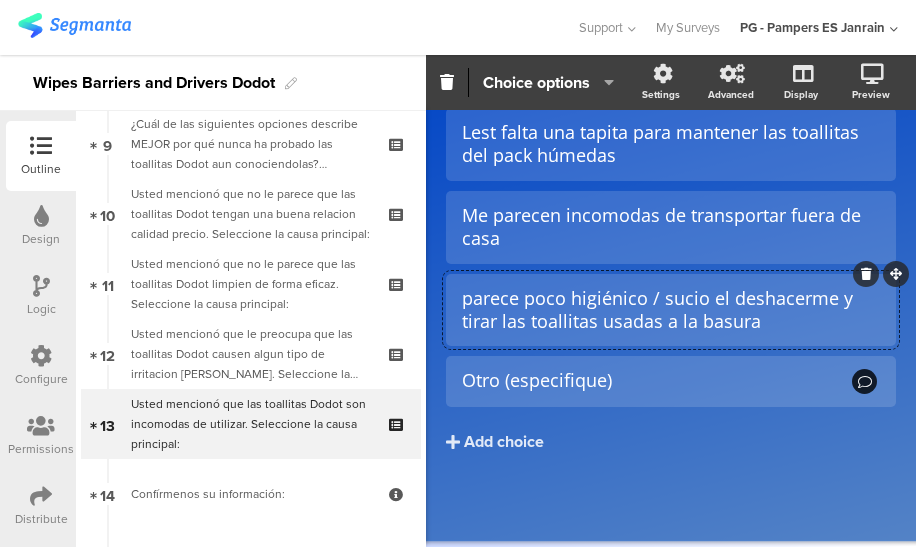 scroll, scrollTop: 233, scrollLeft: 0, axis: vertical 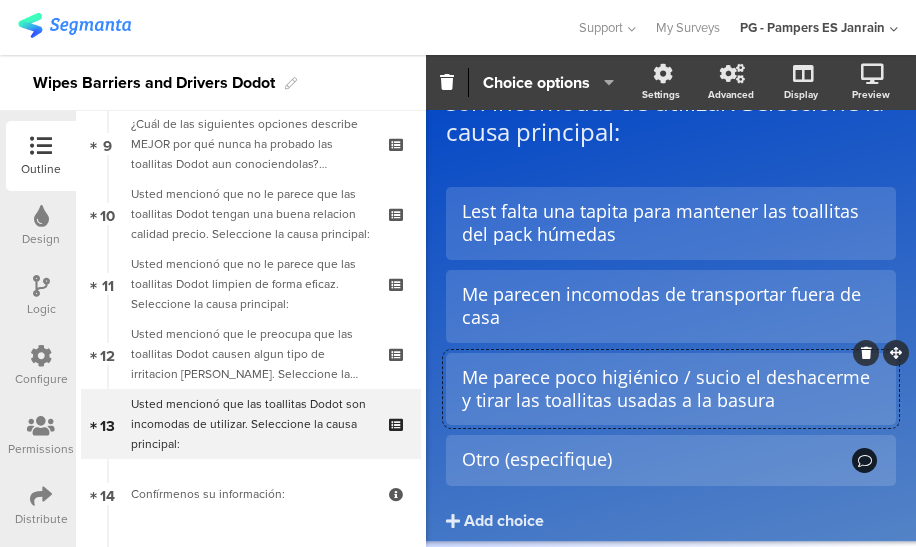 click on "Me parece poco higiénico / sucio el deshacerme y tirar las toallitas usadas a la basura" 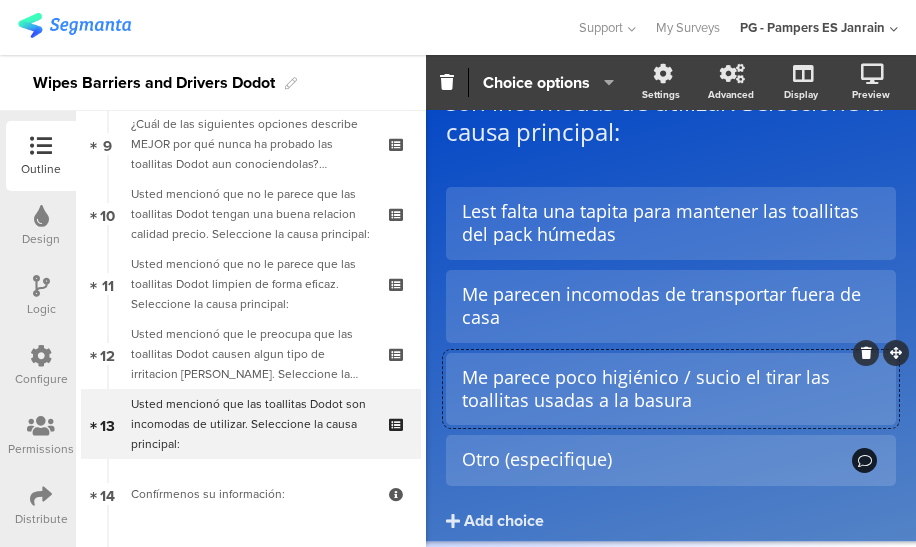 scroll, scrollTop: 155, scrollLeft: 0, axis: vertical 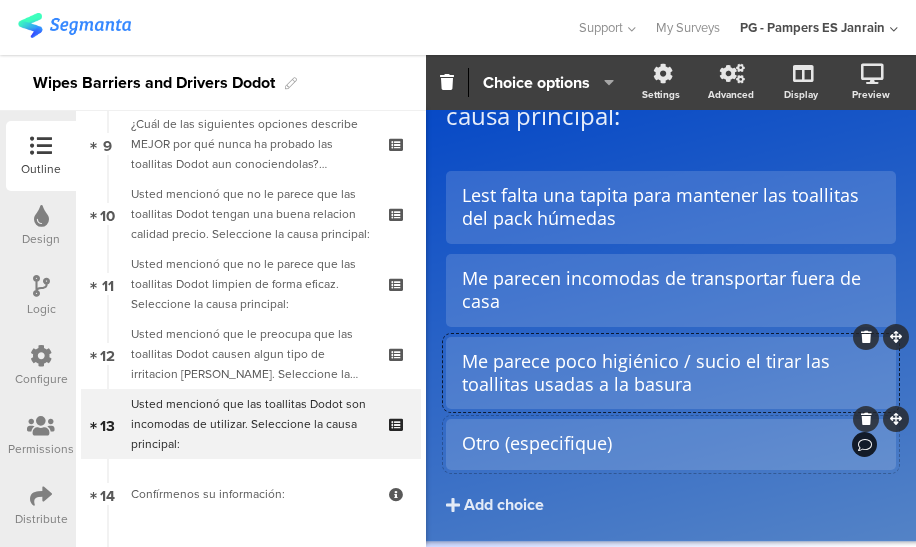 click on "Otro (especifique)" 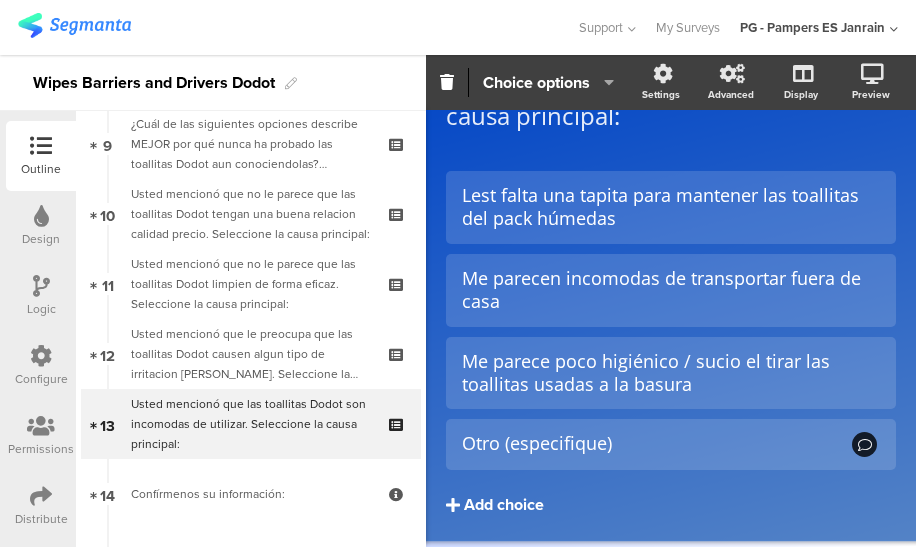 click on "Add choice" 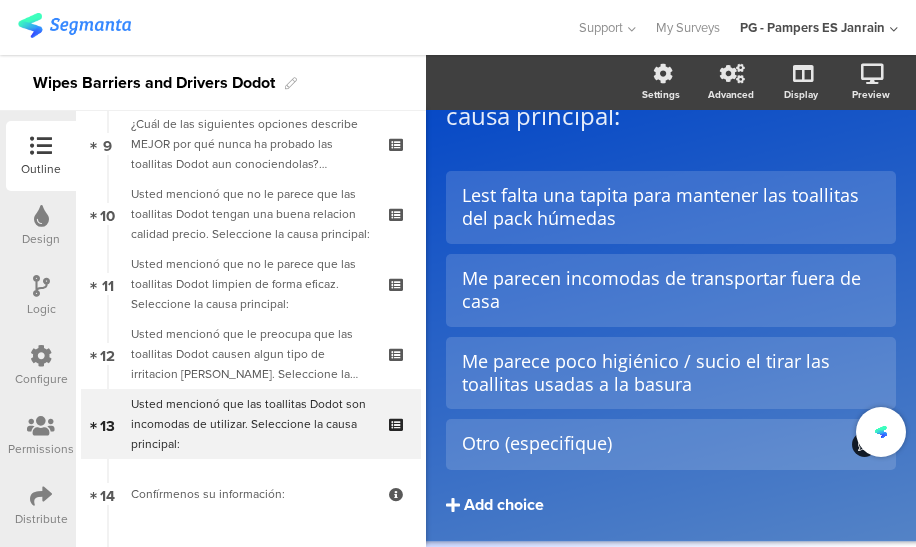 scroll, scrollTop: 218, scrollLeft: 0, axis: vertical 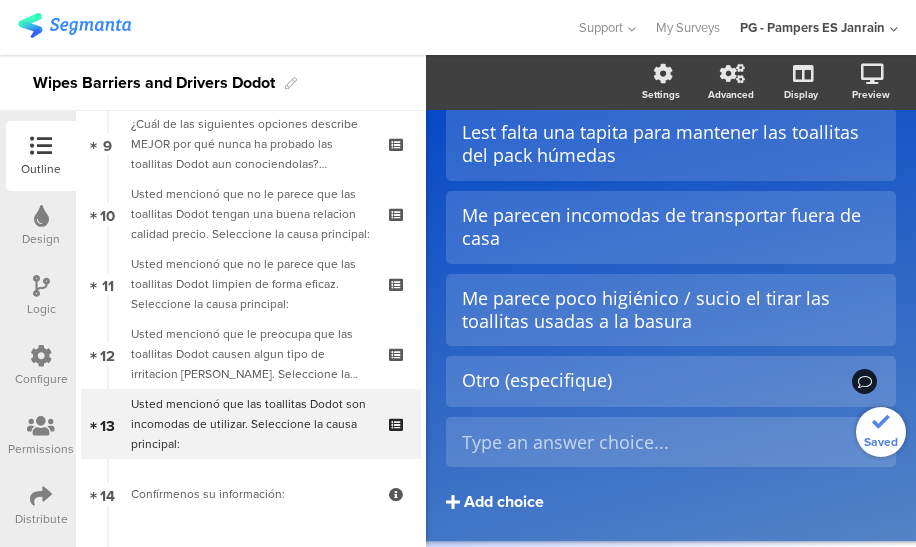 click on "Add choice" 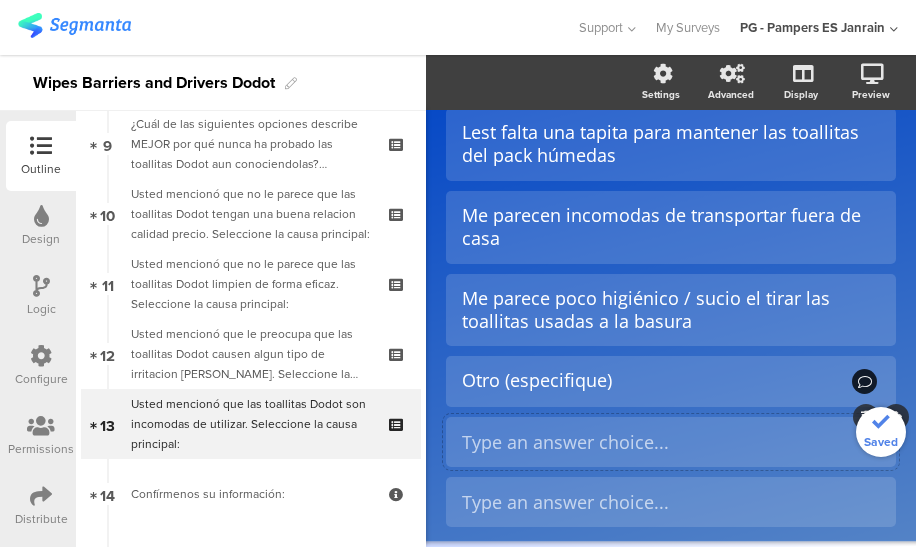 type 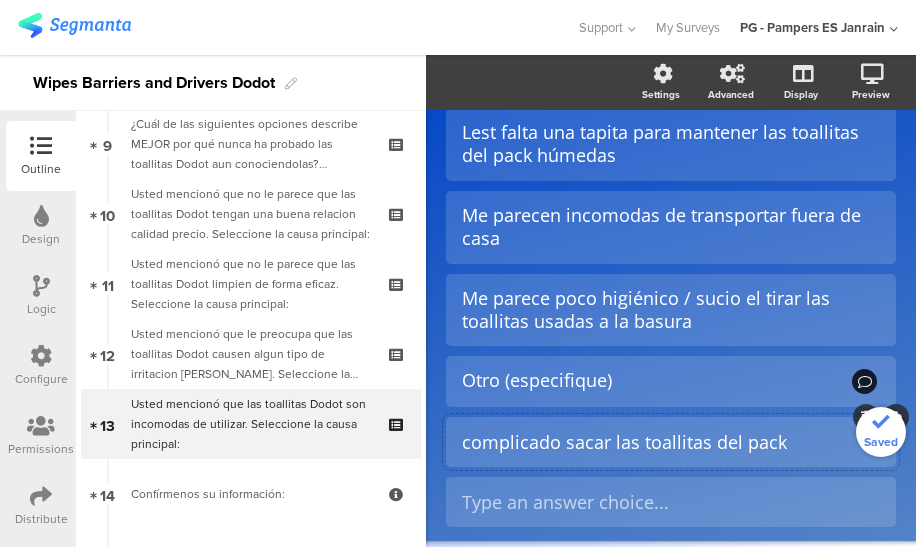 click on "complicado sacar las toallitas del pack" 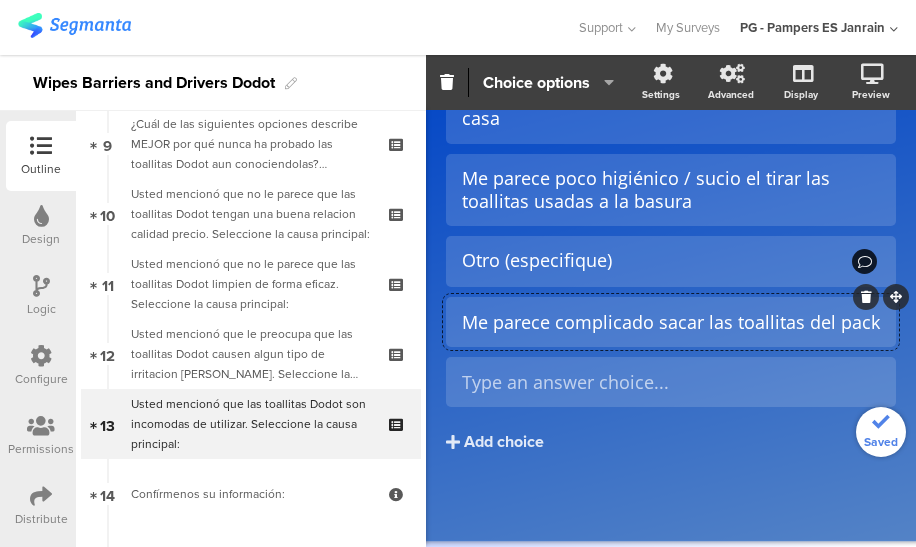 scroll, scrollTop: 353, scrollLeft: 0, axis: vertical 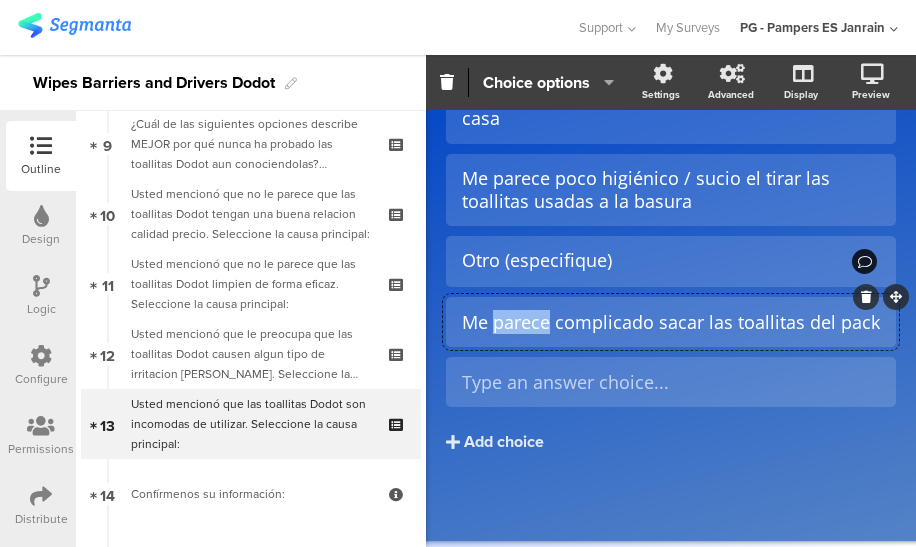 drag, startPoint x: 552, startPoint y: 308, endPoint x: 496, endPoint y: 308, distance: 56 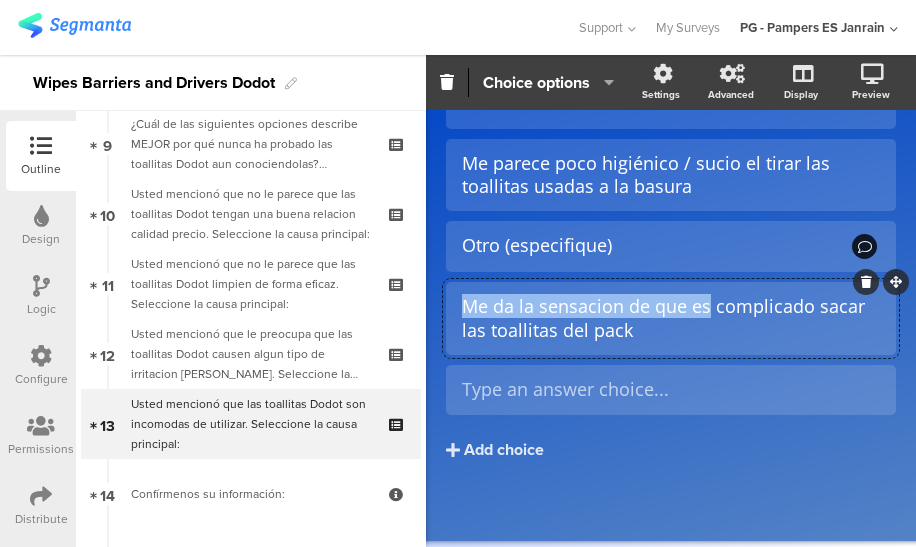 drag, startPoint x: 708, startPoint y: 308, endPoint x: 461, endPoint y: 314, distance: 247.07286 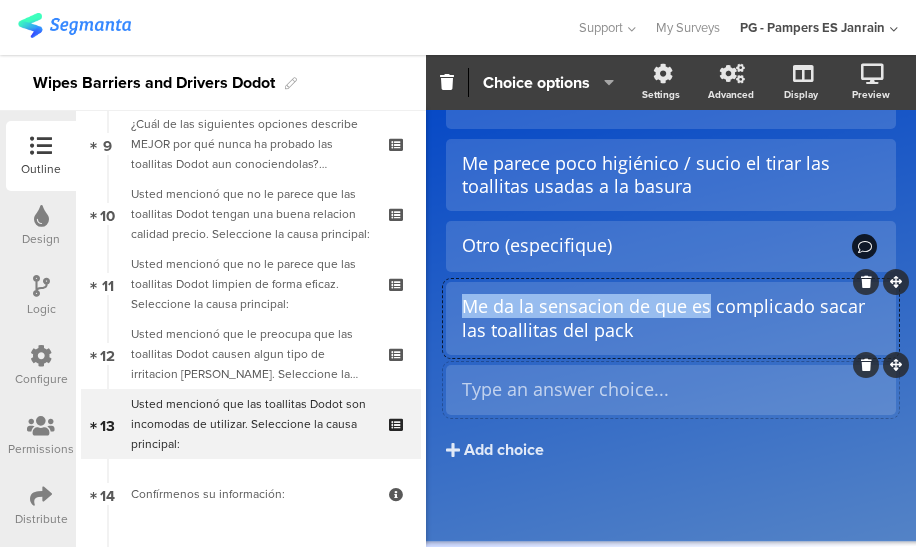 type 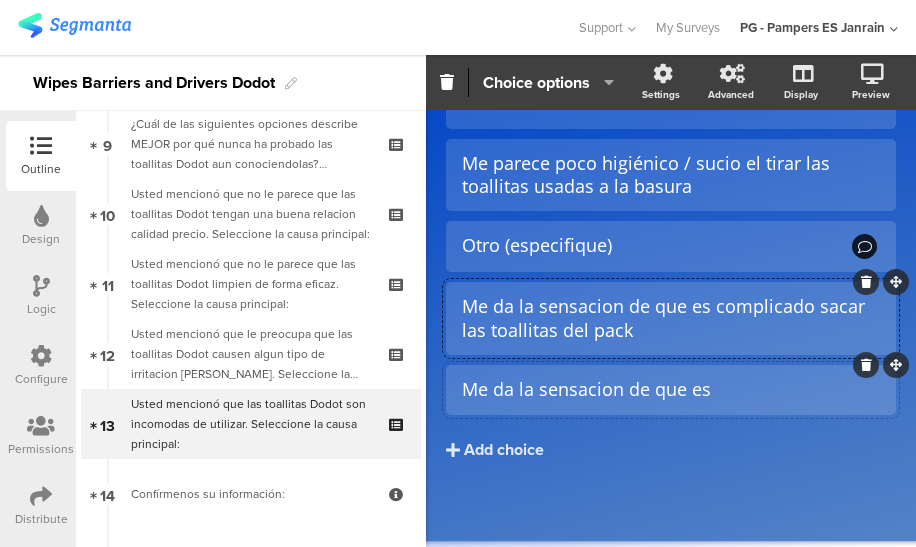 click on "Me da la sensacion de que es" 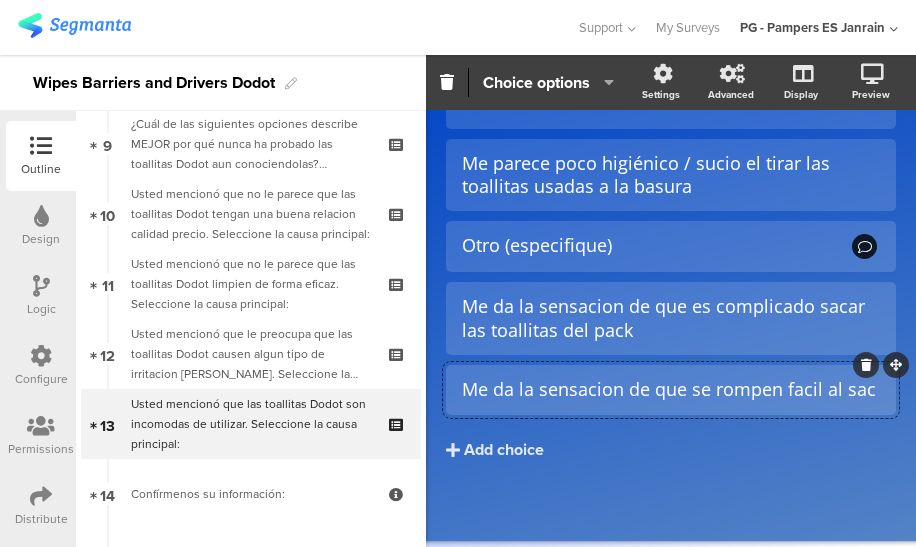 scroll, scrollTop: 352, scrollLeft: 0, axis: vertical 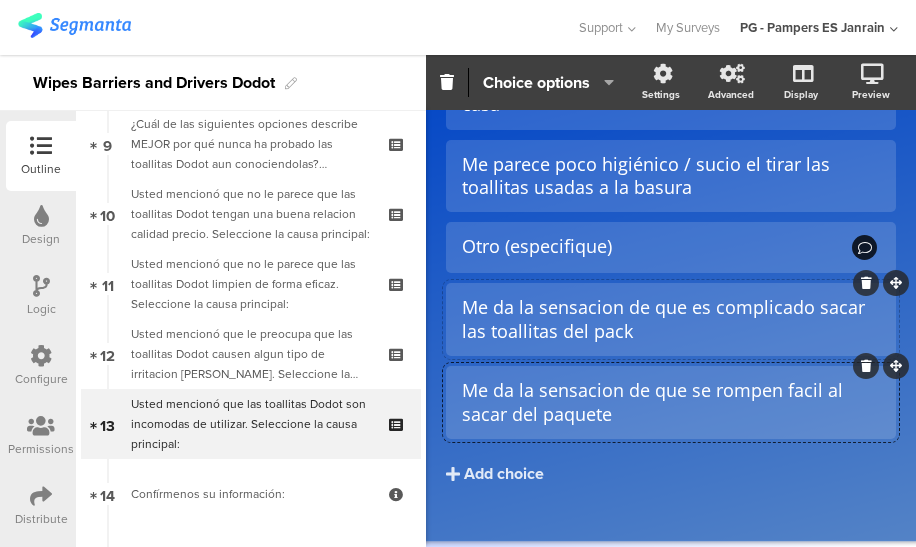 click on "Me da la sensacion de que es complicado sacar las toallitas del pack" 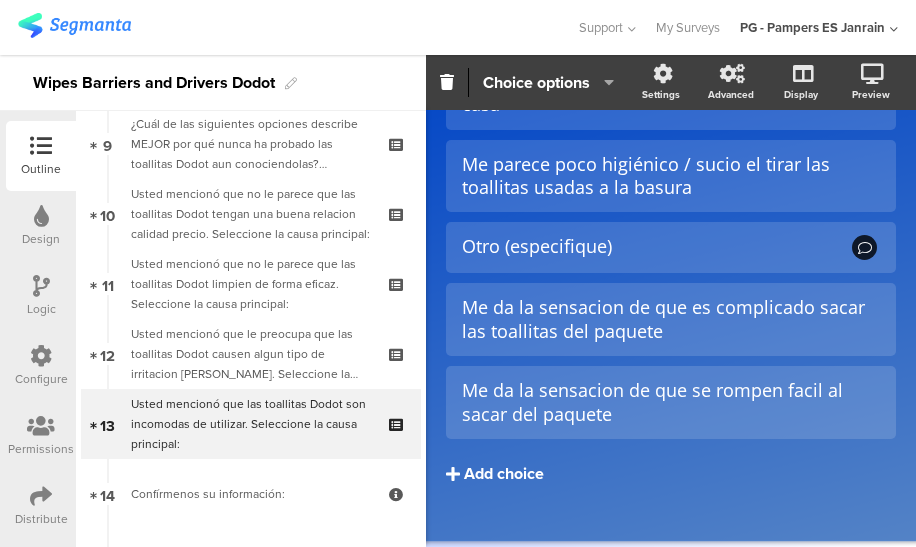 click on "Add choice" 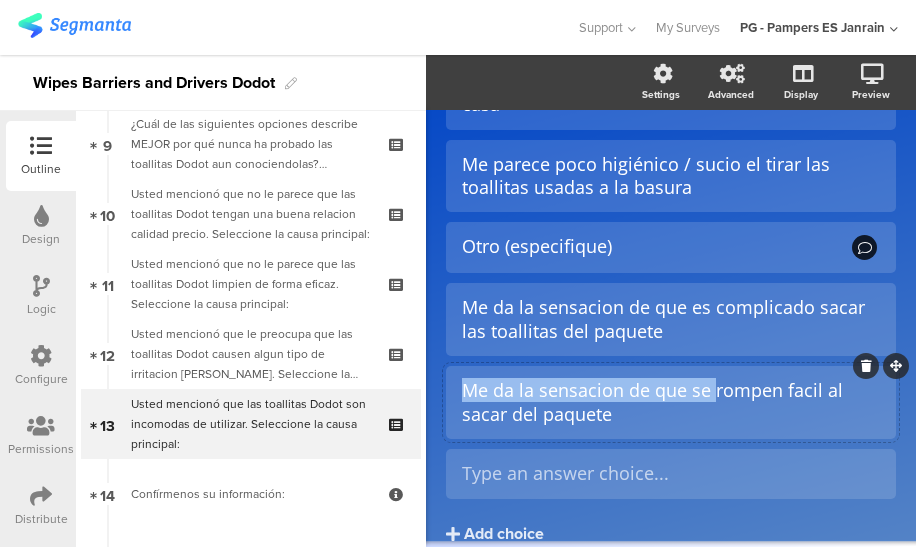 drag, startPoint x: 710, startPoint y: 389, endPoint x: 453, endPoint y: 385, distance: 257.03113 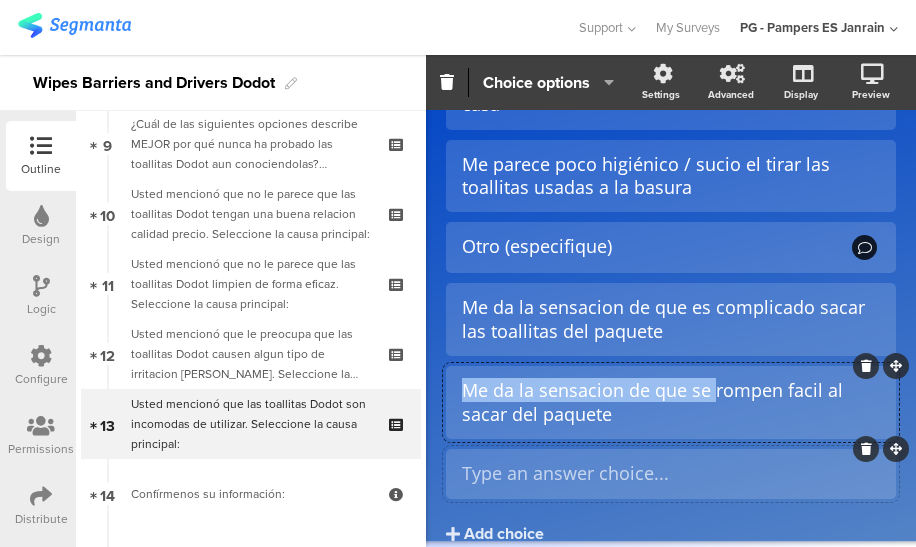 type 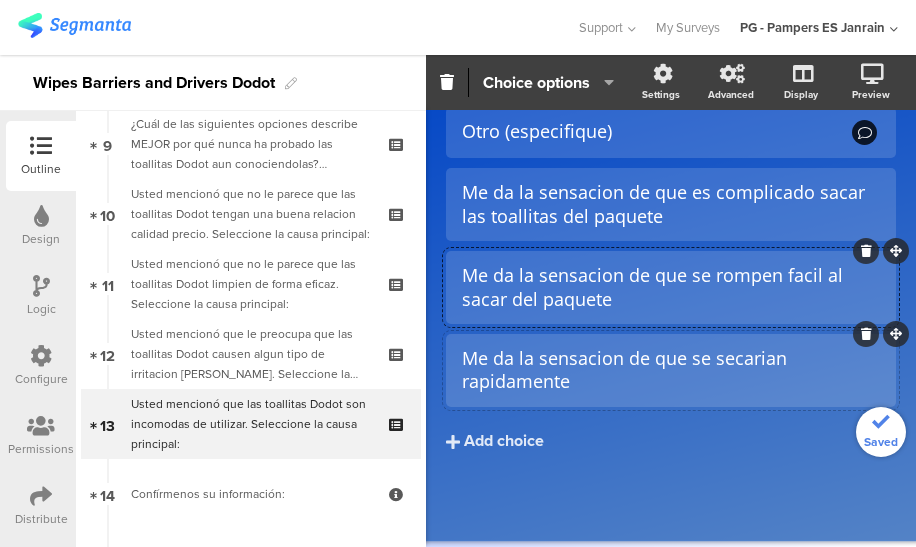 scroll, scrollTop: 481, scrollLeft: 0, axis: vertical 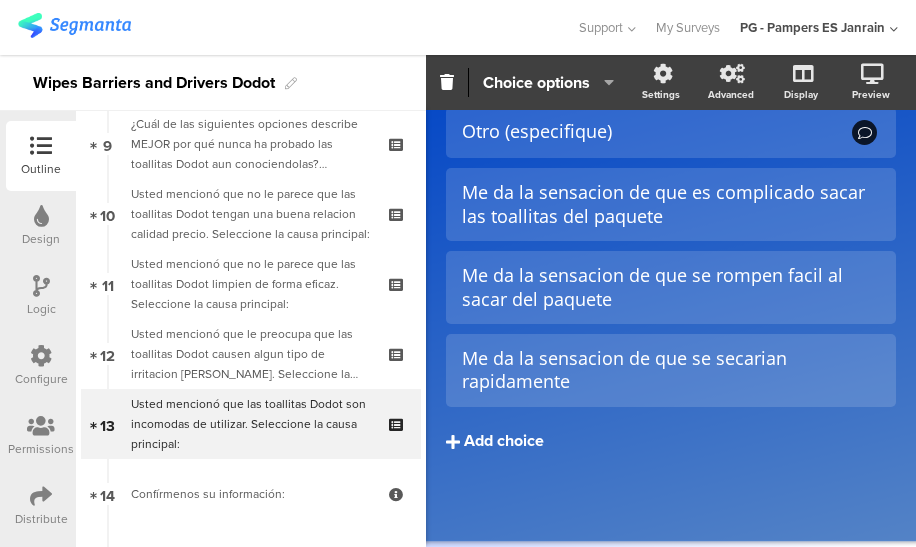 click on "Add choice" 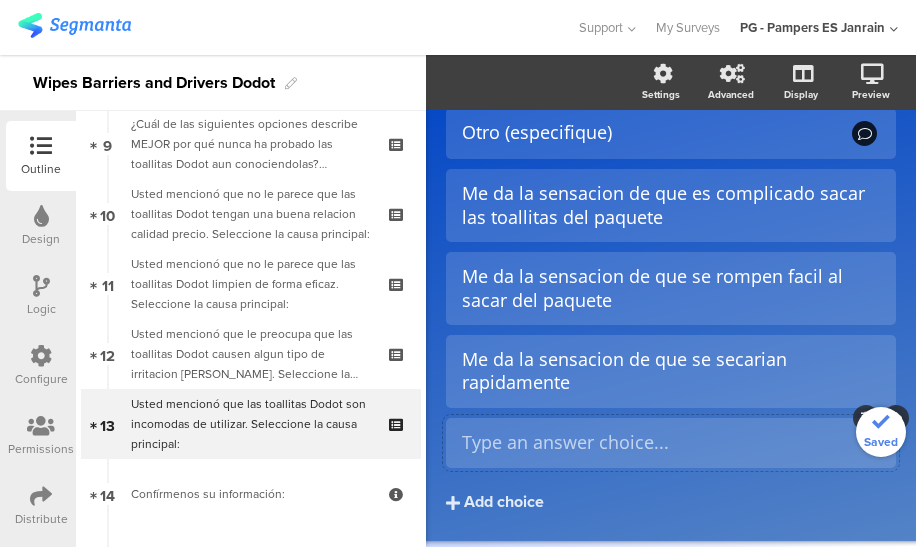 scroll, scrollTop: 481, scrollLeft: 0, axis: vertical 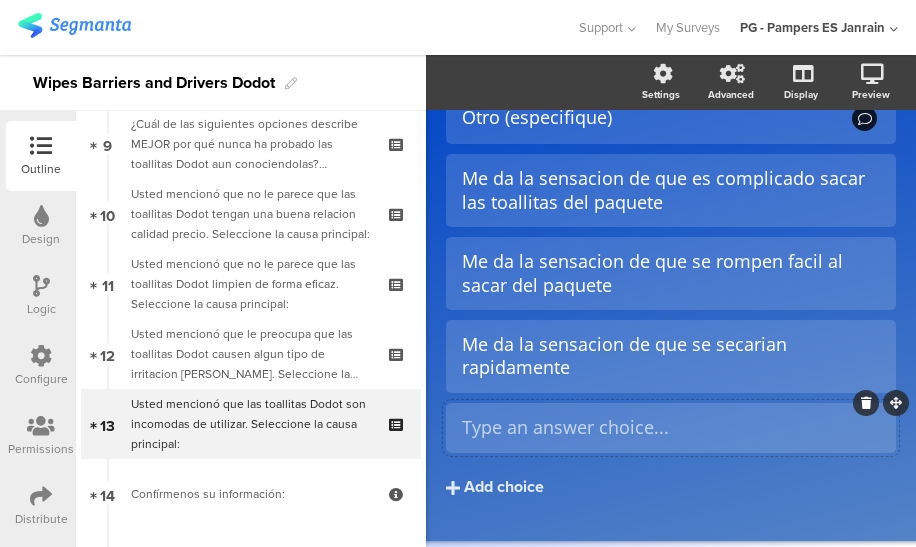 type 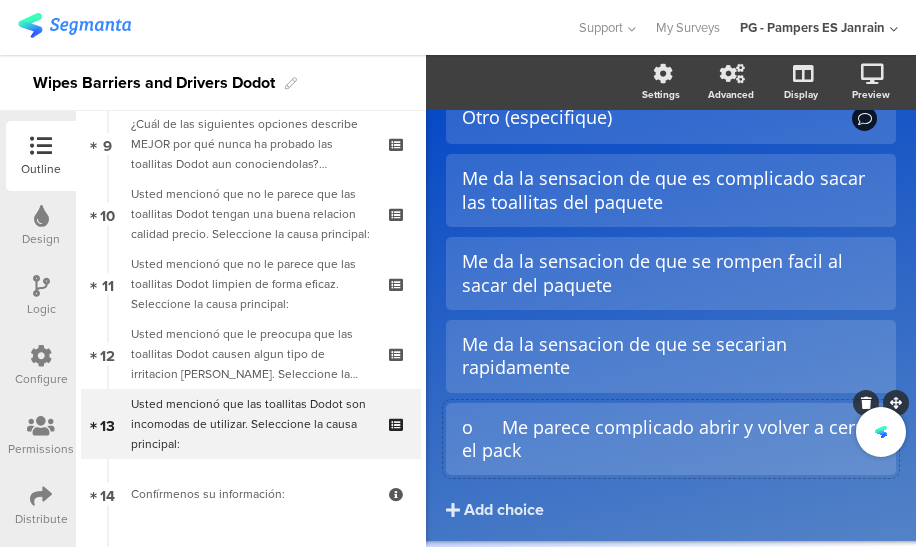 click on "o	Me parece complicado abrir y volver a cerrar el pack" 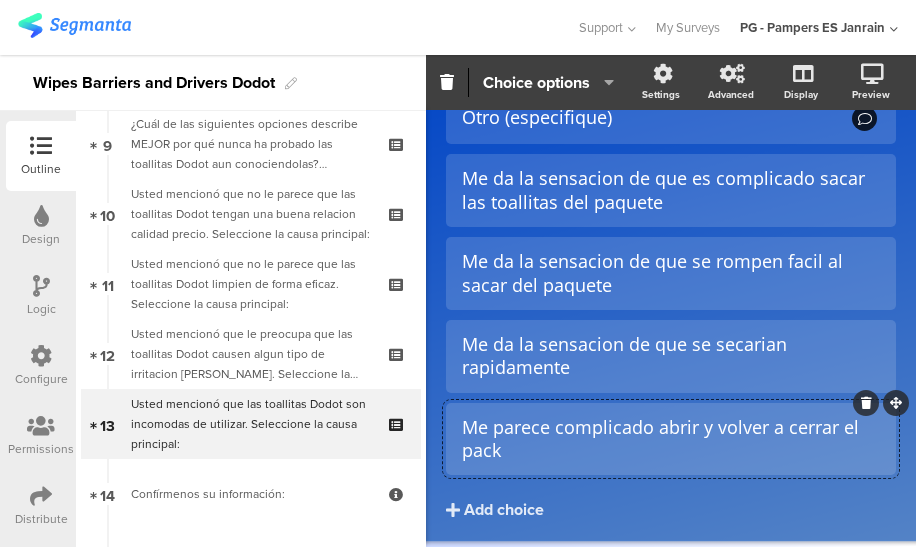 click on "Me parece complicado abrir y volver a cerrar el pack" 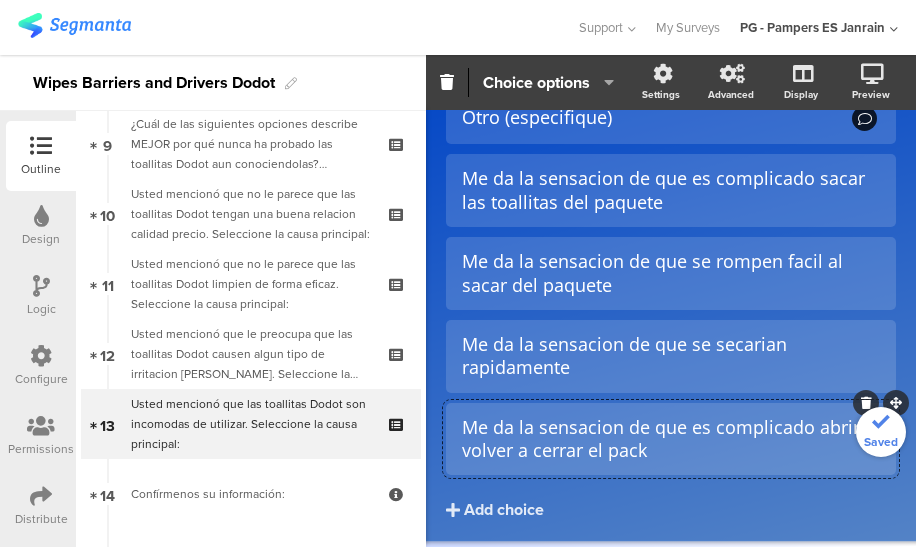 click on "Me da la sensacion de que es complicado abrir y volver a cerrar el pack" 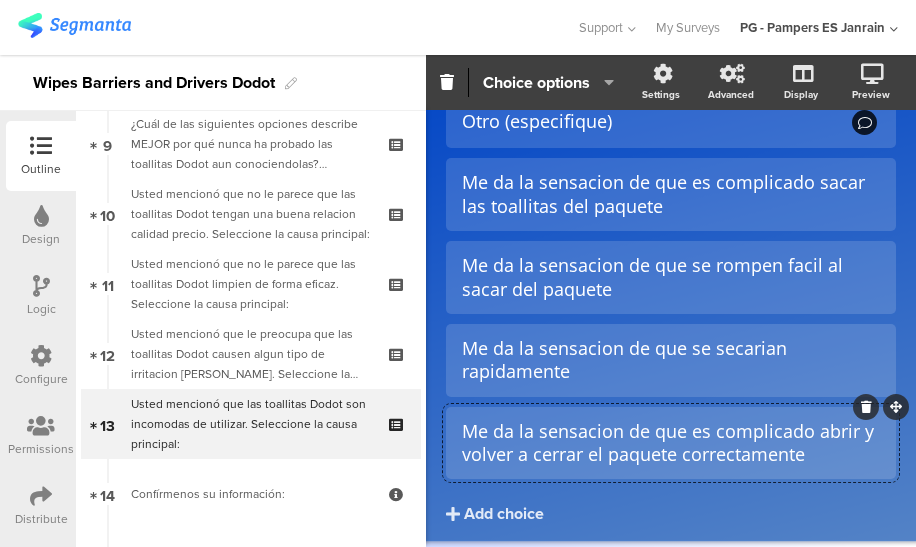 scroll, scrollTop: 471, scrollLeft: 0, axis: vertical 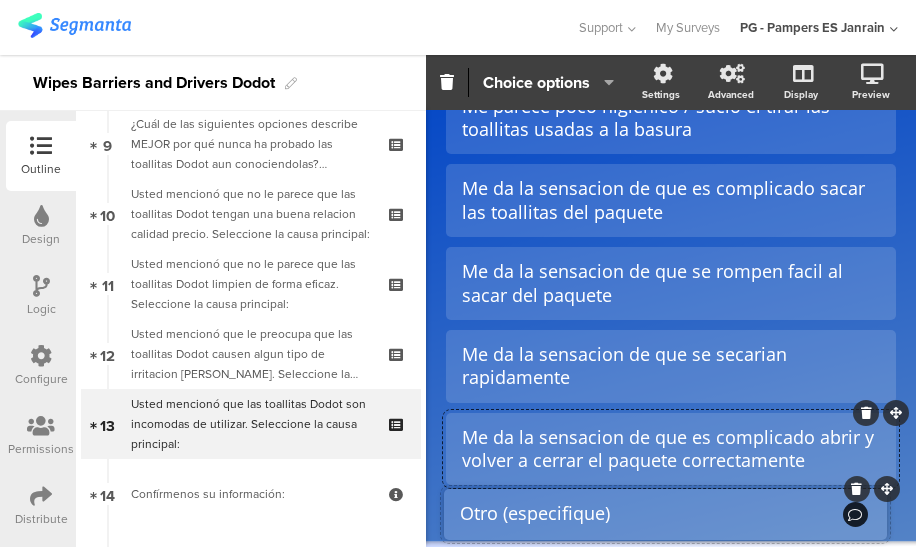 drag, startPoint x: 885, startPoint y: 107, endPoint x: 883, endPoint y: 493, distance: 386.0052 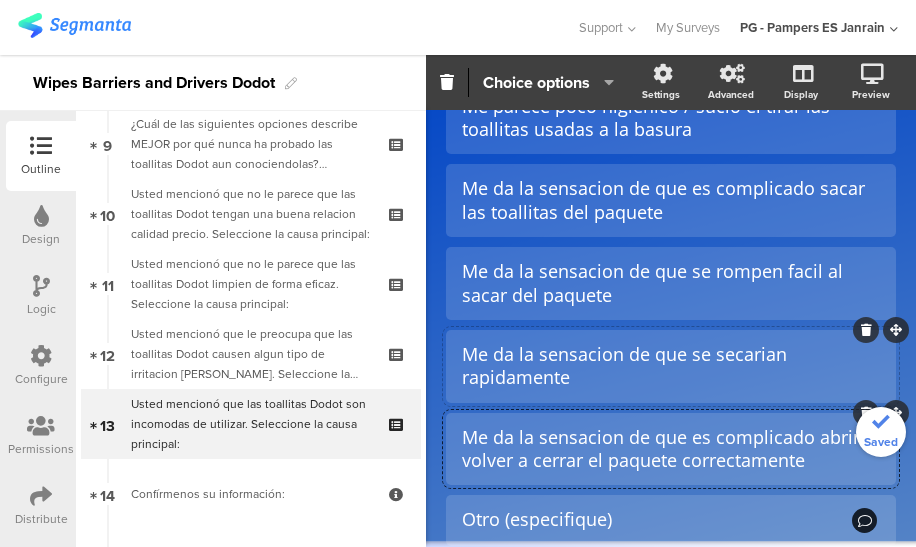 scroll, scrollTop: 512, scrollLeft: 0, axis: vertical 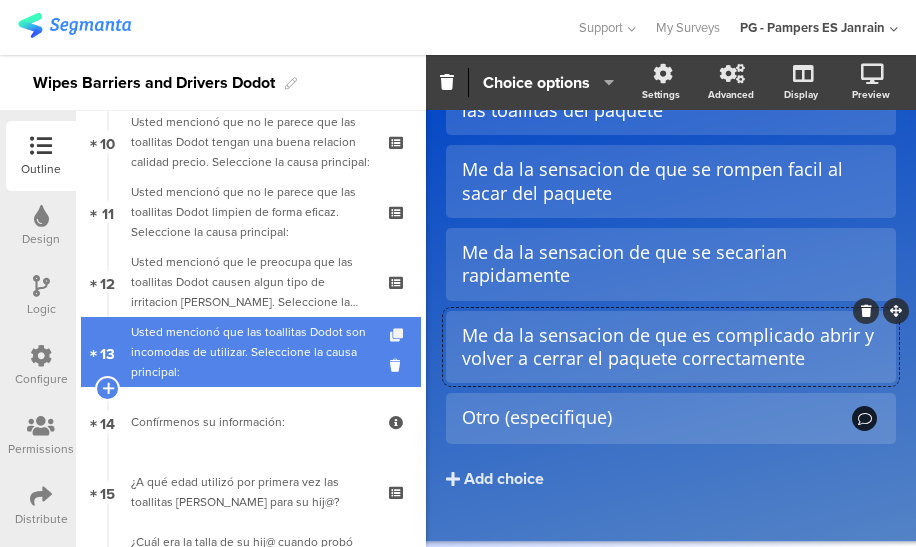 click at bounding box center [398, 335] 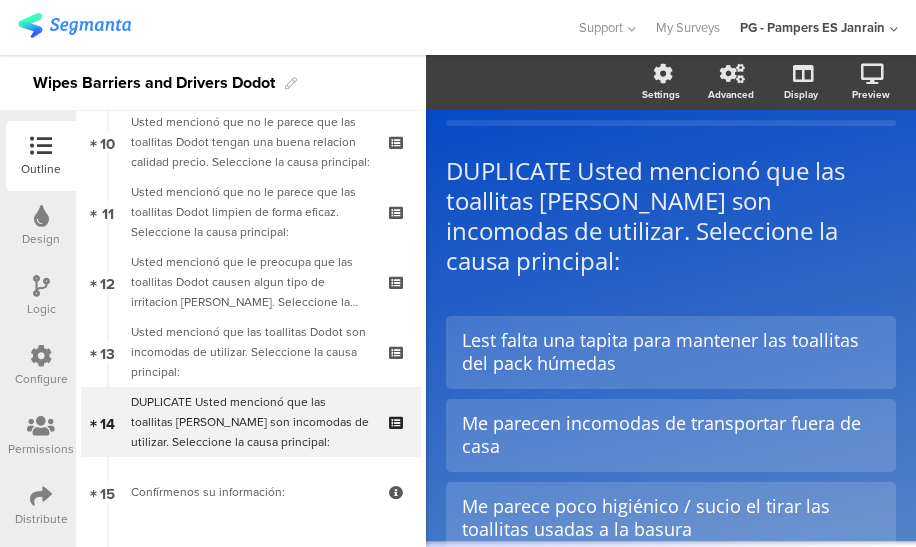 scroll, scrollTop: 0, scrollLeft: 0, axis: both 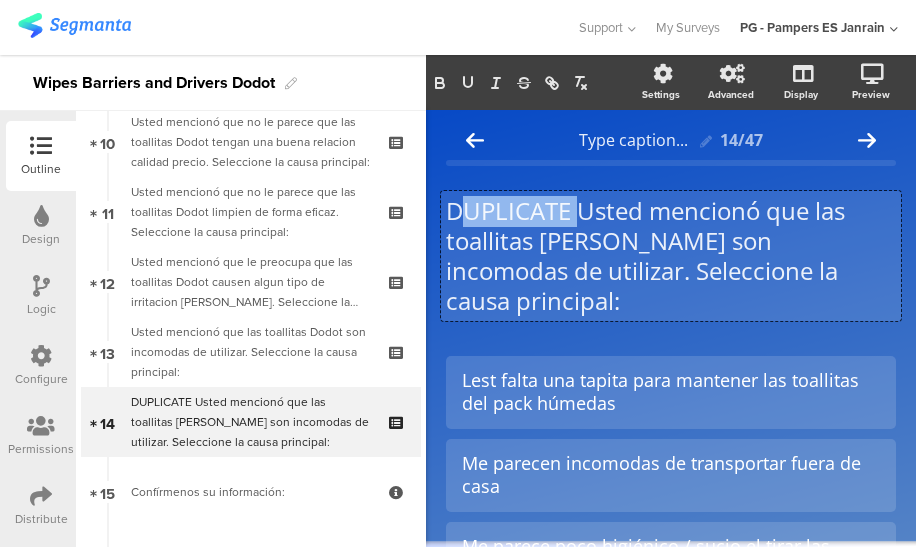 drag, startPoint x: 578, startPoint y: 206, endPoint x: 455, endPoint y: 209, distance: 123.03658 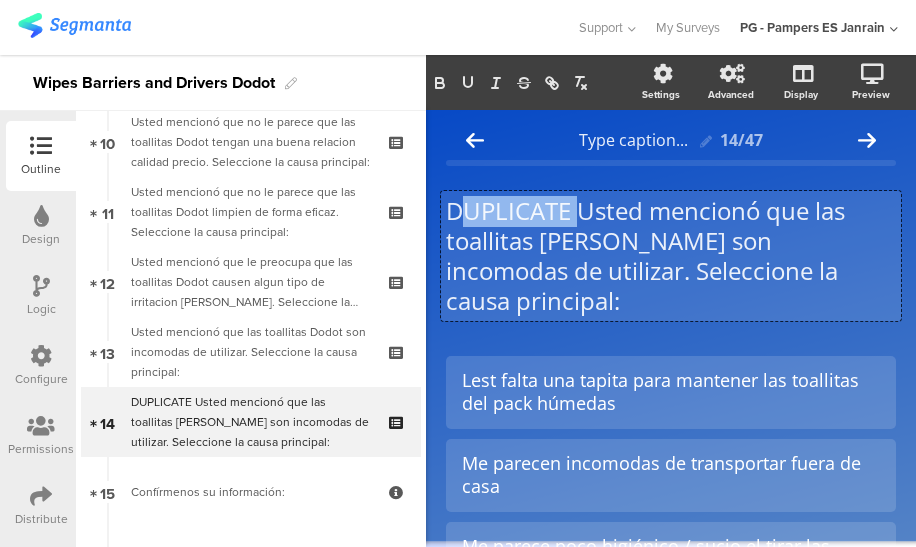 click on "DUPLICATE Usted mencionó que las toallitas [PERSON_NAME] son incomodas de utilizar. Seleccione la causa principal:
DUPLICATE Usted mencionó que las toallitas [PERSON_NAME] son incomodas de utilizar. Seleccione la causa principal:
DUPLICATE Usted mencionó que las toallitas Dodot son incomodas de utilizar. Seleccione la causa principal:" 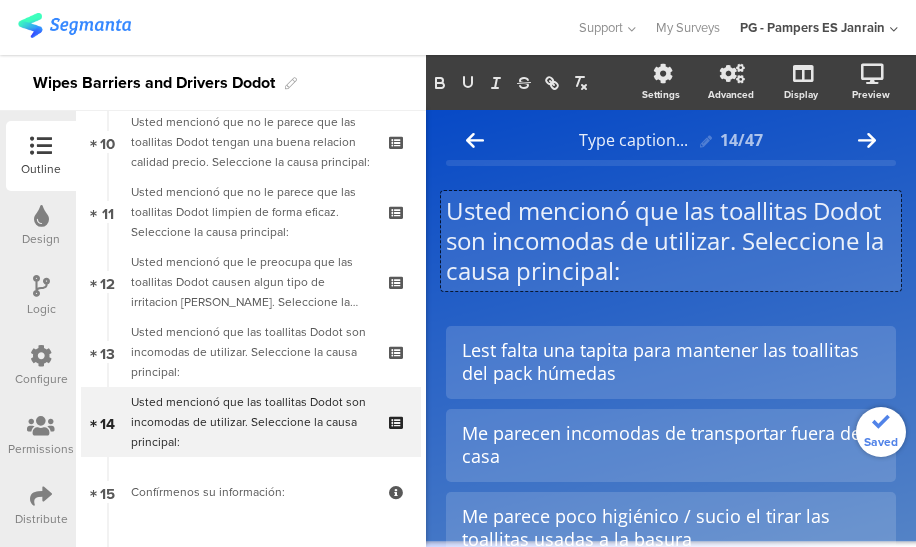 click on "Usted mencionó que las toallitas Dodot son incomodas de utilizar. Seleccione la causa principal:" 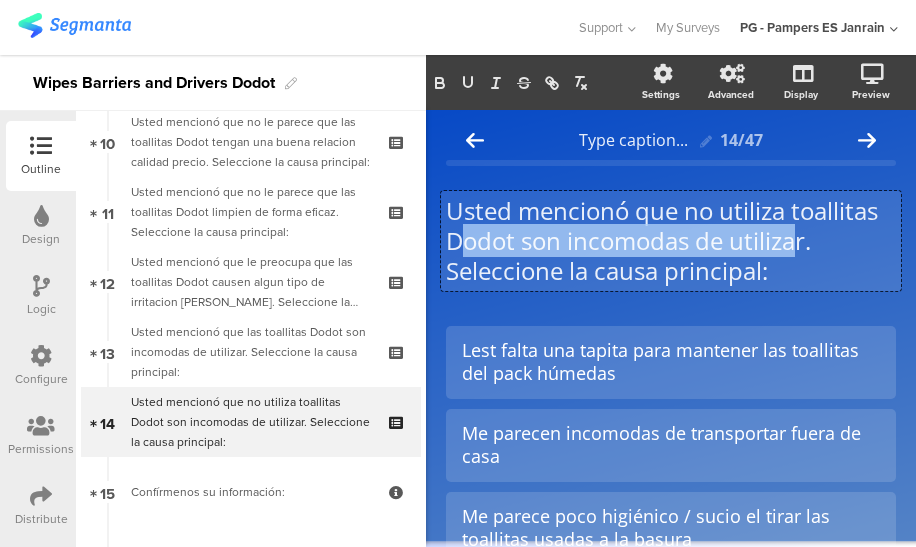 drag, startPoint x: 802, startPoint y: 242, endPoint x: 463, endPoint y: 247, distance: 339.03687 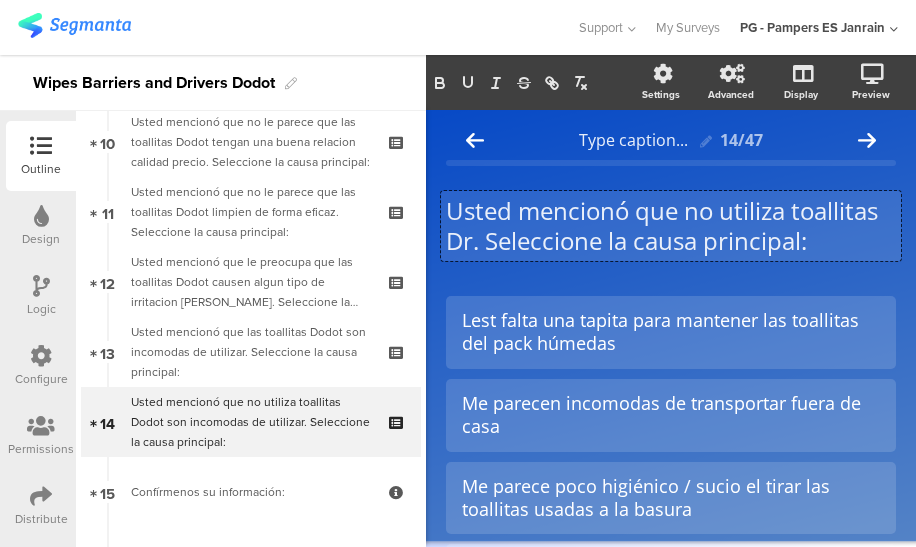 scroll, scrollTop: 1, scrollLeft: 0, axis: vertical 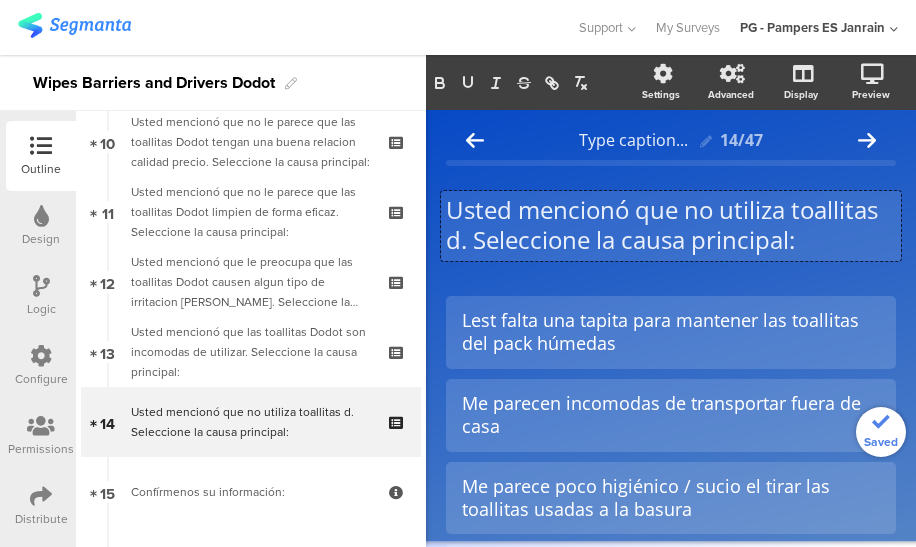 click on "Usted mencionó que no utiliza toallitas d. Seleccione la causa principal:" 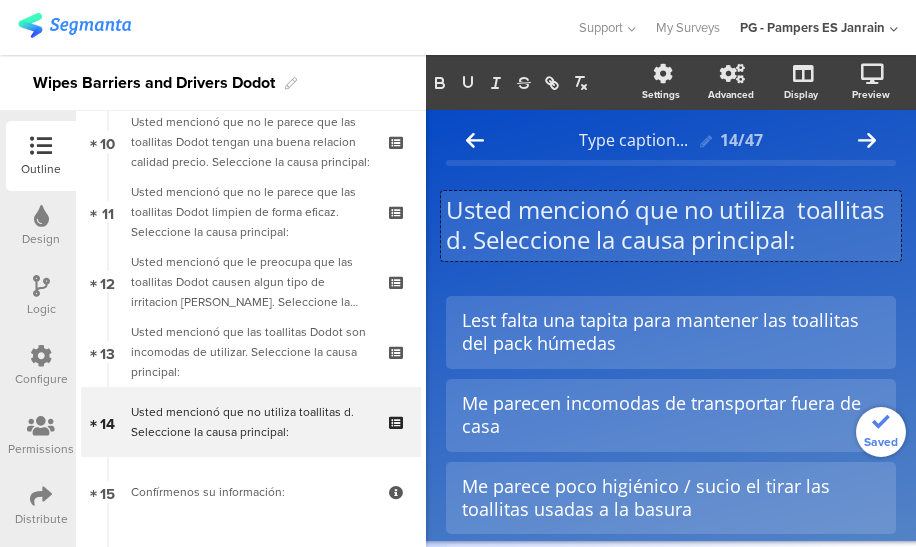 scroll, scrollTop: 0, scrollLeft: 0, axis: both 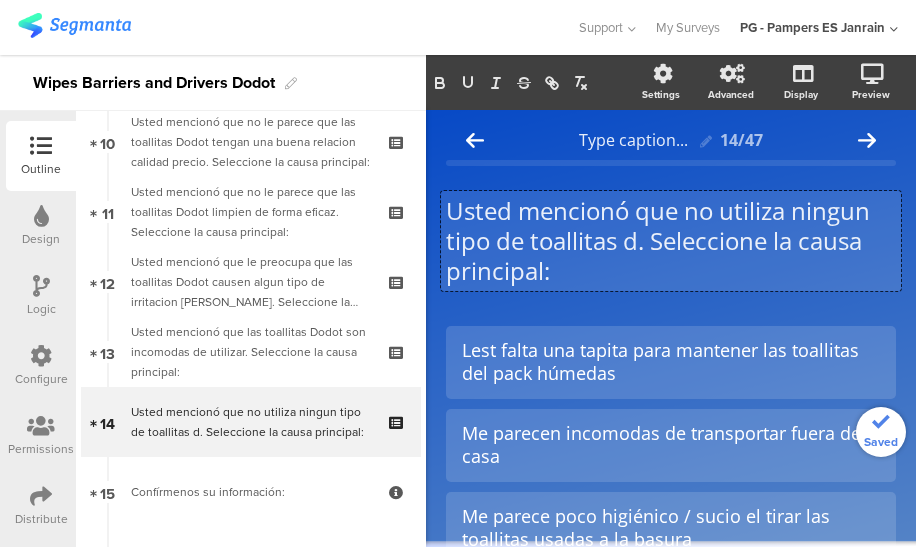 click on "Usted mencionó que no utiliza ningun tipo de toallitas d. Seleccione la causa principal:" 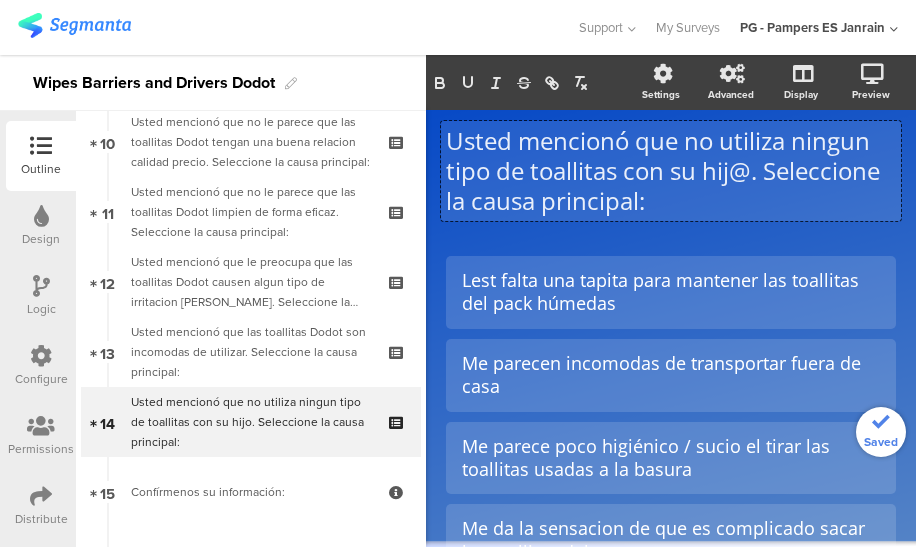 scroll, scrollTop: 100, scrollLeft: 0, axis: vertical 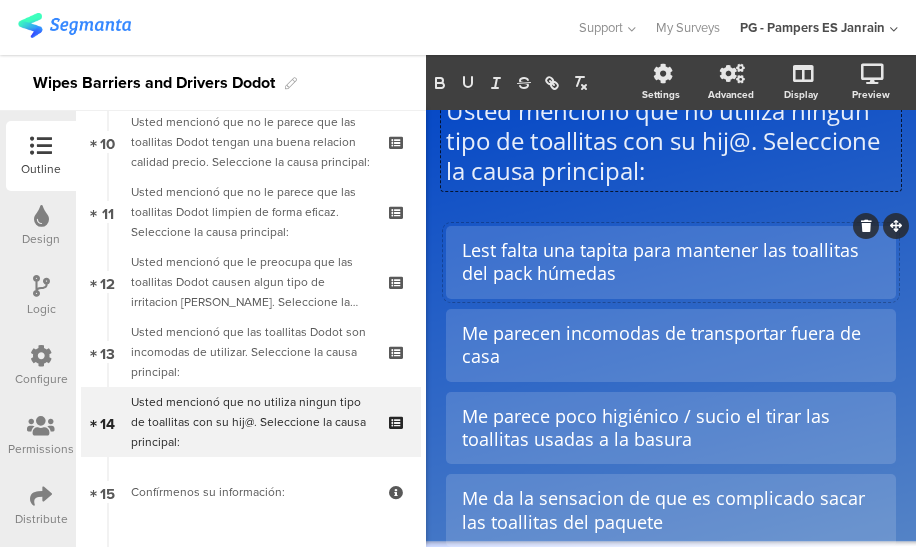 click on "Lest falta una tapita para mantener las toallitas del pack húmedas" 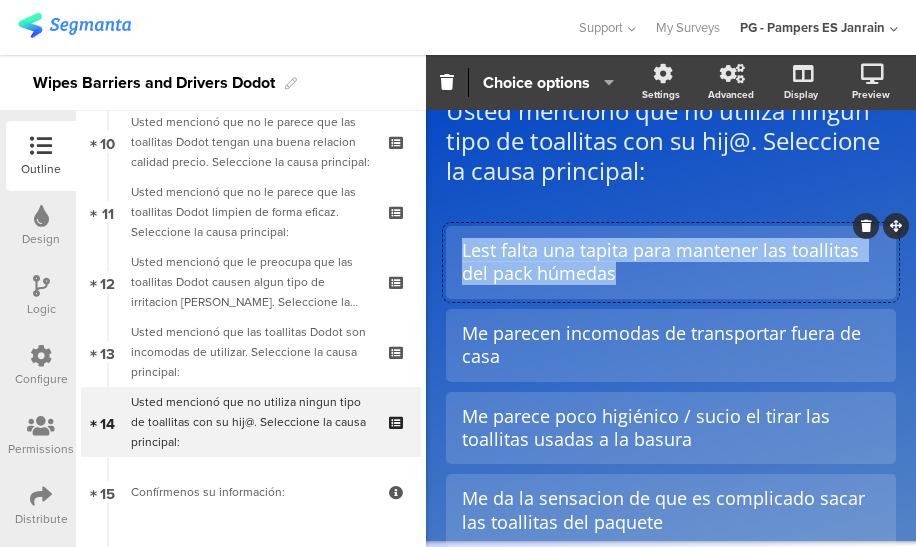 drag, startPoint x: 624, startPoint y: 275, endPoint x: 458, endPoint y: 251, distance: 167.72597 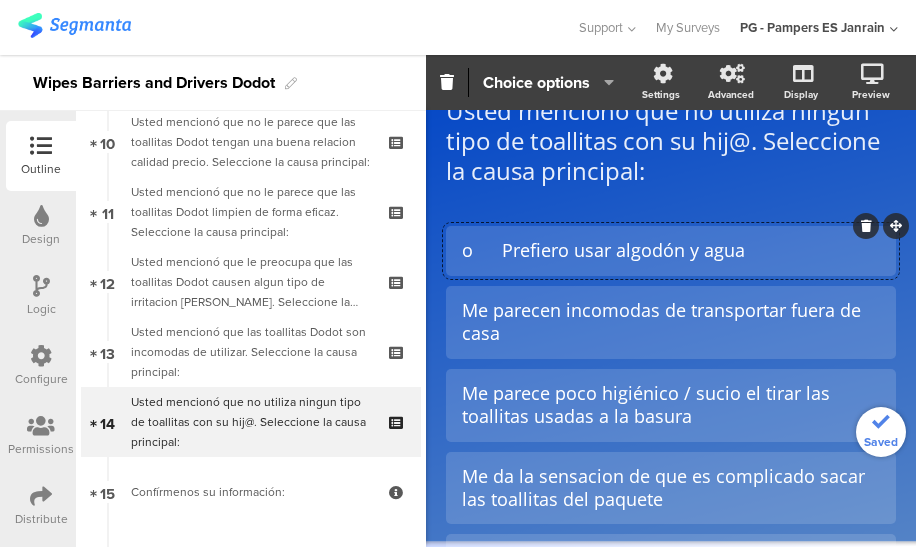 click on "o	Prefiero usar algodón y agua" 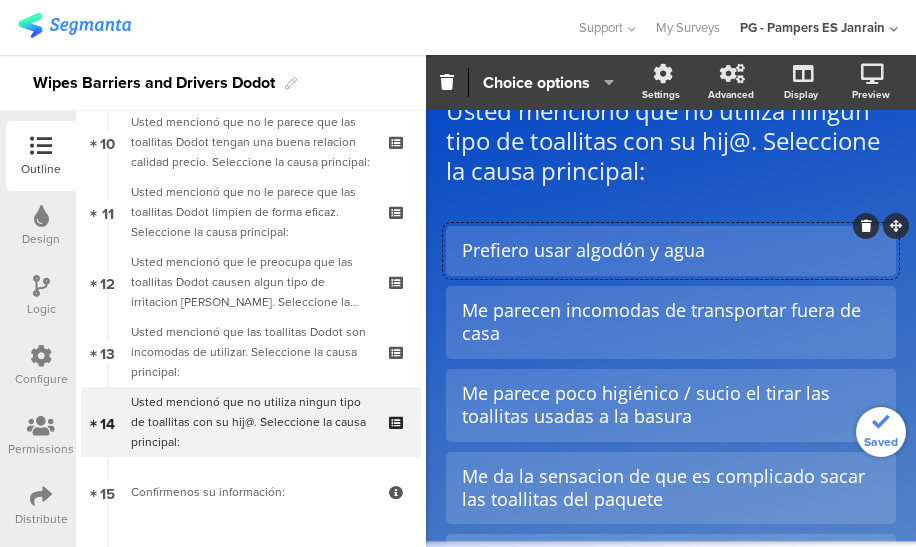 click on "Prefiero usar algodón y agua" 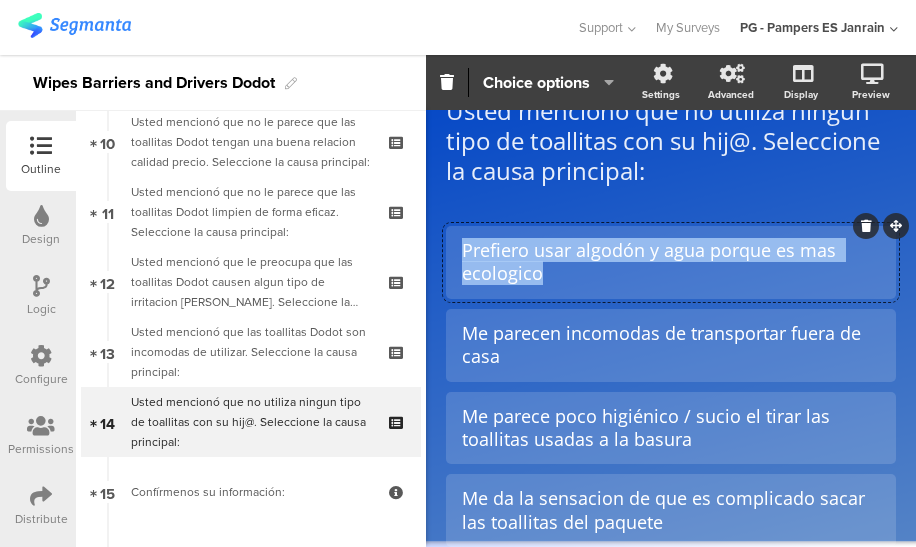 drag, startPoint x: 559, startPoint y: 273, endPoint x: 461, endPoint y: 250, distance: 100.6628 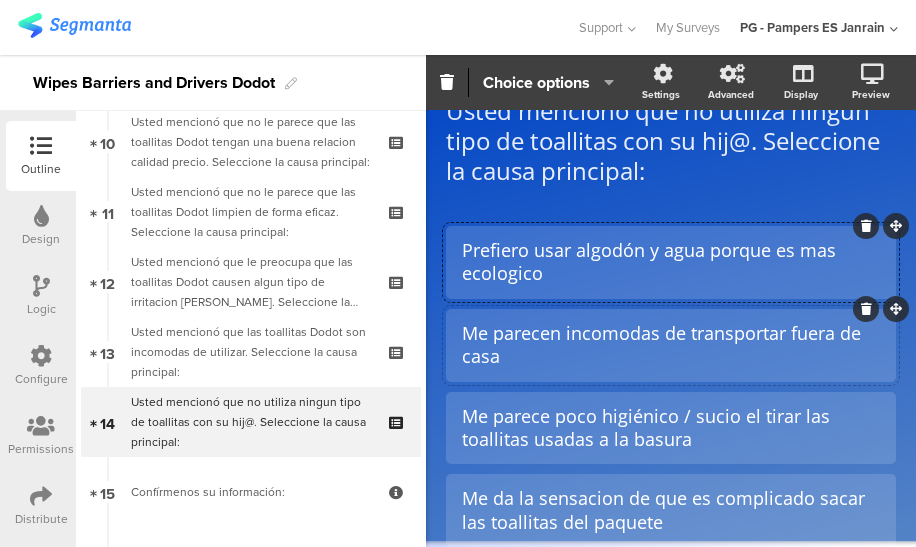 click 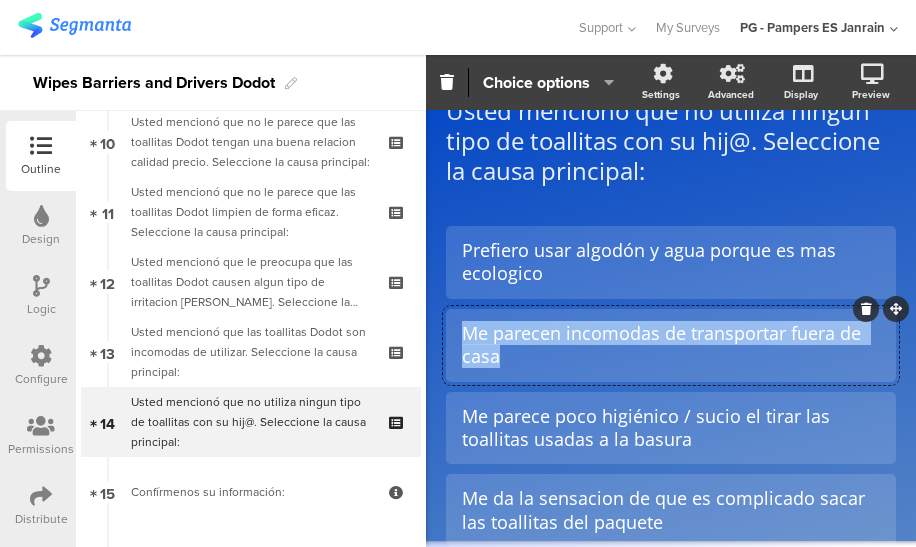 drag, startPoint x: 513, startPoint y: 357, endPoint x: 457, endPoint y: 333, distance: 60.926186 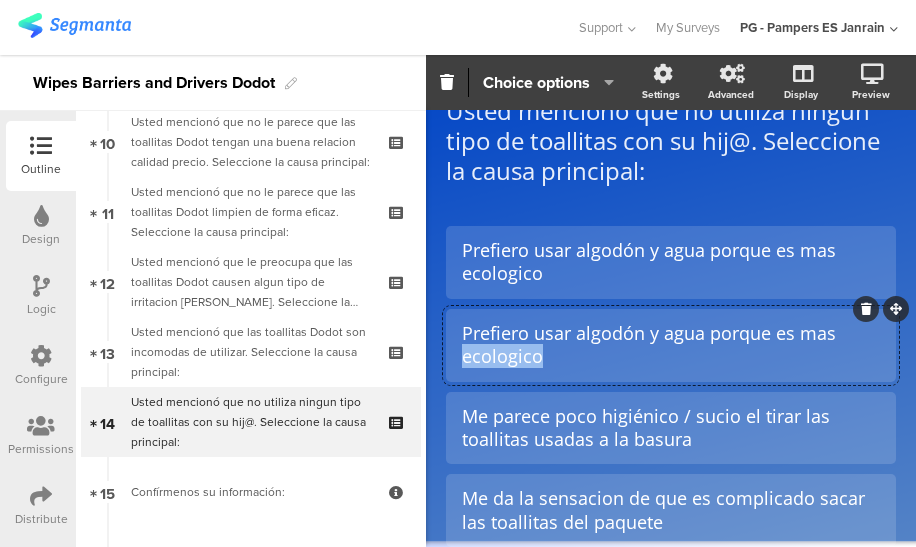 drag, startPoint x: 594, startPoint y: 363, endPoint x: 460, endPoint y: 371, distance: 134.23859 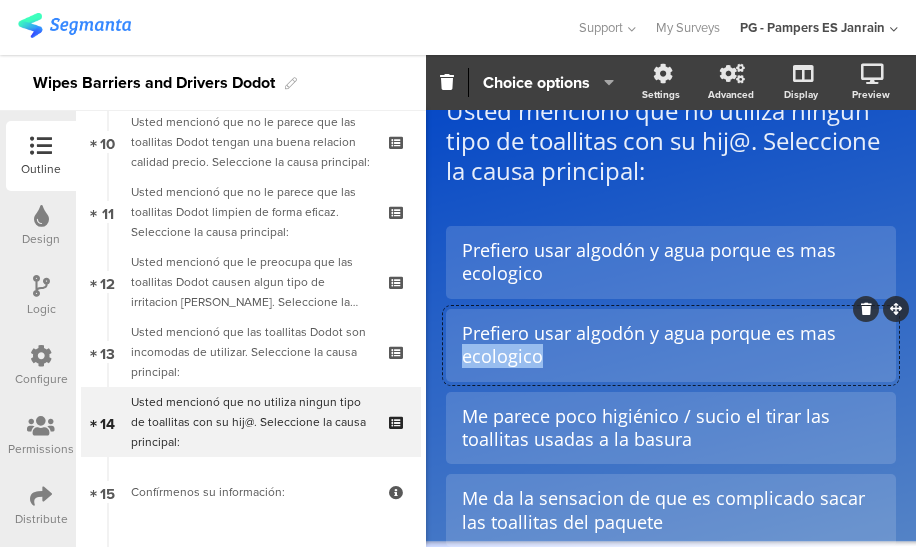 click on "Prefiero usar algodón y agua porque es mas ecologico" 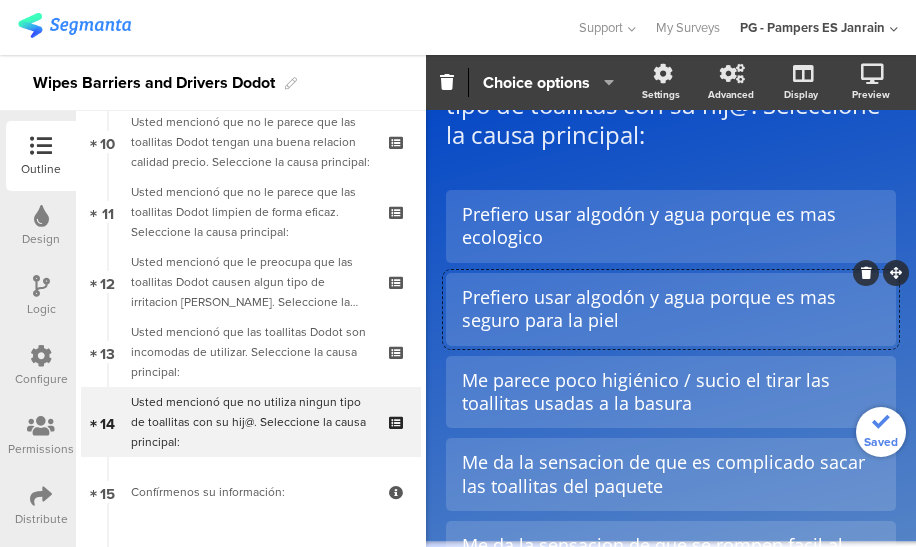 scroll, scrollTop: 139, scrollLeft: 0, axis: vertical 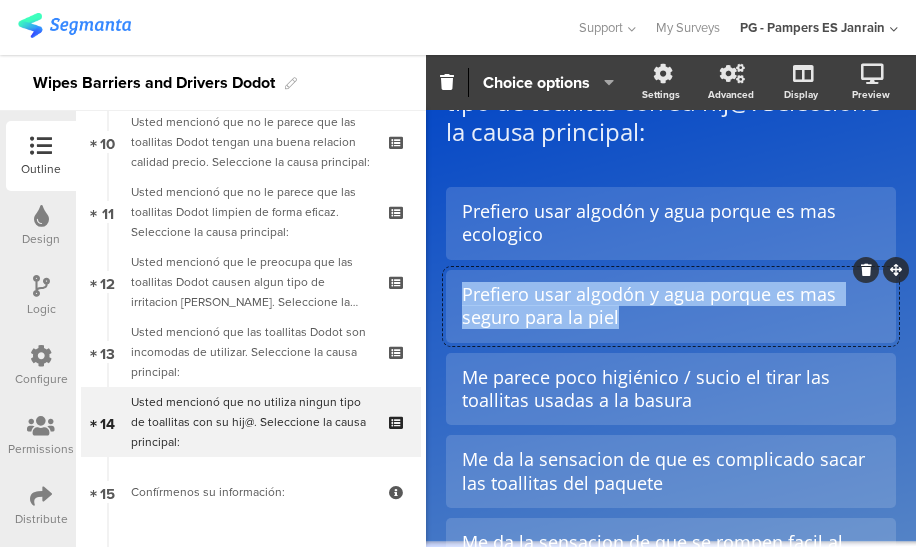 drag, startPoint x: 638, startPoint y: 313, endPoint x: 459, endPoint y: 291, distance: 180.3469 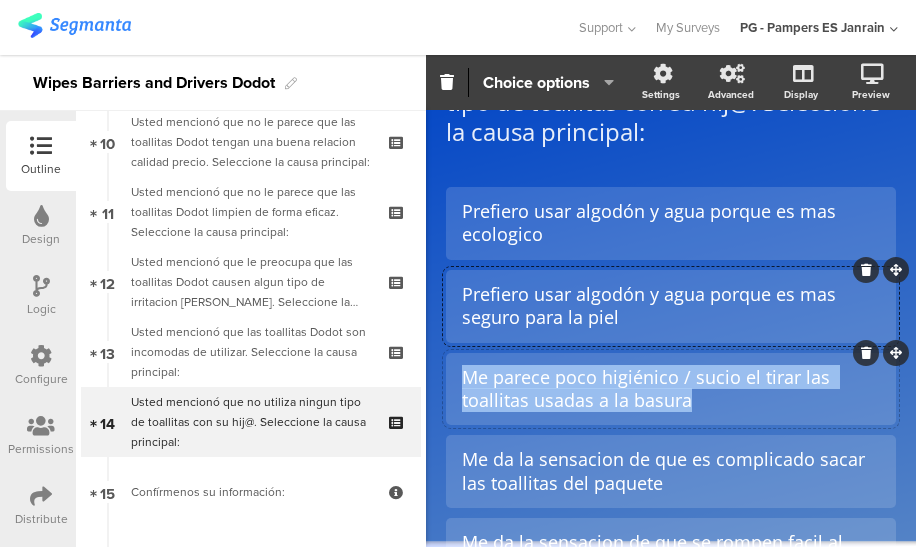 drag, startPoint x: 704, startPoint y: 398, endPoint x: 448, endPoint y: 375, distance: 257.03113 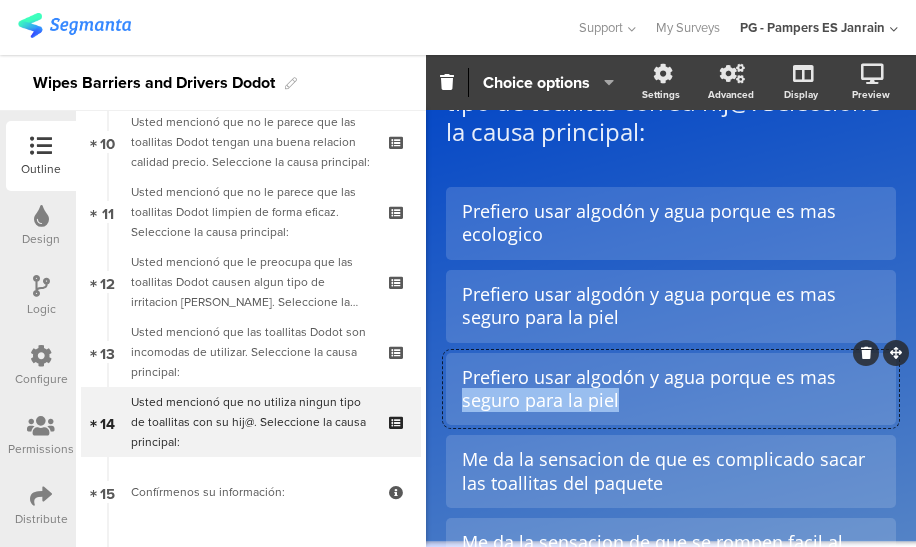 drag, startPoint x: 644, startPoint y: 403, endPoint x: 456, endPoint y: 401, distance: 188.01064 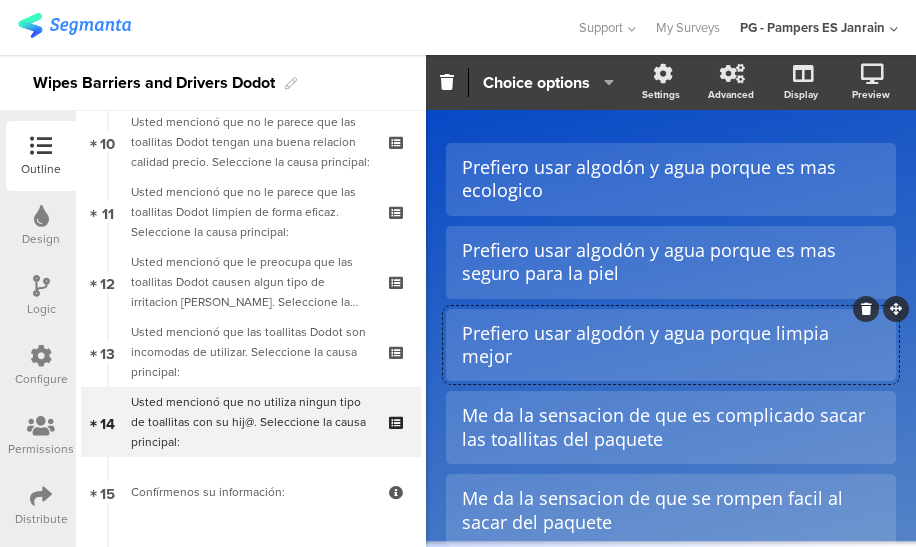 scroll, scrollTop: 185, scrollLeft: 0, axis: vertical 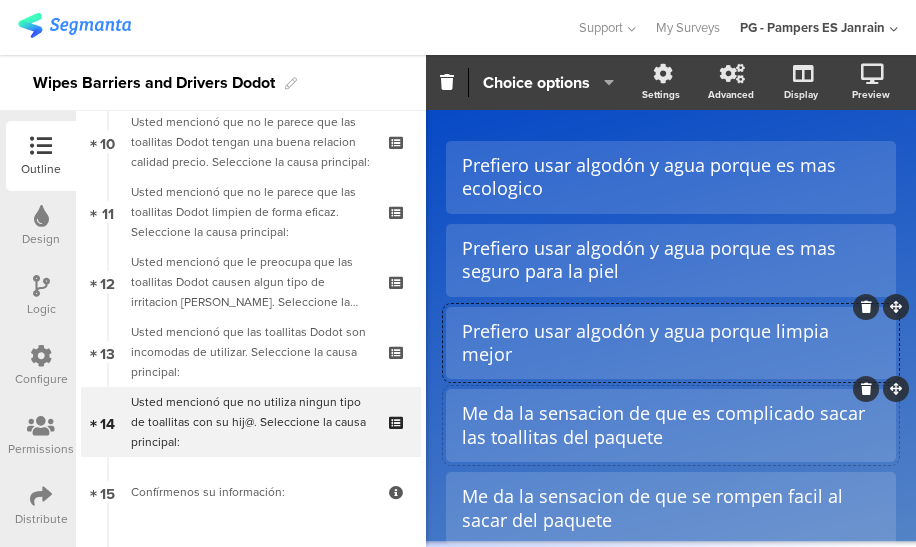 click on "Me da la sensacion de que es complicado sacar las toallitas del paquete" 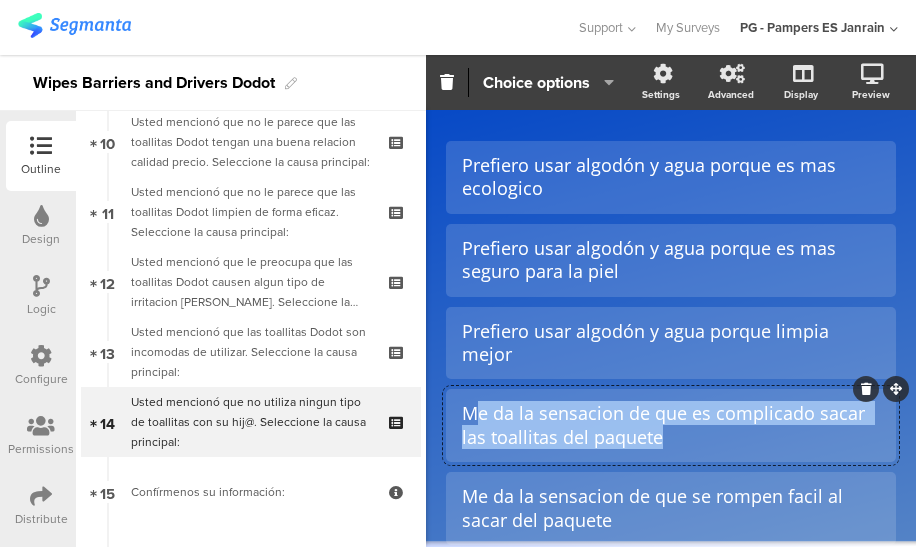 drag, startPoint x: 664, startPoint y: 440, endPoint x: 470, endPoint y: 417, distance: 195.35864 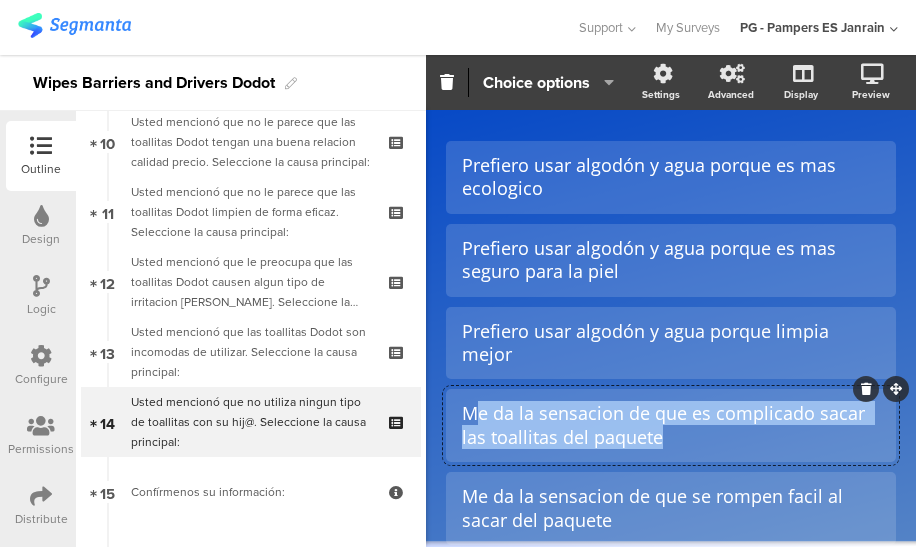 click on "Me da la sensacion de que es complicado sacar las toallitas del paquete" 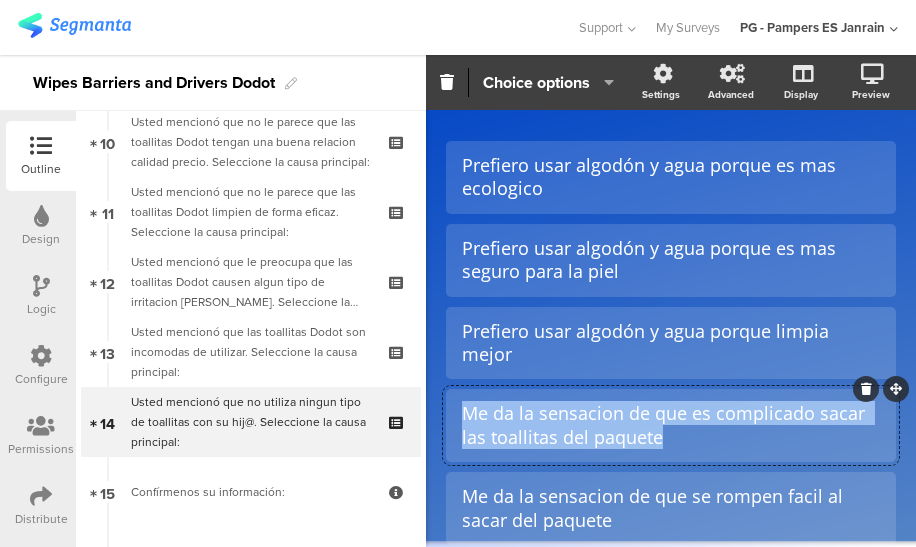 paste 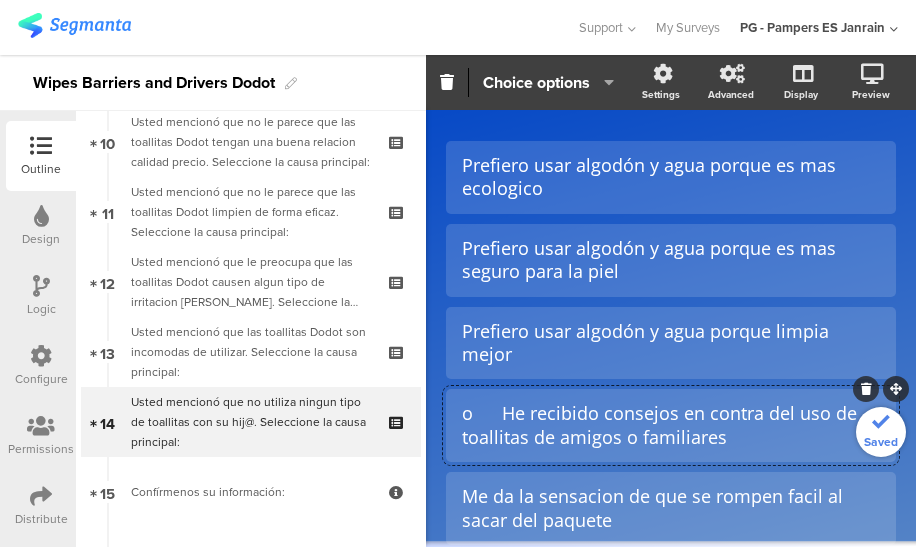 click on "o	He recibido consejos en contra del uso de toallitas de amigos o familiares" 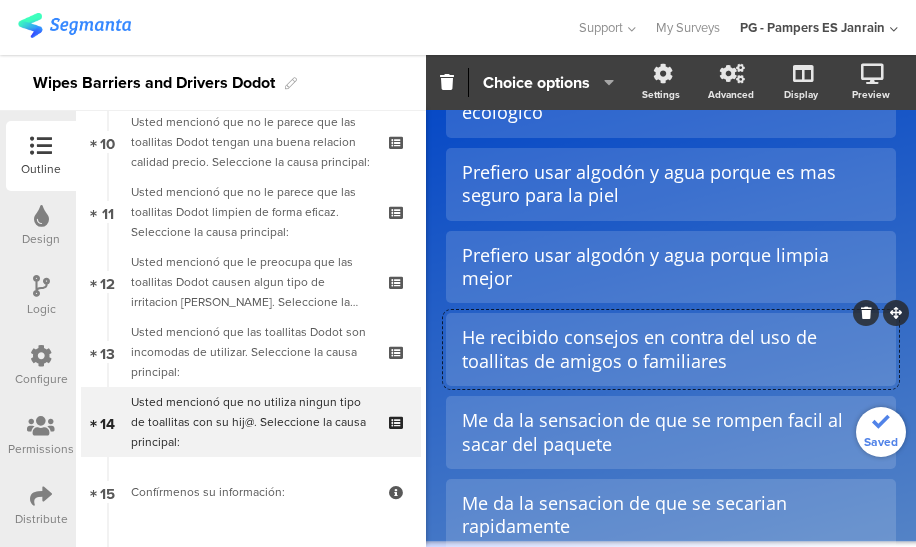 scroll, scrollTop: 294, scrollLeft: 0, axis: vertical 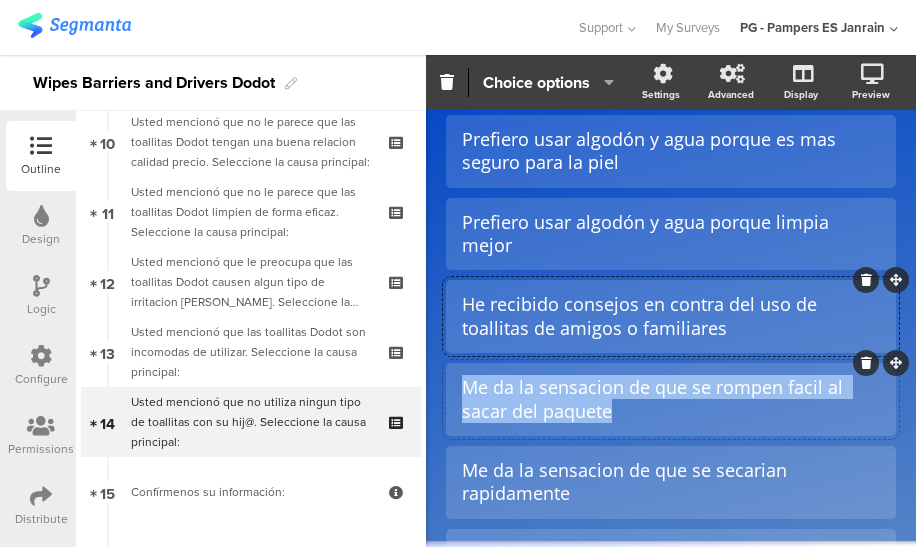 drag, startPoint x: 622, startPoint y: 418, endPoint x: 466, endPoint y: 391, distance: 158.31929 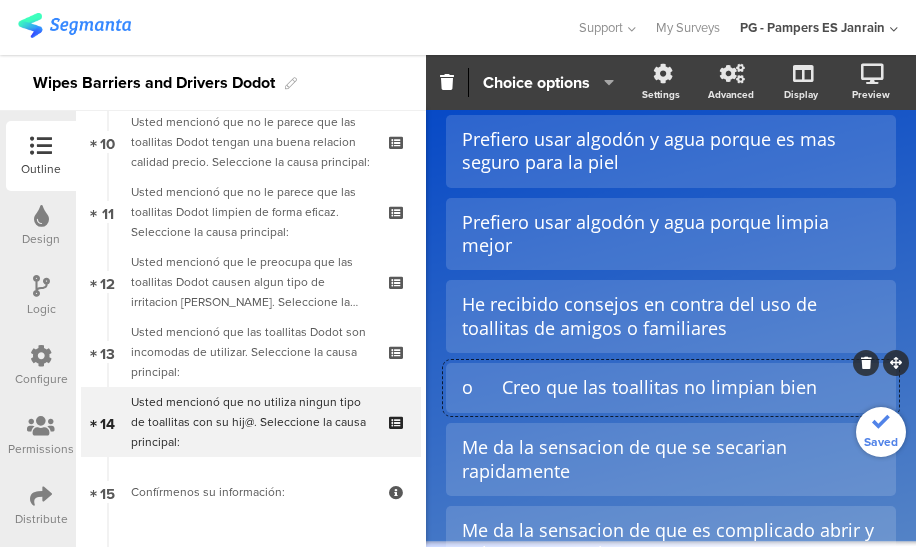 click on "o	Creo que las toallitas no limpian bien" 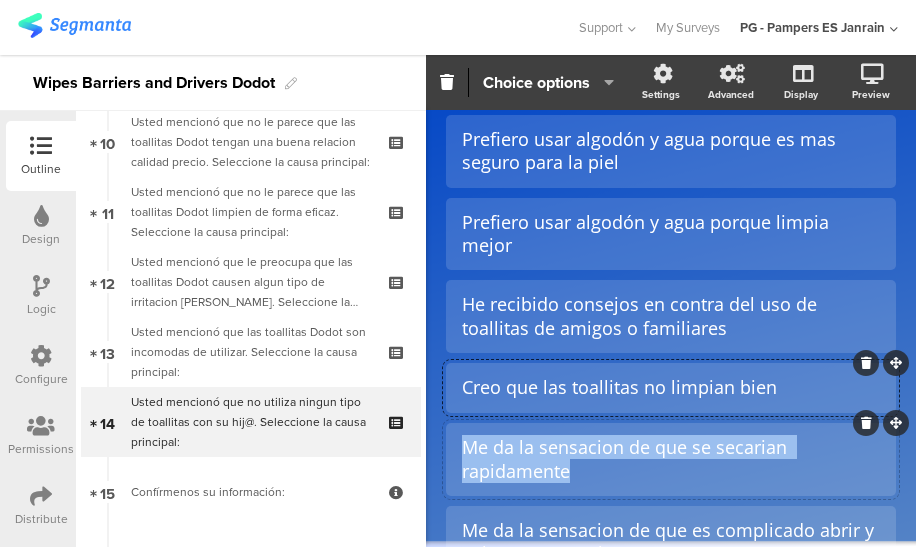 drag, startPoint x: 596, startPoint y: 475, endPoint x: 464, endPoint y: 457, distance: 133.22162 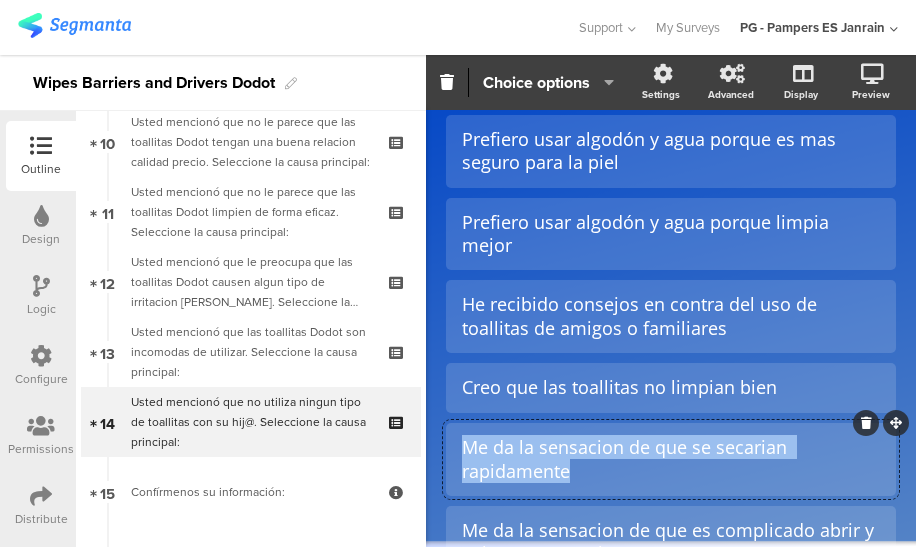 paste 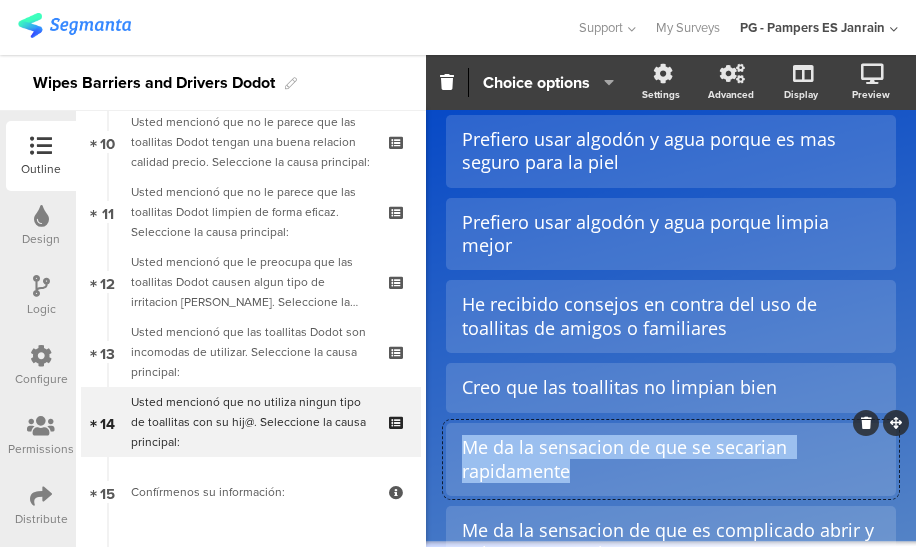 type 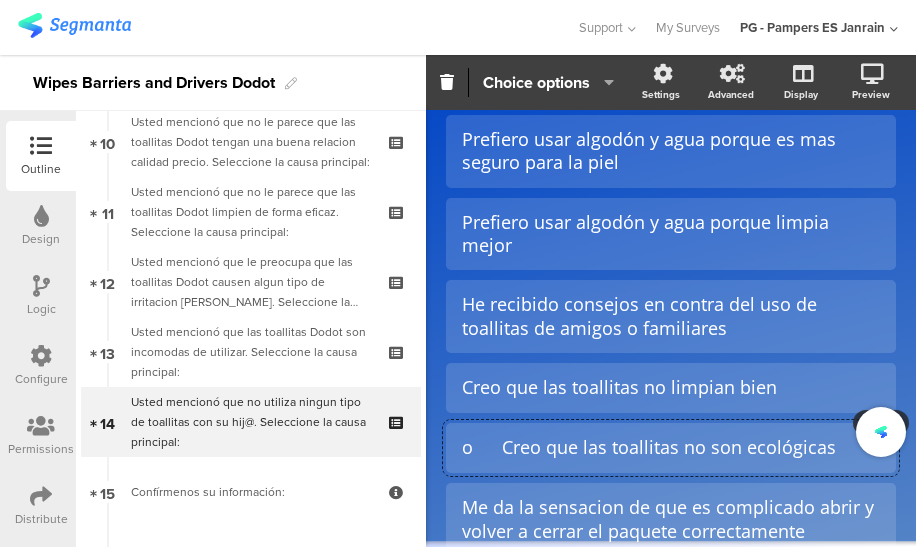 click on "o	Creo que las toallitas no son ecológicas" 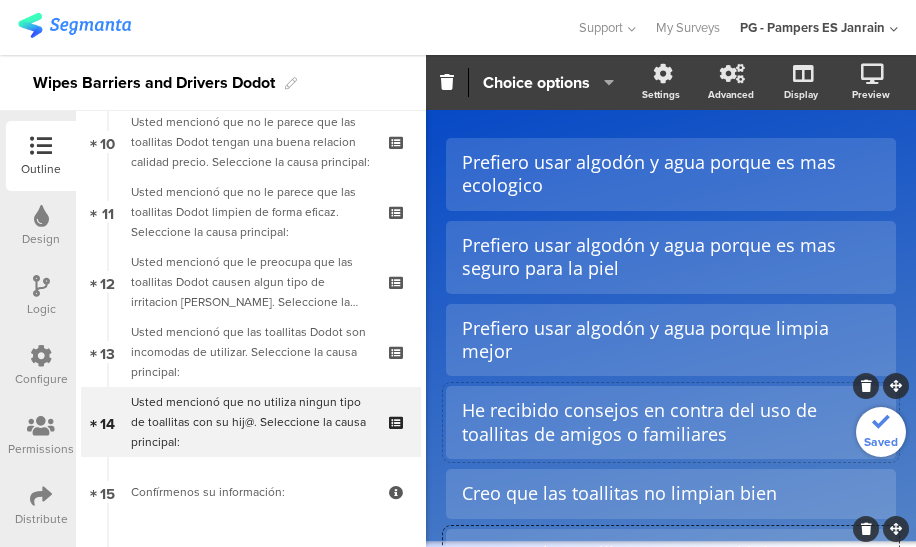 scroll, scrollTop: 184, scrollLeft: 0, axis: vertical 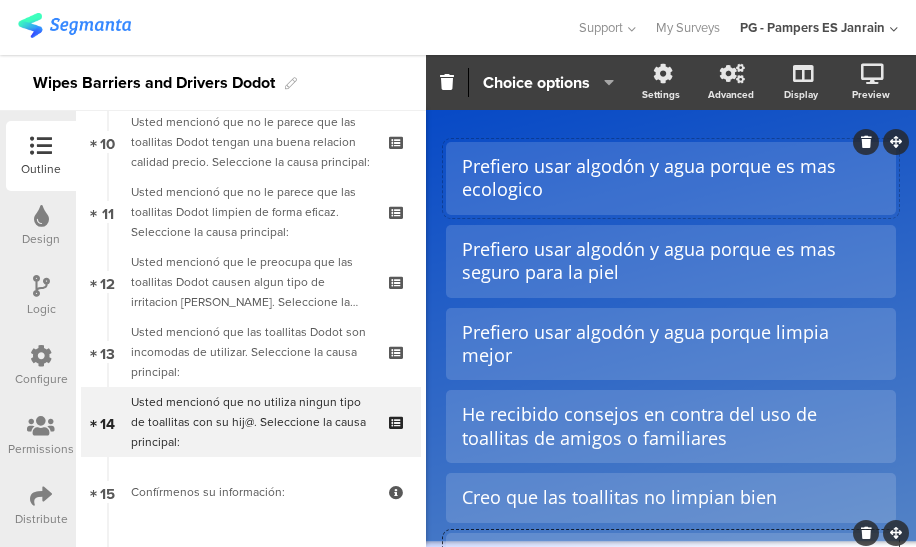 click 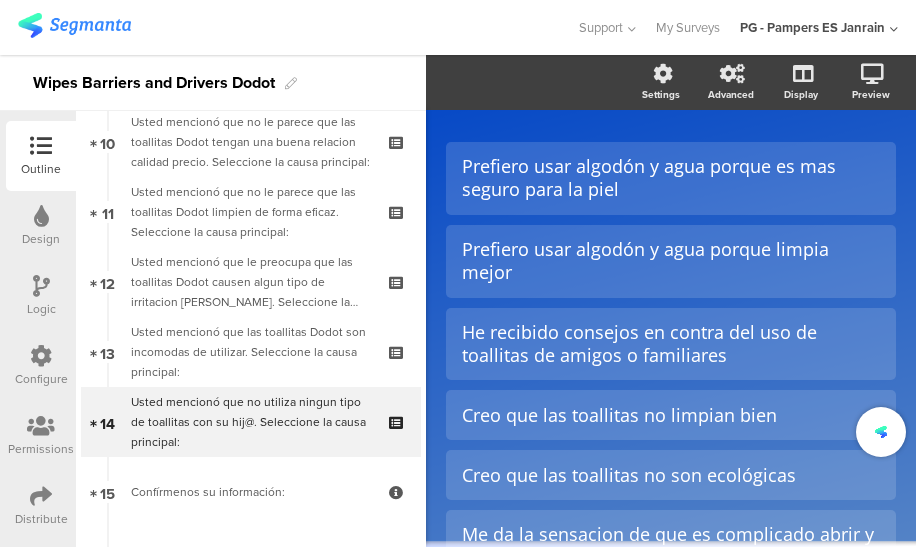 click 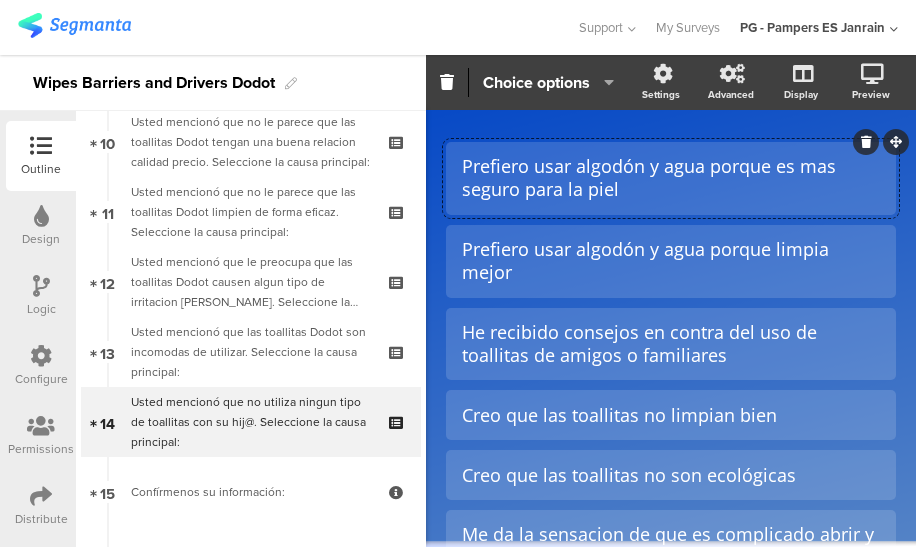 click 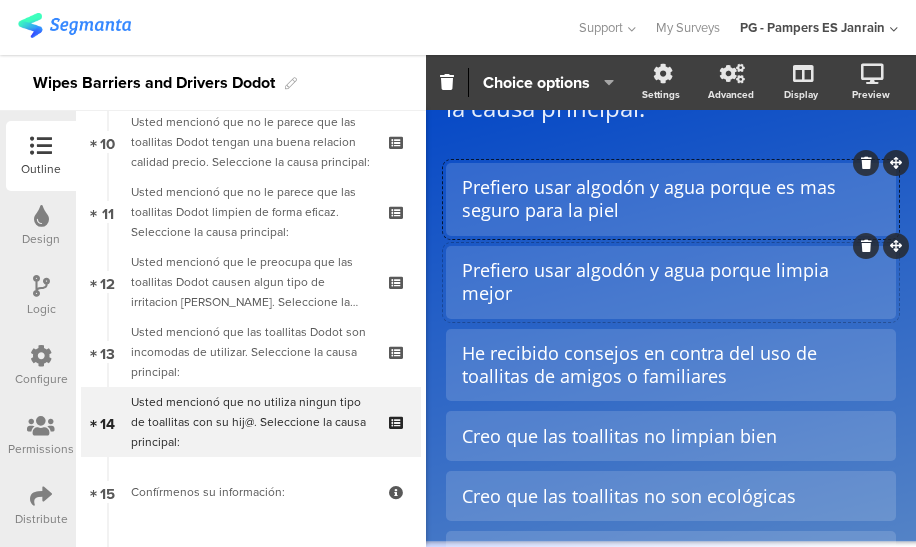scroll, scrollTop: 154, scrollLeft: 0, axis: vertical 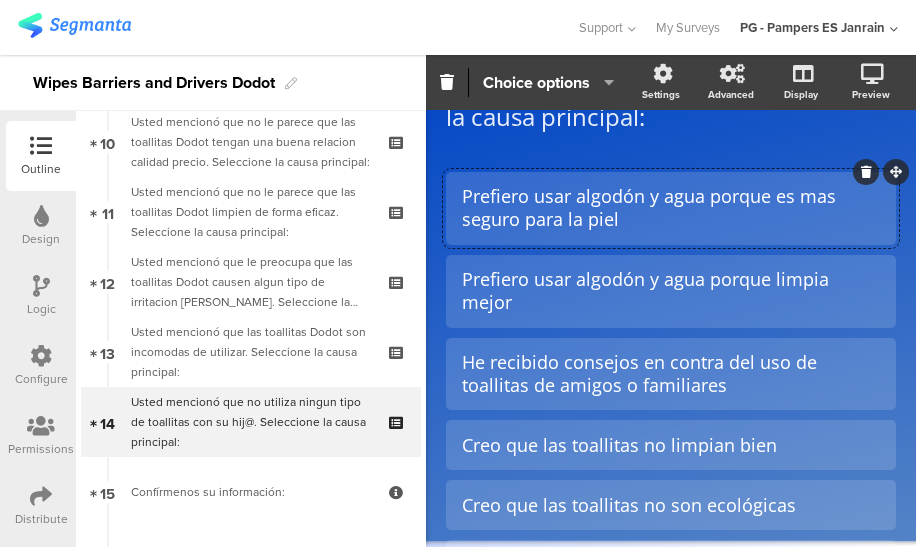 click 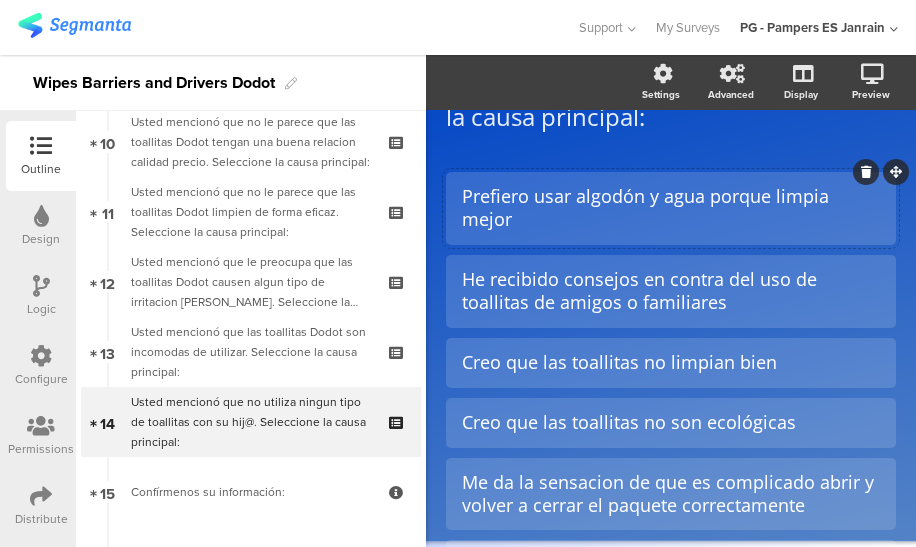 click 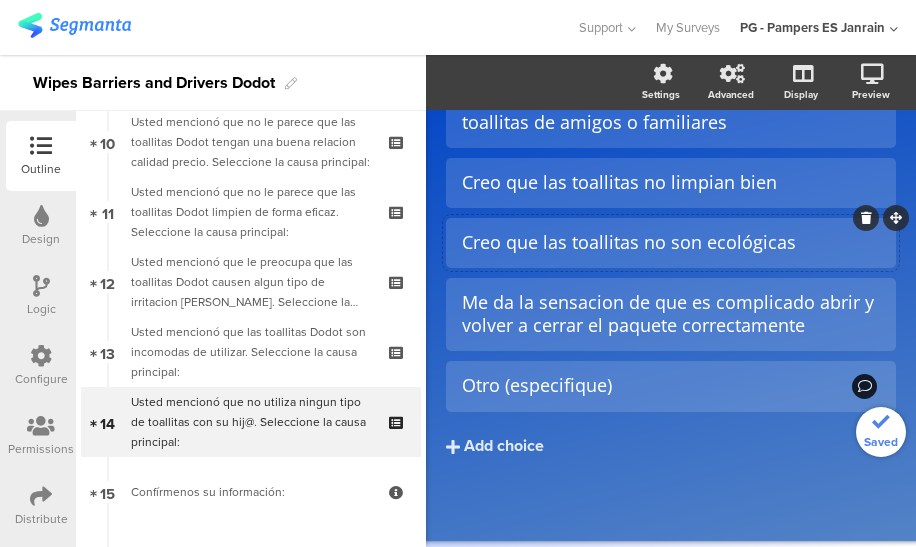 scroll, scrollTop: 254, scrollLeft: 0, axis: vertical 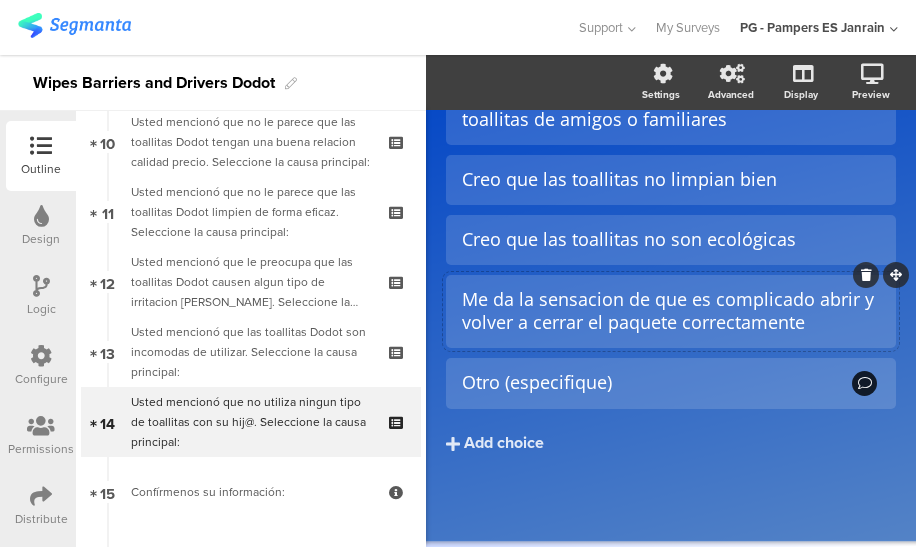 click on "Me da la sensacion de que es complicado abrir y volver a cerrar el paquete correctamente" 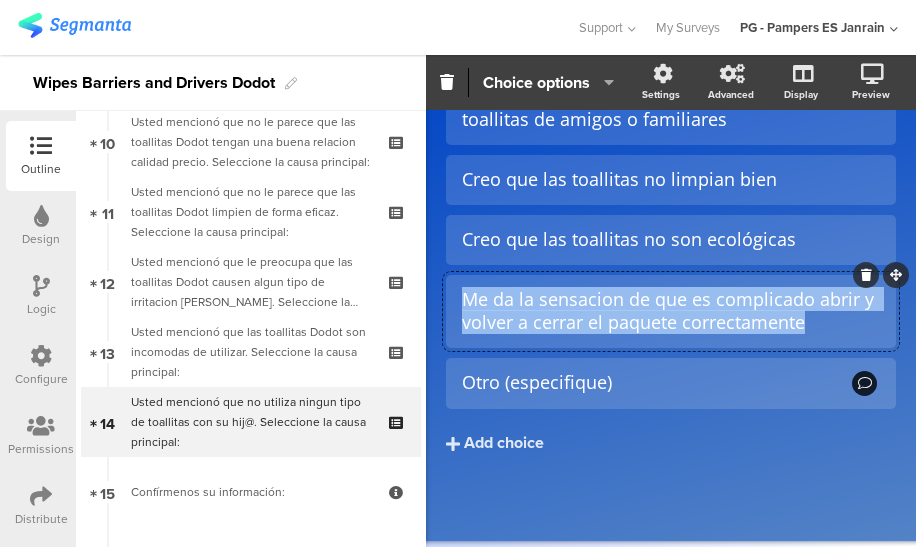drag, startPoint x: 821, startPoint y: 325, endPoint x: 461, endPoint y: 283, distance: 362.4417 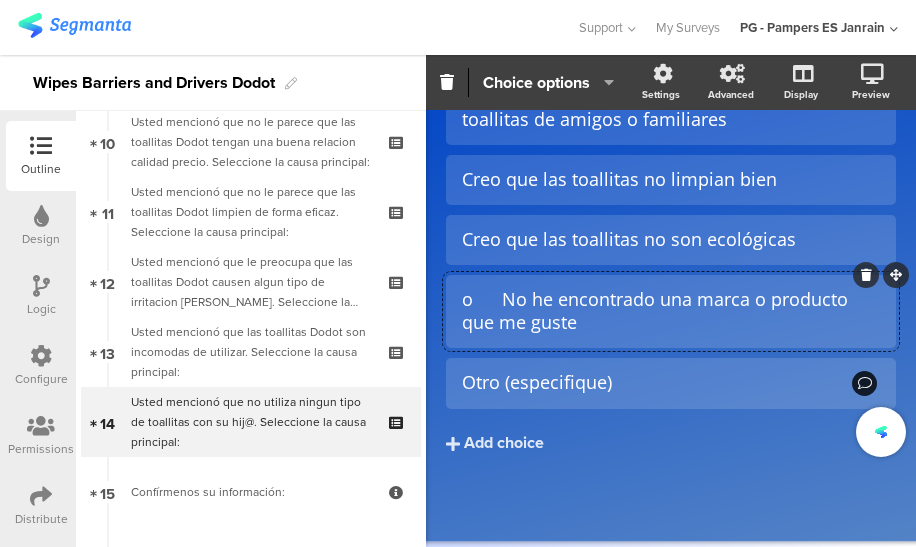 click on "o	No he encontrado una marca o producto que me guste" 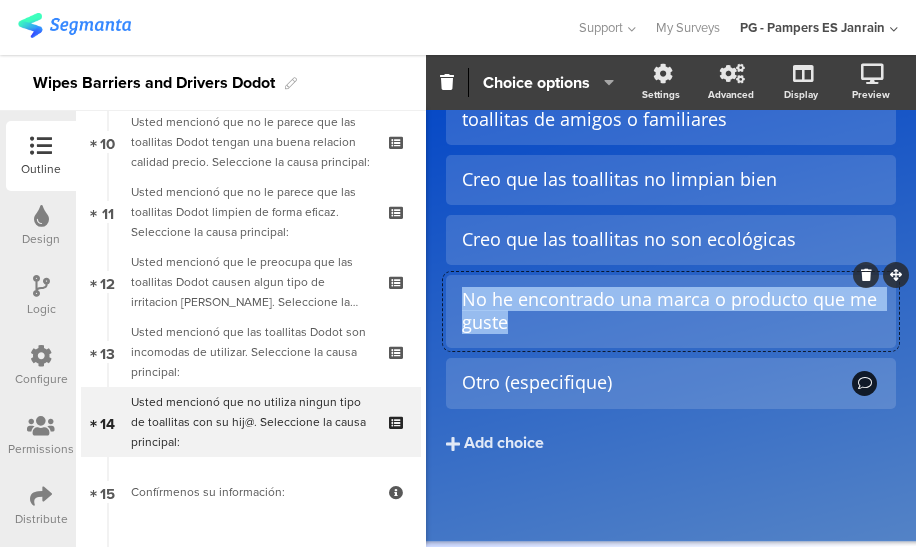 drag, startPoint x: 544, startPoint y: 323, endPoint x: 466, endPoint y: 303, distance: 80.523285 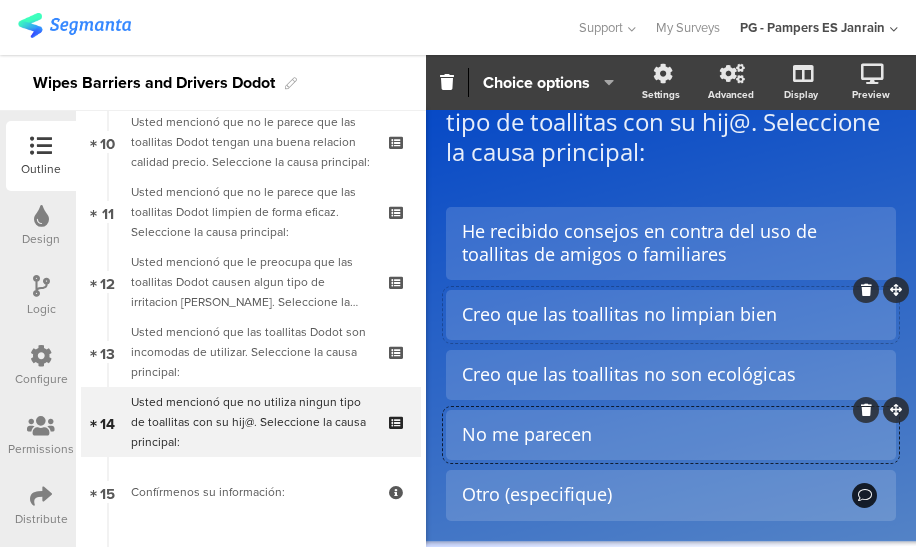 scroll, scrollTop: 186, scrollLeft: 0, axis: vertical 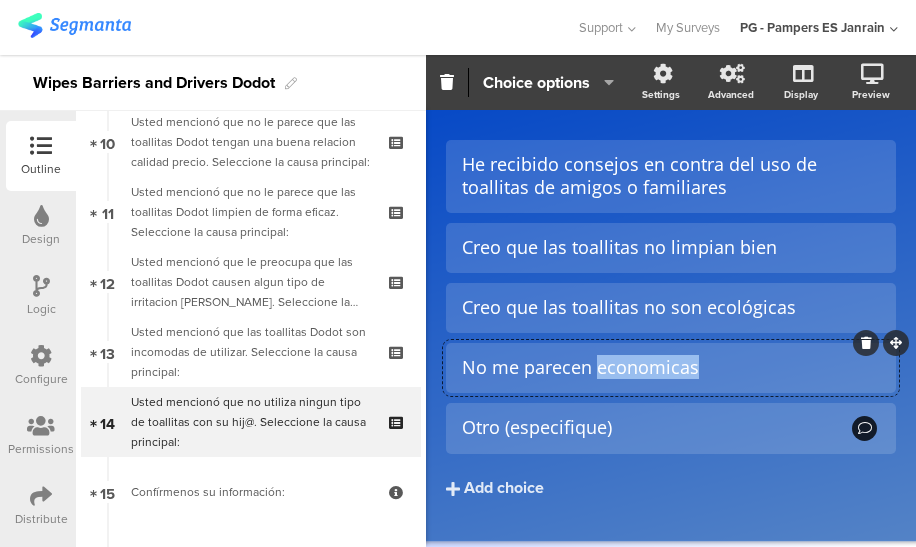 drag, startPoint x: 700, startPoint y: 371, endPoint x: 595, endPoint y: 375, distance: 105.076164 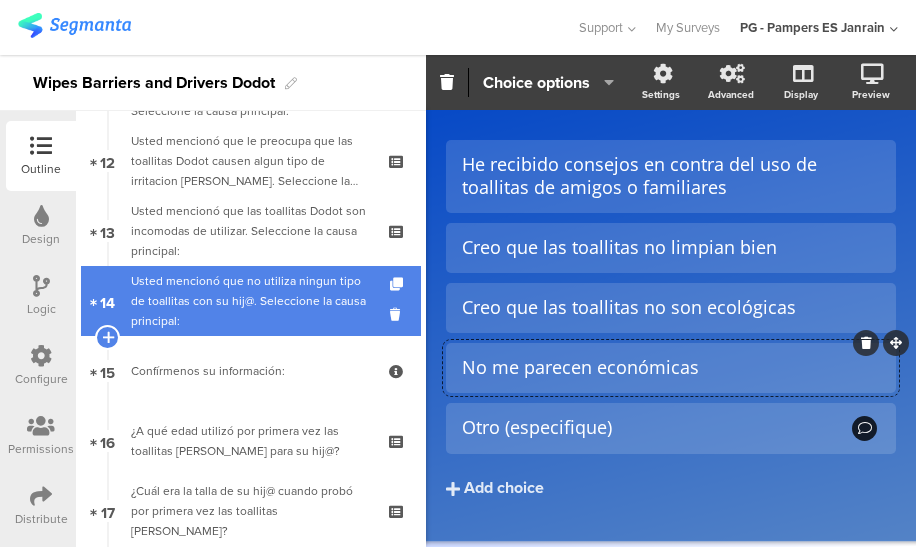 scroll, scrollTop: 838, scrollLeft: 0, axis: vertical 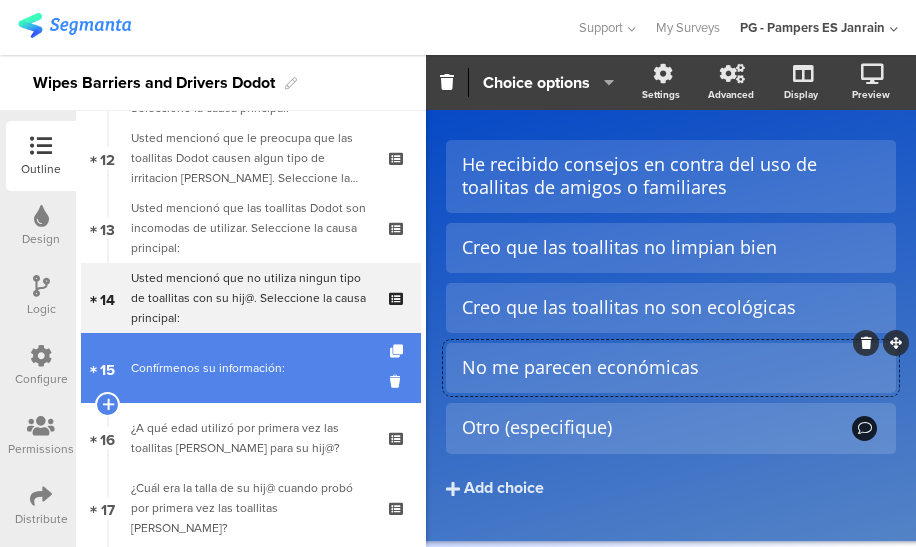click on "Confírmenos su información:" at bounding box center (250, 368) 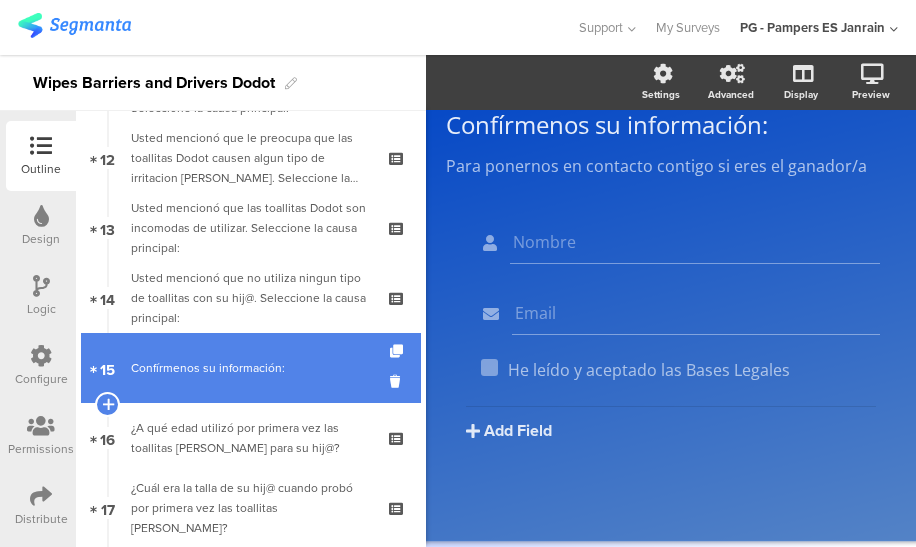 scroll, scrollTop: 85, scrollLeft: 0, axis: vertical 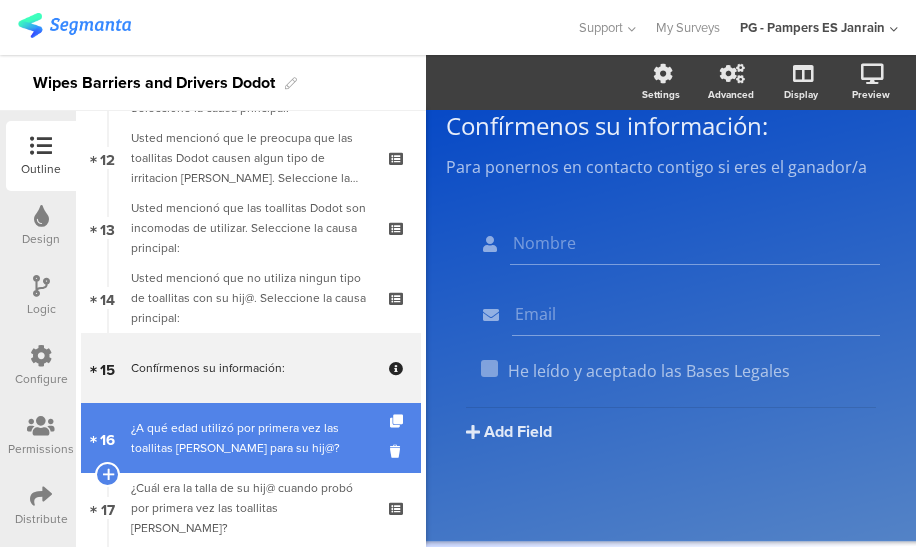click on "16
¿A qué edad utilizó por primera vez las toallitas Dodot para su hij@?" at bounding box center (251, 438) 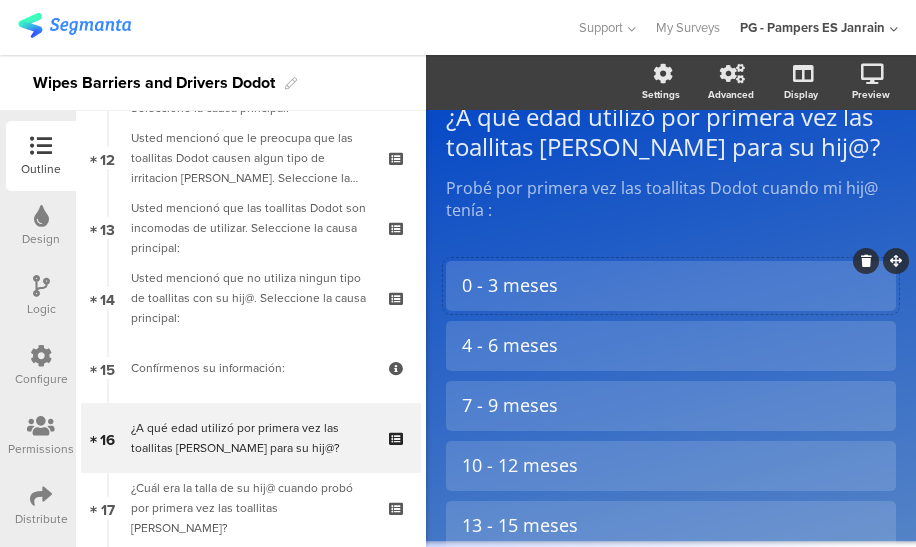 scroll, scrollTop: 95, scrollLeft: 0, axis: vertical 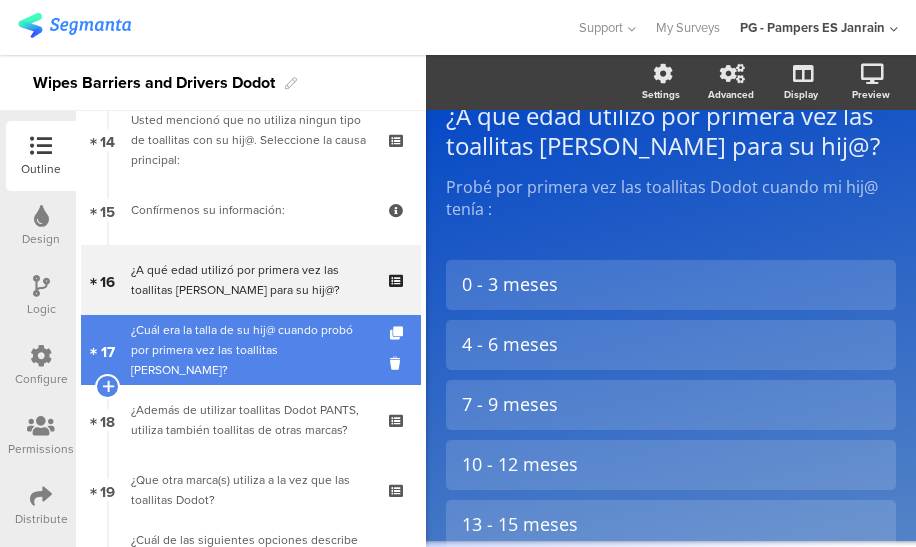 click on "¿Cuál era la talla de su hij@ cuando probó por primera vez las toallitas [PERSON_NAME]?" at bounding box center [250, 350] 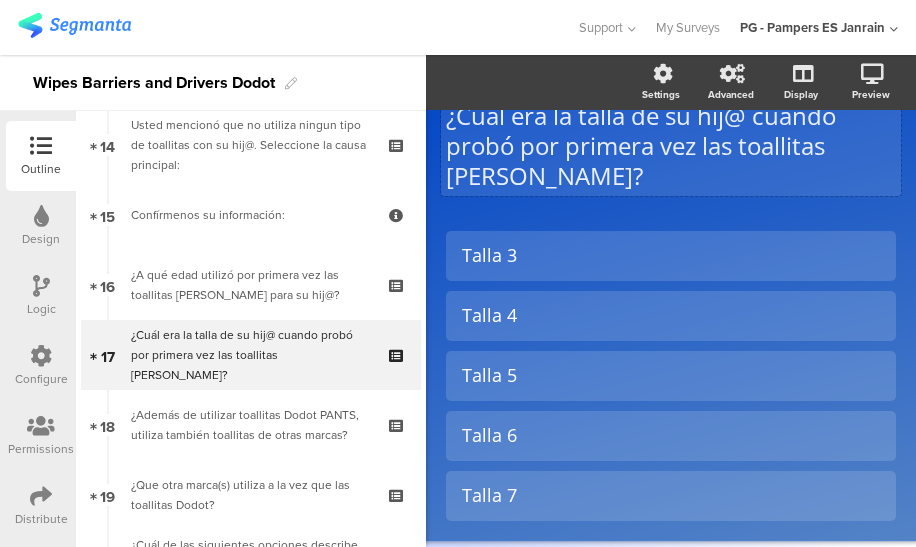 scroll, scrollTop: 990, scrollLeft: 0, axis: vertical 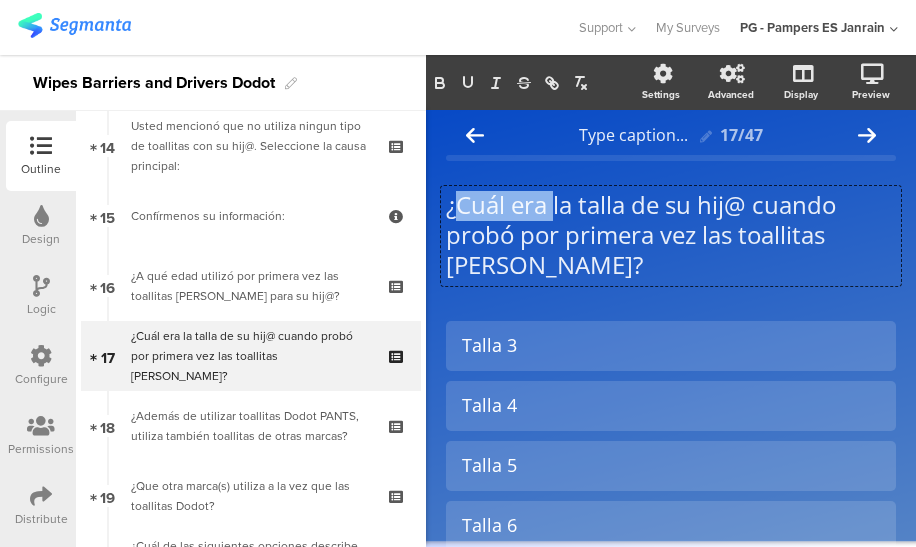drag, startPoint x: 556, startPoint y: 177, endPoint x: 462, endPoint y: 164, distance: 94.89468 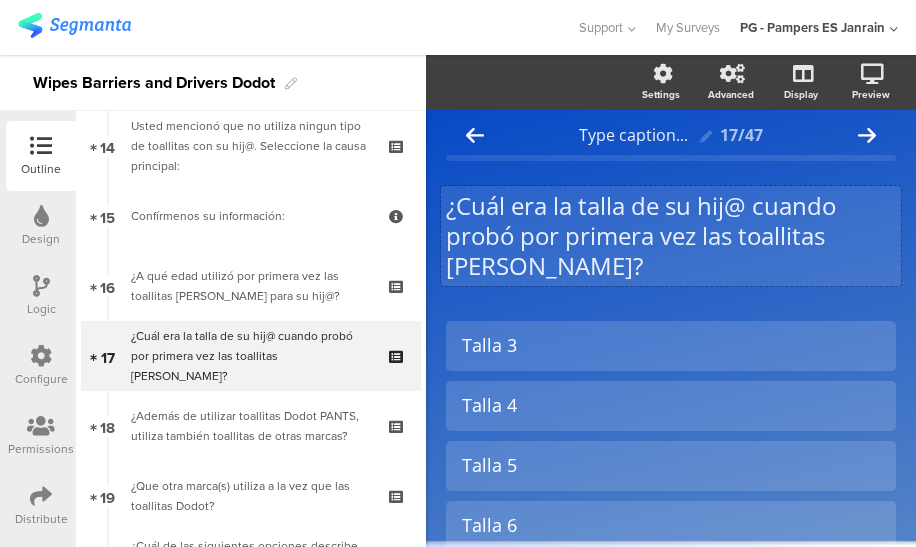 scroll, scrollTop: 0, scrollLeft: 0, axis: both 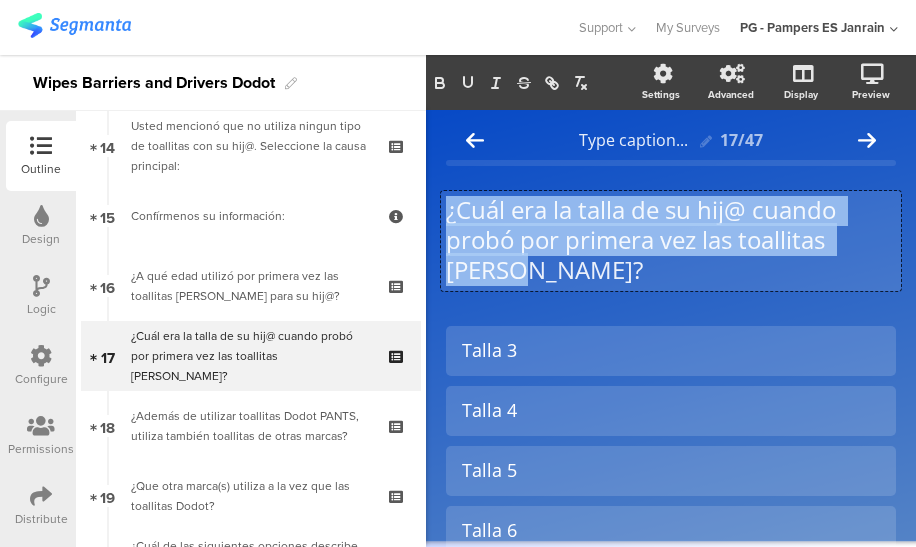 drag, startPoint x: 542, startPoint y: 262, endPoint x: 443, endPoint y: 213, distance: 110.46266 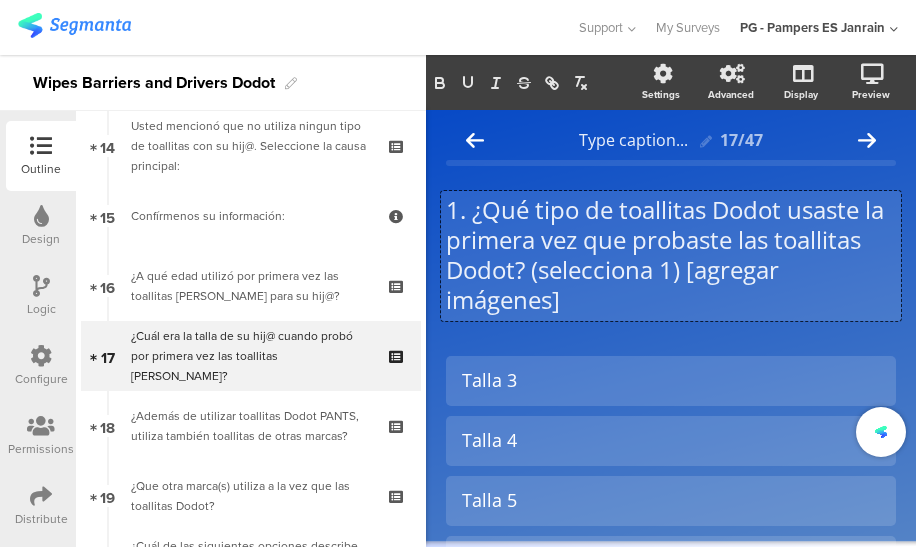 click on "1. ¿Qué tipo de toallitas Dodot usaste la primera vez que probaste las toallitas Dodot? (selecciona 1) [agregar imágenes]" 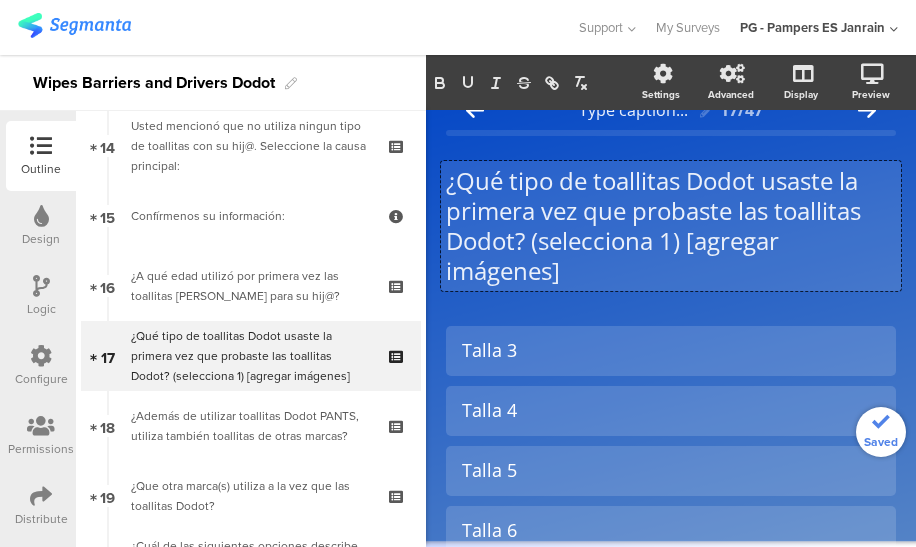 scroll, scrollTop: 31, scrollLeft: 0, axis: vertical 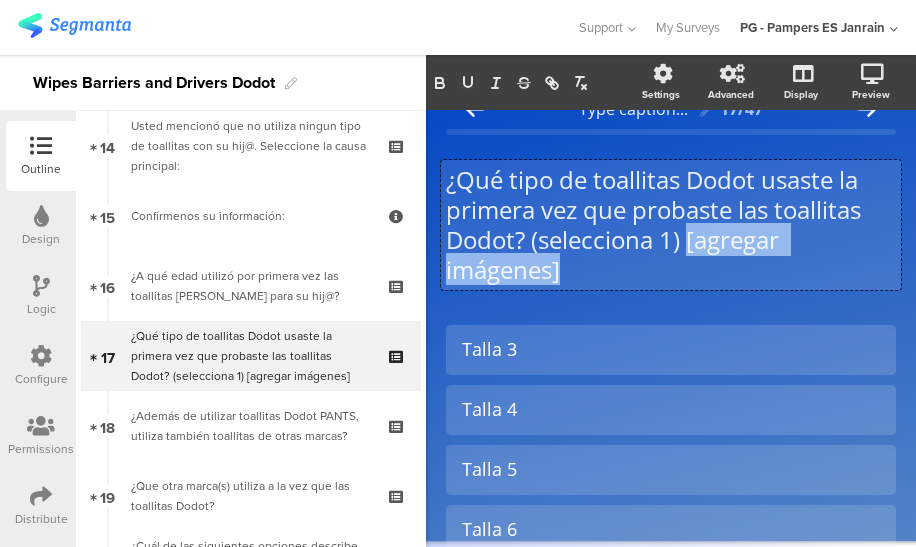 drag, startPoint x: 680, startPoint y: 270, endPoint x: 687, endPoint y: 237, distance: 33.734257 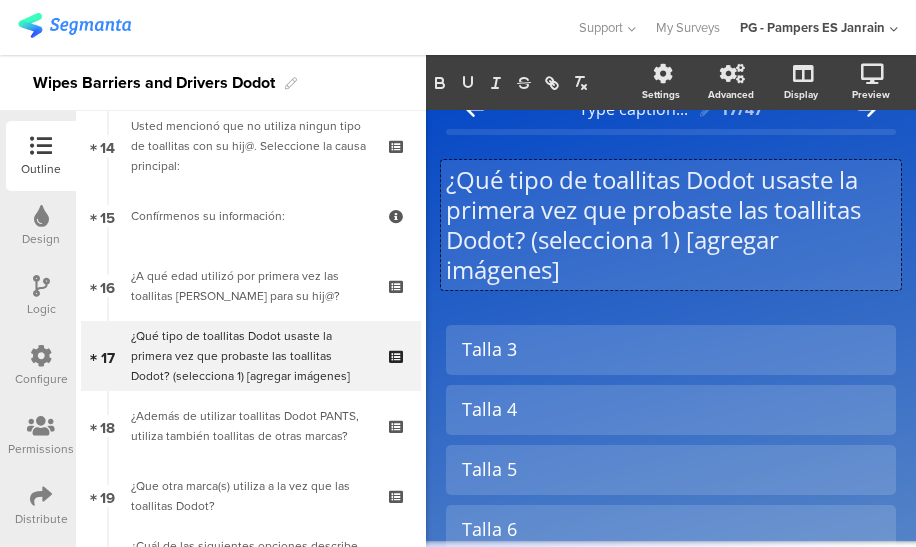 scroll, scrollTop: 1, scrollLeft: 0, axis: vertical 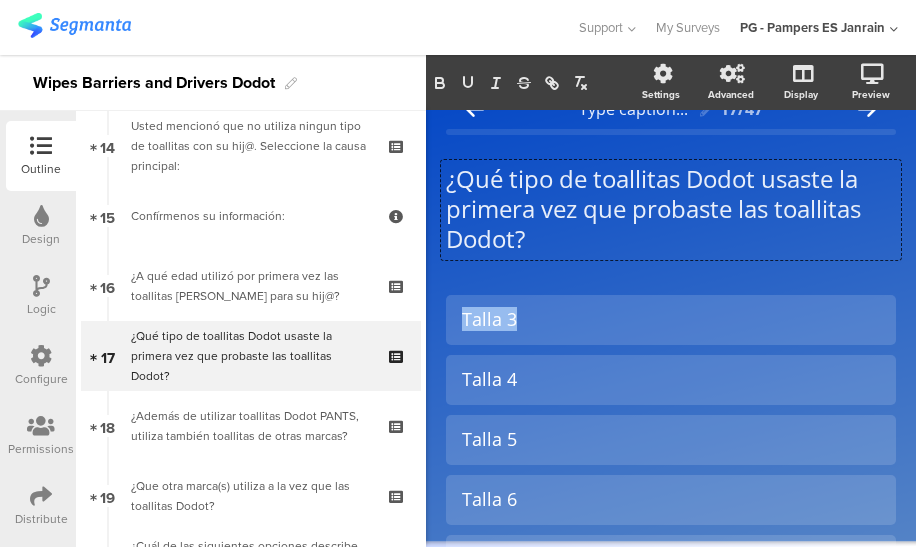 drag, startPoint x: 550, startPoint y: 314, endPoint x: 445, endPoint y: 320, distance: 105.17129 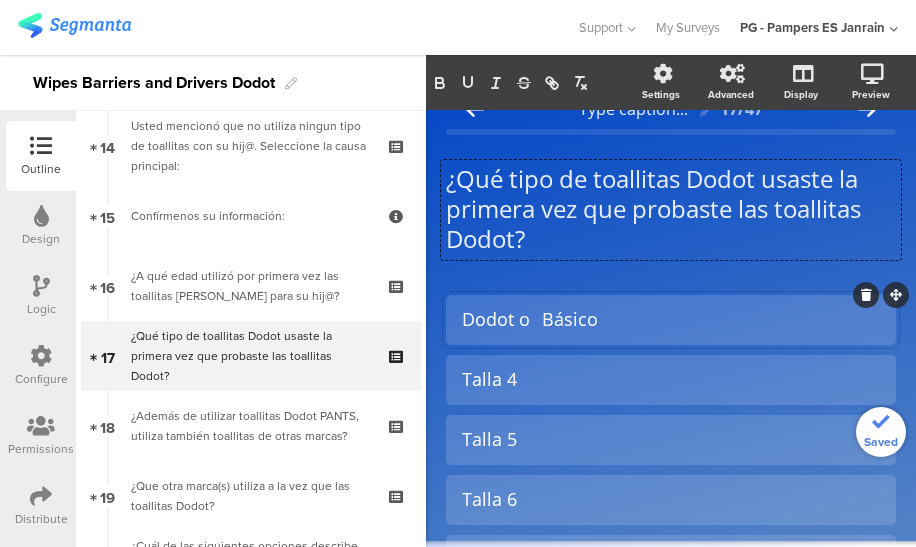 click on "Dodot o	Básico" 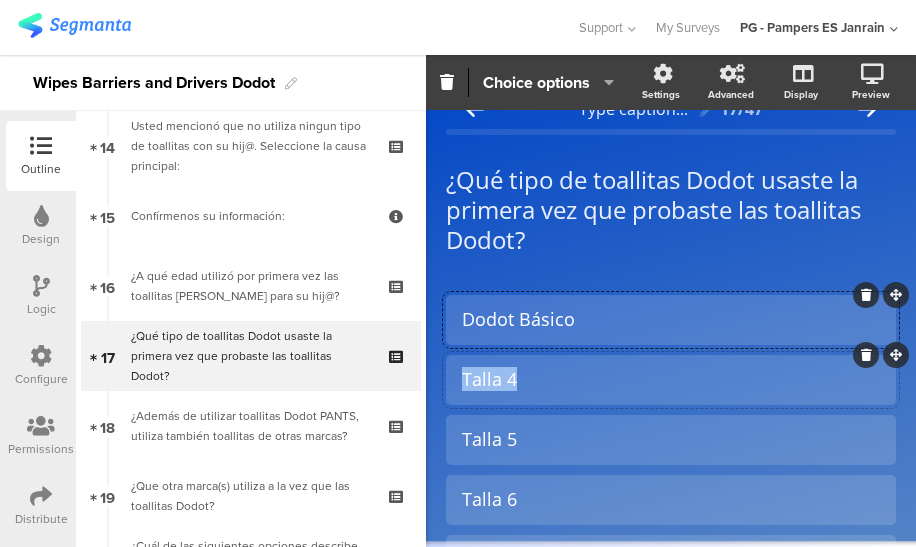drag, startPoint x: 532, startPoint y: 372, endPoint x: 452, endPoint y: 373, distance: 80.00625 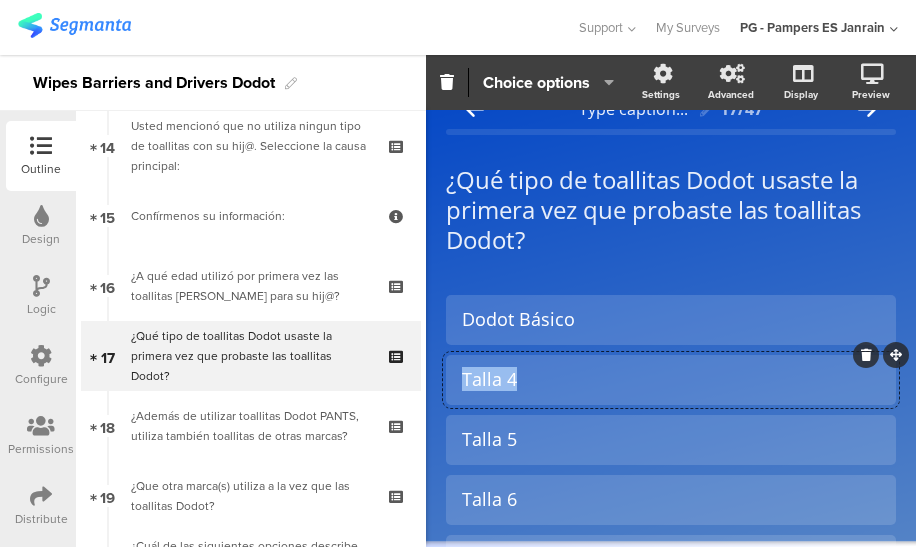 type 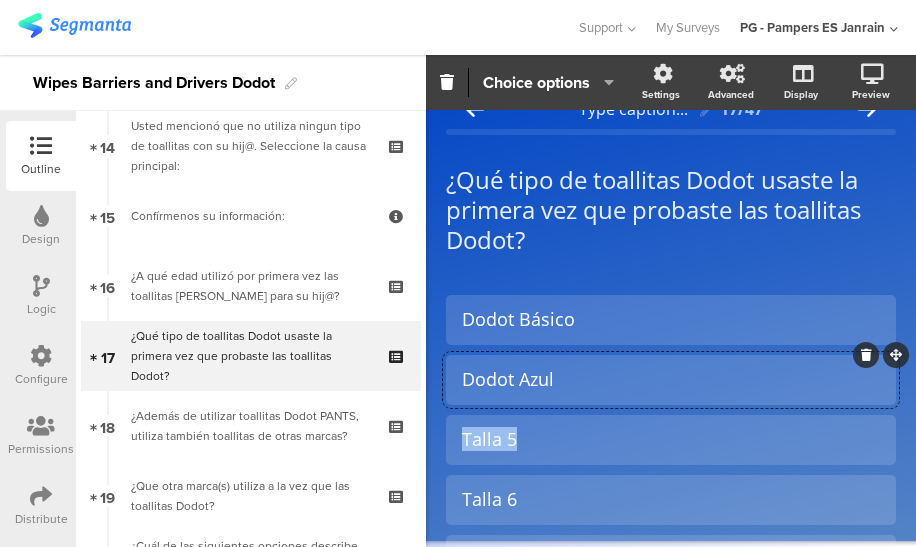 drag, startPoint x: 549, startPoint y: 435, endPoint x: 426, endPoint y: 431, distance: 123.065025 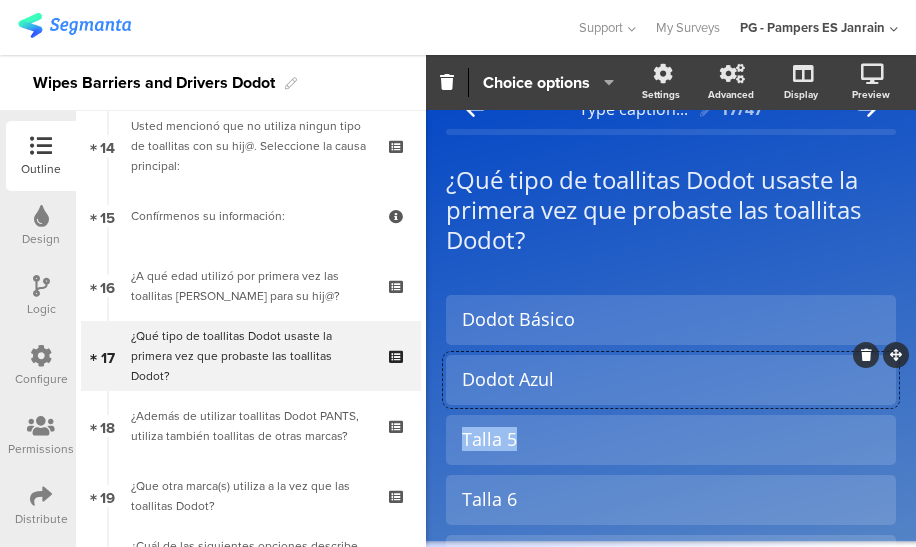 click on "Type caption...
17/47
¿Qué tipo de toallitas Dodot usaste la primera vez que probaste las toallitas Dodot?
¿Qué tipo de toallitas Dodot usaste la primera vez que probaste las toallitas Dodot?
Dodot Básico" 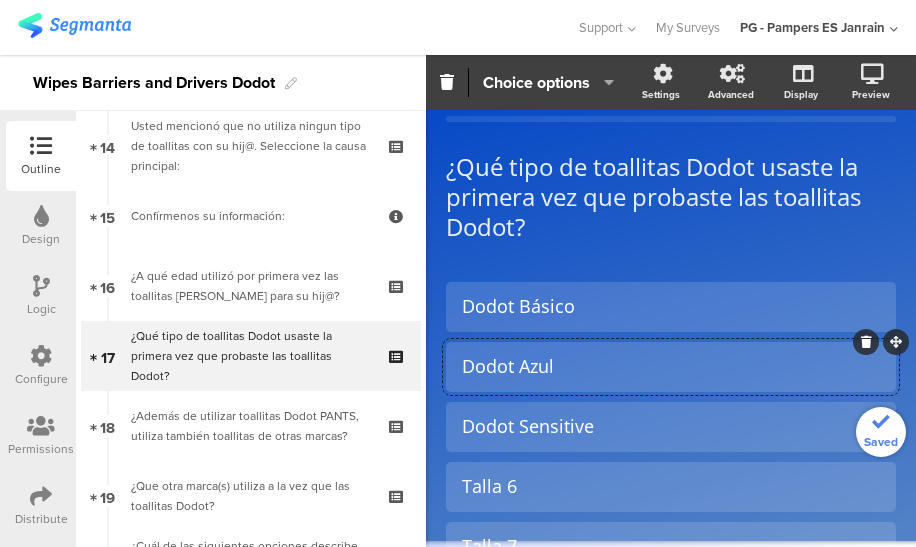 scroll, scrollTop: 45, scrollLeft: 0, axis: vertical 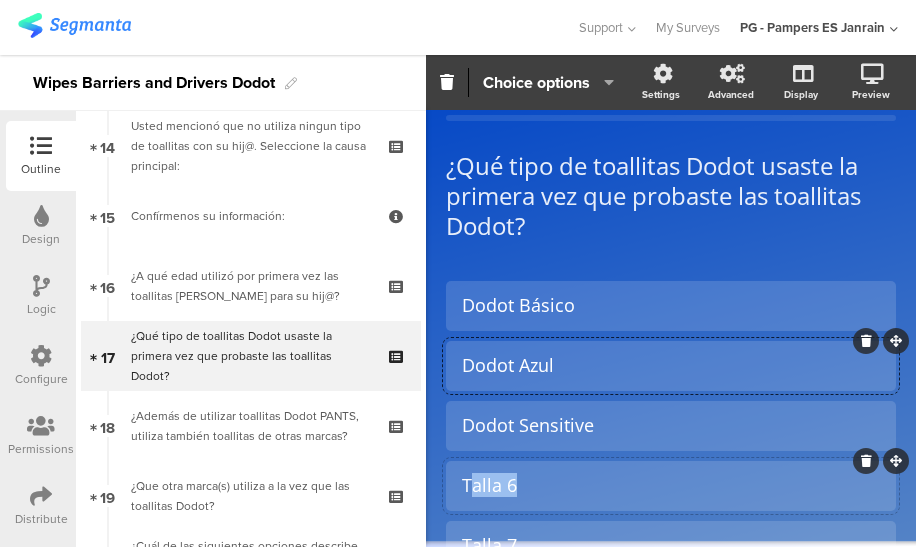 drag, startPoint x: 545, startPoint y: 488, endPoint x: 454, endPoint y: 487, distance: 91.00549 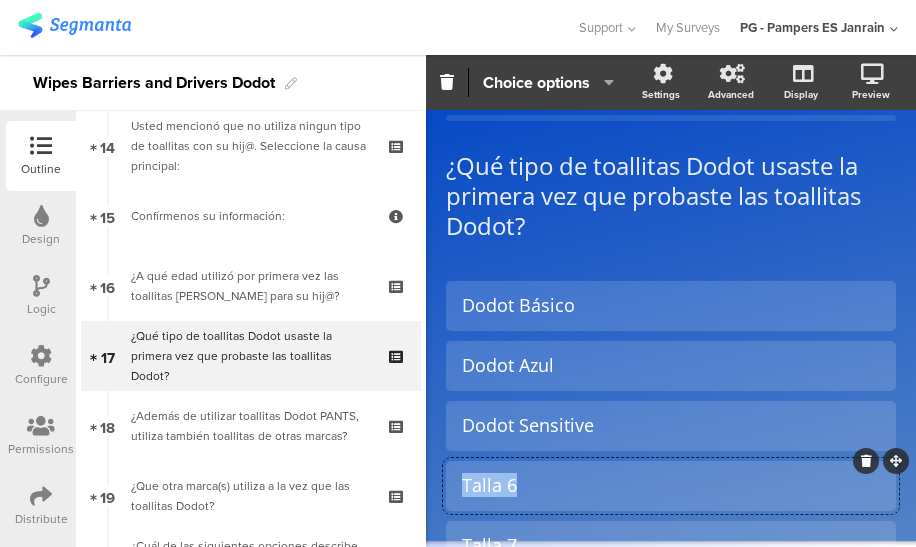 type 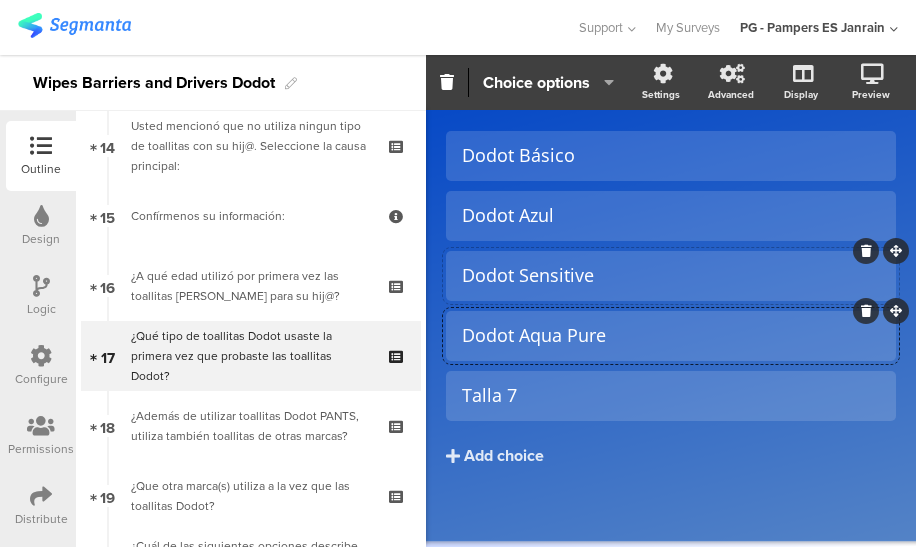 scroll, scrollTop: 199, scrollLeft: 0, axis: vertical 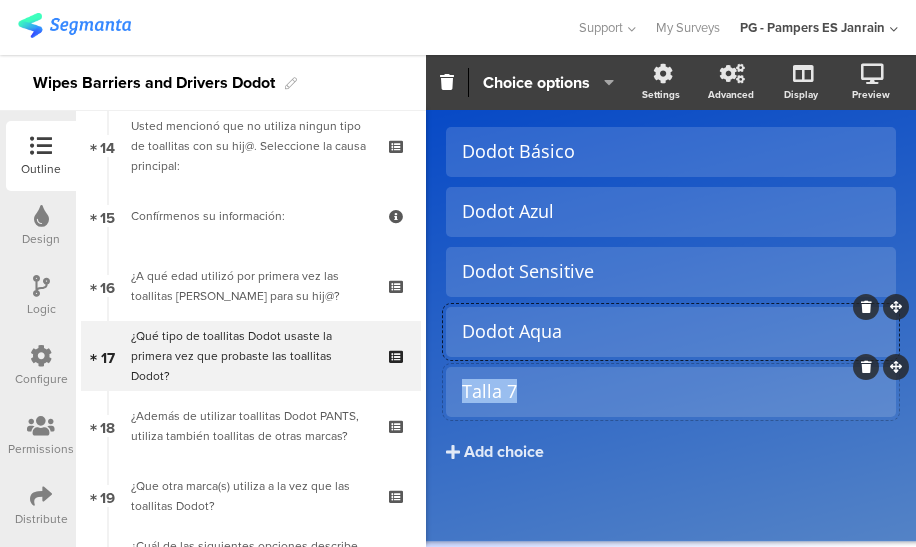 drag, startPoint x: 528, startPoint y: 389, endPoint x: 448, endPoint y: 392, distance: 80.05623 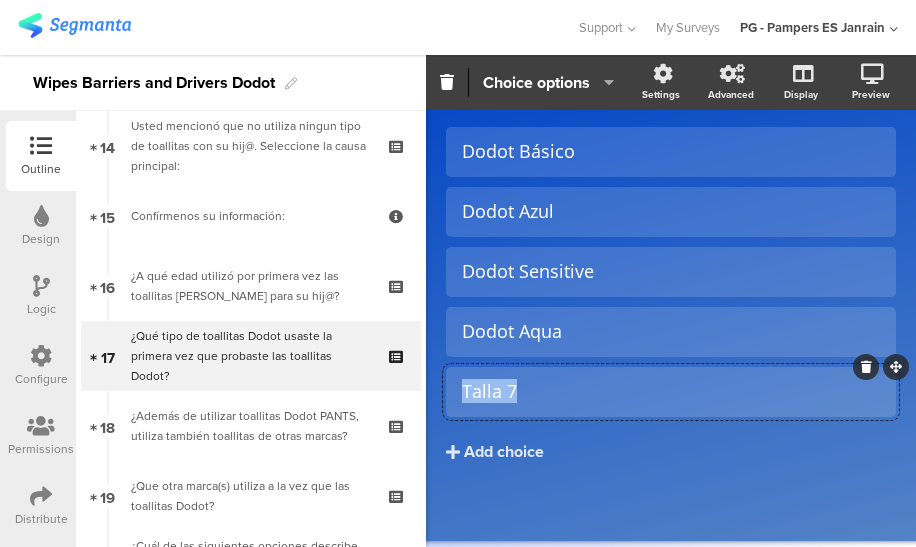 paste 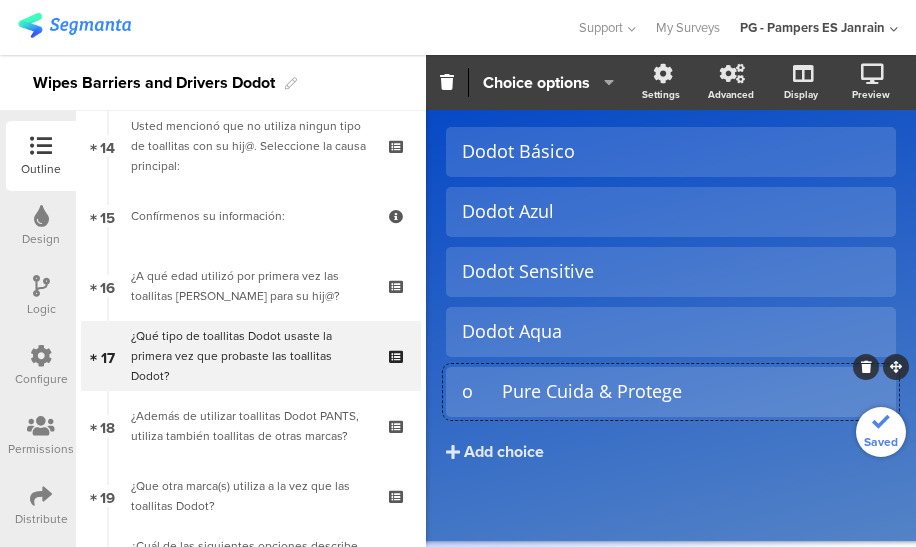 click on "o	Pure Cuida & Protege" 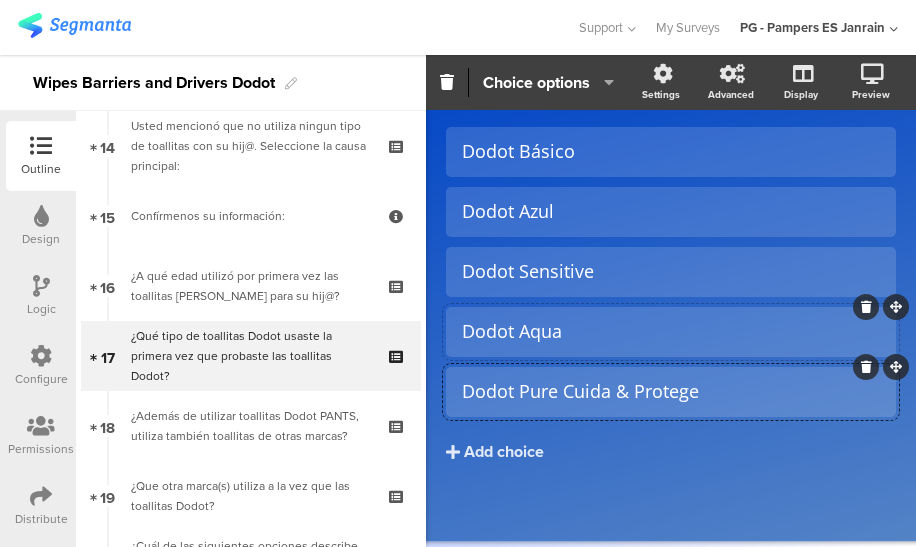 click on "Dodot Aqua" 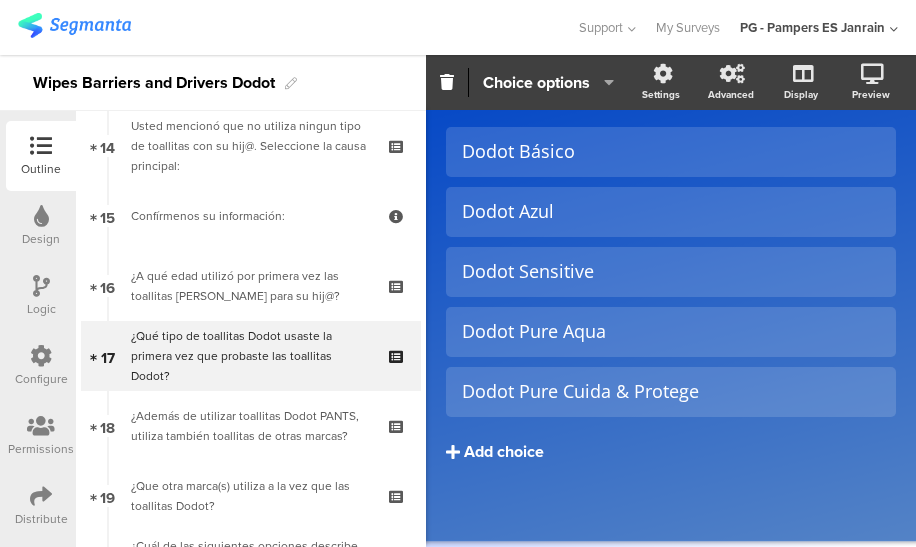 click on "Add choice" 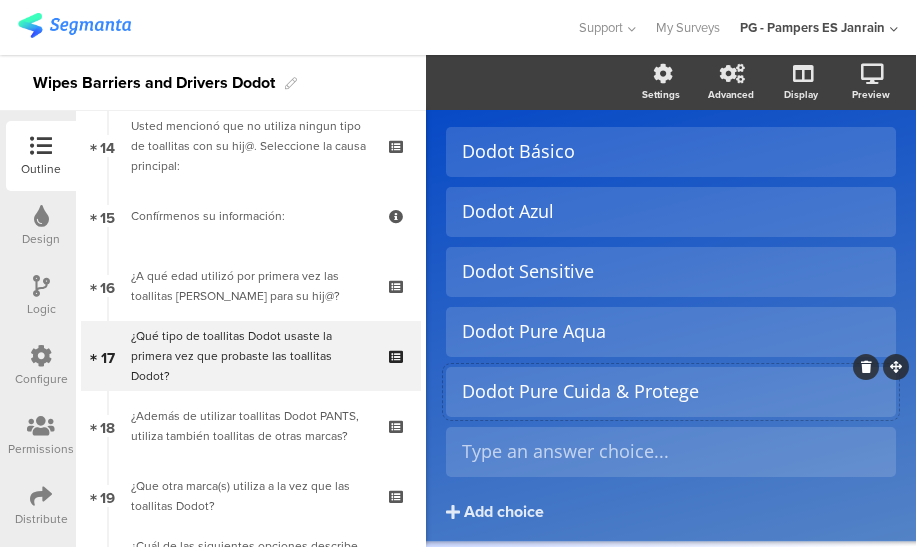 click on "Dodot Pure Cuida & Protege" 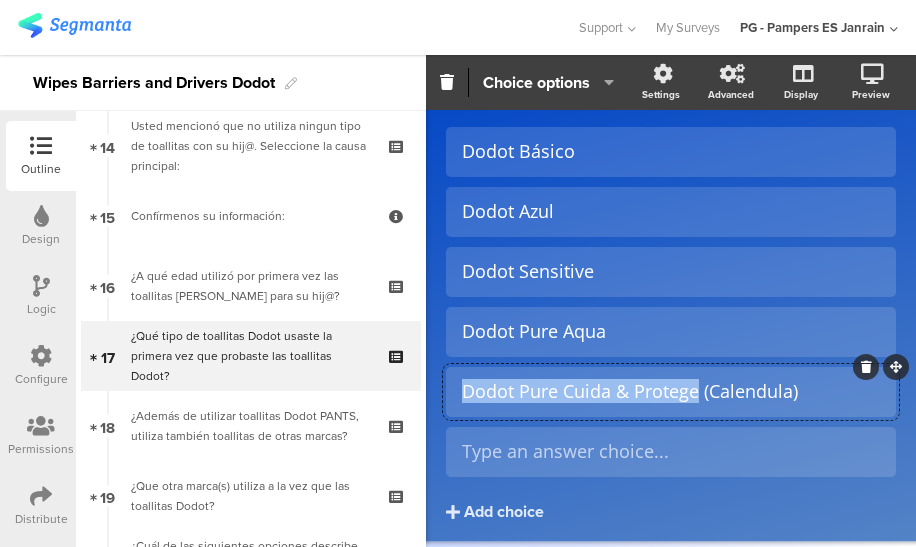 drag, startPoint x: 696, startPoint y: 389, endPoint x: 454, endPoint y: 392, distance: 242.0186 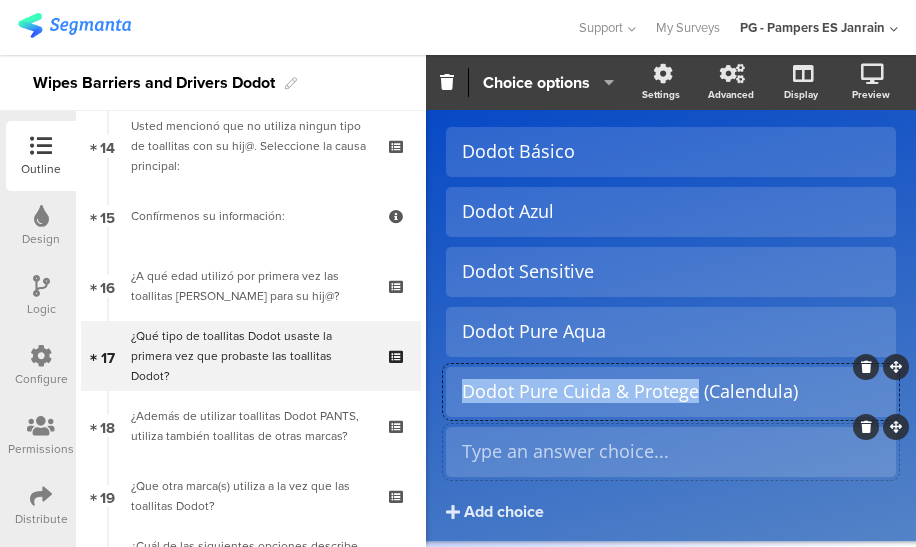 type 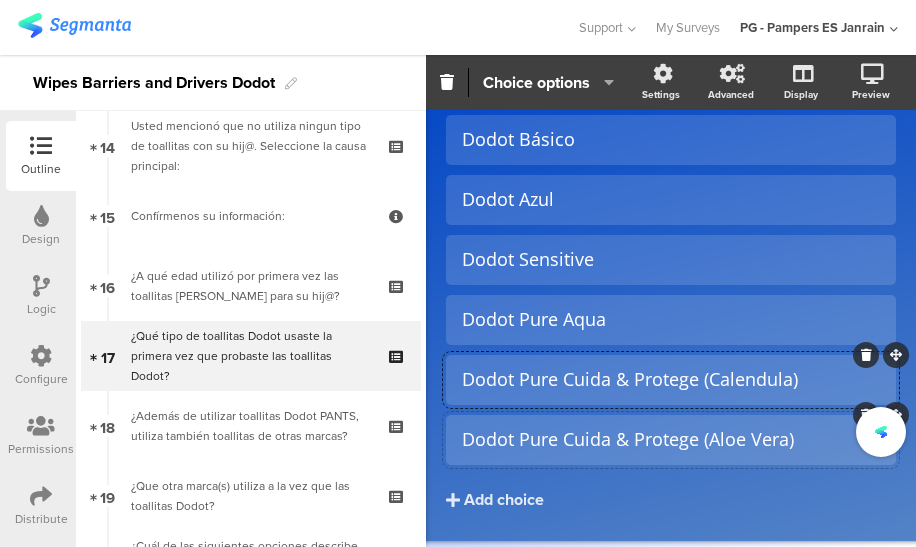 scroll, scrollTop: 212, scrollLeft: 0, axis: vertical 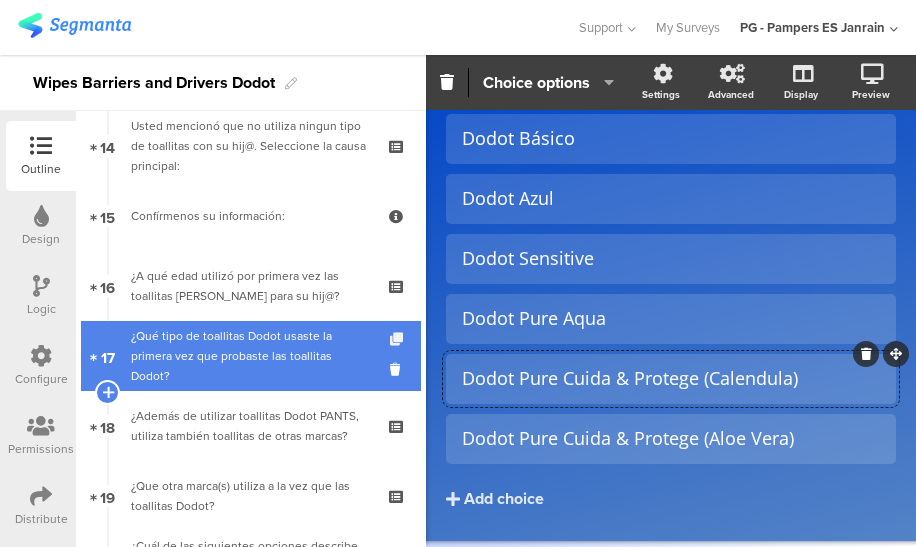 click at bounding box center (398, 339) 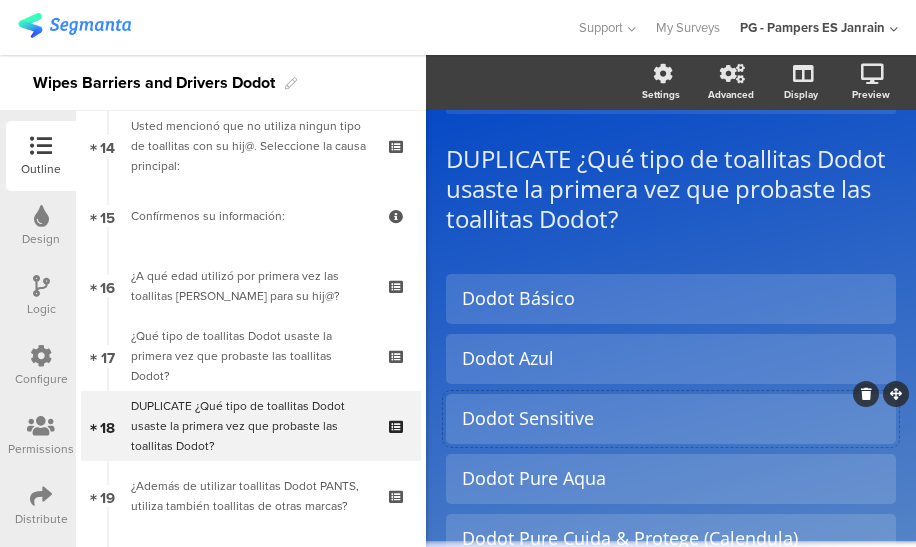 scroll, scrollTop: 40, scrollLeft: 0, axis: vertical 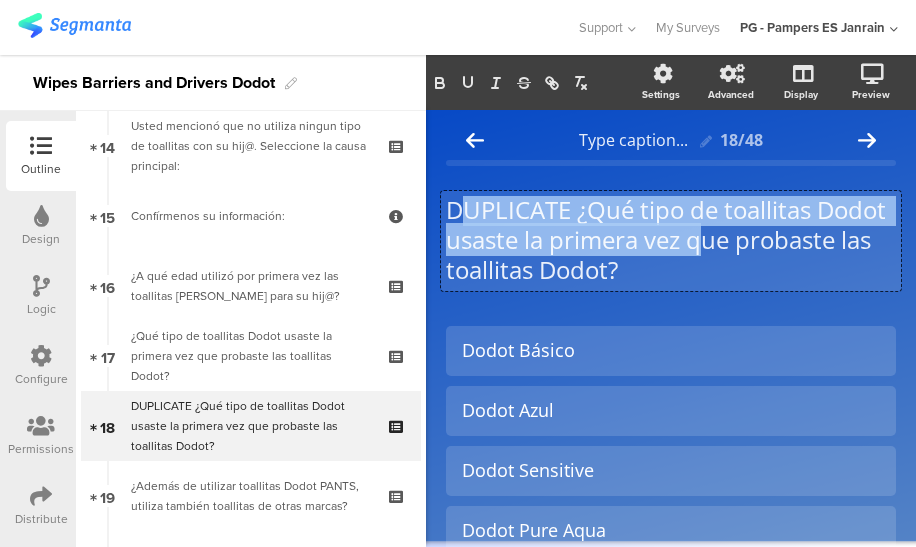 drag, startPoint x: 786, startPoint y: 243, endPoint x: 461, endPoint y: 195, distance: 328.52548 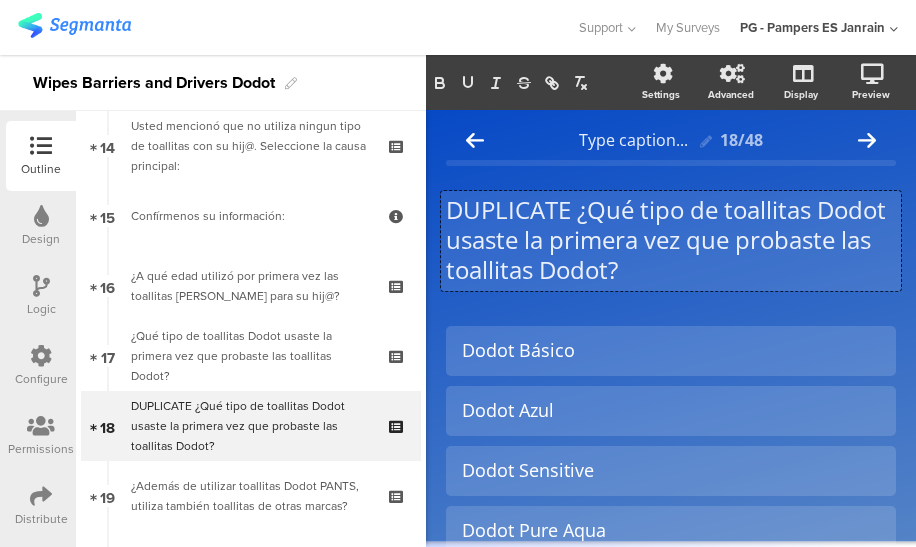 click on "DUPLICATE ¿Qué tipo de toallitas Dodot usaste la primera vez que probaste las toallitas Dodot?" 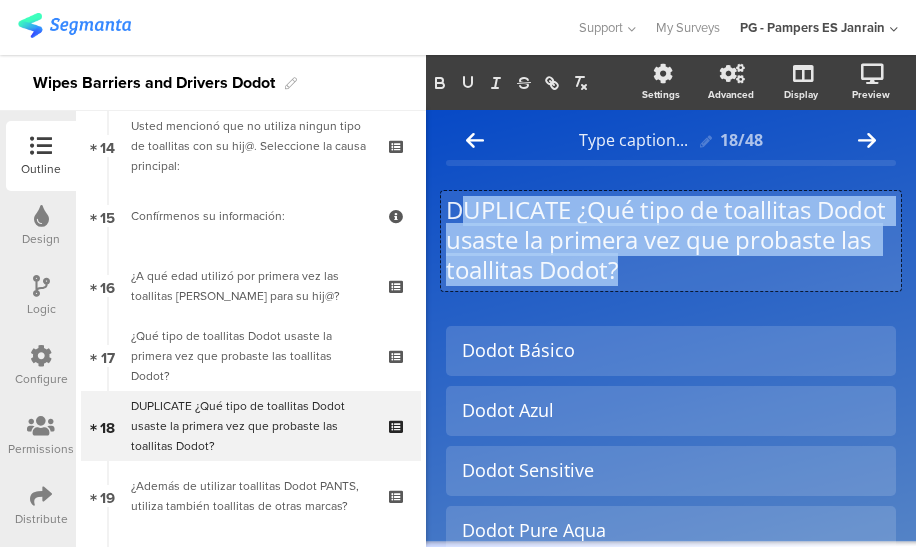 drag, startPoint x: 780, startPoint y: 269, endPoint x: 458, endPoint y: 198, distance: 329.73474 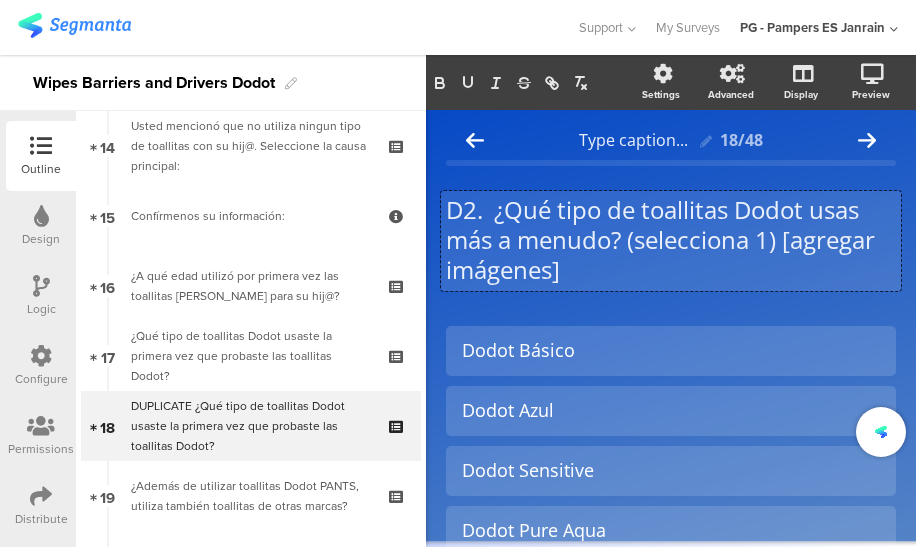 click on "D2.	¿Qué tipo de toallitas Dodot usas más a menudo? (selecciona 1) [agregar imágenes]" 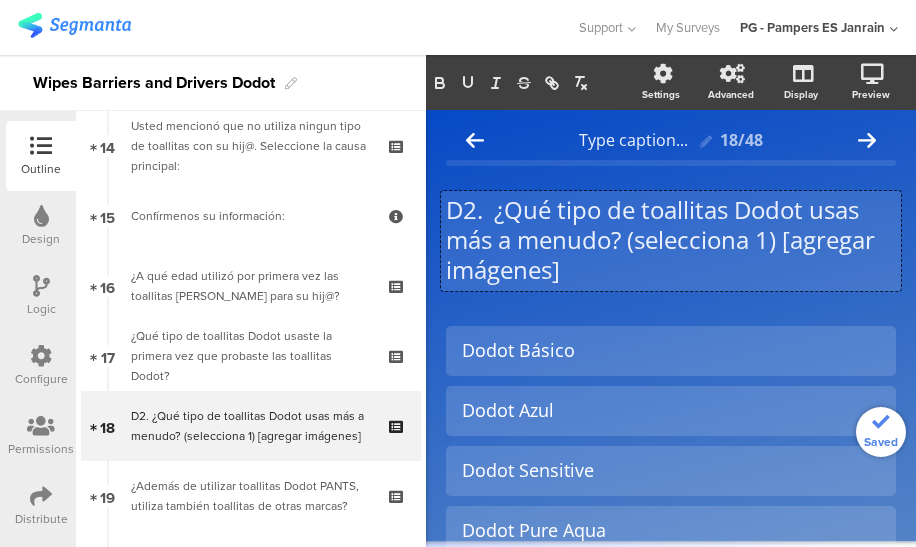 scroll, scrollTop: 0, scrollLeft: 0, axis: both 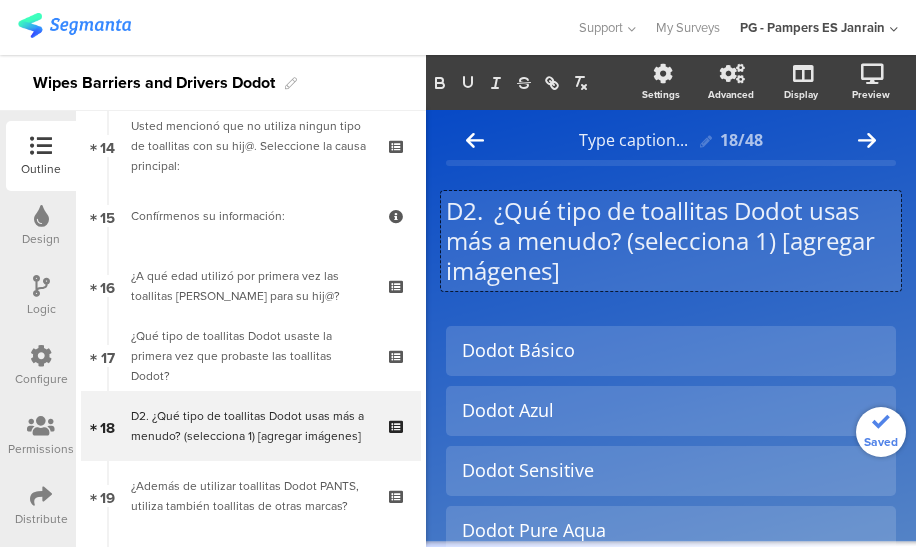 type 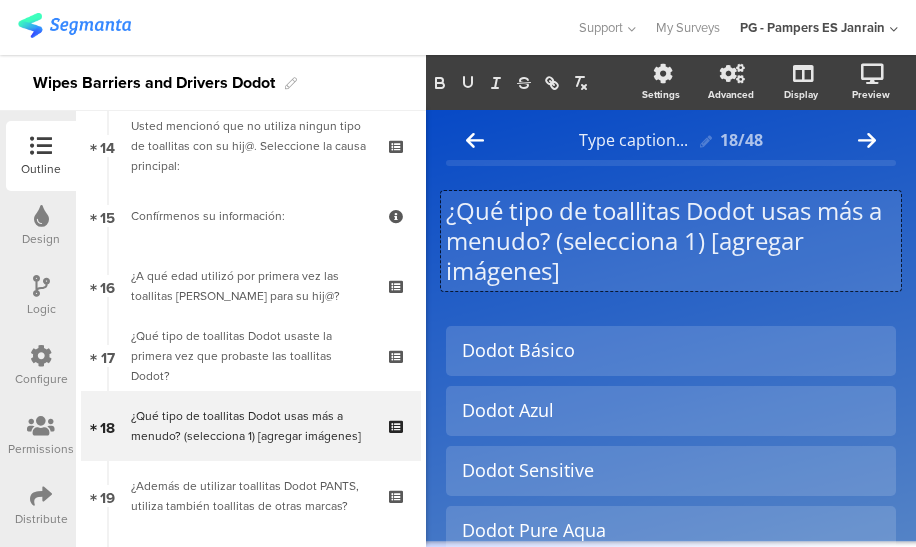 click on "¿Qué tipo de toallitas Dodot usas más a menudo? (selecciona 1) [agregar imágenes]" 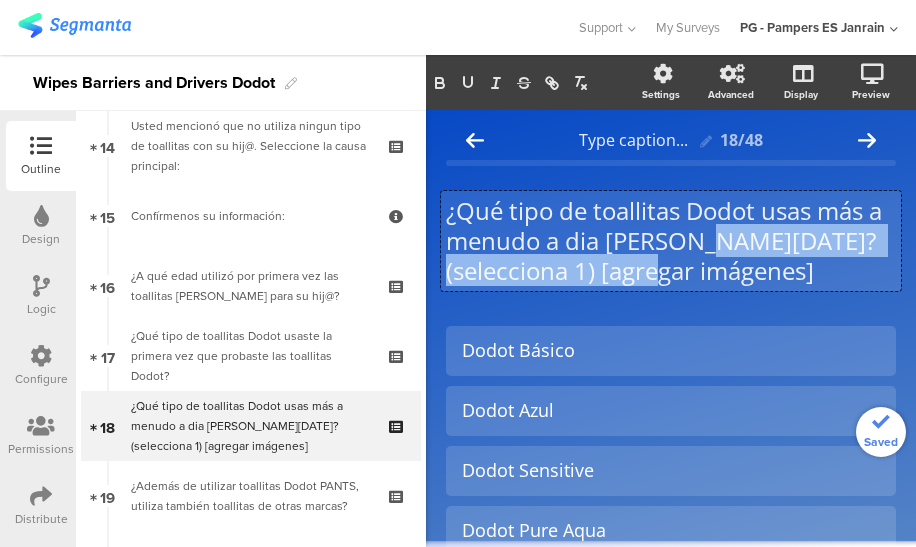 drag, startPoint x: 684, startPoint y: 279, endPoint x: 719, endPoint y: 247, distance: 47.423622 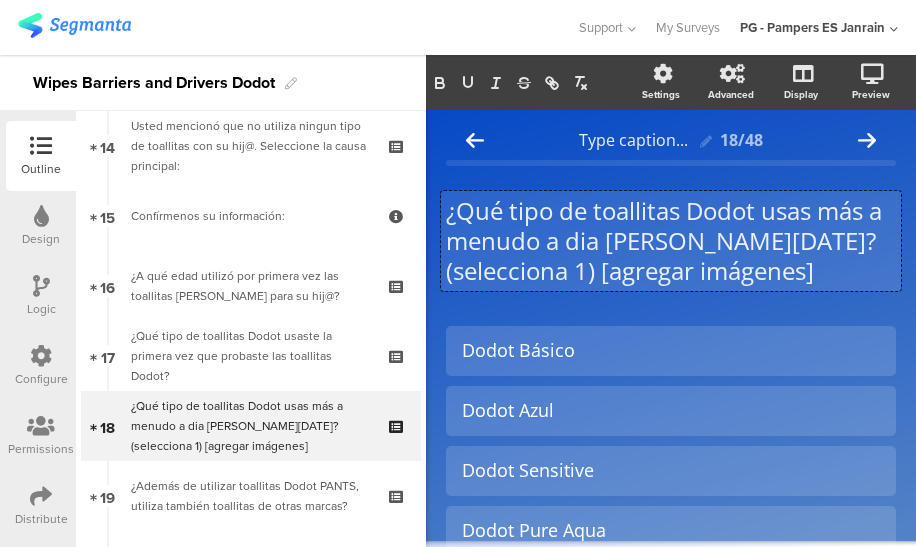 scroll, scrollTop: 1, scrollLeft: 0, axis: vertical 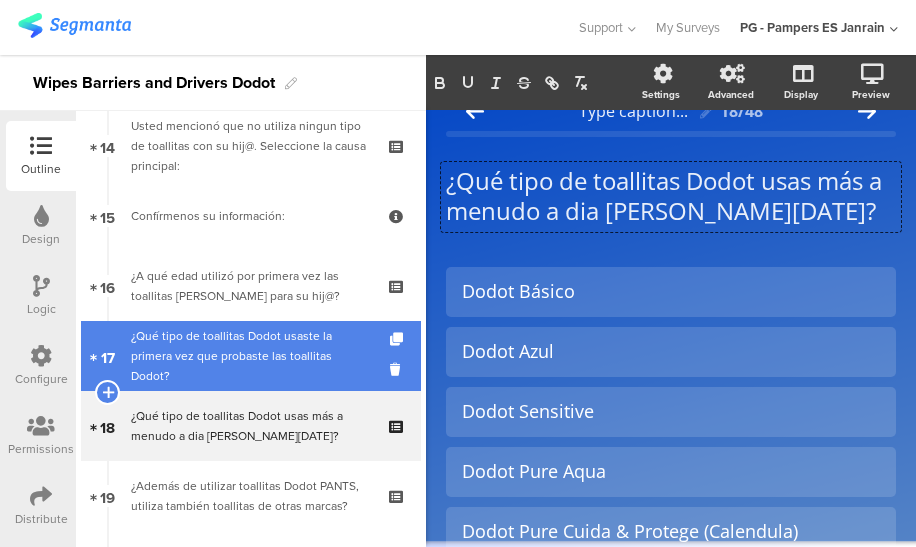 click on "¿Qué tipo de toallitas Dodot usaste la primera vez que probaste las toallitas Dodot?" at bounding box center [250, 356] 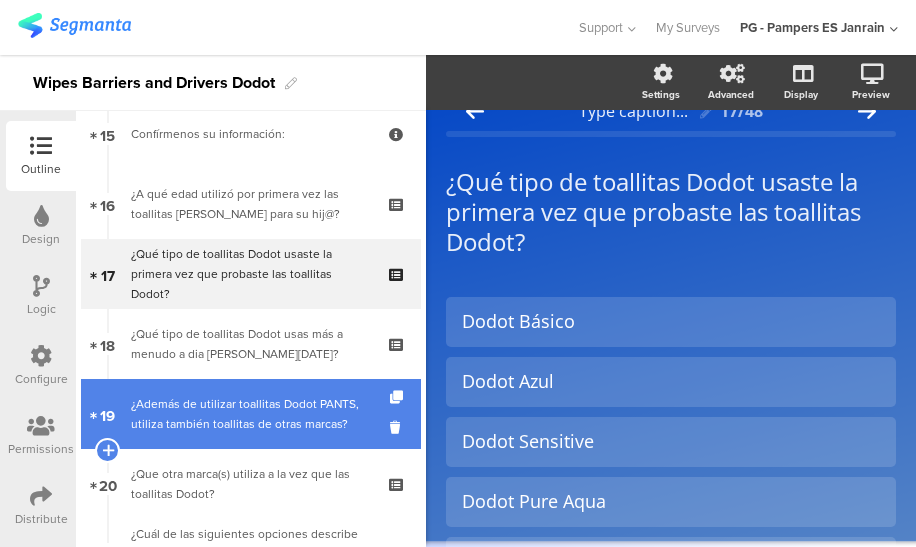 scroll, scrollTop: 1070, scrollLeft: 0, axis: vertical 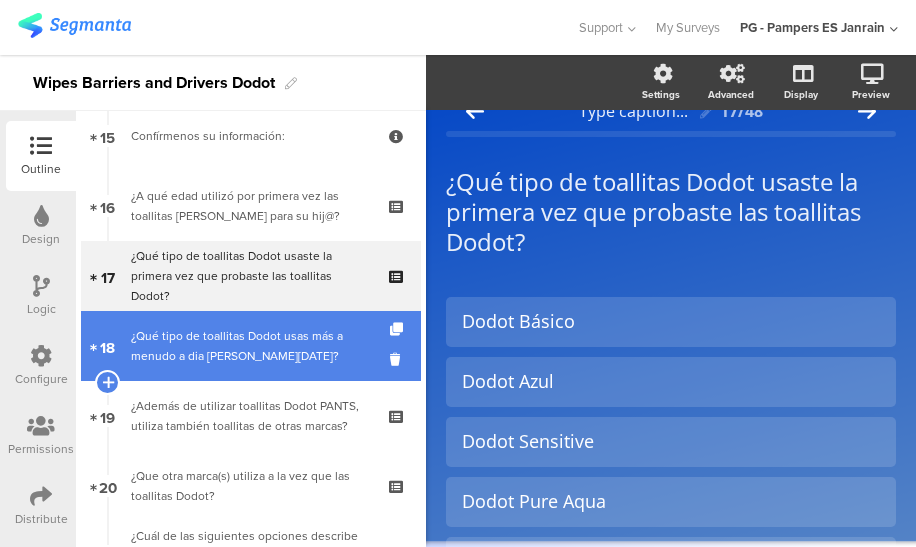 click on "¿Qué tipo de toallitas Dodot usas más a menudo a dia [PERSON_NAME][DATE]?" at bounding box center (250, 346) 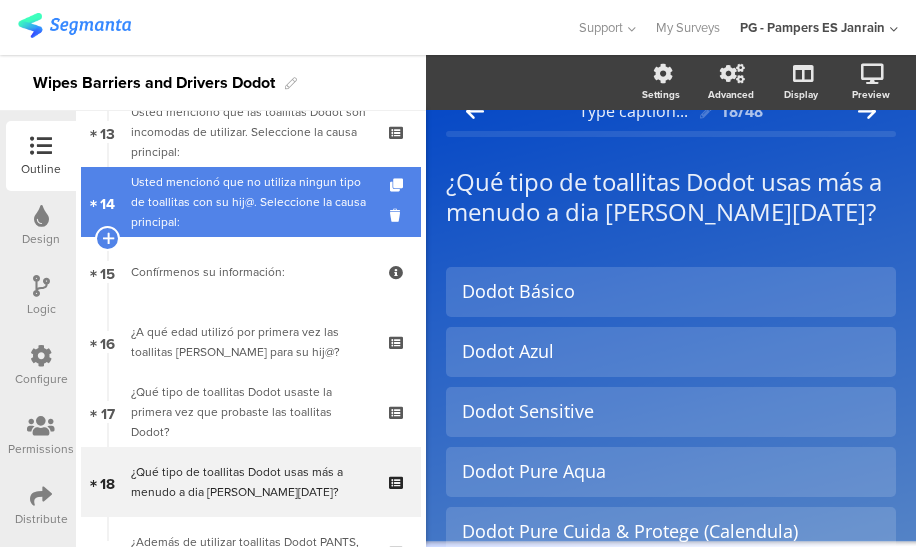 scroll, scrollTop: 935, scrollLeft: 0, axis: vertical 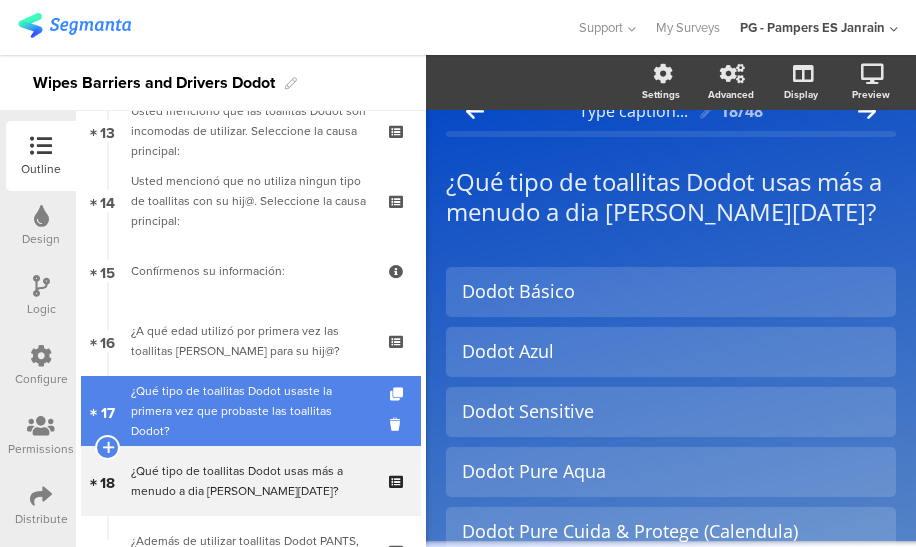 click on "¿Qué tipo de toallitas Dodot usaste la primera vez que probaste las toallitas Dodot?" at bounding box center (250, 411) 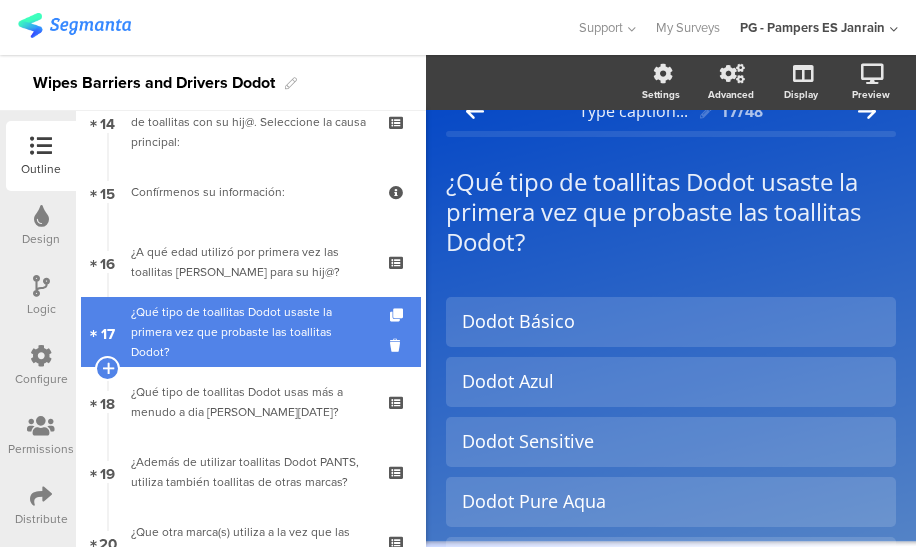scroll, scrollTop: 1015, scrollLeft: 0, axis: vertical 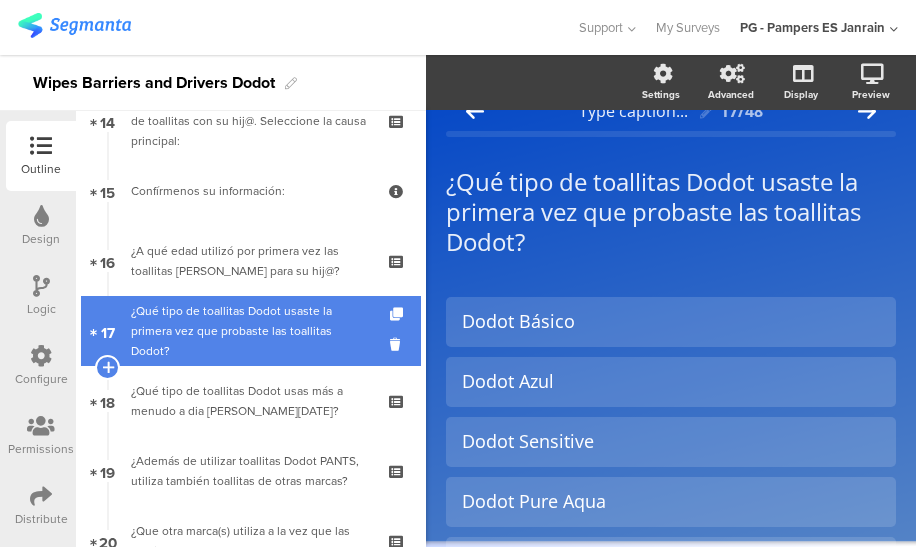 click on "¿Qué tipo de toallitas Dodot usas más a menudo a dia [PERSON_NAME][DATE]?" at bounding box center [250, 401] 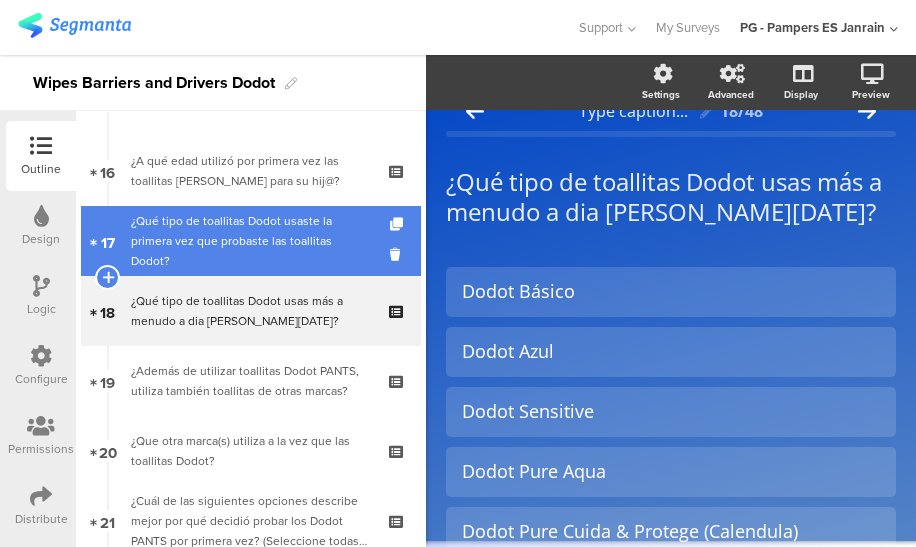 scroll, scrollTop: 1110, scrollLeft: 0, axis: vertical 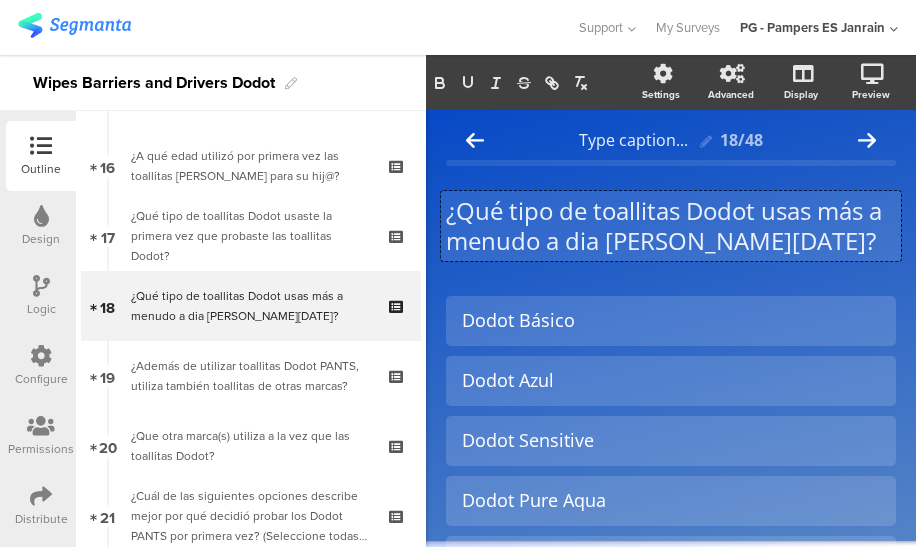 click on "¿Qué tipo de toallitas Dodot usas más a menudo a dia [PERSON_NAME][DATE]?
¿Qué tipo de toallitas [PERSON_NAME] usas más a menudo a dia [PERSON_NAME][DATE]?
¿Qué tipo de toallitas [PERSON_NAME] usas más a menudo a dia [PERSON_NAME][DATE]?" 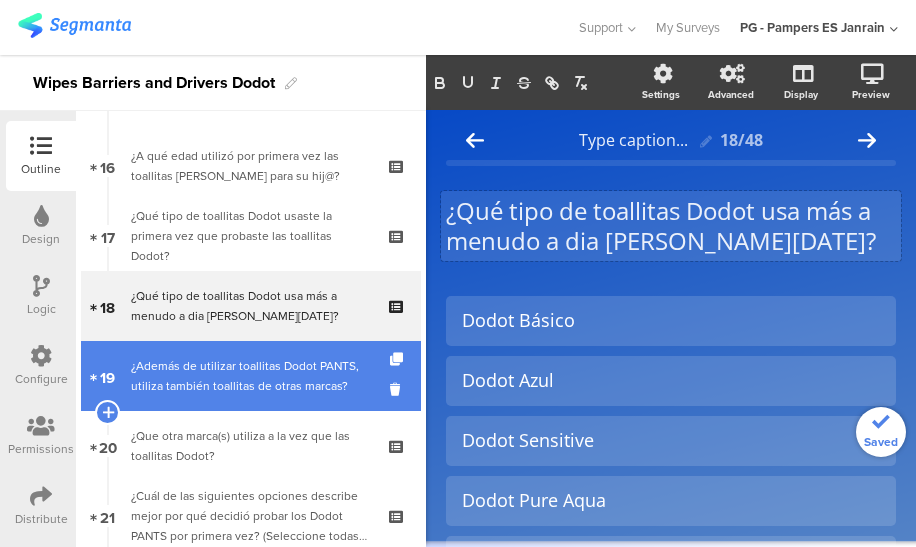 click on "¿Además de utilizar toallitas Dodot PANTS, utiliza también toallitas de otras marcas?" at bounding box center (250, 376) 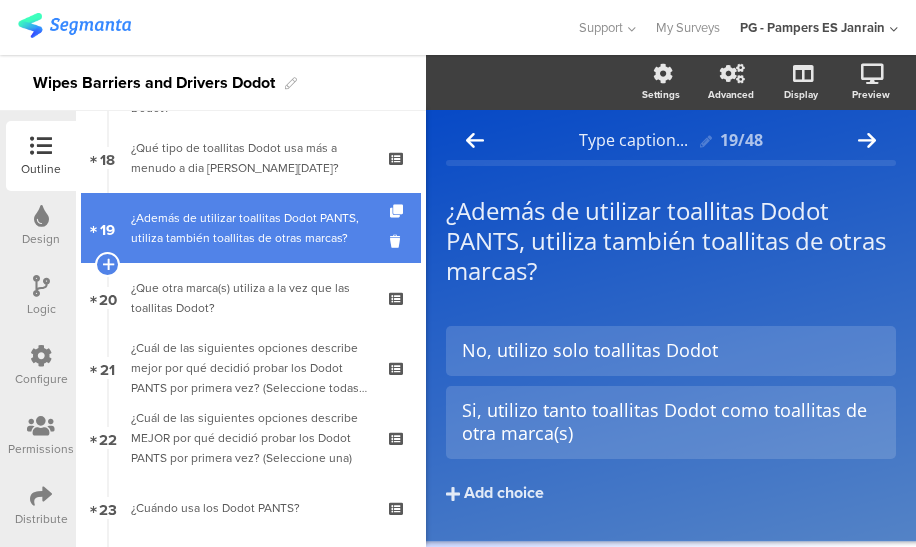 scroll, scrollTop: 1259, scrollLeft: 0, axis: vertical 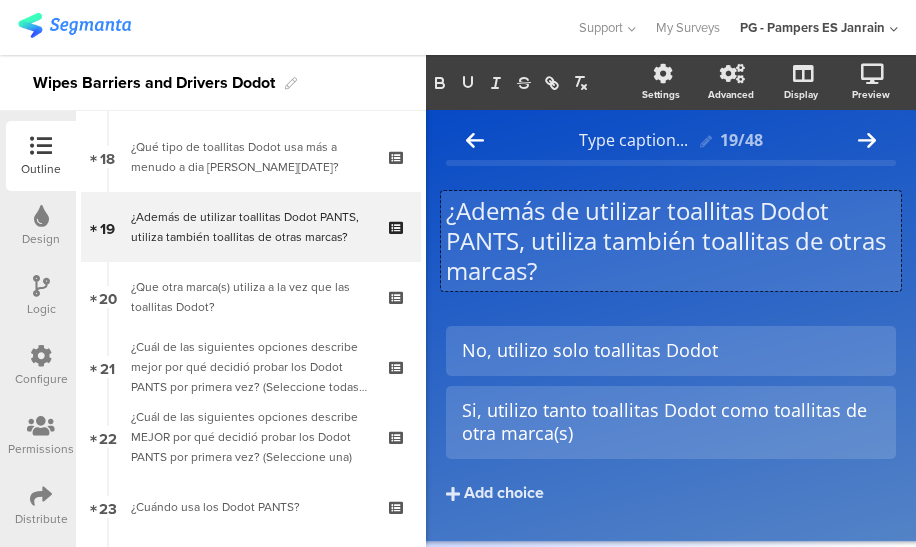 click on "¿Además de utilizar toallitas Dodot PANTS, utiliza también toallitas de otras marcas?
¿Además de utilizar toallitas Dodot PANTS, utiliza también toallitas de otras marcas?
¿Además de utilizar toallitas Dodot PANTS, utiliza también toallitas de otras marcas?" 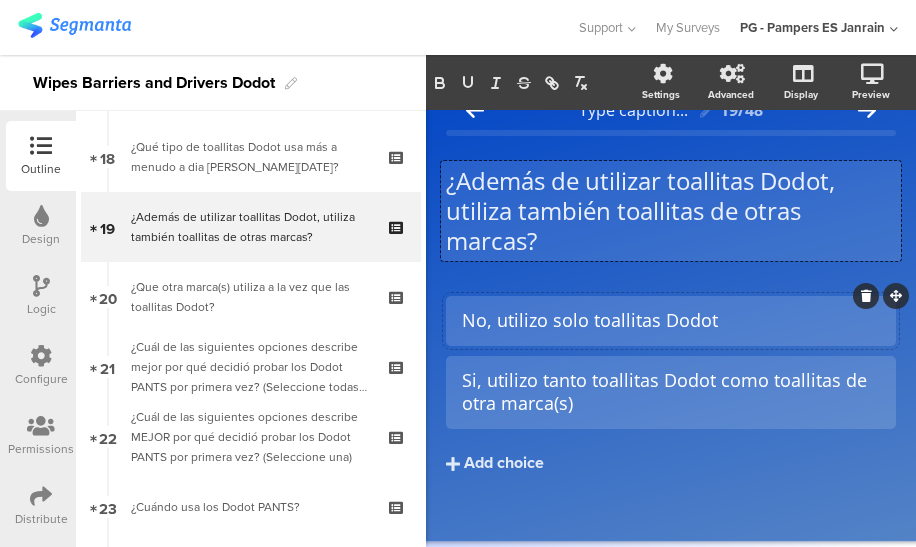 scroll, scrollTop: 51, scrollLeft: 0, axis: vertical 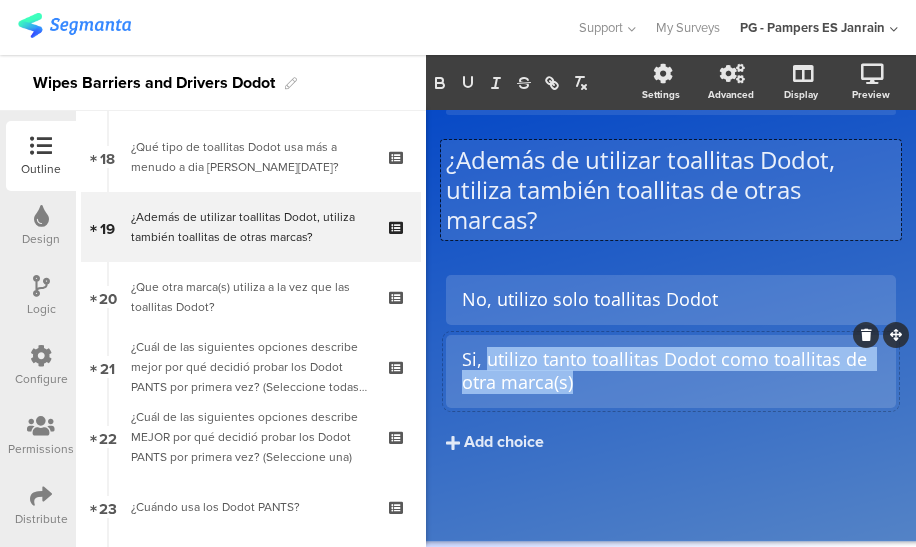 drag, startPoint x: 601, startPoint y: 381, endPoint x: 488, endPoint y: 357, distance: 115.52056 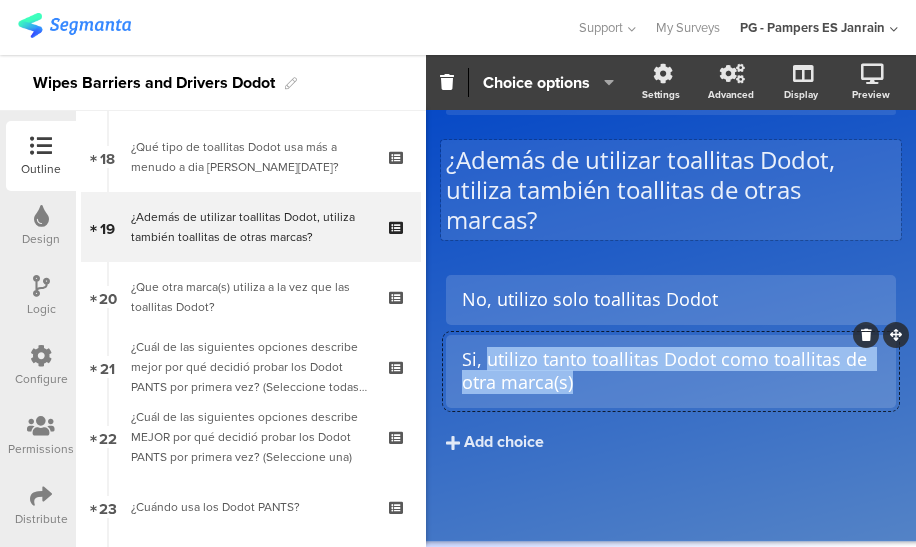 click on "Si, utilizo tanto toallitas Dodot como toallitas de otra marca(s)" 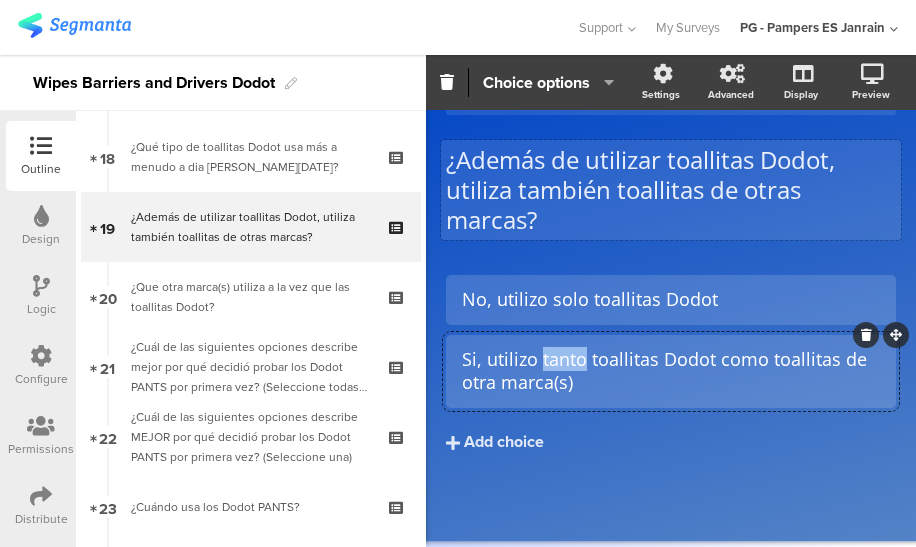 drag, startPoint x: 586, startPoint y: 363, endPoint x: 542, endPoint y: 359, distance: 44.181442 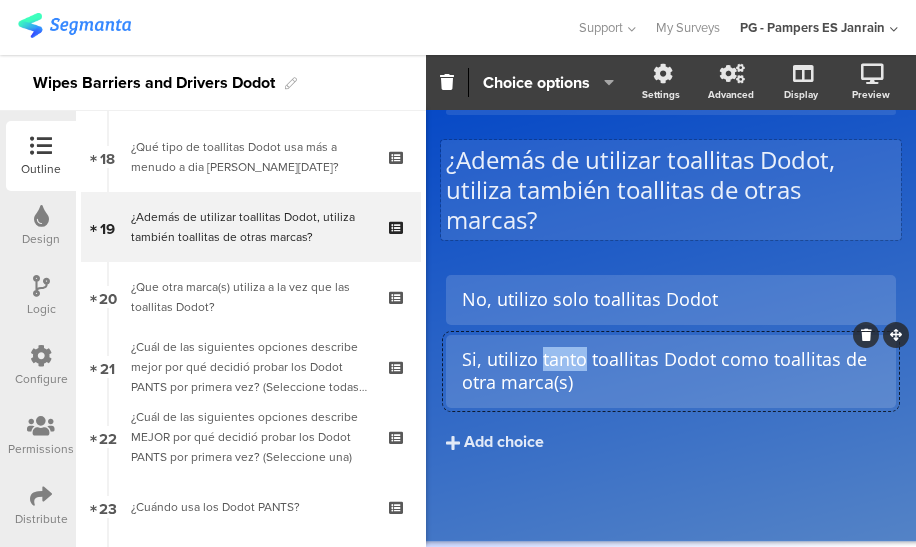 click on "Si, utilizo tanto toallitas Dodot como toallitas de otra marca(s)" 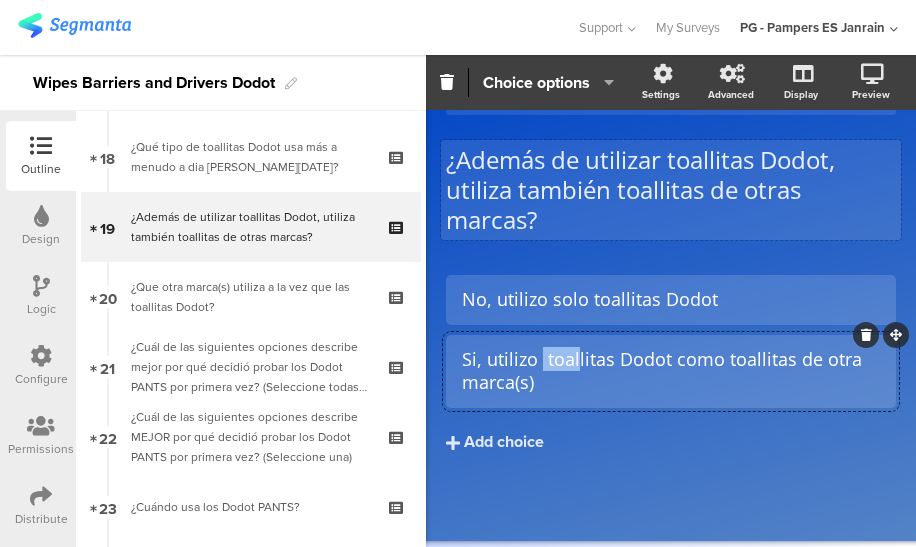 type 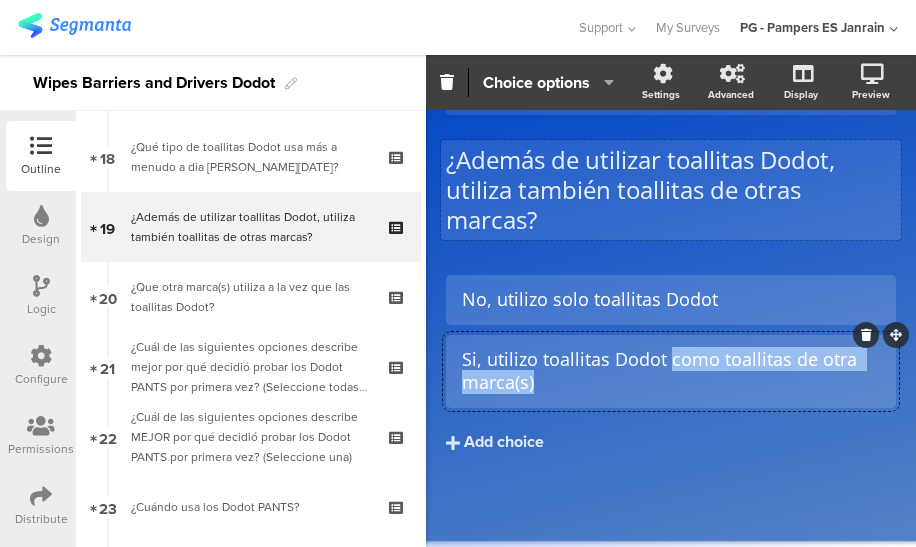 drag, startPoint x: 598, startPoint y: 383, endPoint x: 668, endPoint y: 359, distance: 74 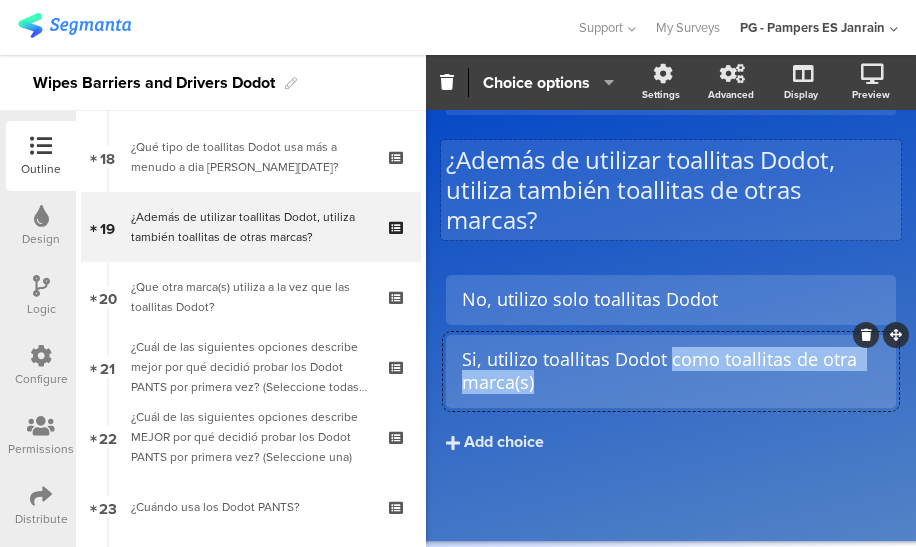 click on "Si, utilizo toallitas Dodot como toallitas de otra marca(s)" 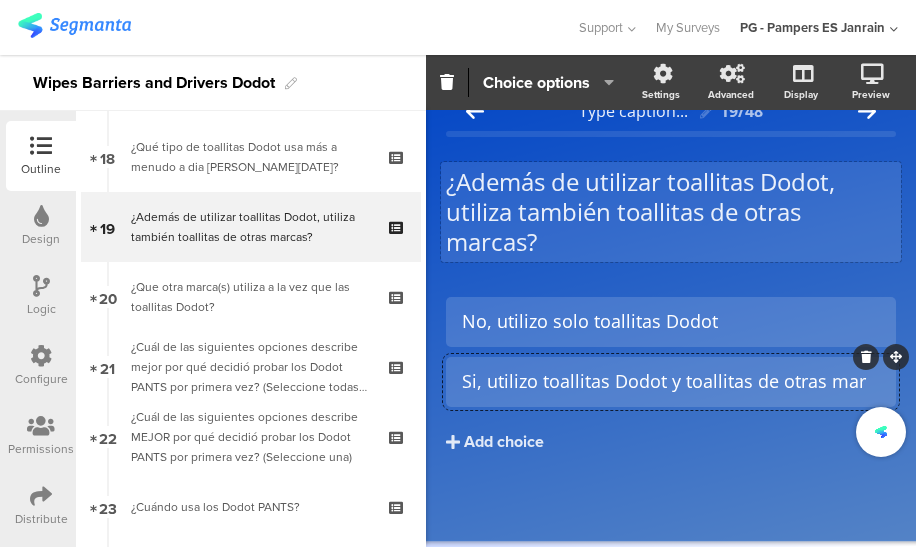 scroll, scrollTop: 51, scrollLeft: 0, axis: vertical 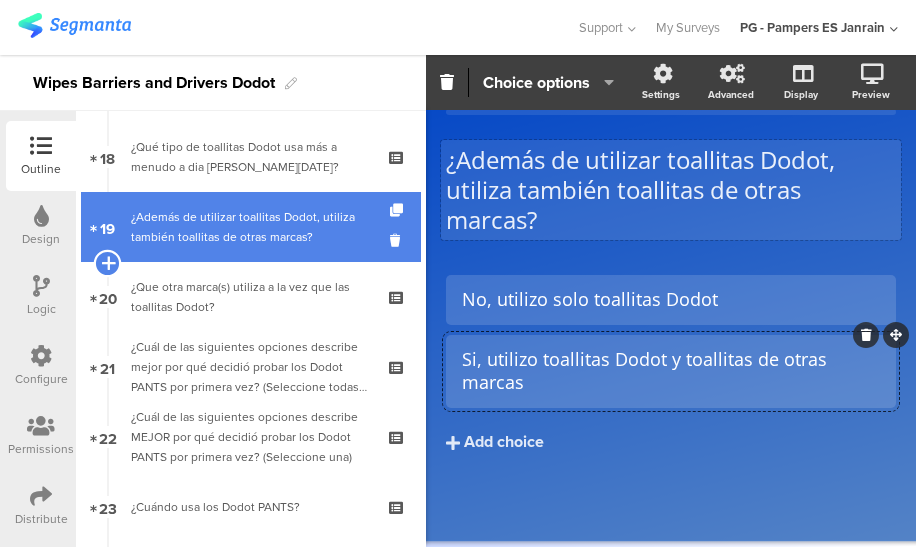 click at bounding box center (107, 263) 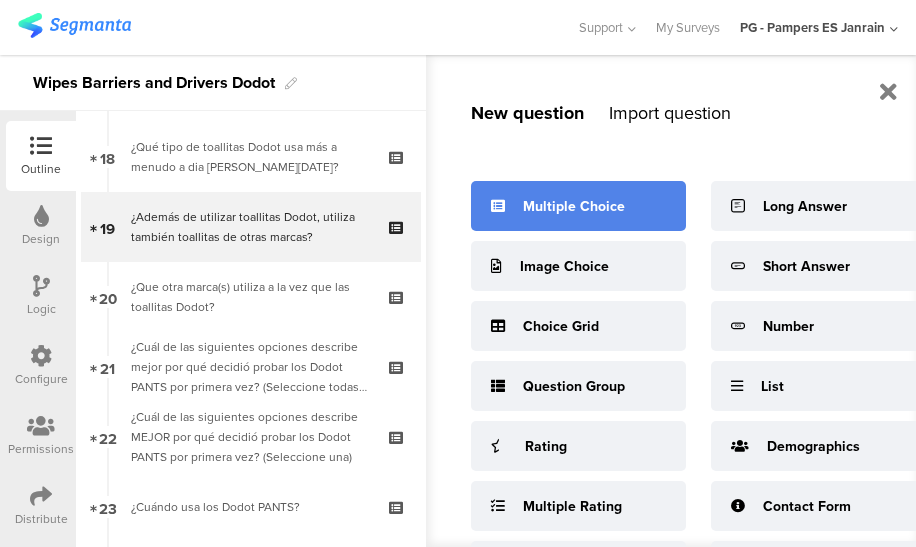 click on "Multiple Choice" at bounding box center [574, 206] 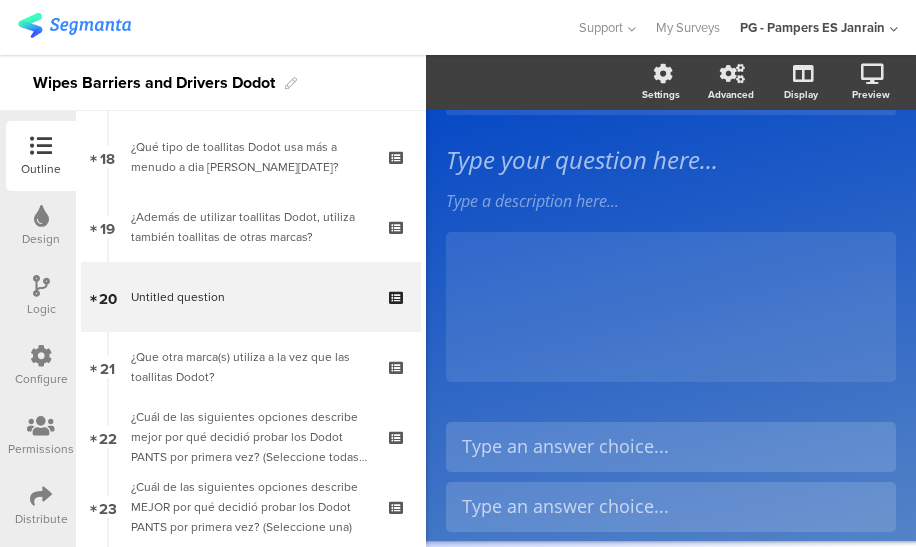 scroll, scrollTop: 0, scrollLeft: 0, axis: both 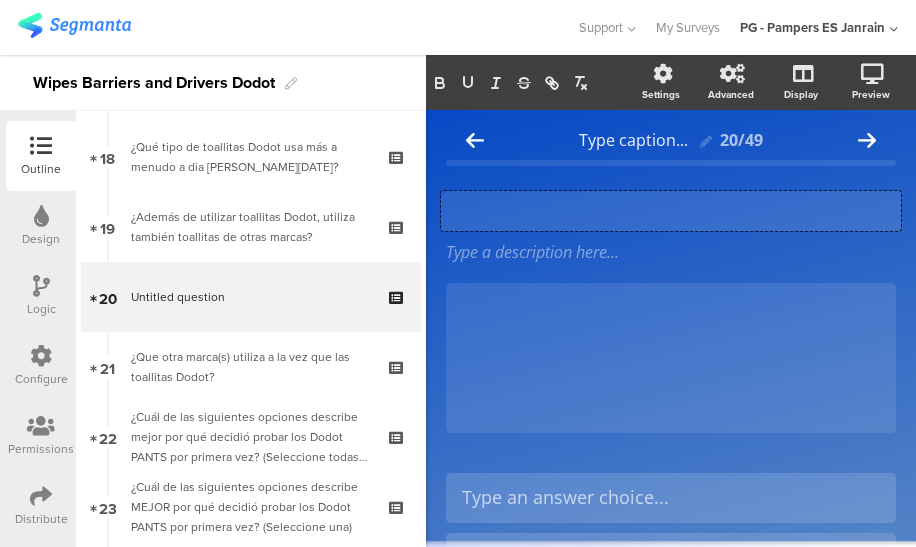 click on "Type your question here..." 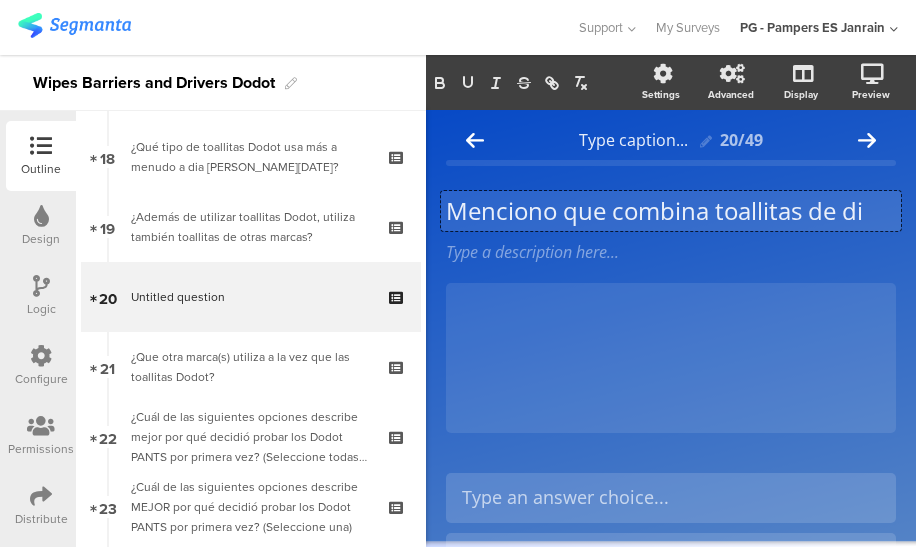 scroll, scrollTop: 1, scrollLeft: 0, axis: vertical 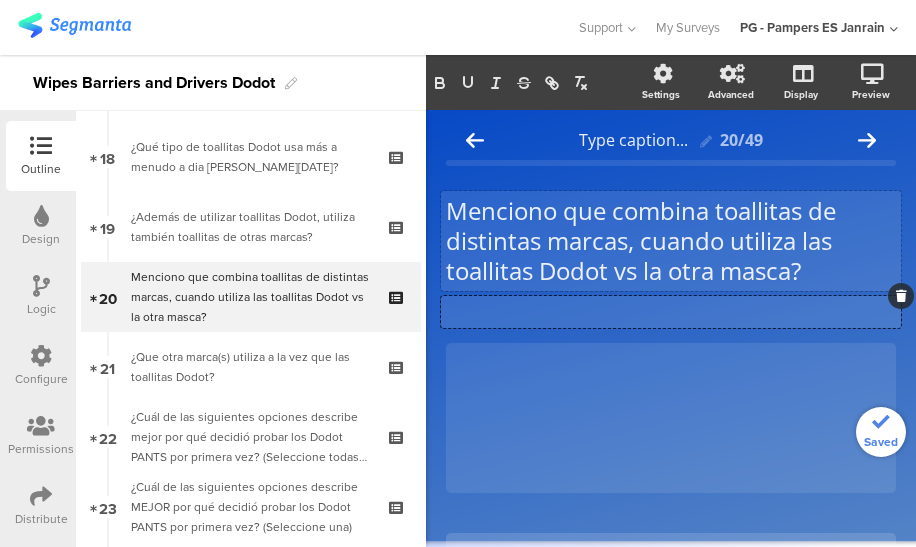 click on "Type a description here..." 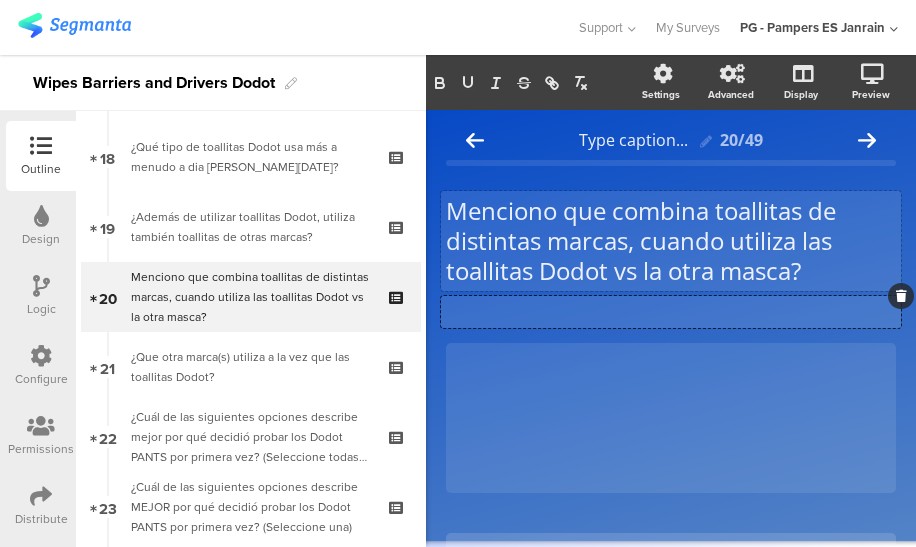 type 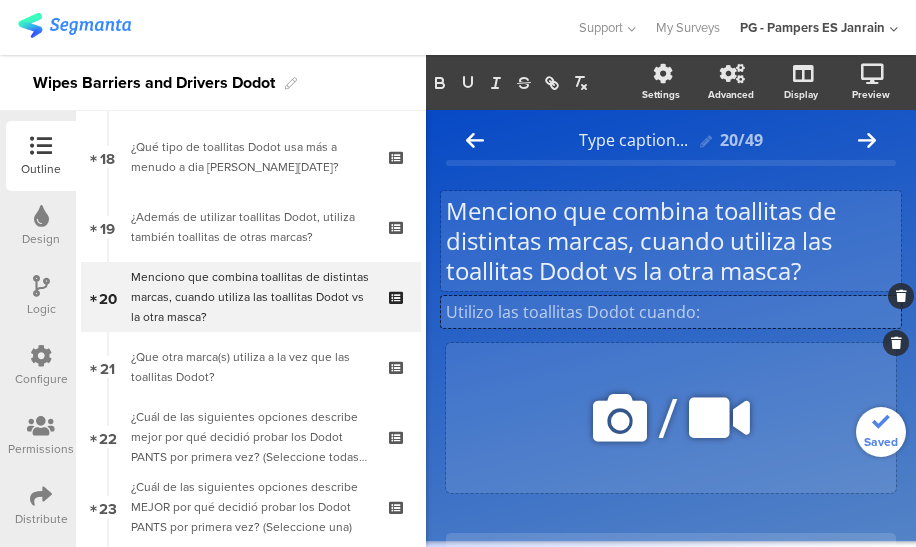 click 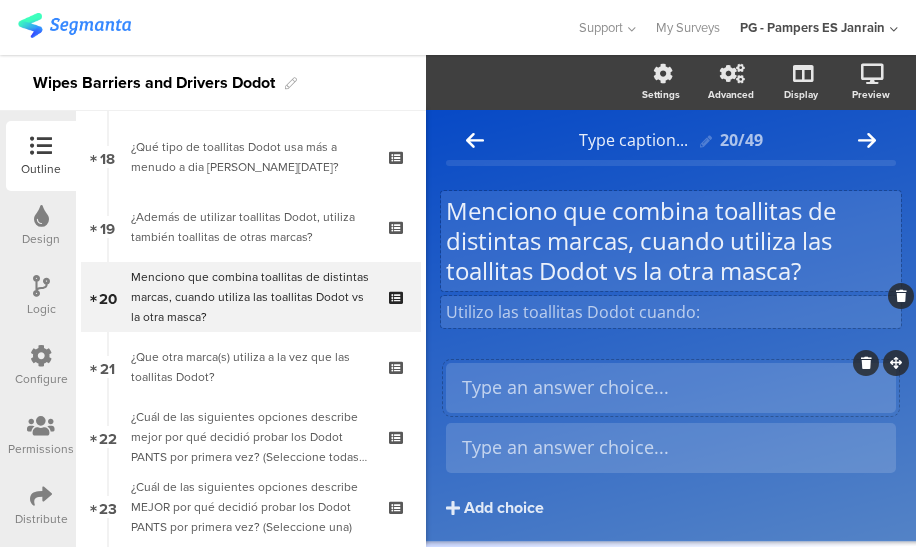type 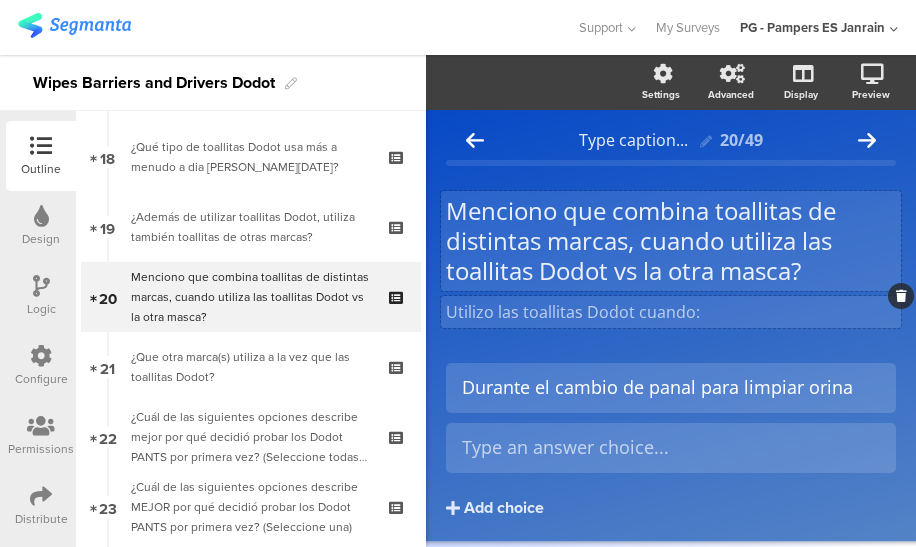 drag, startPoint x: 459, startPoint y: 386, endPoint x: 528, endPoint y: 388, distance: 69.02898 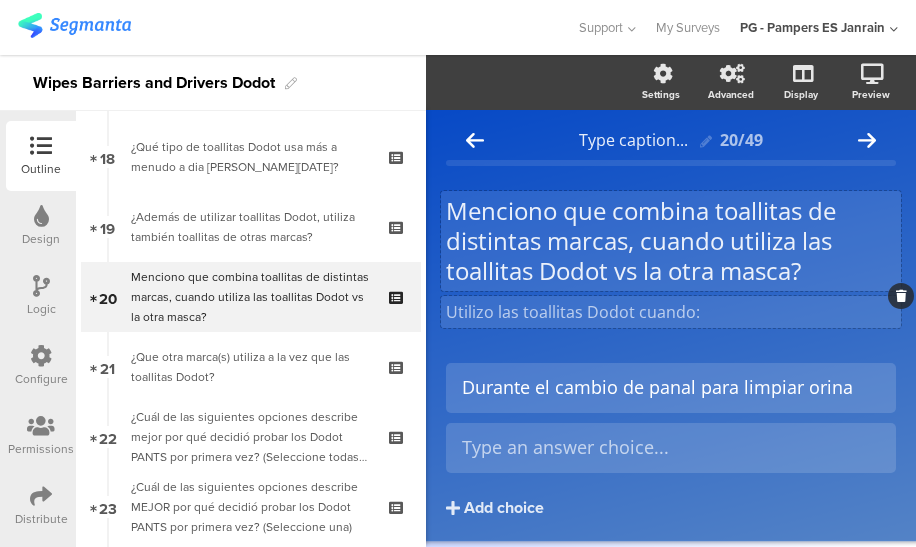 click on "Durante el cambio de panal para limpiar orina" 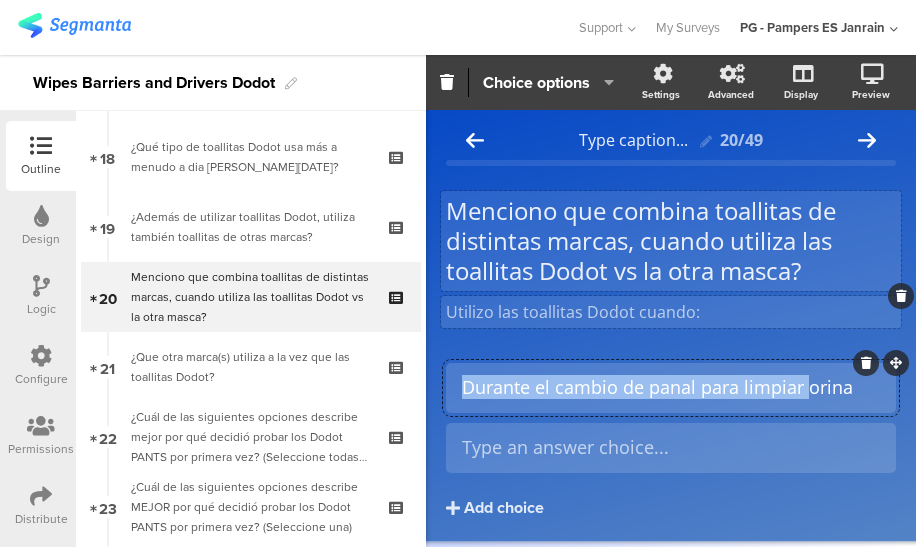 drag, startPoint x: 808, startPoint y: 391, endPoint x: 463, endPoint y: 403, distance: 345.20862 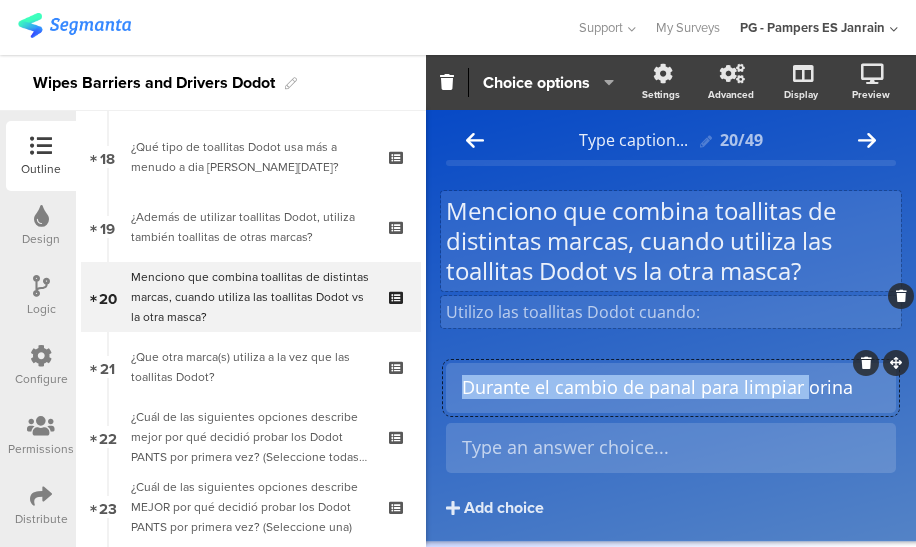 click on "Durante el cambio de panal para limpiar orina" 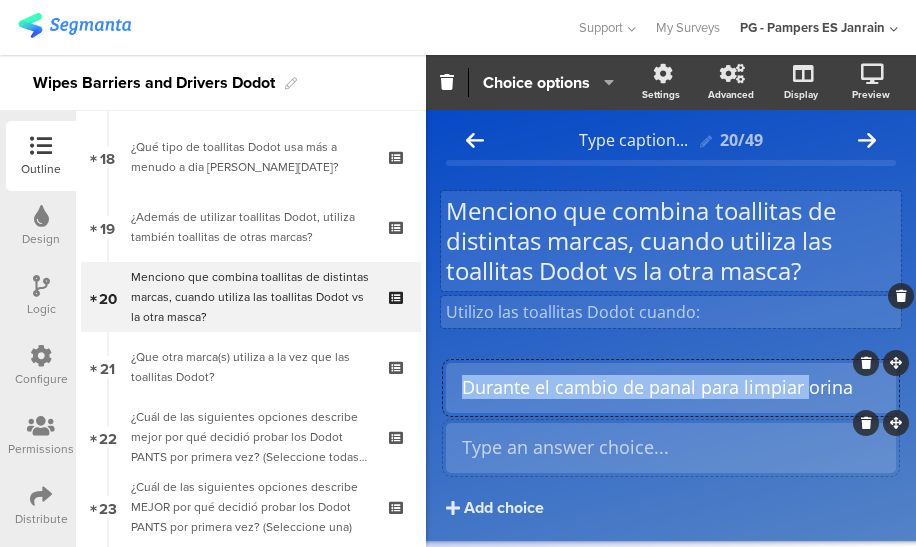 type 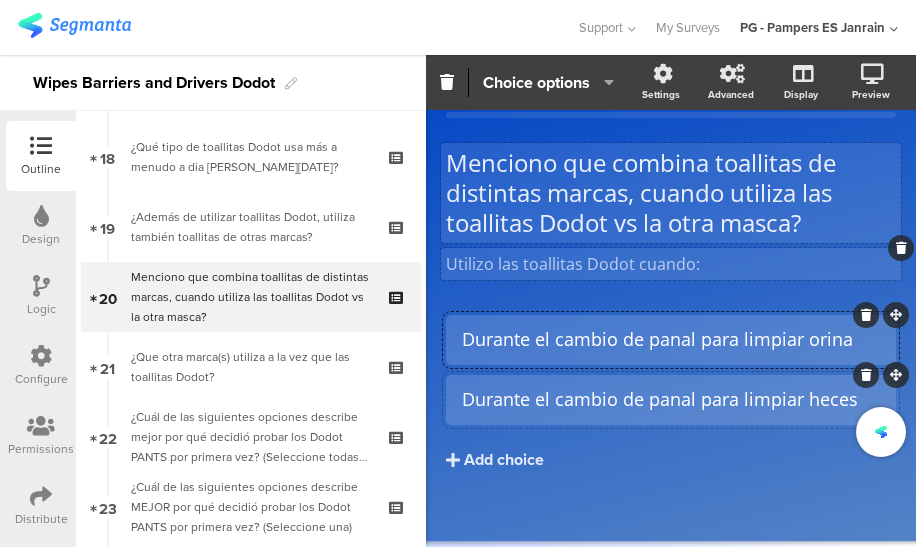 scroll, scrollTop: 80, scrollLeft: 0, axis: vertical 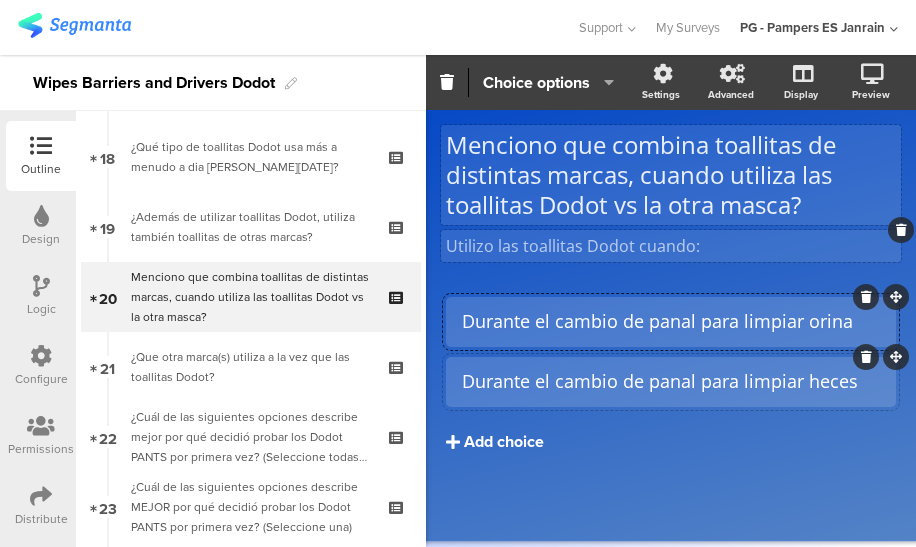 click on "Add choice" 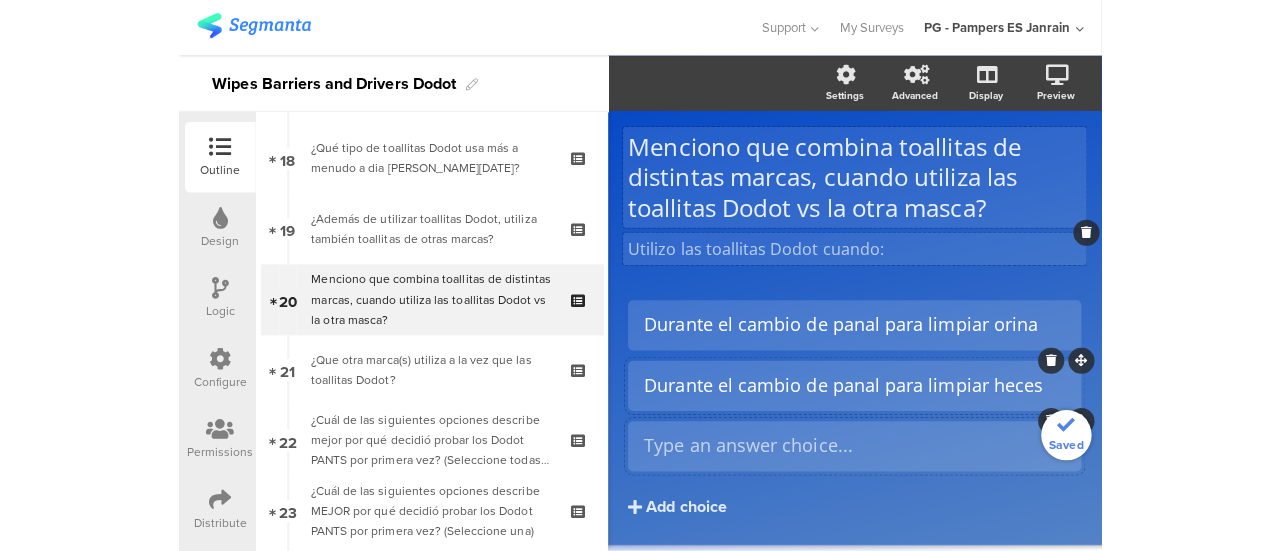 scroll, scrollTop: 80, scrollLeft: 0, axis: vertical 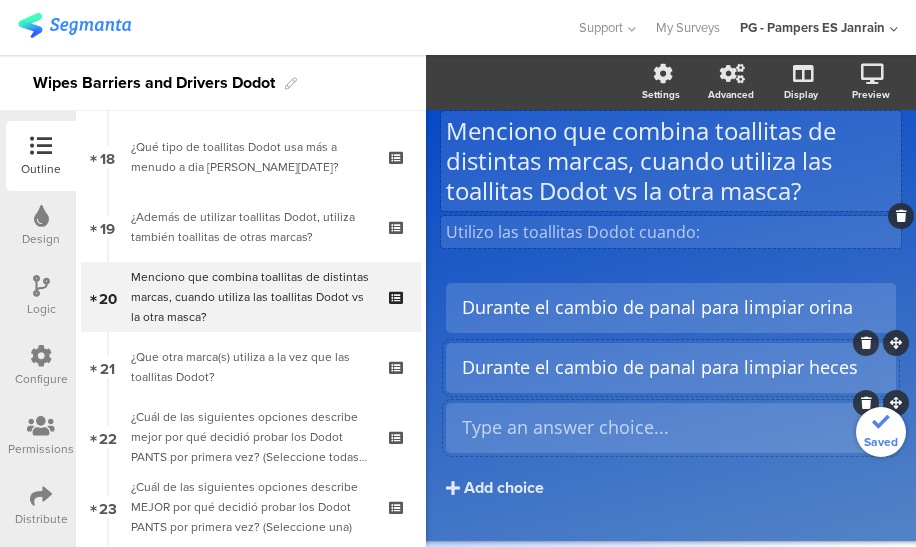 type 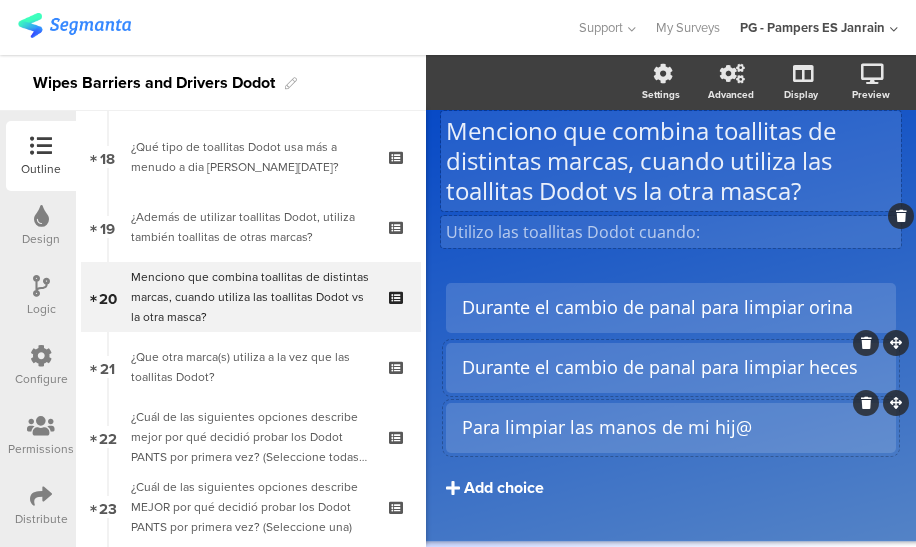 click on "Add choice" 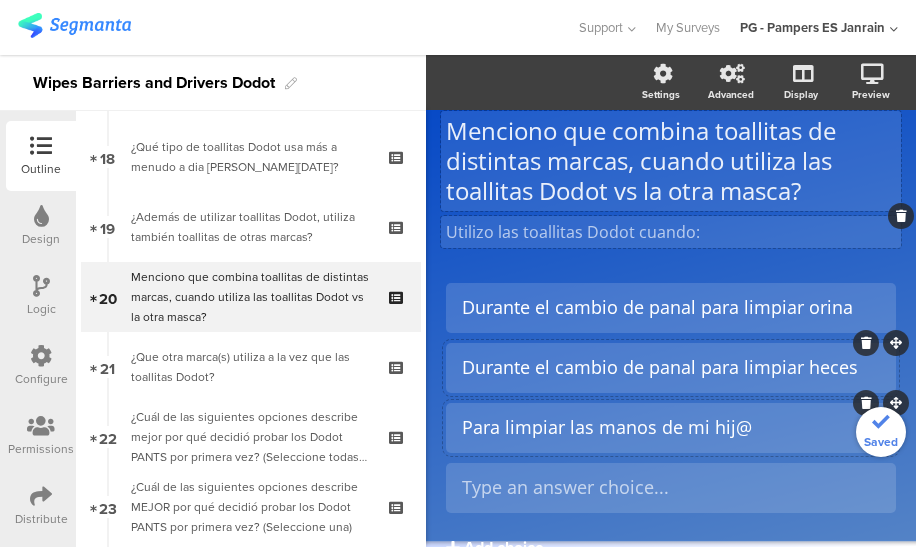 type 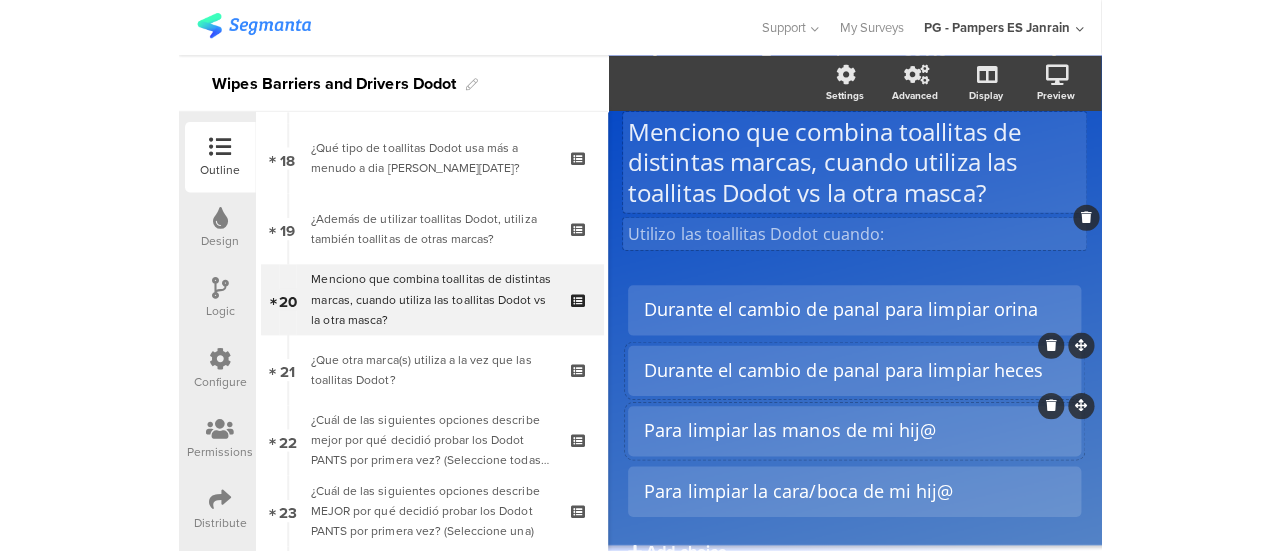 scroll, scrollTop: 50, scrollLeft: 0, axis: vertical 